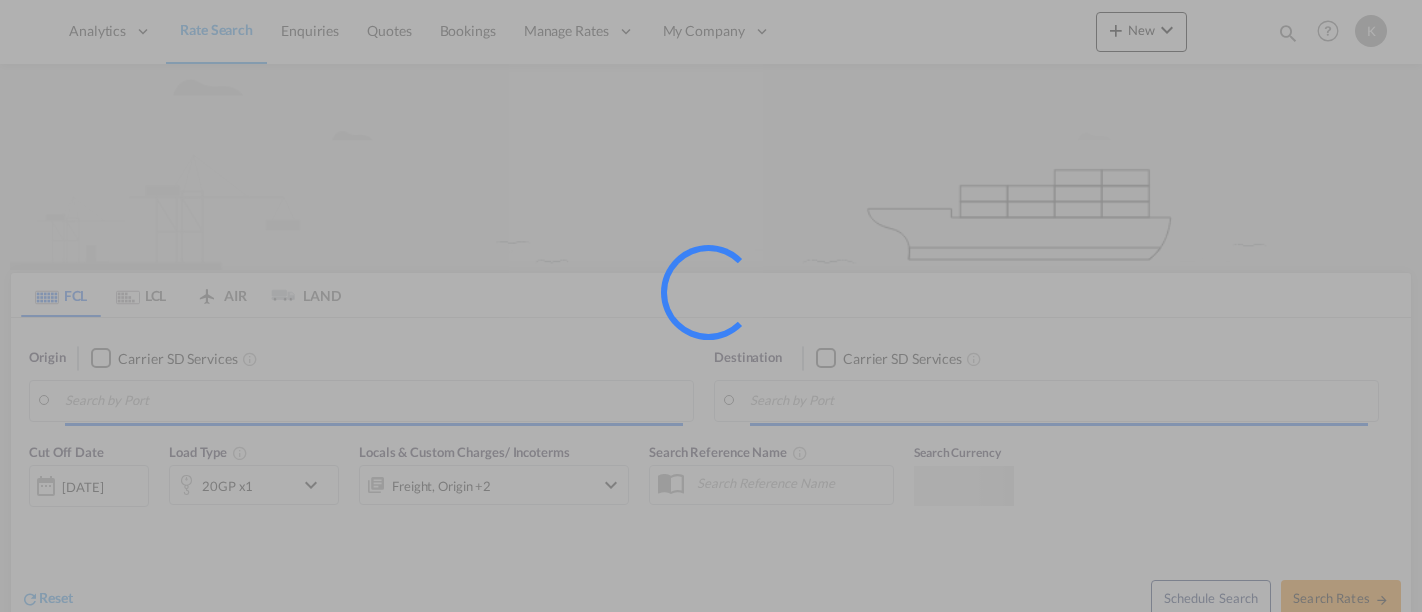 scroll, scrollTop: 0, scrollLeft: 0, axis: both 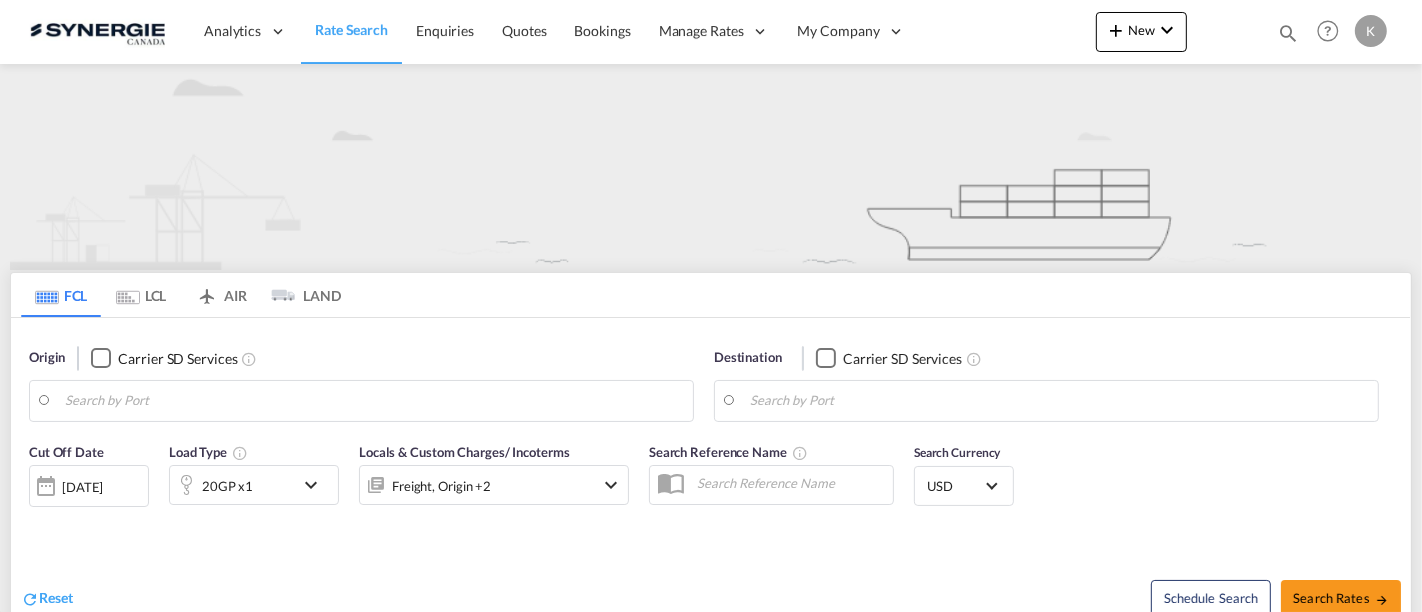 type on "Alexandria ([GEOGRAPHIC_DATA]), EGALY" 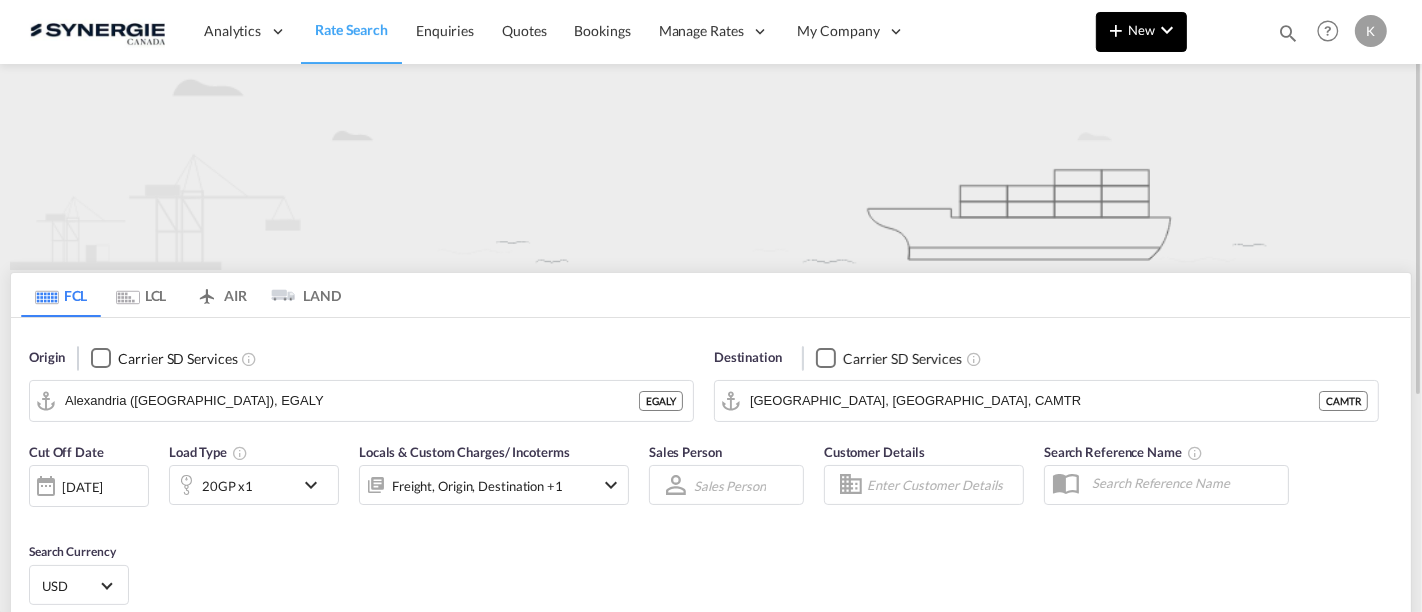 click on "New" at bounding box center (1141, 30) 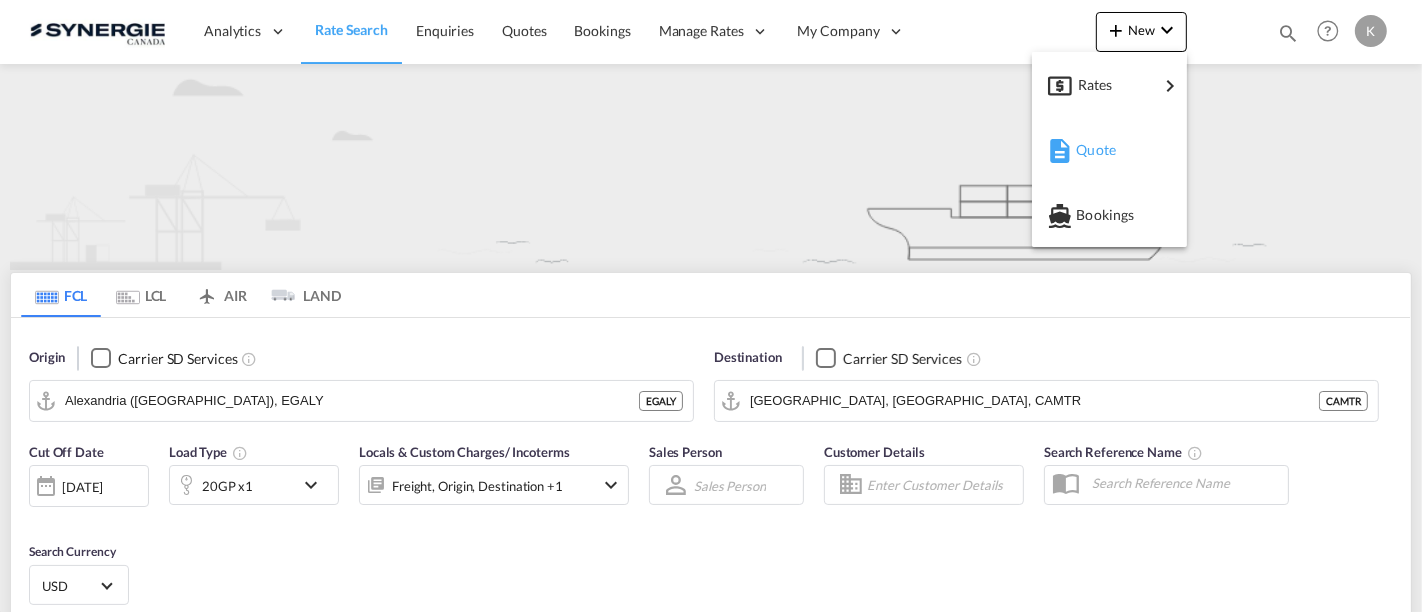 click on "Quote" at bounding box center (1087, 150) 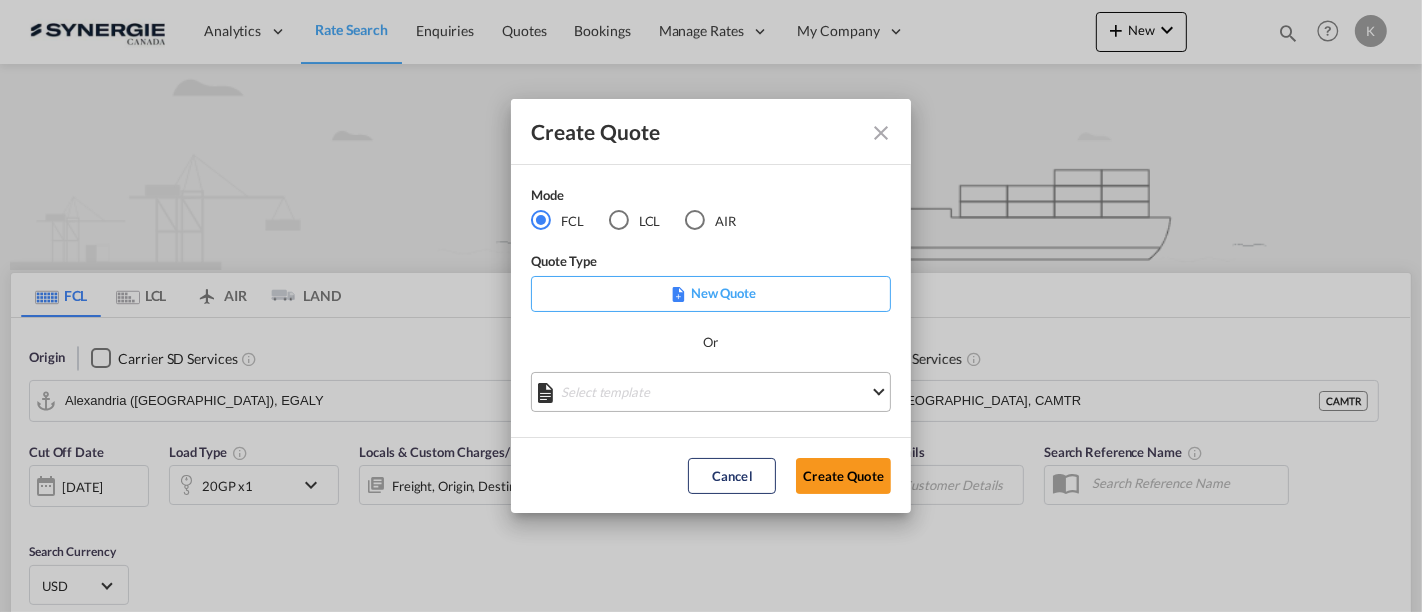 click on "Select template
*NEW* FCL FREEHAND / DAP
[PERSON_NAME]  |
[DATE]
*NEW* Import FCL
[PERSON_NAME]  |
[DATE]
*New* Export FCL
[PERSON_NAME]  |
[DATE]
NEW FCL EXPORT [GEOGRAPHIC_DATA]
[PERSON_NAME]  |
[DATE]
[GEOGRAPHIC_DATA] 20' [GEOGRAPHIC_DATA]
[PERSON_NAME]  |
[DATE]
Custom clearance [GEOGRAPHIC_DATA] DDP
[PERSON_NAME]  |
[DATE]
Custom Clearance [GEOGRAPHIC_DATA] DDU
[PERSON_NAME]  |
[DATE]
CUSTOM CLEARANCE CANADA DDP
[PERSON_NAME]  |
[DATE]
FCL IMPORT
[PERSON_NAME]  |
[DATE]
FREEHAND FCL
[PERSON_NAME]  |
[DATE] Done" at bounding box center [711, 392] 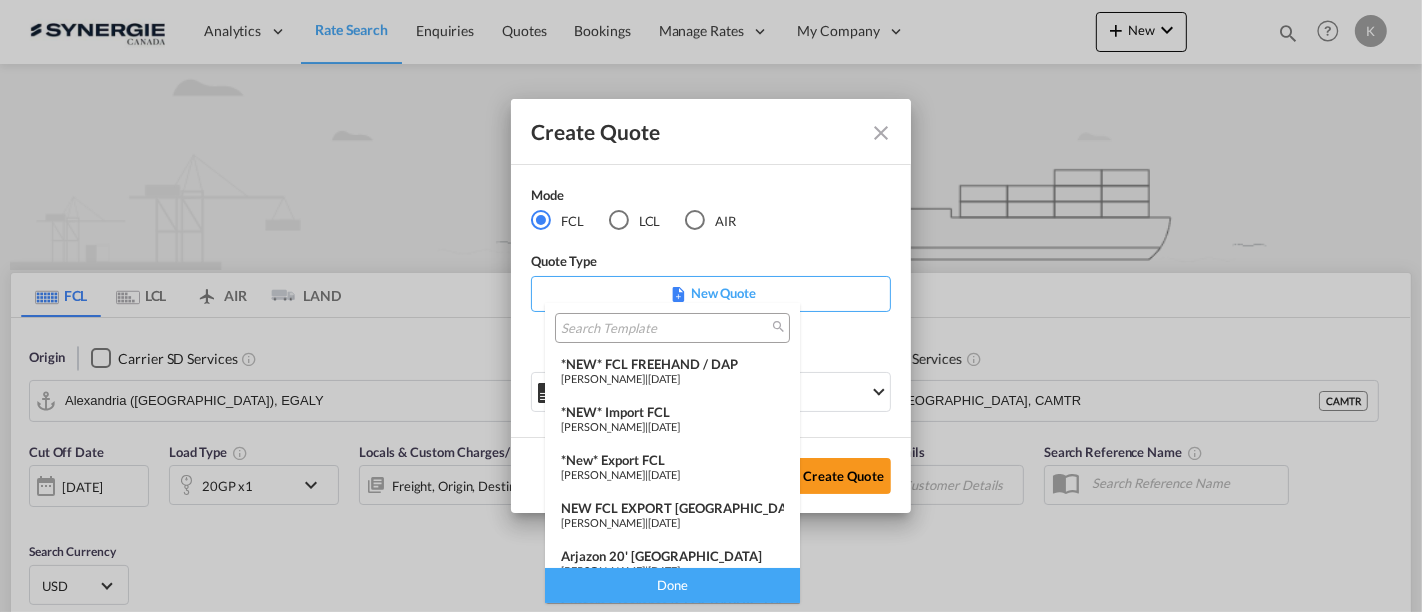 click at bounding box center [711, 306] 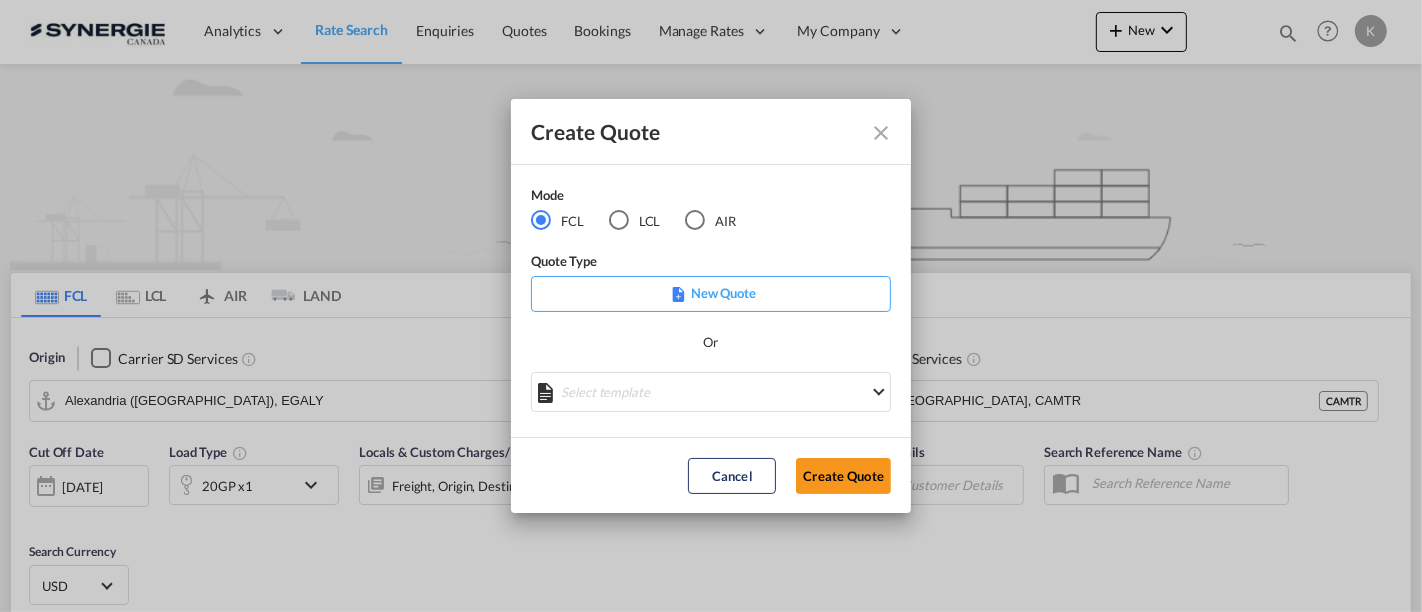 click on "Create Quote Mode FCL
LCL AIR
Quote Type
New Quote
Or Select template
Cancel Create Quote" at bounding box center [711, 306] 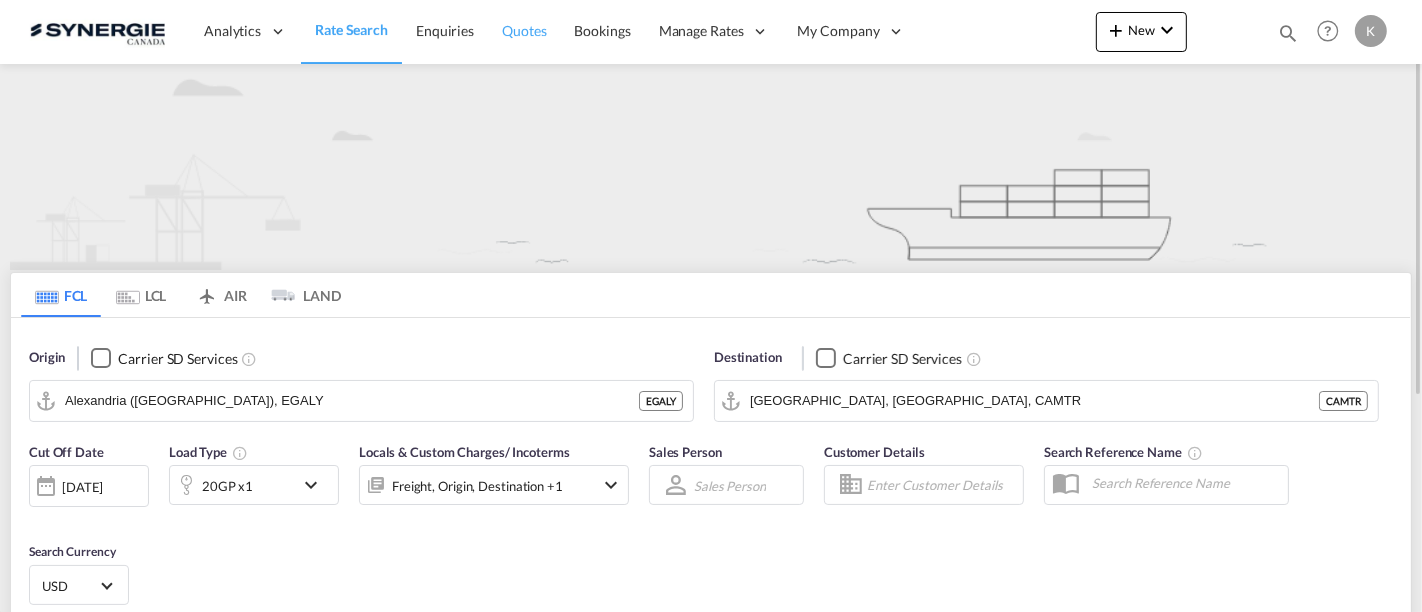 click on "Quotes" at bounding box center (524, 31) 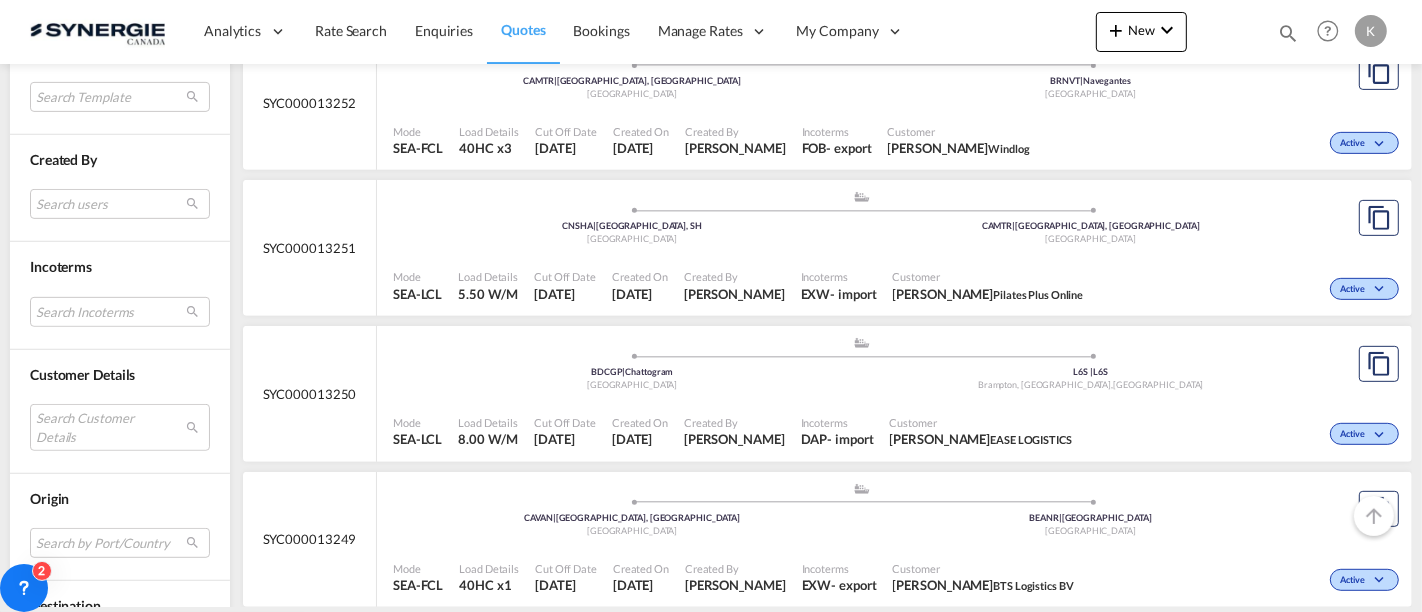 scroll, scrollTop: 782, scrollLeft: 0, axis: vertical 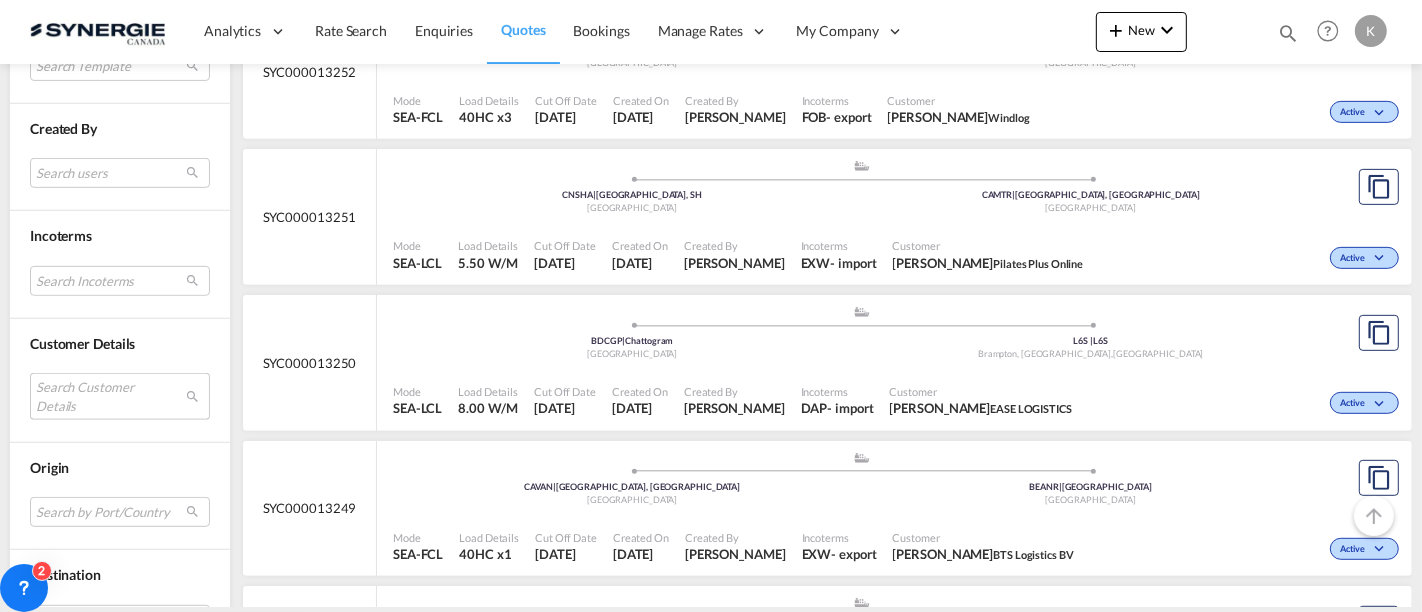 click on "Search Customer Details user name
user [PERSON_NAME] [EMAIL_ADDRESS][DOMAIN_NAME]    | ease logistics
user fulya Yesil [EMAIL_ADDRESS][DOMAIN_NAME]    | mer shipping transport
user [PERSON_NAME] [PERSON_NAME][EMAIL_ADDRESS][DOMAIN_NAME]    | chef [PERSON_NAME] tevfik Toygun [EMAIL_ADDRESS][DOMAIN_NAME]    | altun logistics
user [PERSON_NAME] [PERSON_NAME][EMAIL_ADDRESS][DOMAIN_NAME]    | iss ff
user [PERSON_NAME] [PERSON_NAME][EMAIL_ADDRESS][DOMAIN_NAME]    | seamark shipping
user [PERSON_NAME] [EMAIL_ADDRESS][DOMAIN_NAME]    | abl dissaco
user pierre . [EMAIL_ADDRESS][DOMAIN_NAME]    | integral equipment
user [PERSON_NAME] [EMAIL_ADDRESS][DOMAIN_NAME]    | farinex
user daniel STRUKOW [EMAIL_ADDRESS][DOMAIN_NAME]    | cs4 logistics
user [PERSON_NAME] [EMAIL_ADDRESS][DOMAIN_NAME]    | hanka cargo
user [PERSON_NAME] [PERSON_NAME][EMAIL_ADDRESS][DOMAIN_NAME]    | global goodwill logistics corp shenzhen branch
user [PERSON_NAME] Gómez [EMAIL_ADDRESS][PERSON_NAME][PERSON_NAME][DOMAIN_NAME]    | grupo [PERSON_NAME] de c.v
user akhtarul [PERSON_NAME] [EMAIL_ADDRESS][DOMAIN_NAME]
user" at bounding box center (120, 396) 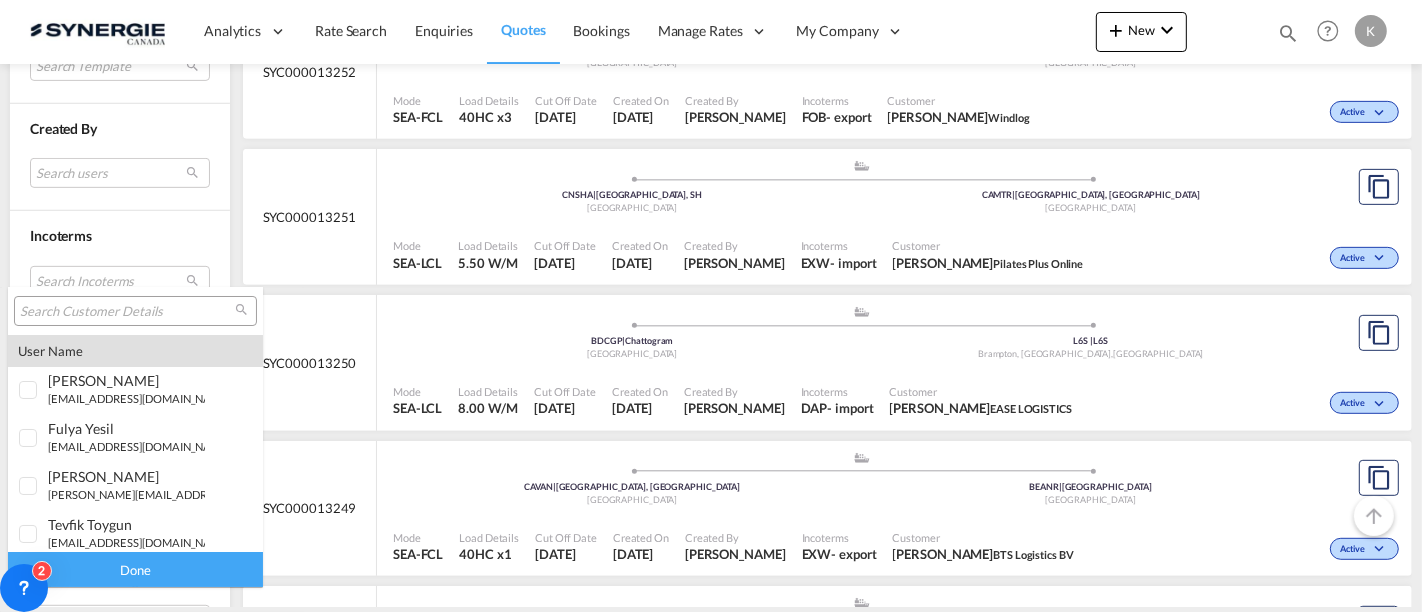 type on "[object Object]" 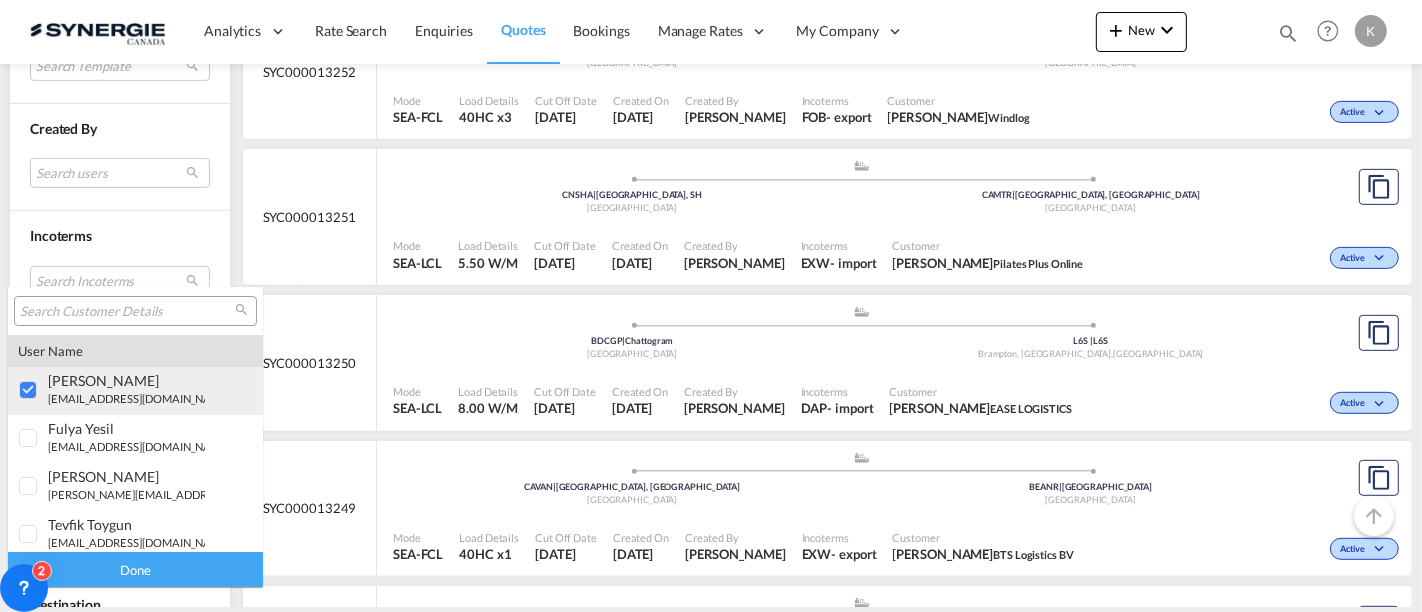 click at bounding box center [29, 391] 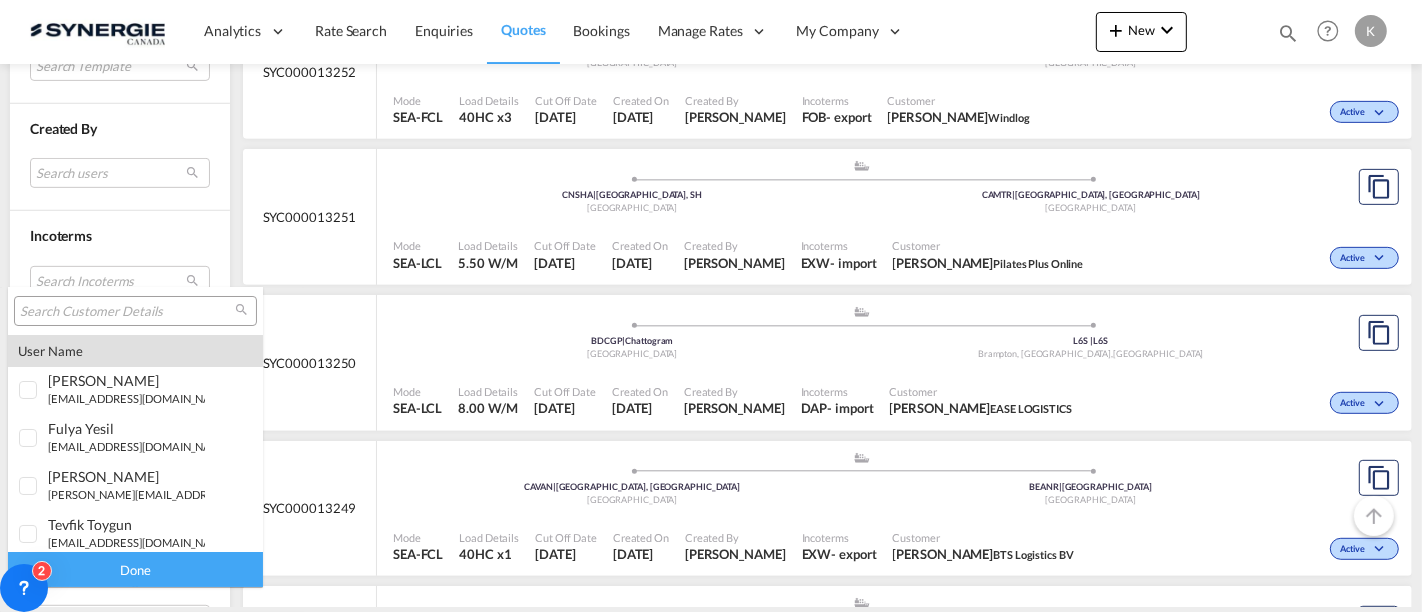 click at bounding box center (127, 312) 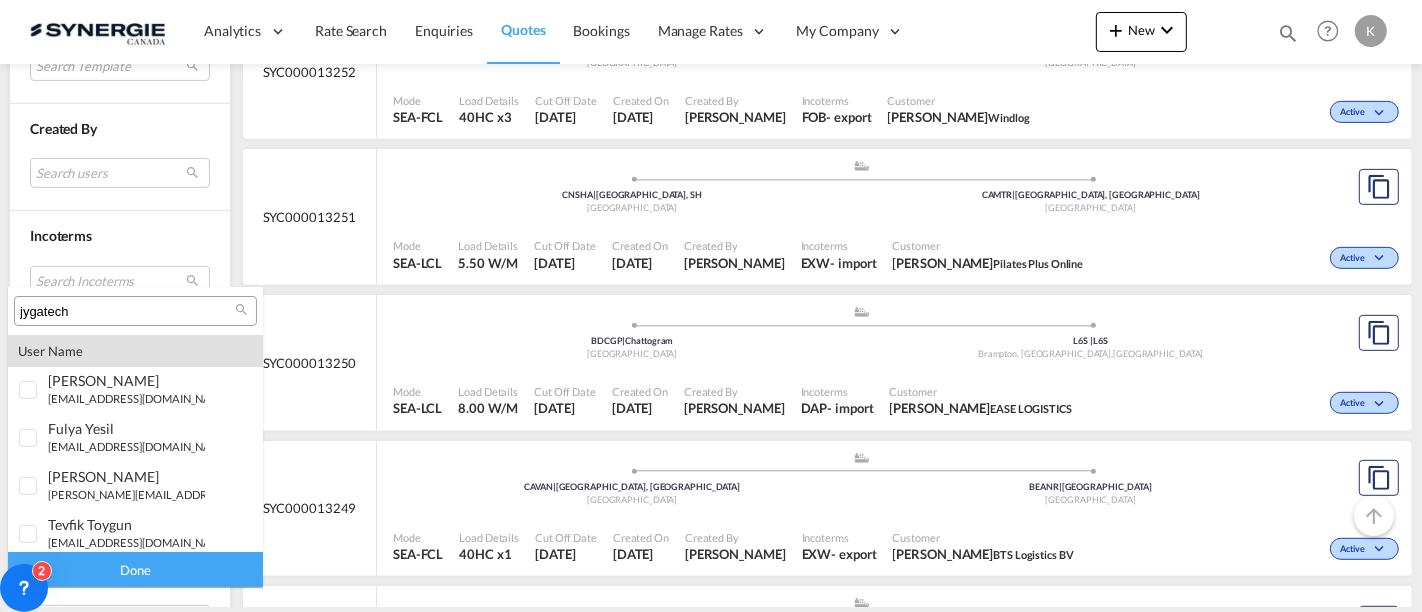 type on "jygatech" 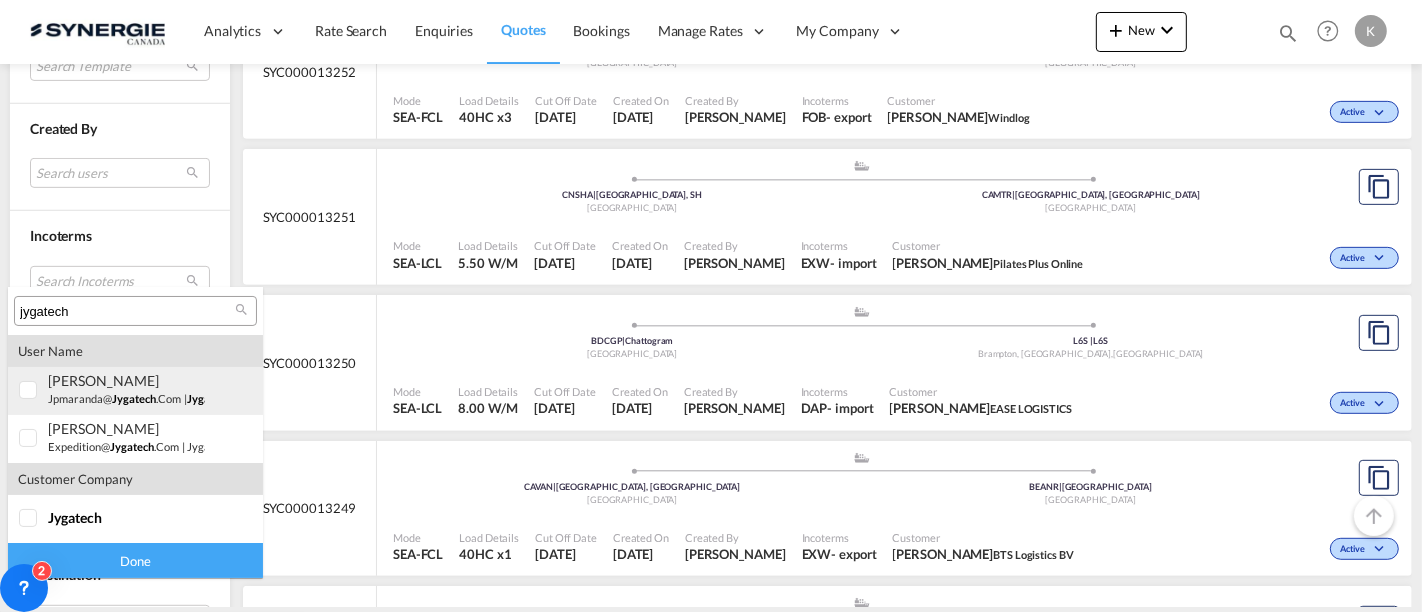 click on "jygatech" at bounding box center (134, 398) 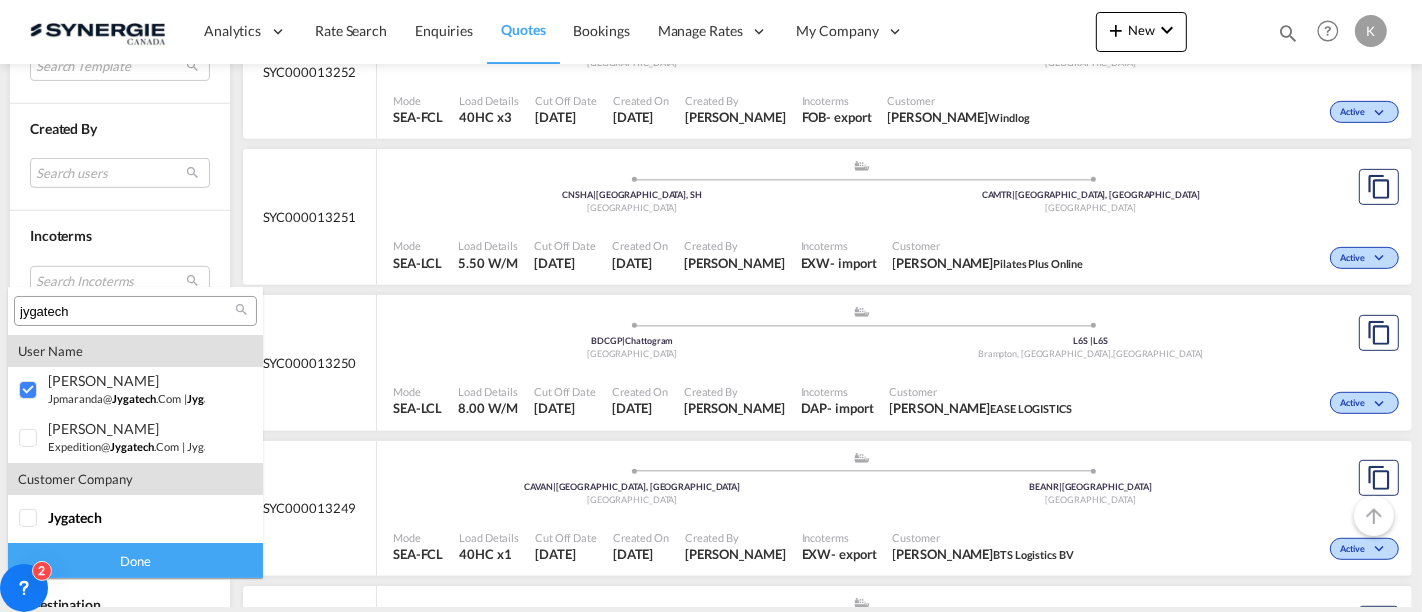 click on "Done" at bounding box center [135, 560] 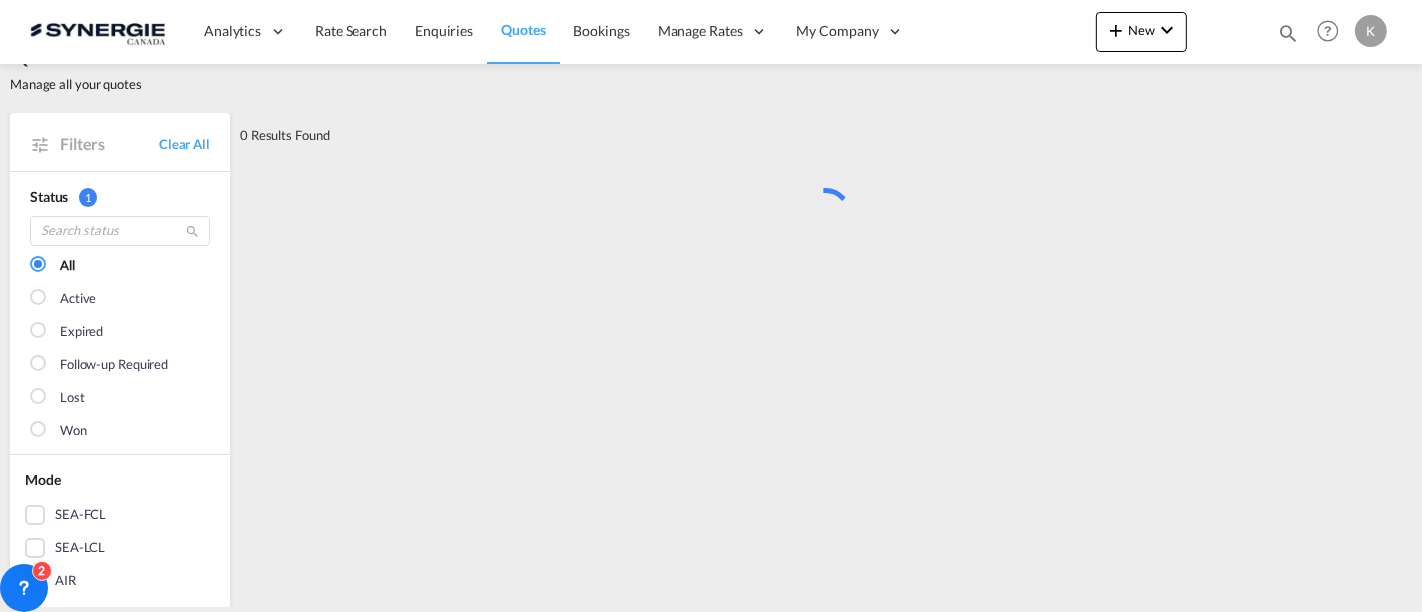 scroll, scrollTop: 0, scrollLeft: 0, axis: both 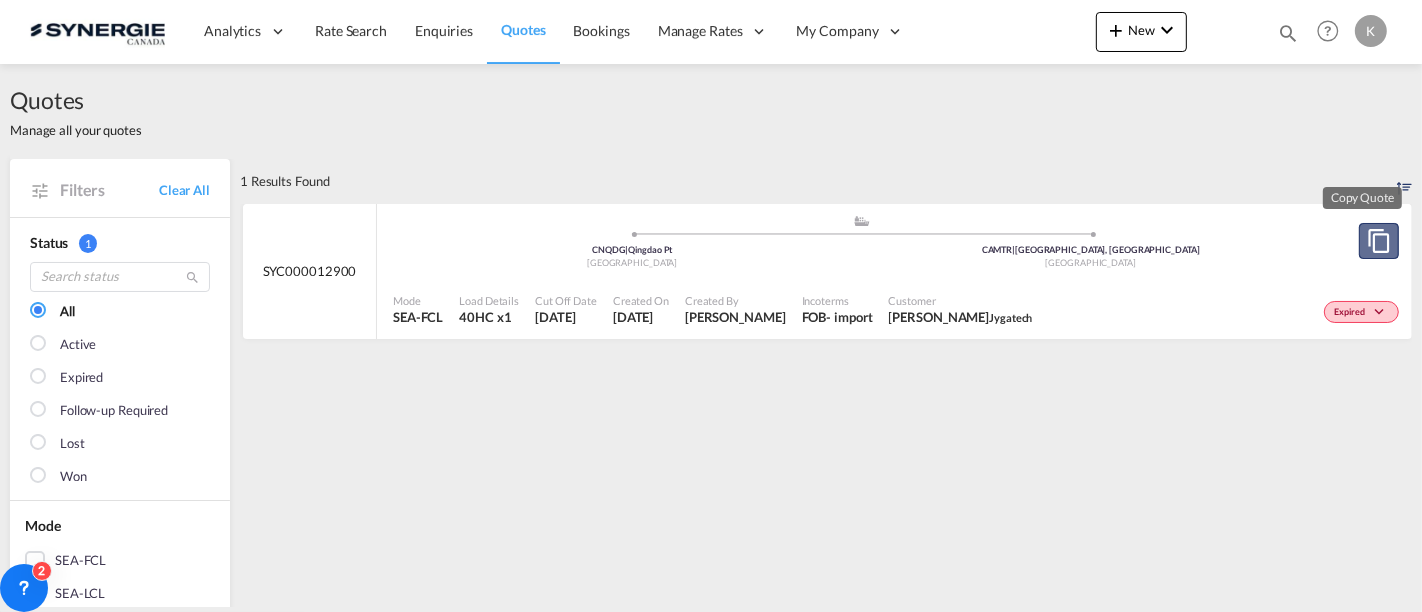 click at bounding box center (1379, 241) 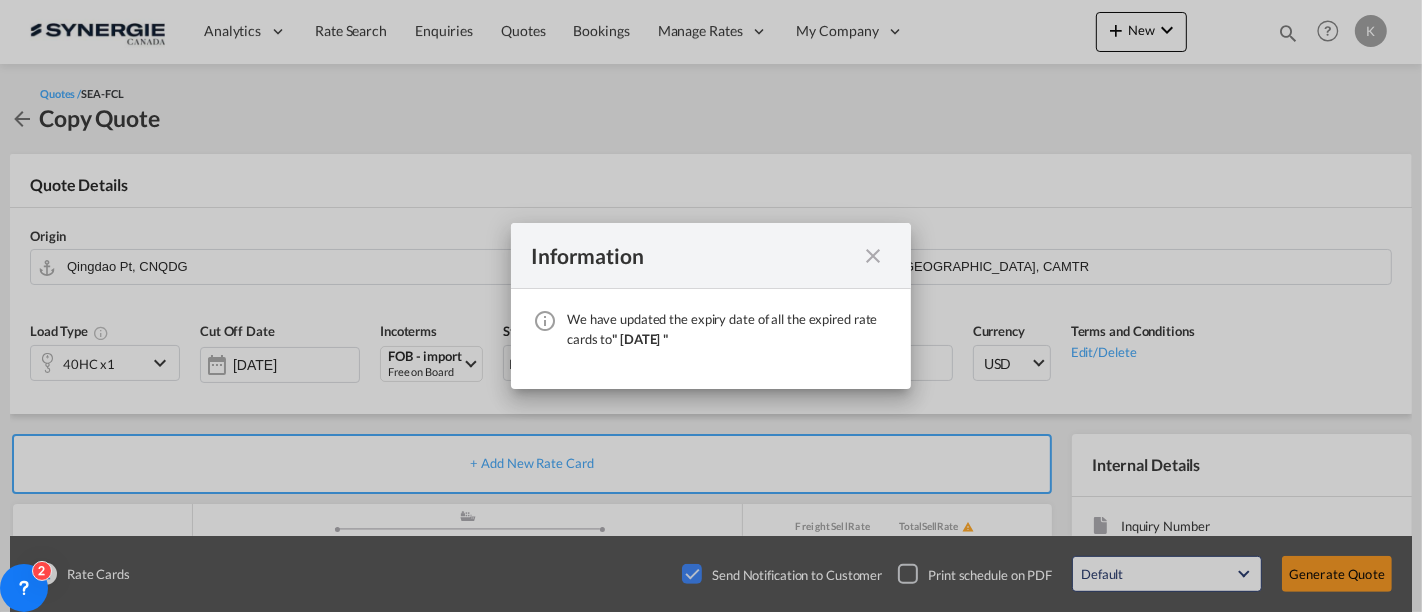 click at bounding box center [873, 256] 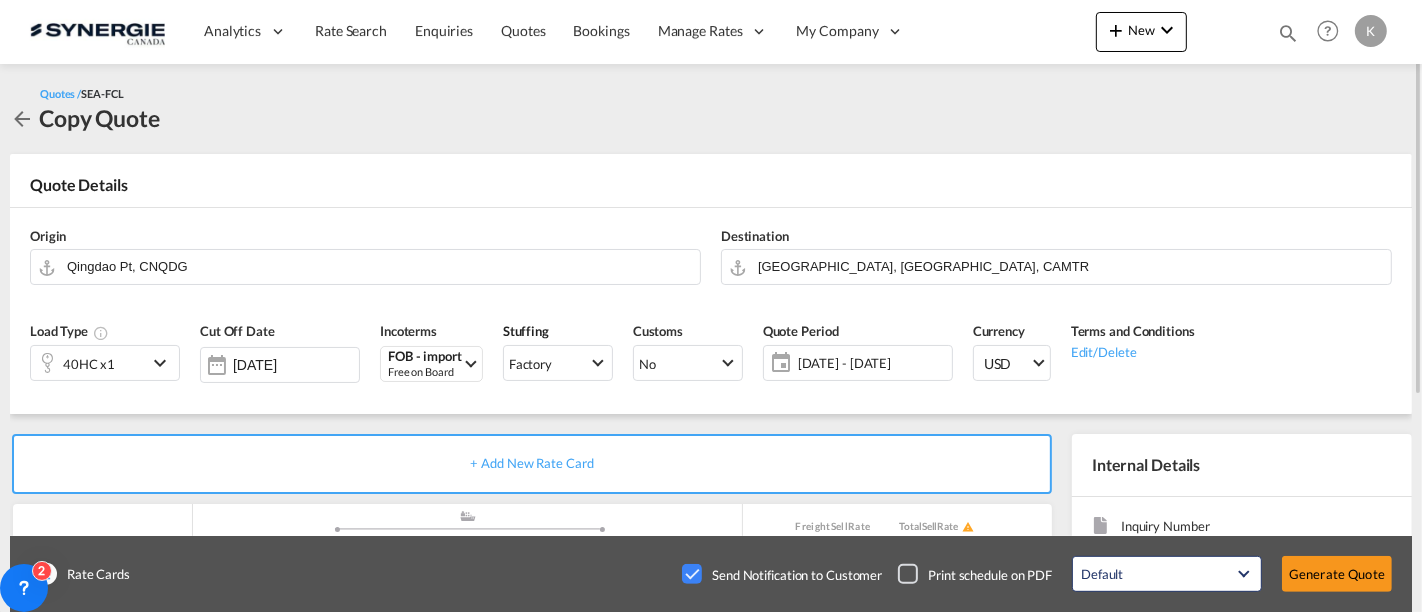 click on "[DATE] - [DATE]" 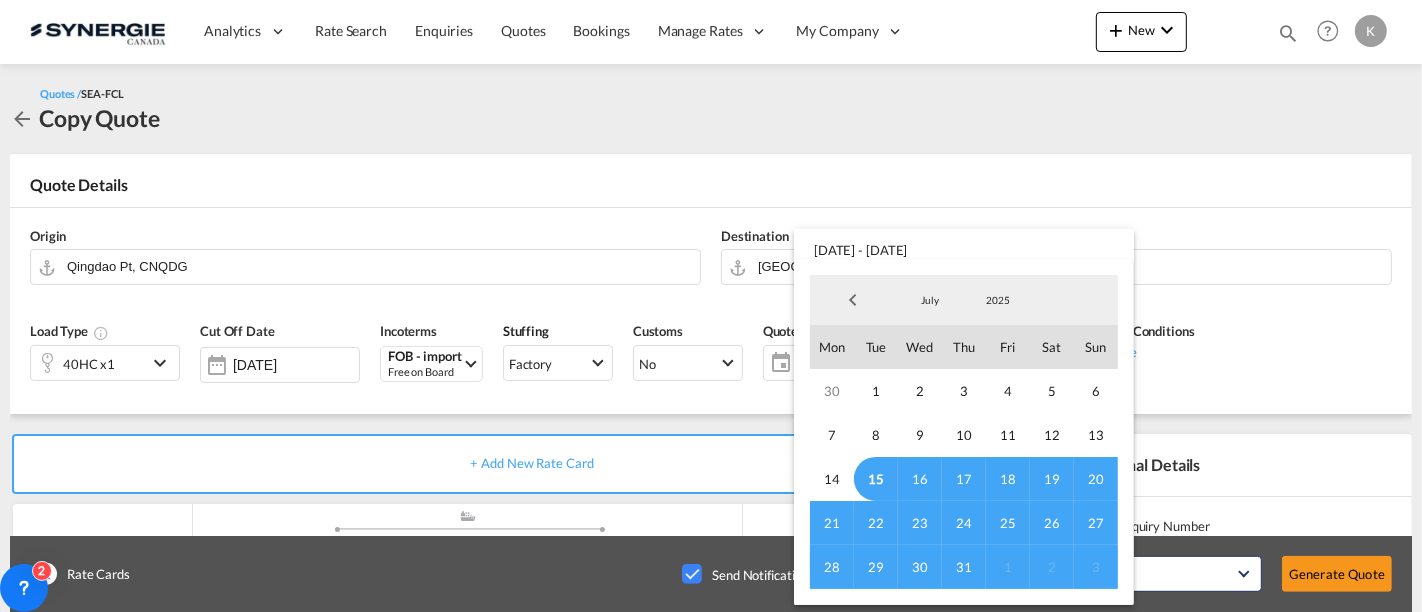 click on "15" at bounding box center (876, 479) 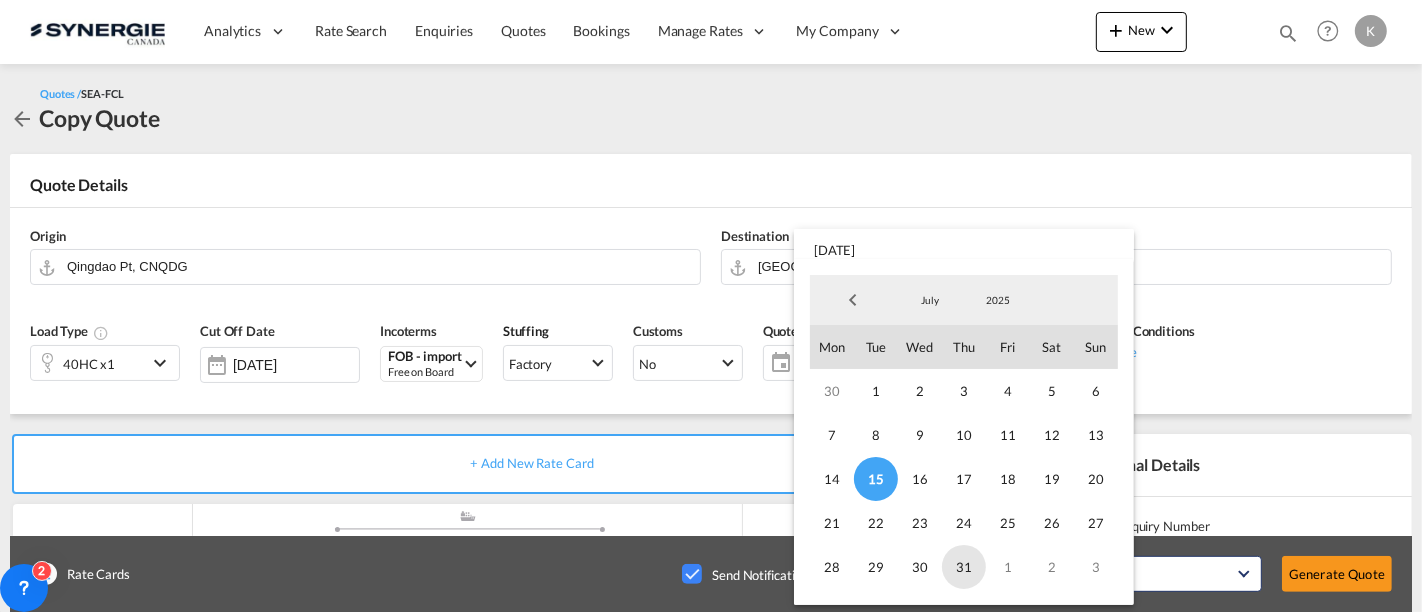 click on "31" at bounding box center [964, 567] 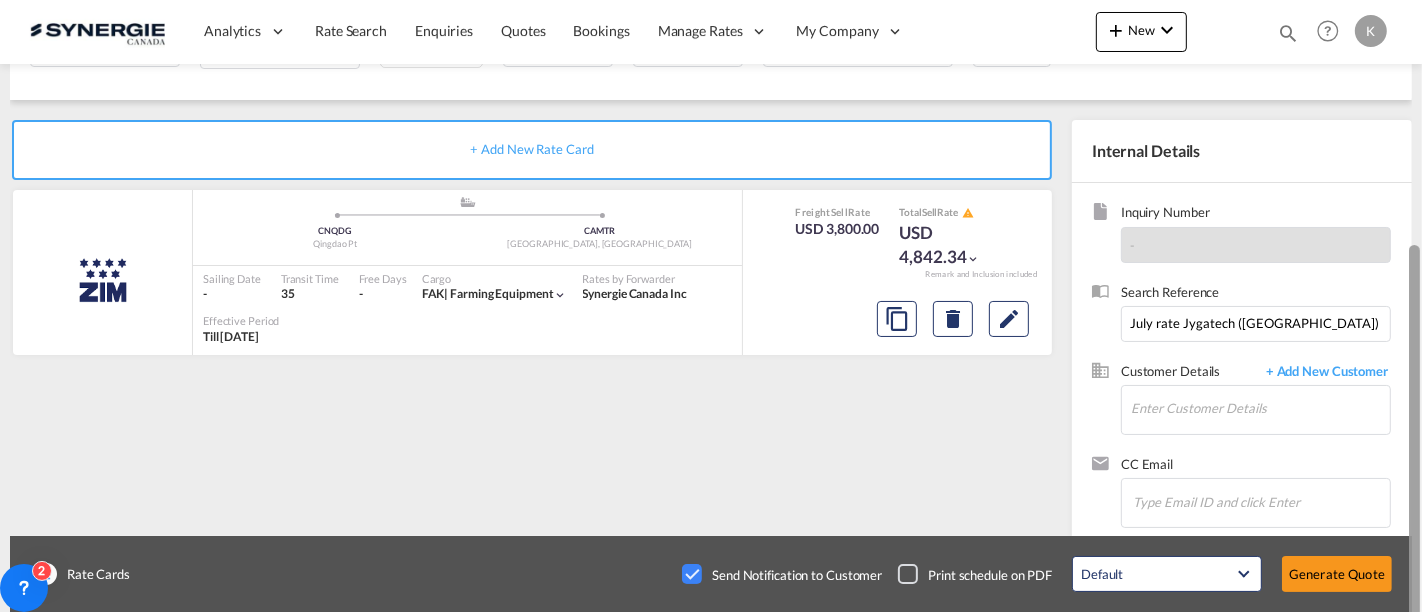 scroll, scrollTop: 339, scrollLeft: 0, axis: vertical 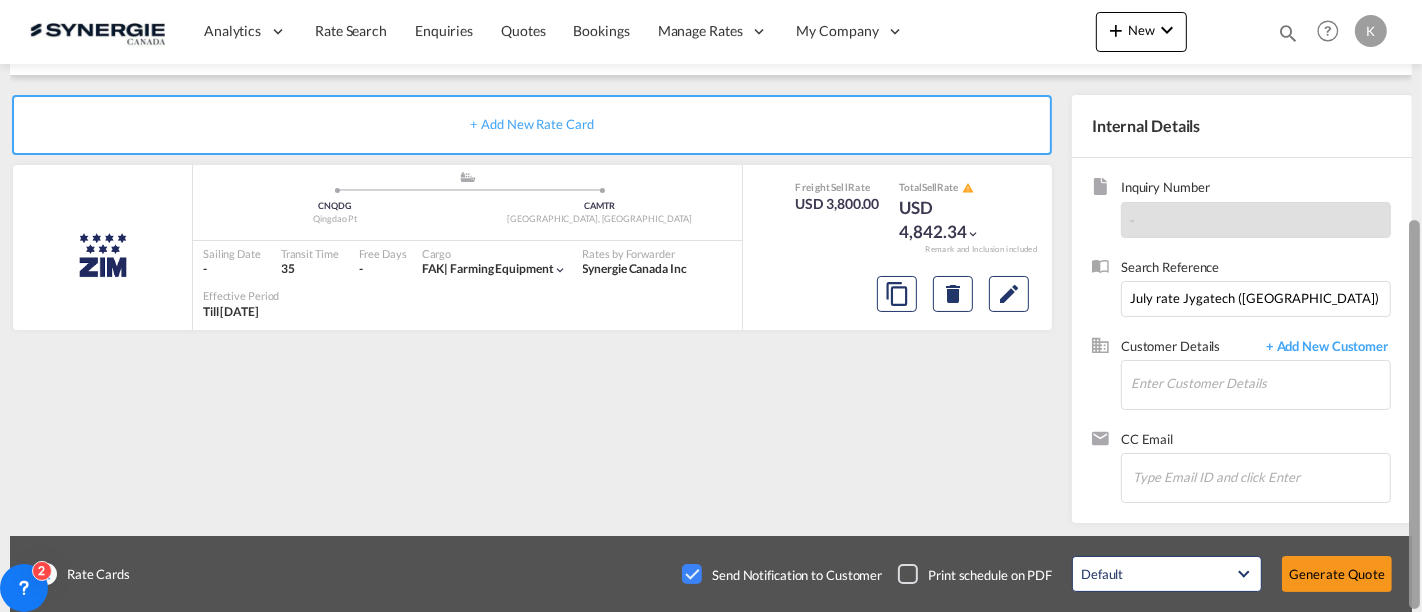 drag, startPoint x: 1415, startPoint y: 135, endPoint x: 1421, endPoint y: 400, distance: 265.0679 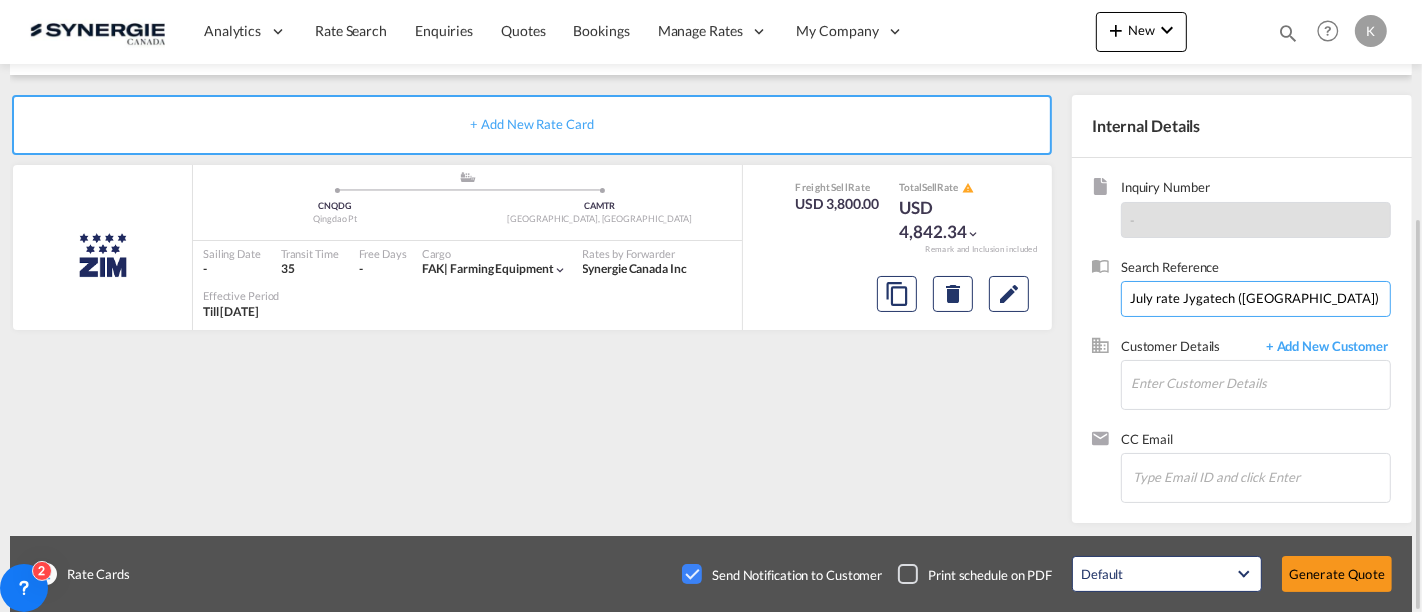 click on "July rate Jygatech ([GEOGRAPHIC_DATA])" at bounding box center [1256, 299] 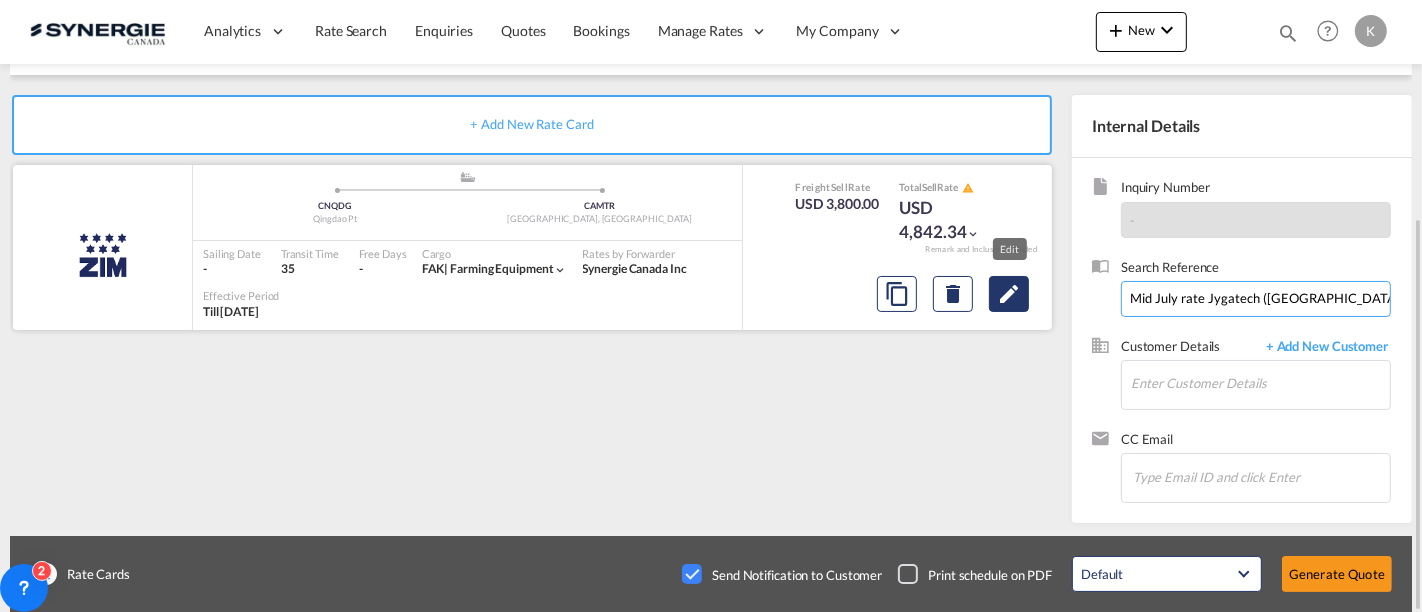 type on "Mid July rate Jygatech ([GEOGRAPHIC_DATA])" 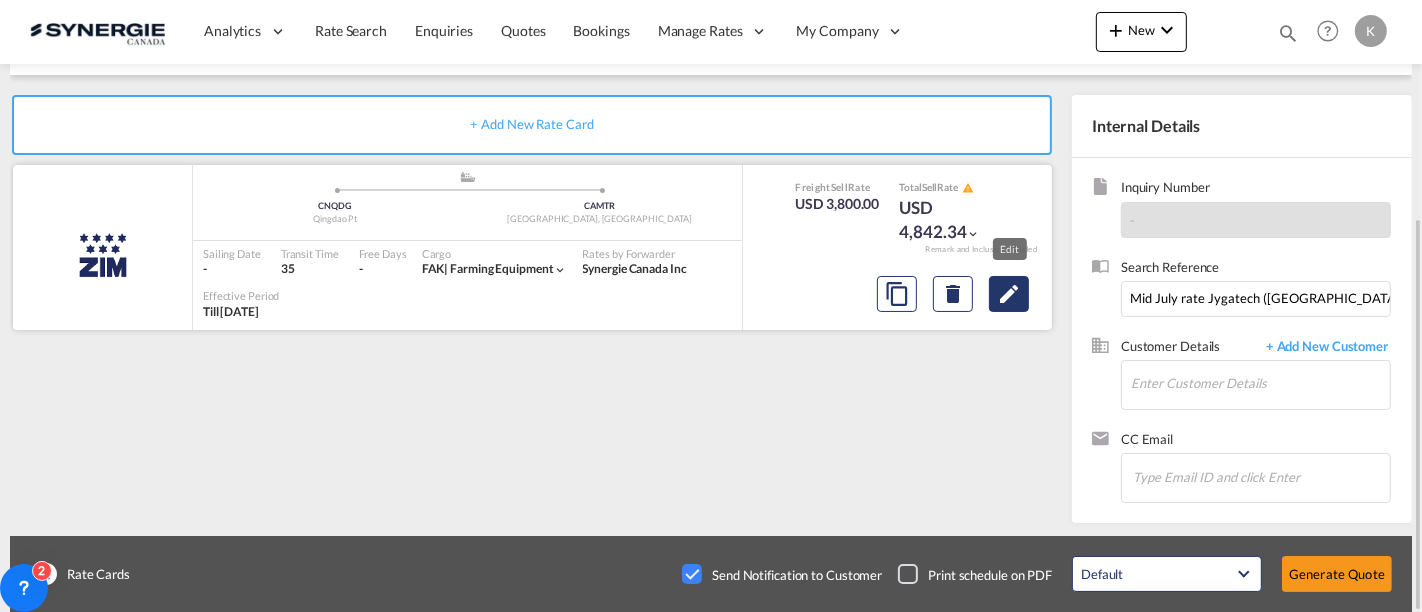 click at bounding box center [1009, 294] 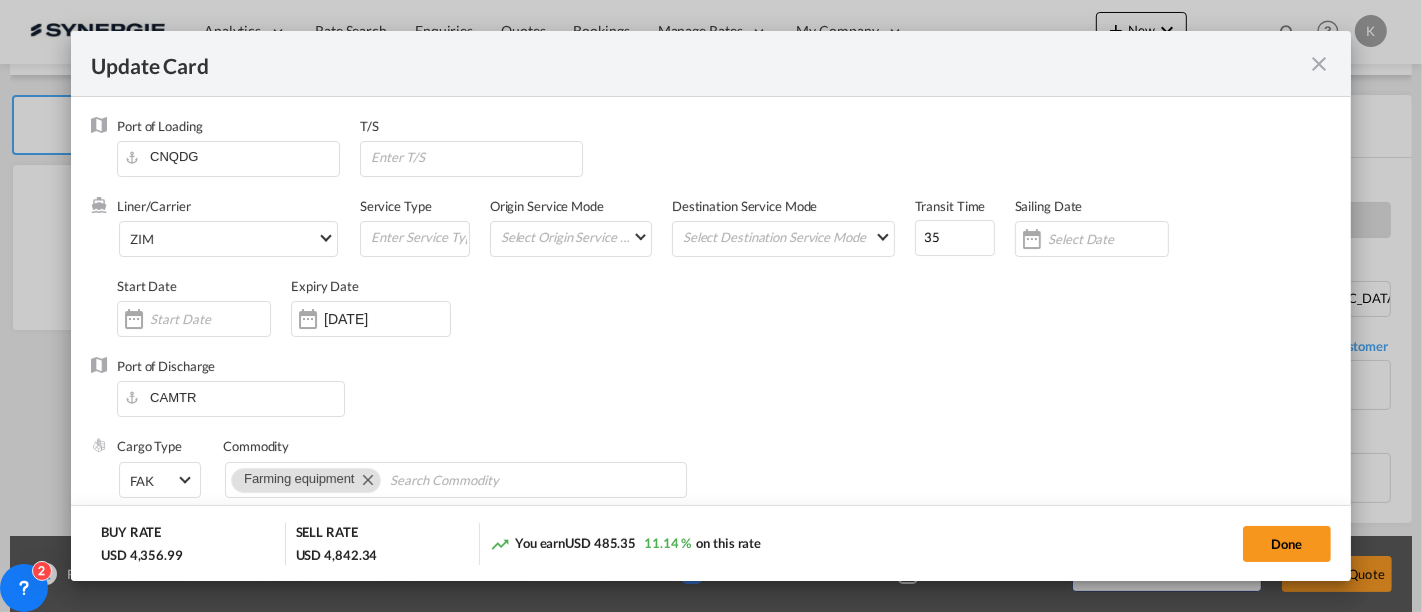 select on "per container" 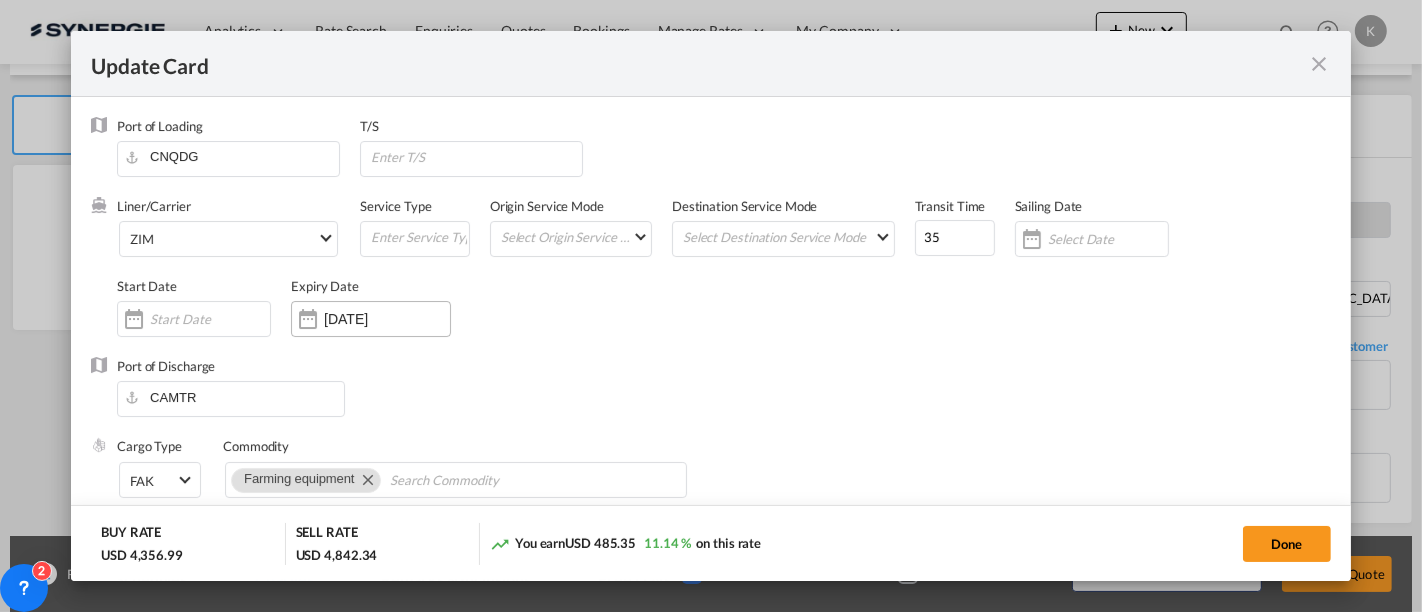 click on "[DATE]" at bounding box center [387, 319] 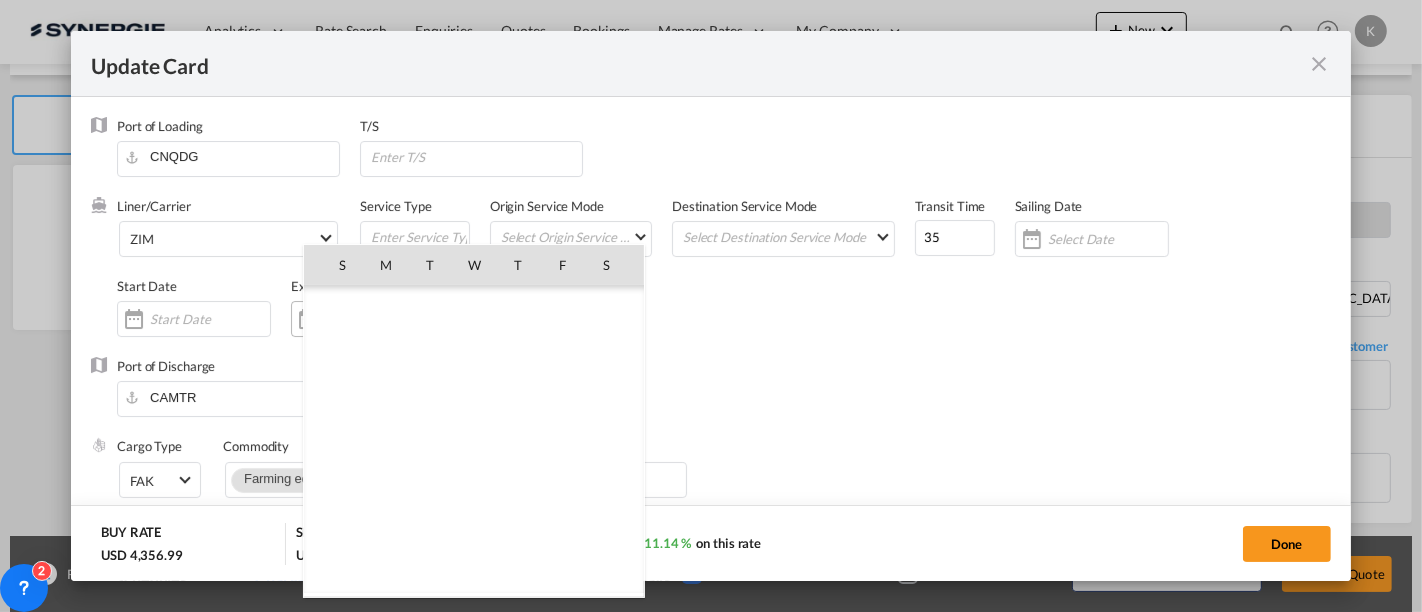 scroll, scrollTop: 462954, scrollLeft: 0, axis: vertical 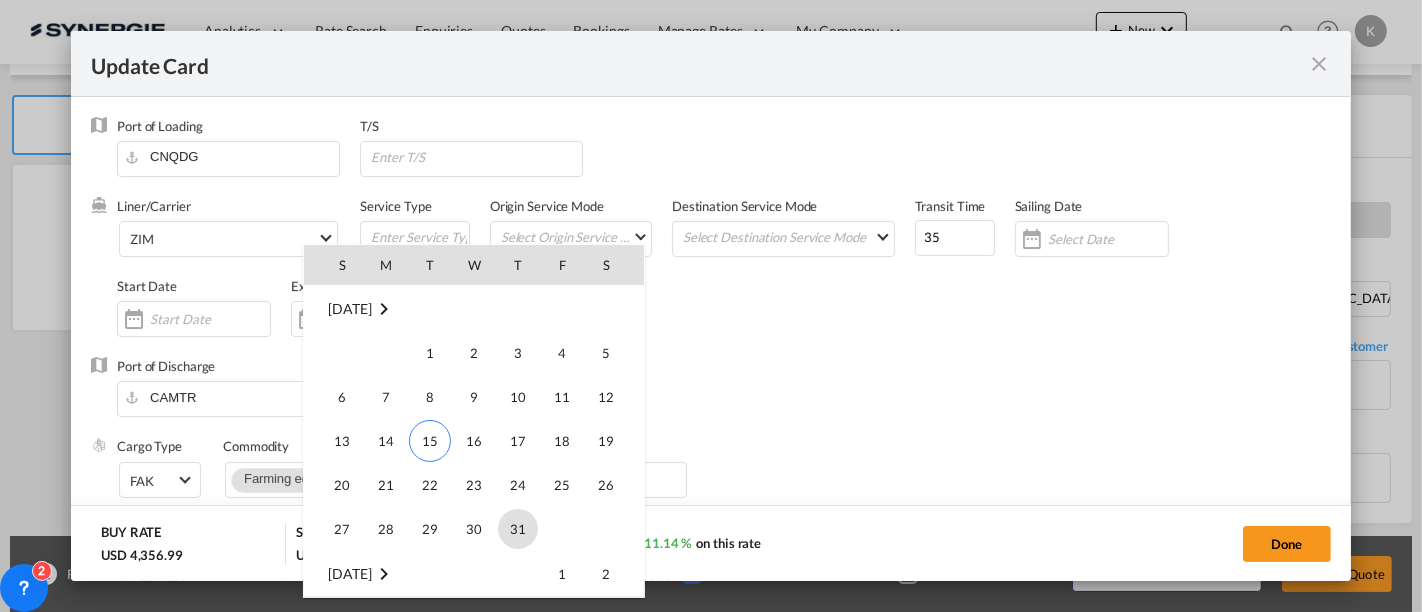 click on "31" at bounding box center [518, 529] 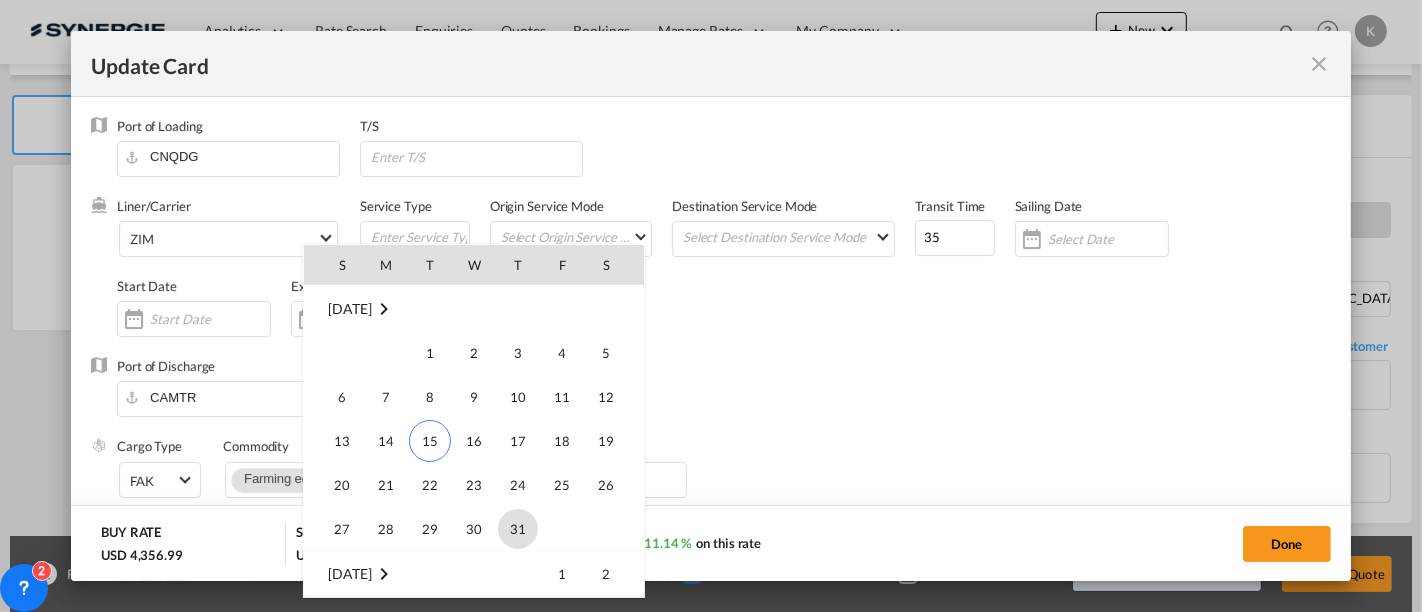 type on "[DATE]" 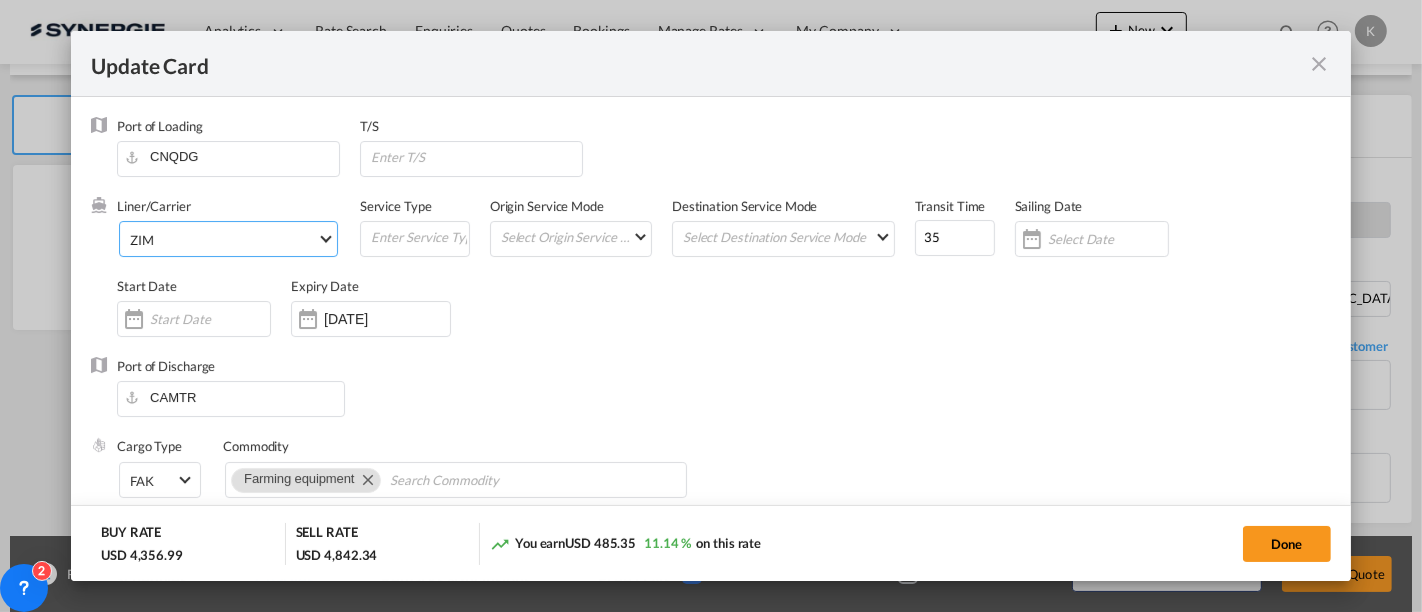 click on "ZIM" at bounding box center [223, 240] 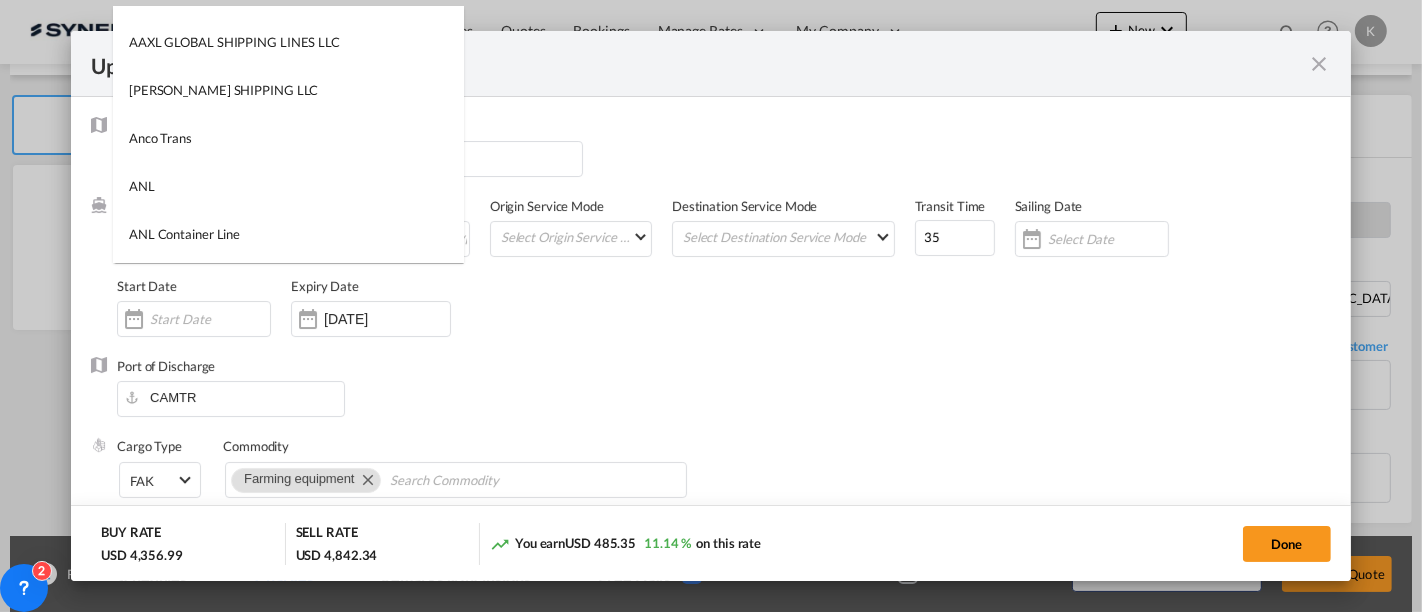 scroll, scrollTop: 0, scrollLeft: 0, axis: both 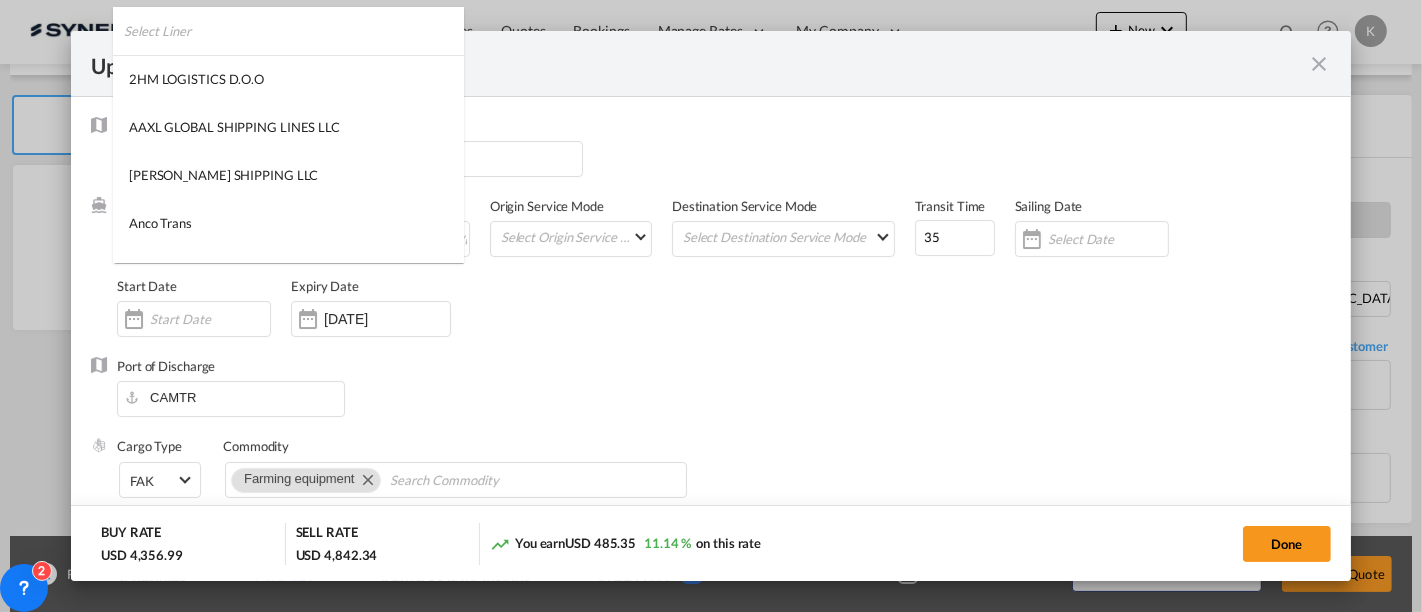 click at bounding box center [294, 31] 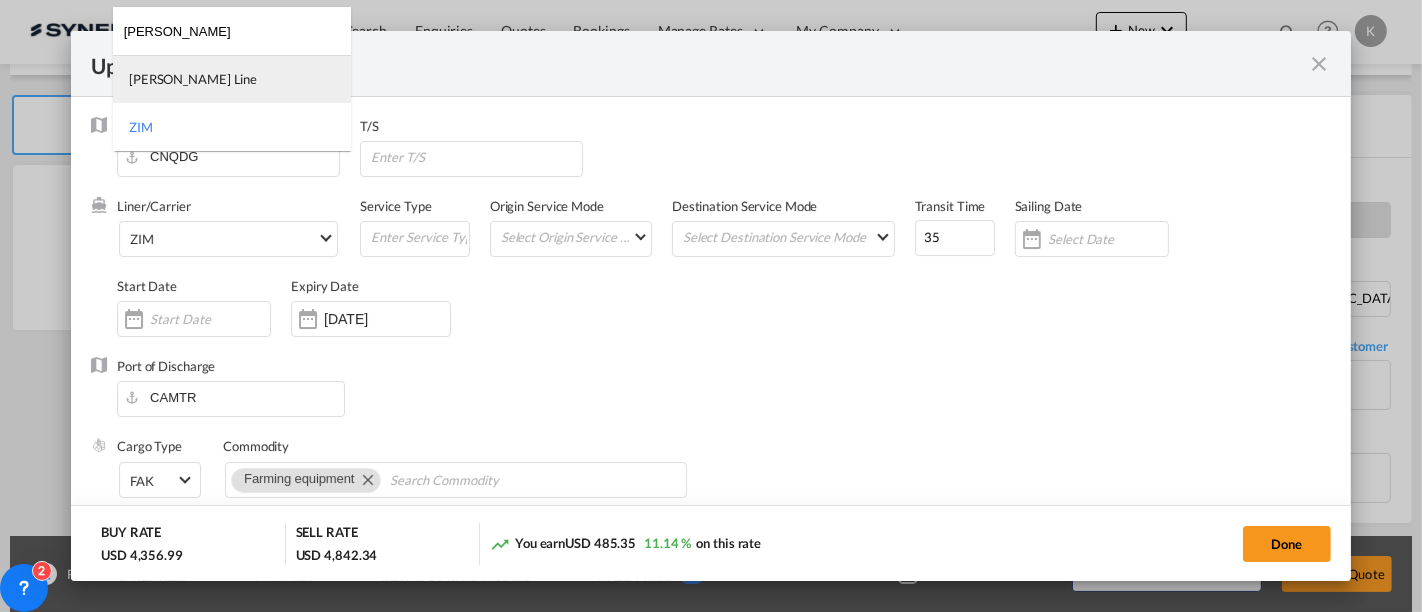 type on "[PERSON_NAME]" 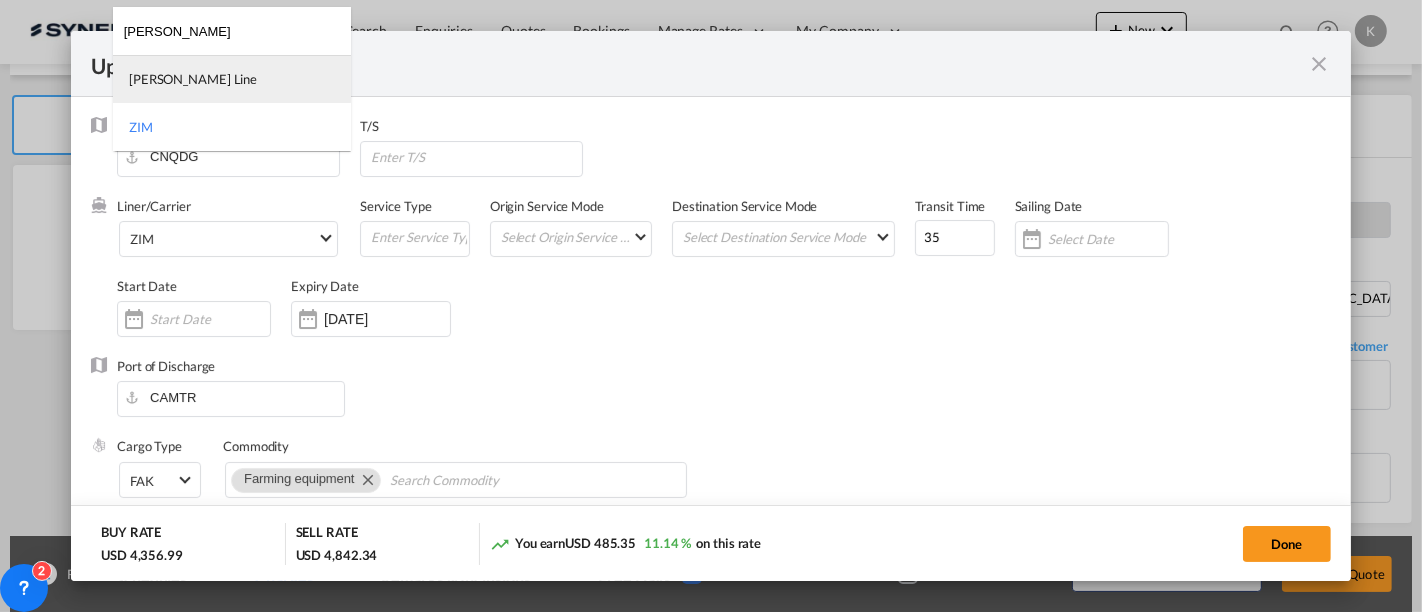 click on "[PERSON_NAME] Line" at bounding box center (232, 79) 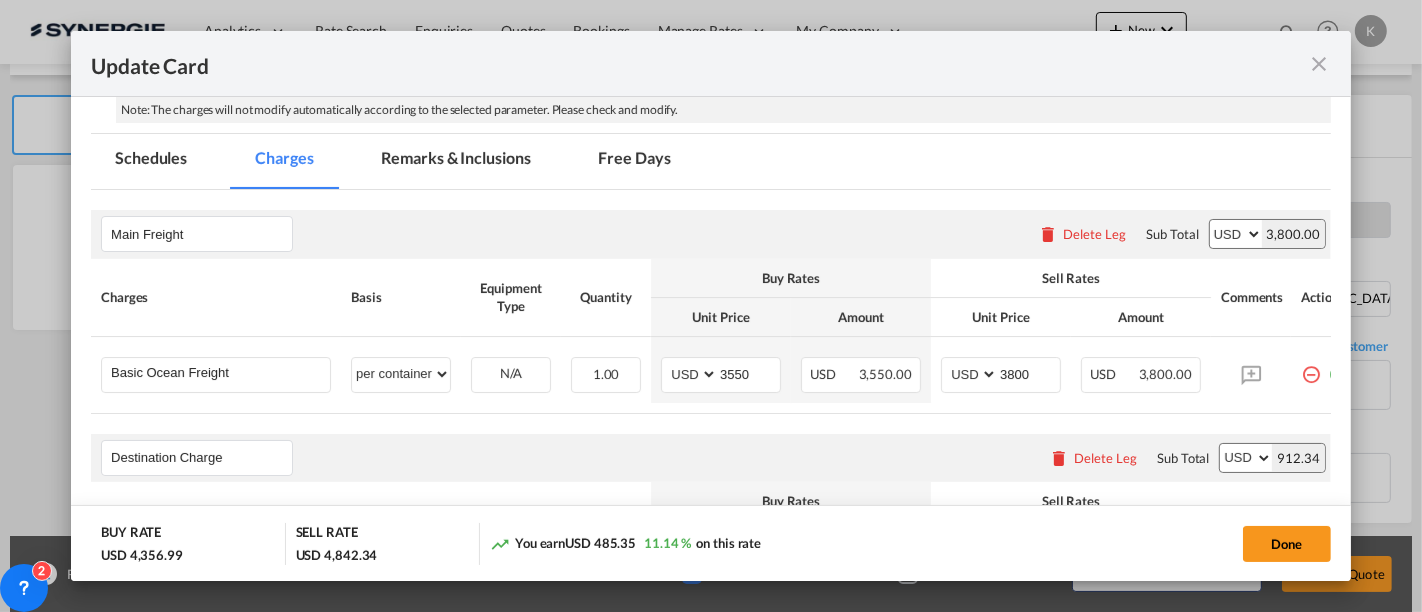 scroll, scrollTop: 425, scrollLeft: 0, axis: vertical 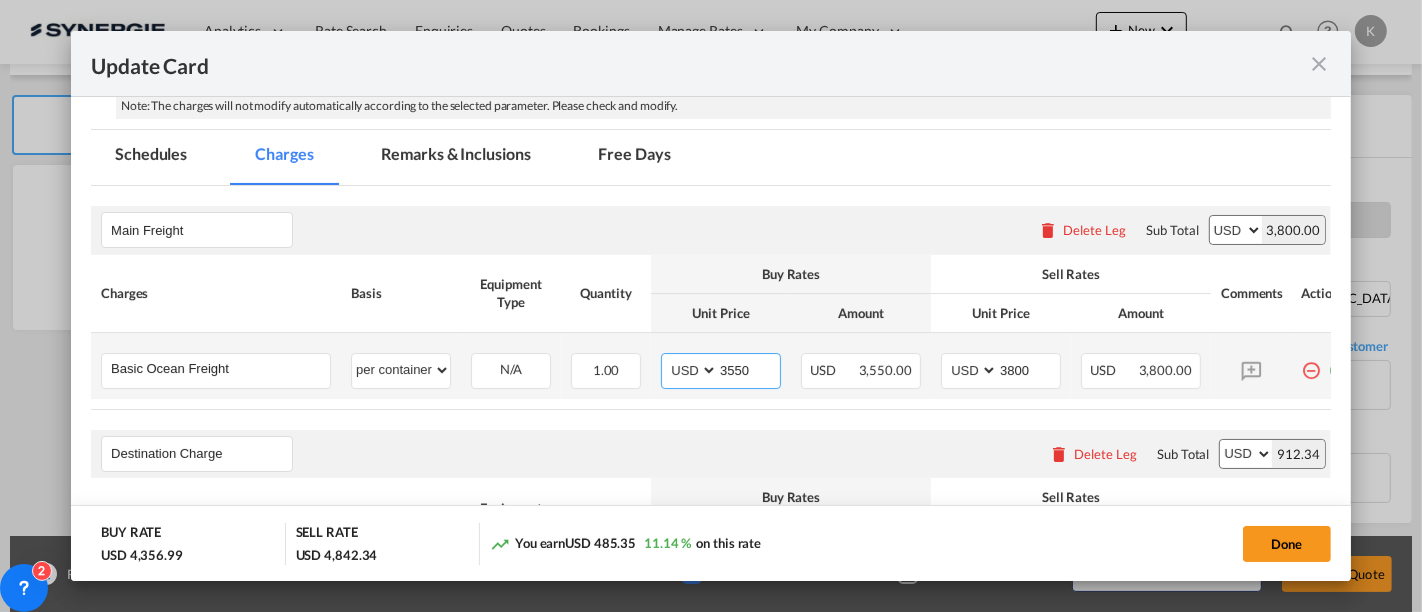 drag, startPoint x: 738, startPoint y: 373, endPoint x: 684, endPoint y: 381, distance: 54.589375 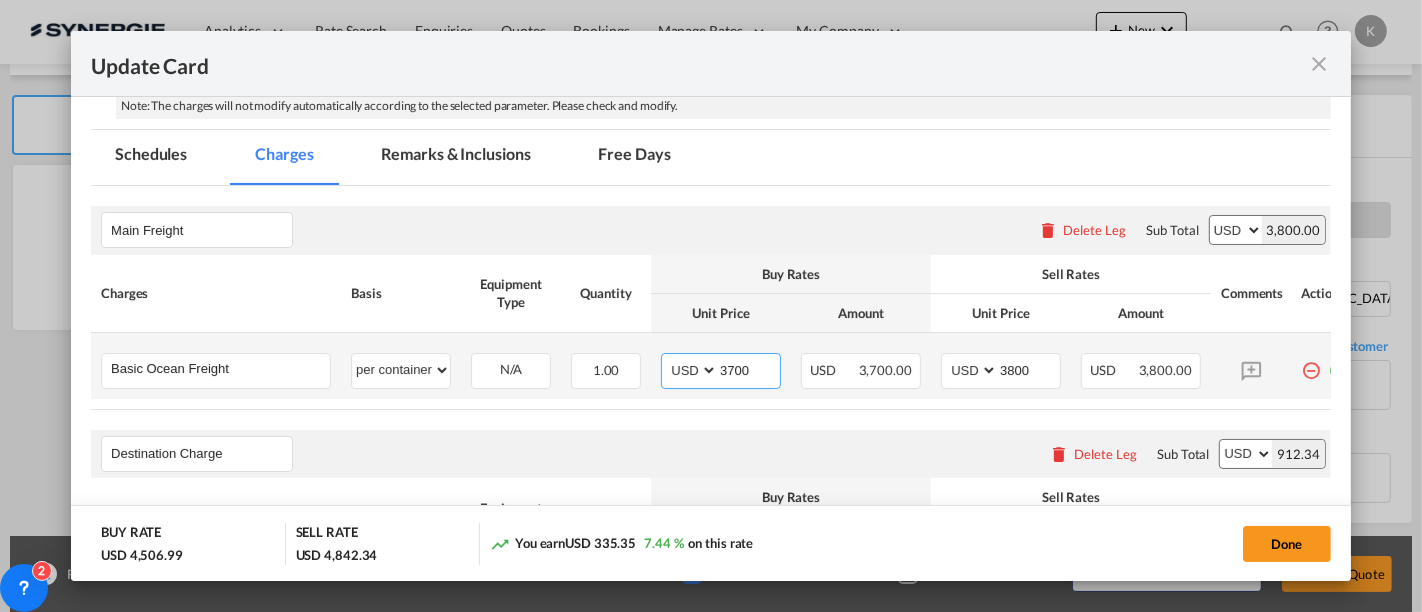type on "3700" 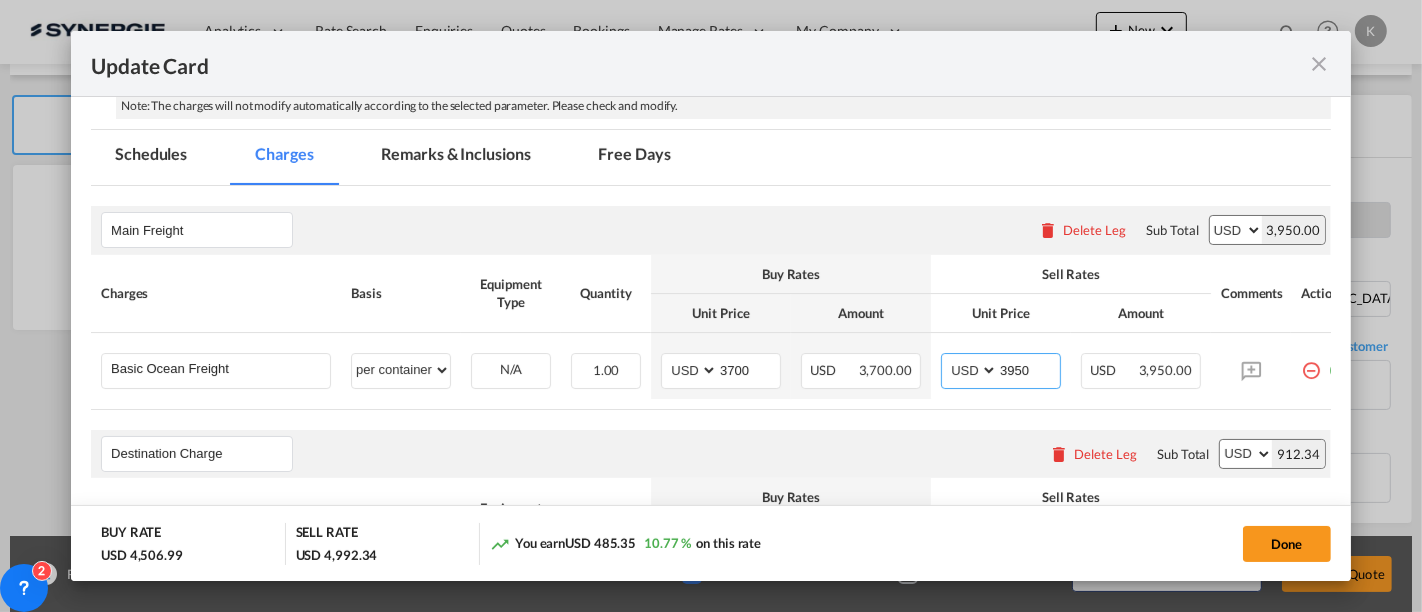 type on "3950" 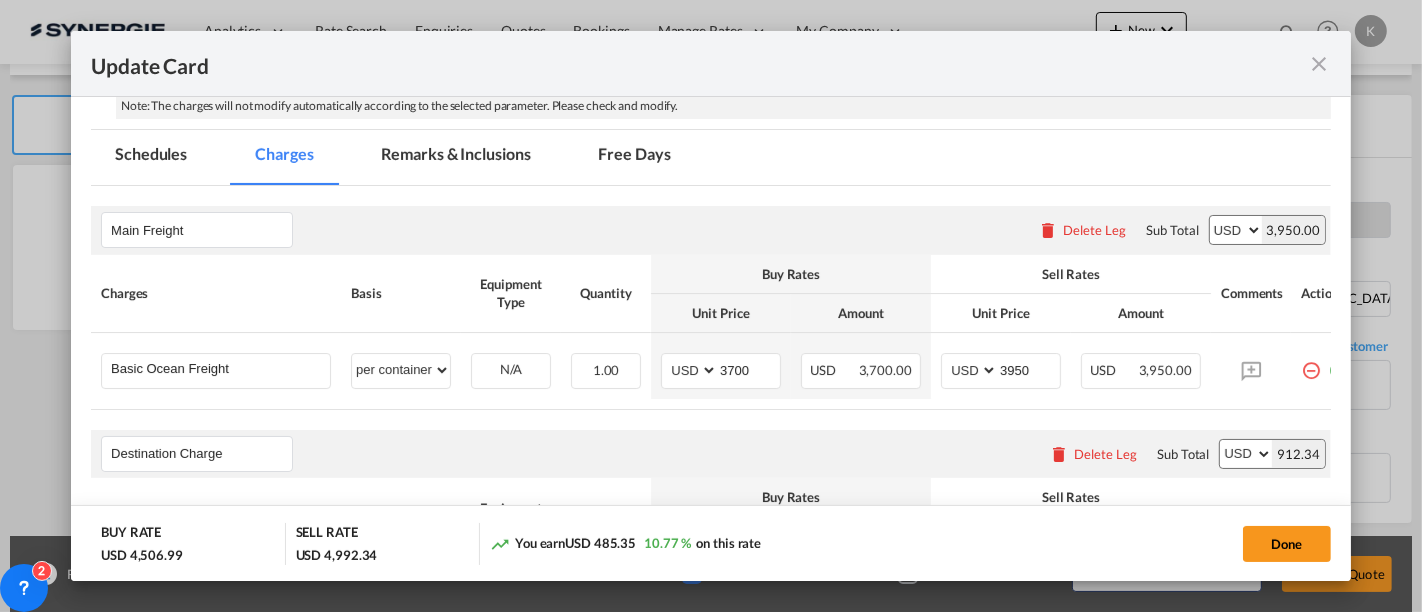 click on "Remarks & Inclusions" at bounding box center [456, 157] 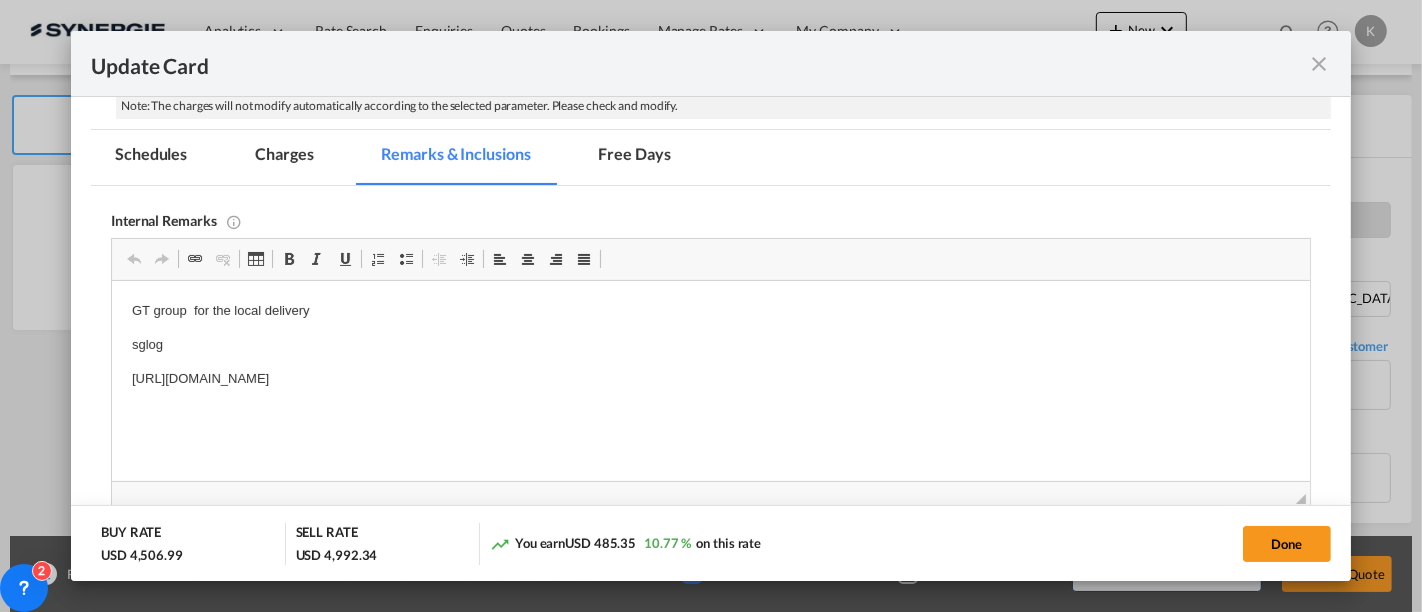 scroll, scrollTop: 0, scrollLeft: 0, axis: both 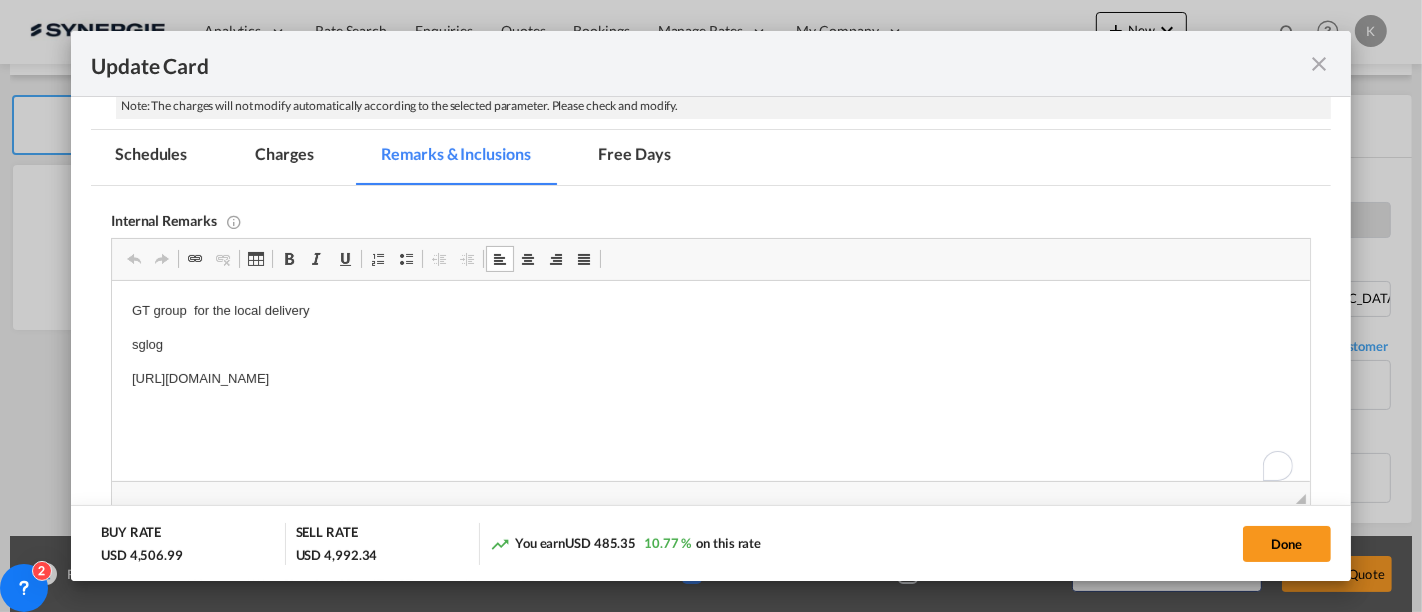 drag, startPoint x: 689, startPoint y: 377, endPoint x: 107, endPoint y: 342, distance: 583.05145 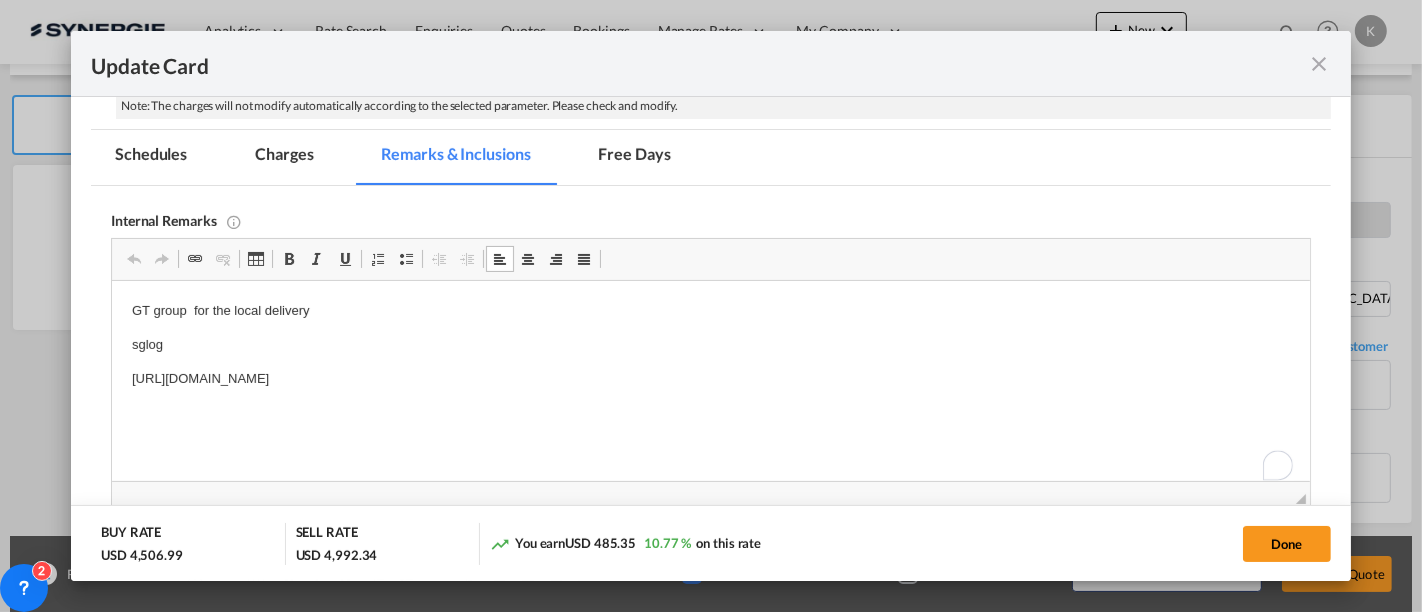 type 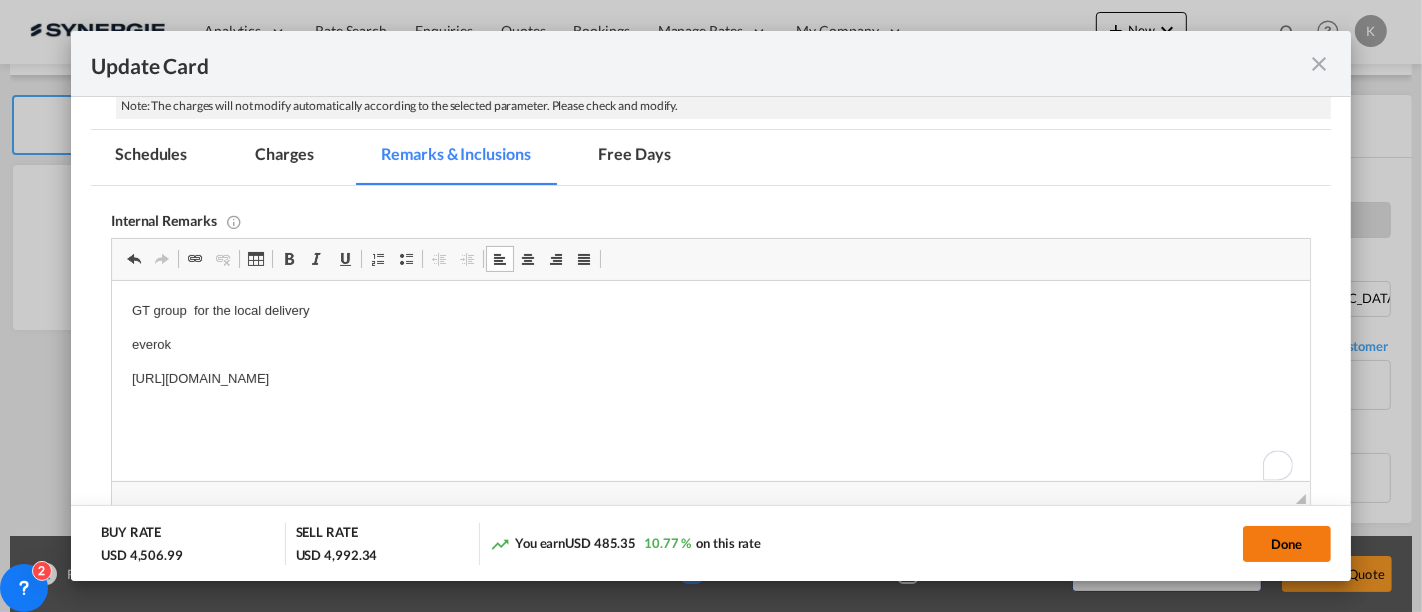 click on "Done" 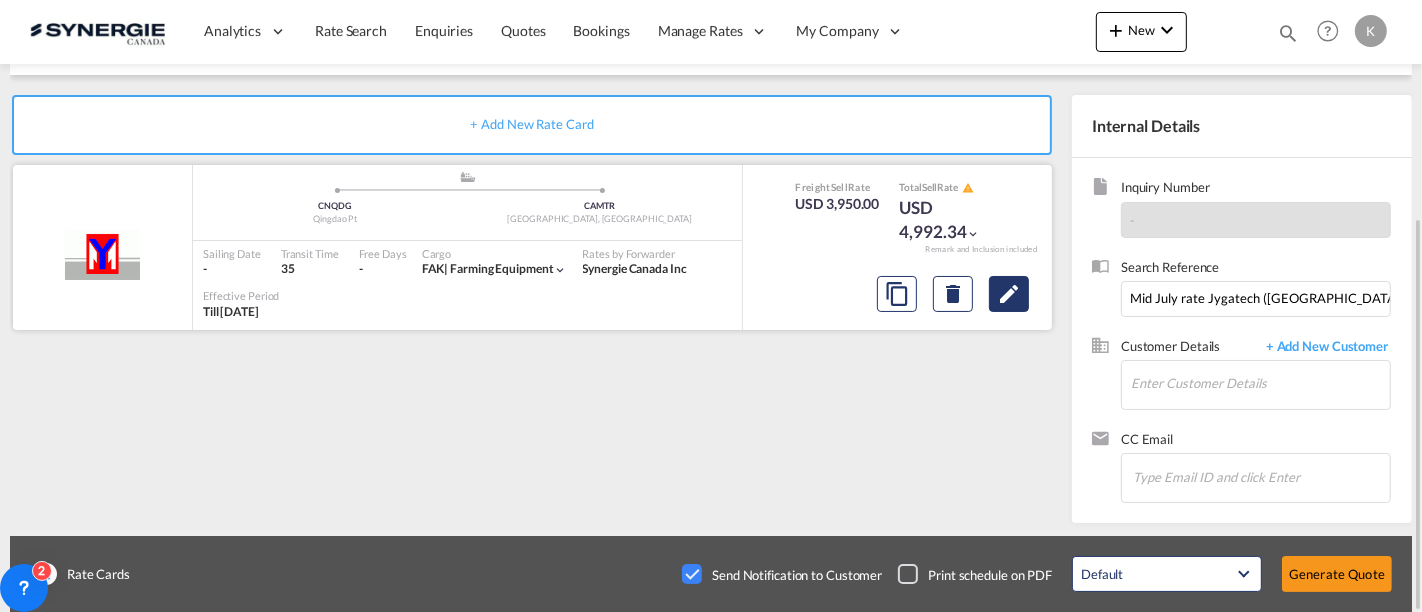 click at bounding box center (1009, 294) 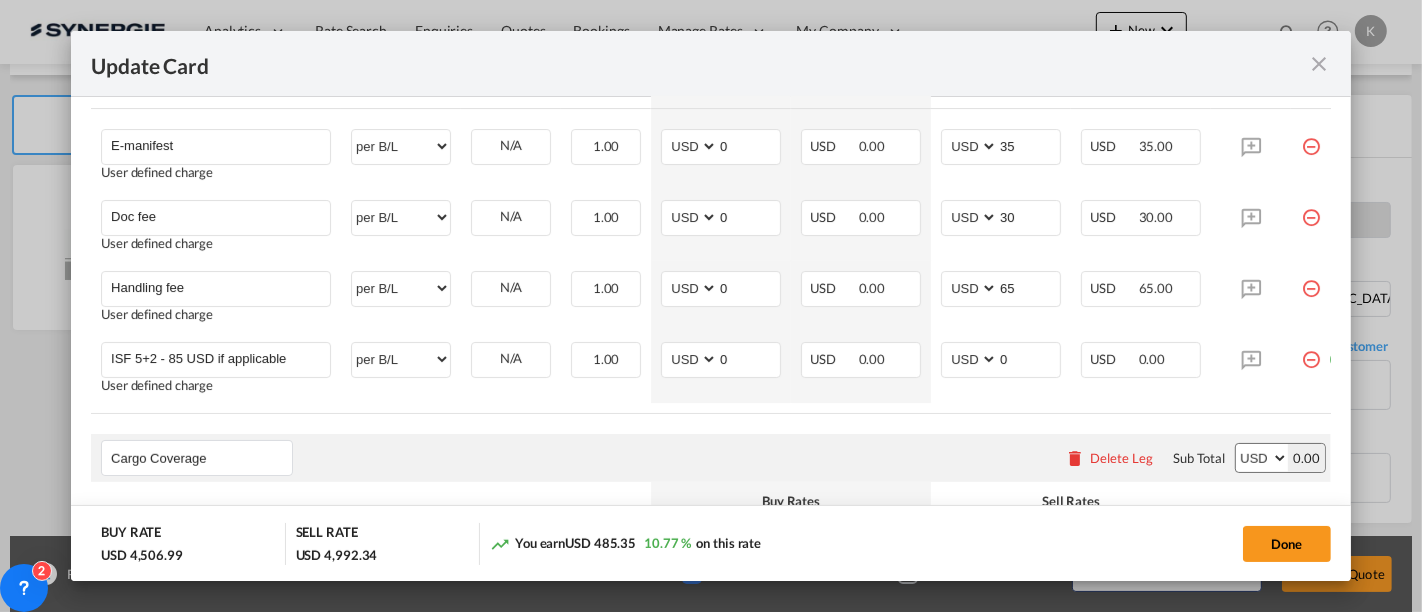 scroll, scrollTop: 1251, scrollLeft: 0, axis: vertical 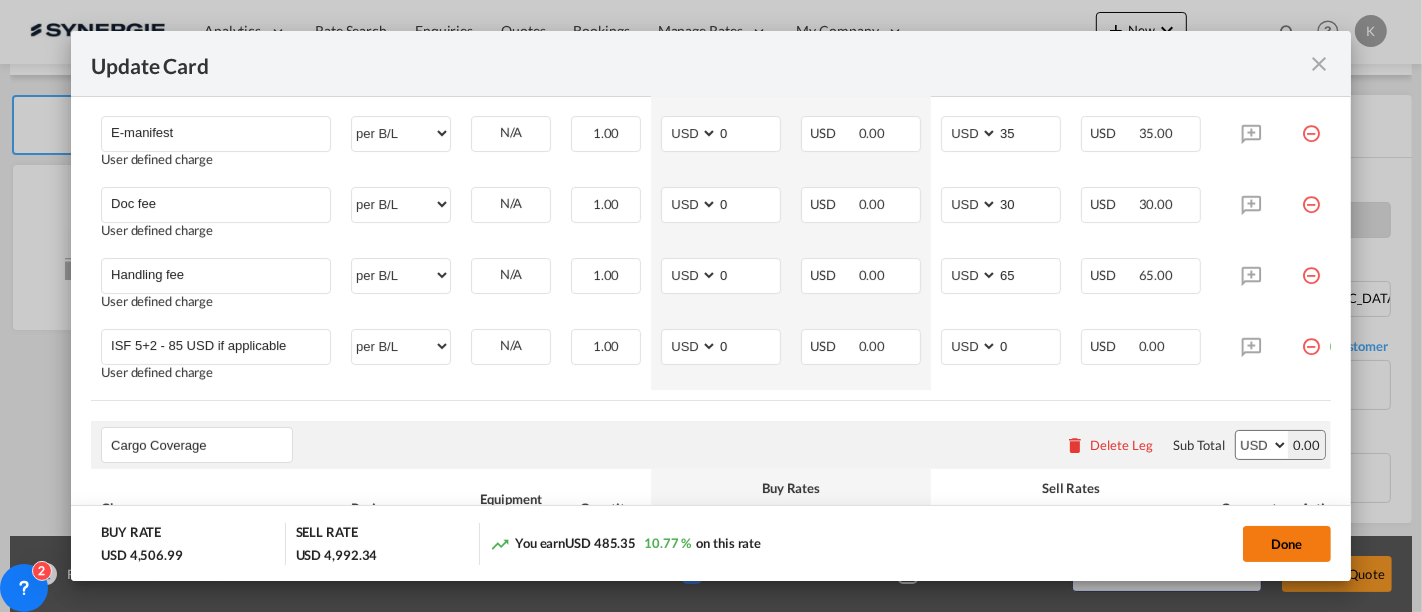 click on "Done" 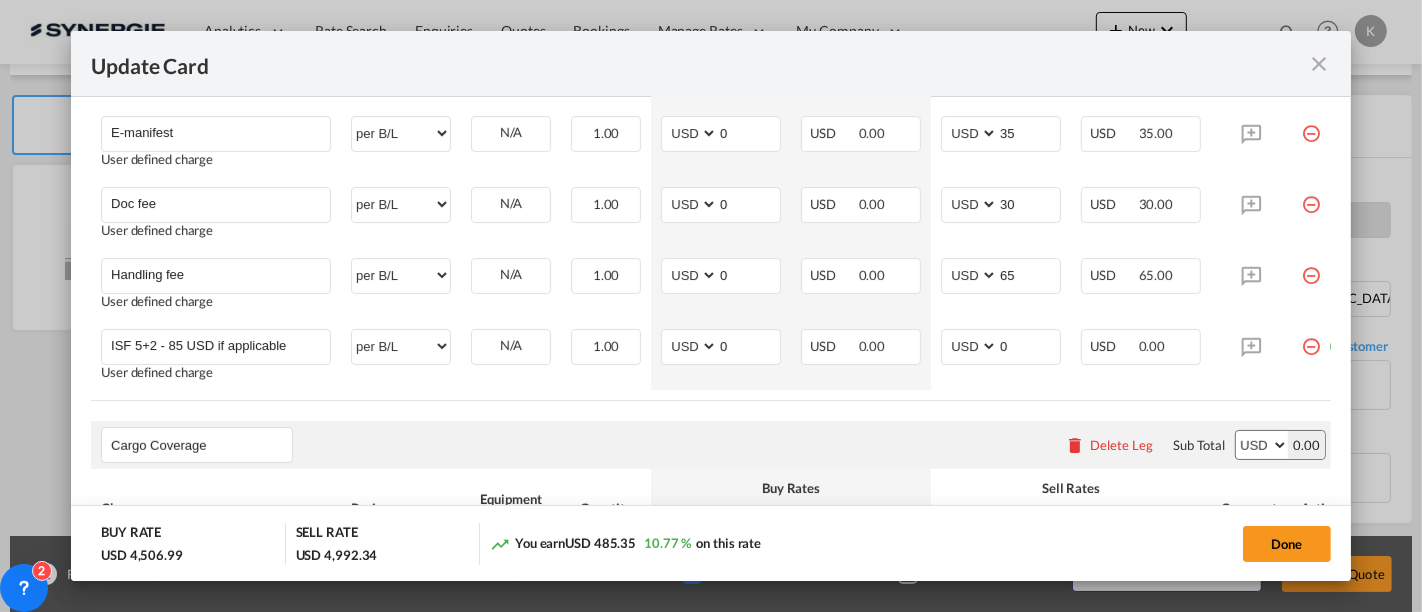 type on "[DATE]" 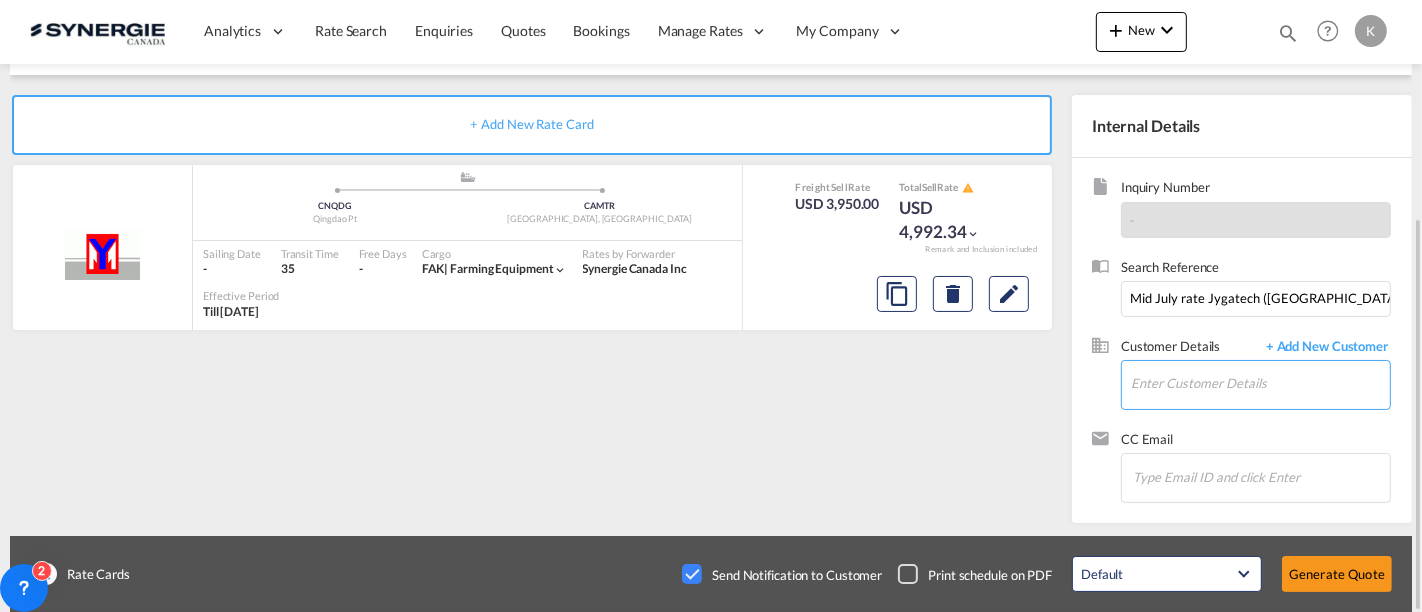 click on "Enter Customer Details" at bounding box center [1260, 383] 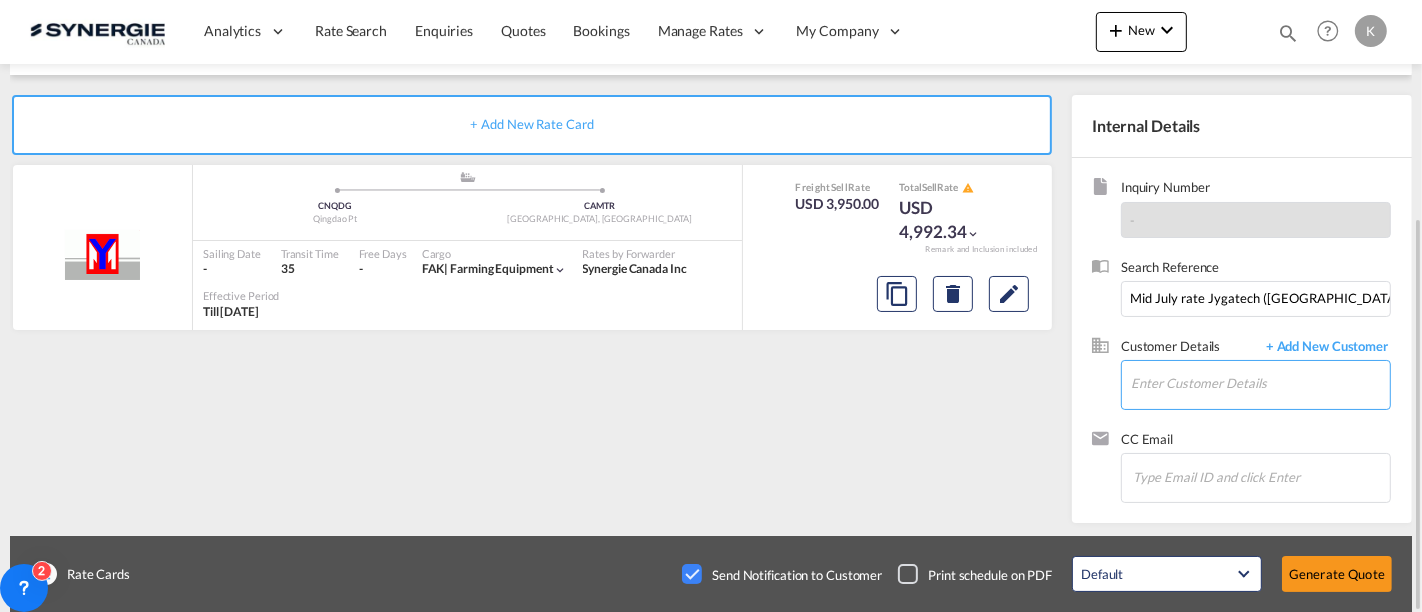click on "Enter Customer Details" at bounding box center (1260, 383) 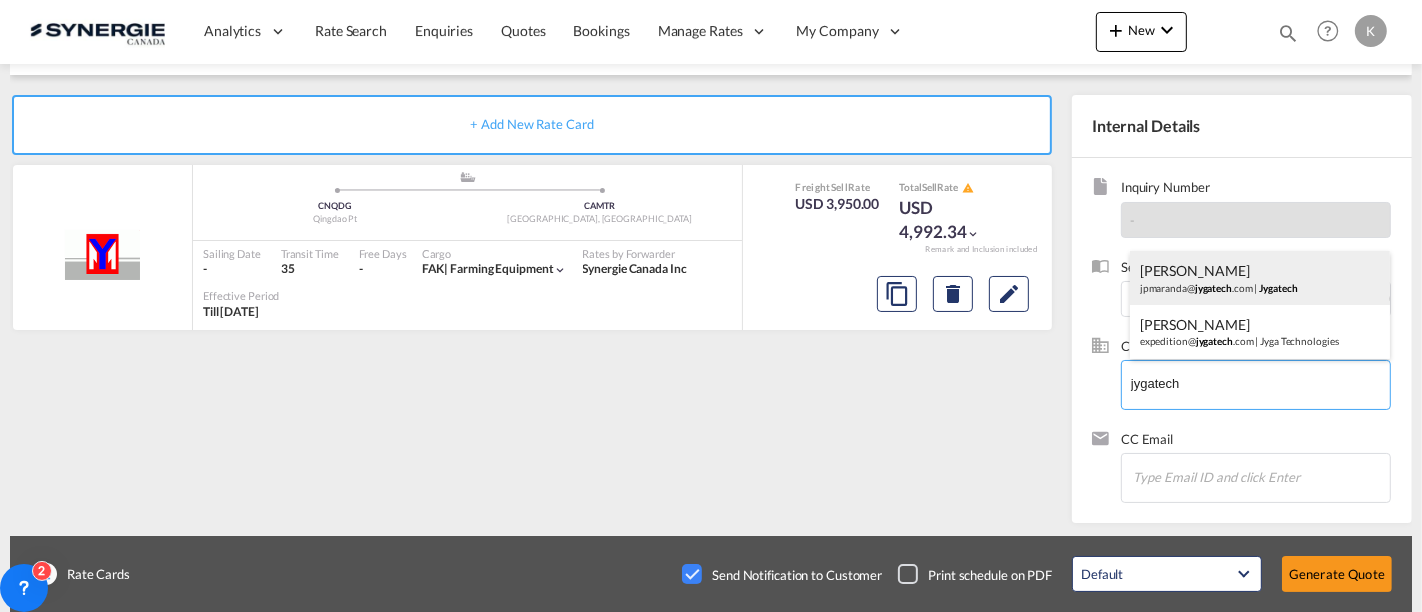 click on "[PERSON_NAME] jpmaranda@ jygatech .com    |    Jygatech" at bounding box center (1260, 278) 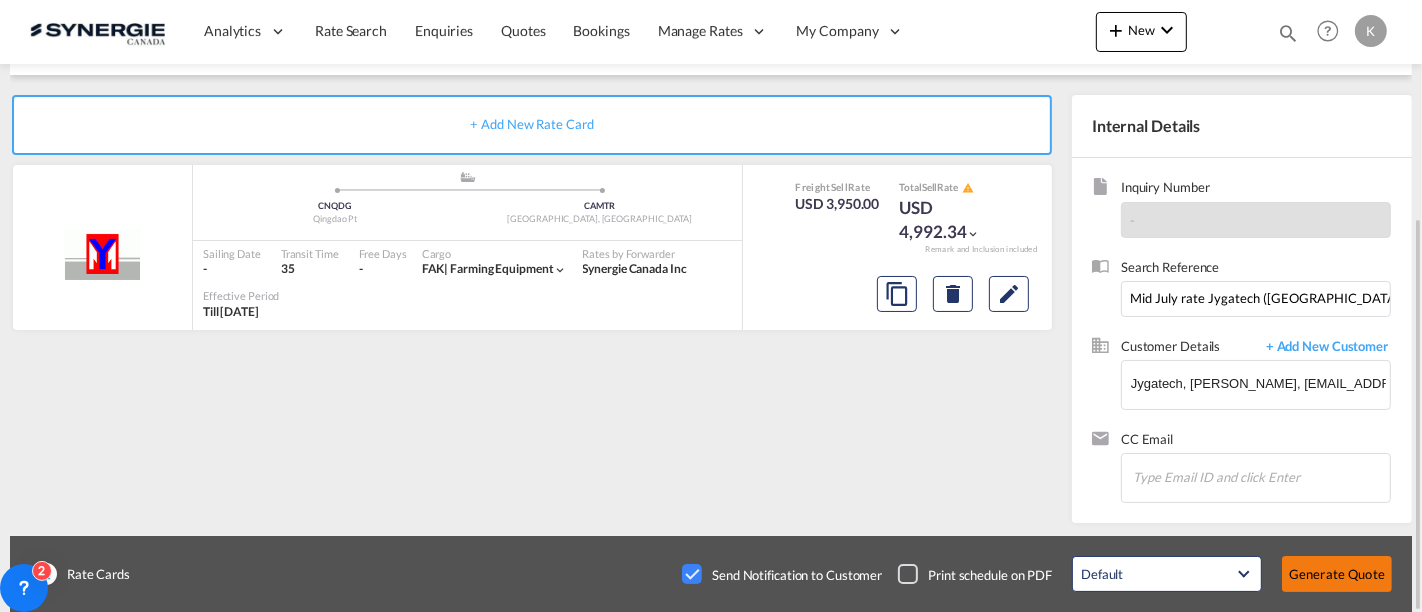 click on "Generate Quote" at bounding box center (1337, 574) 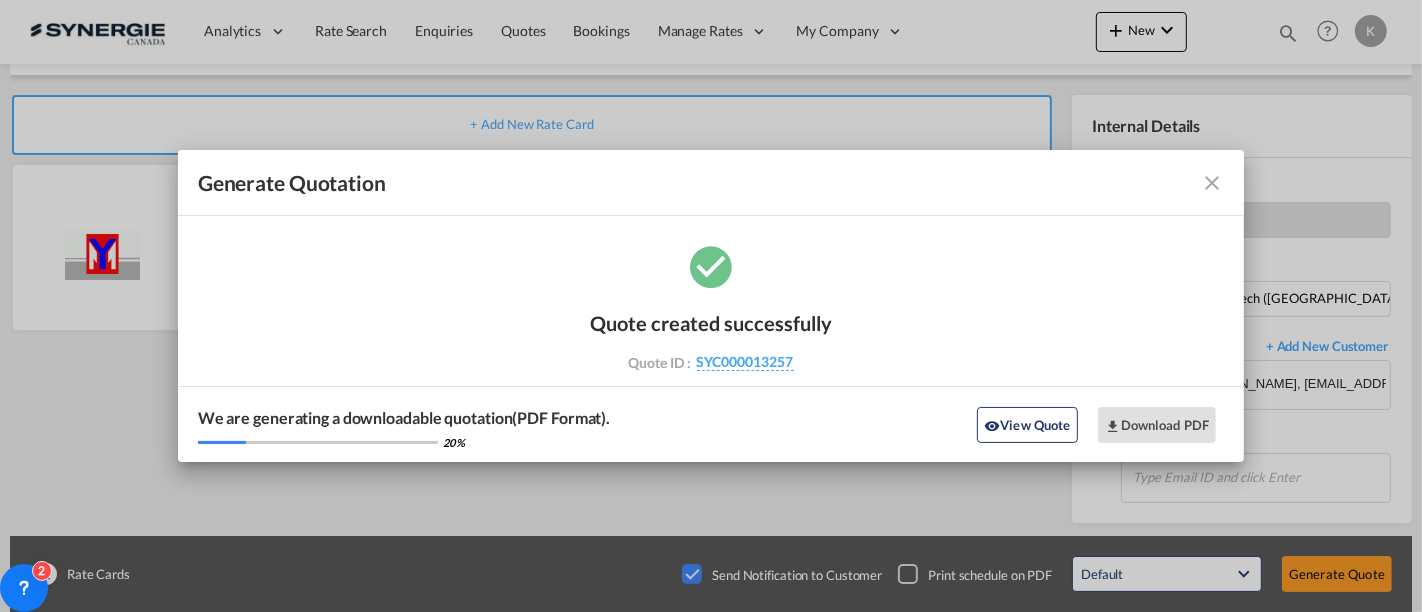 click at bounding box center (1212, 183) 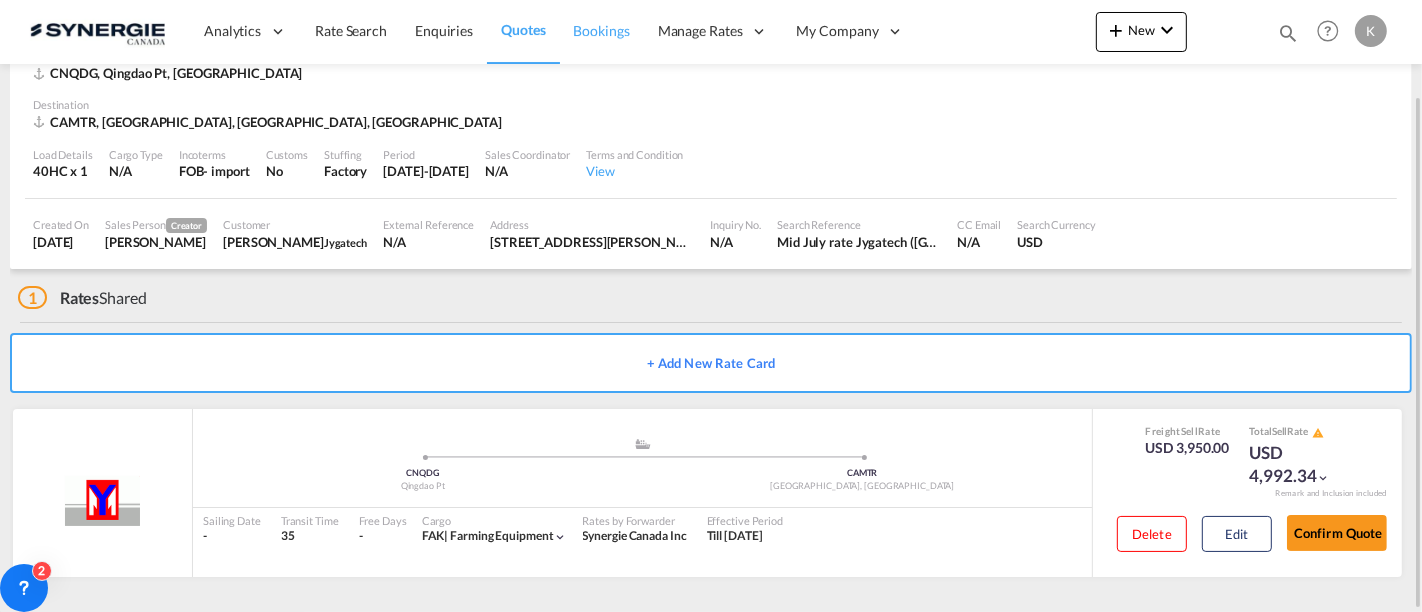 scroll, scrollTop: 115, scrollLeft: 0, axis: vertical 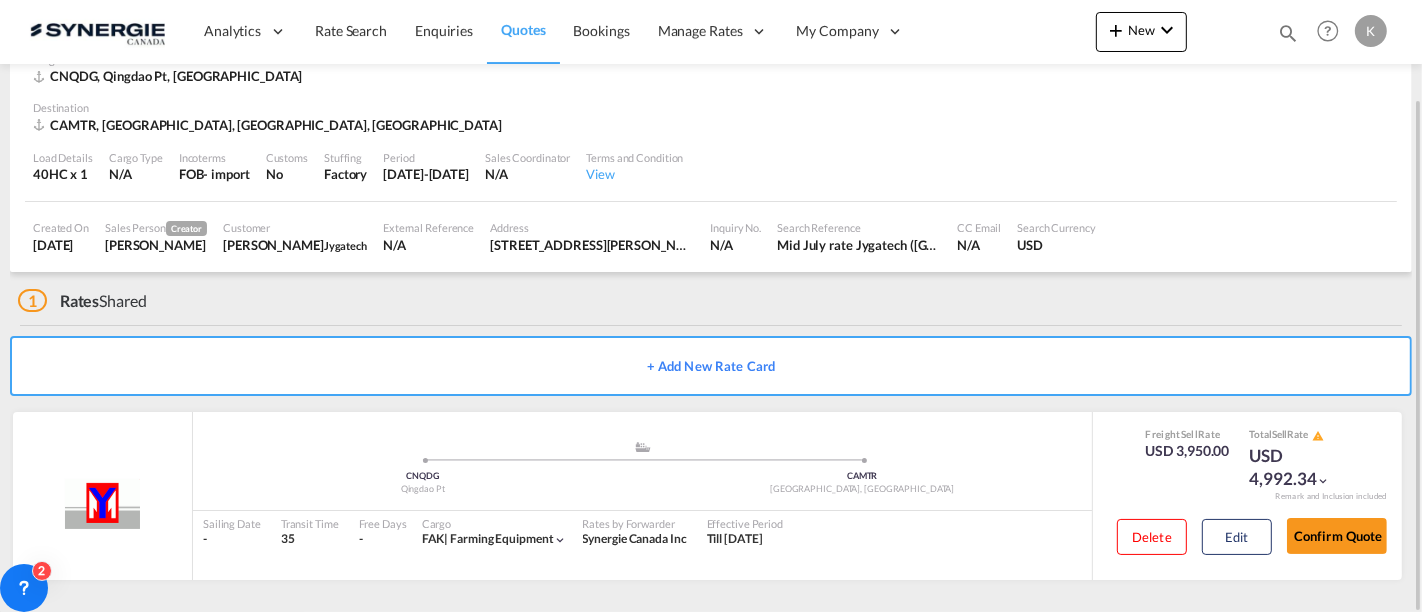 click on "Quotes" at bounding box center [523, 29] 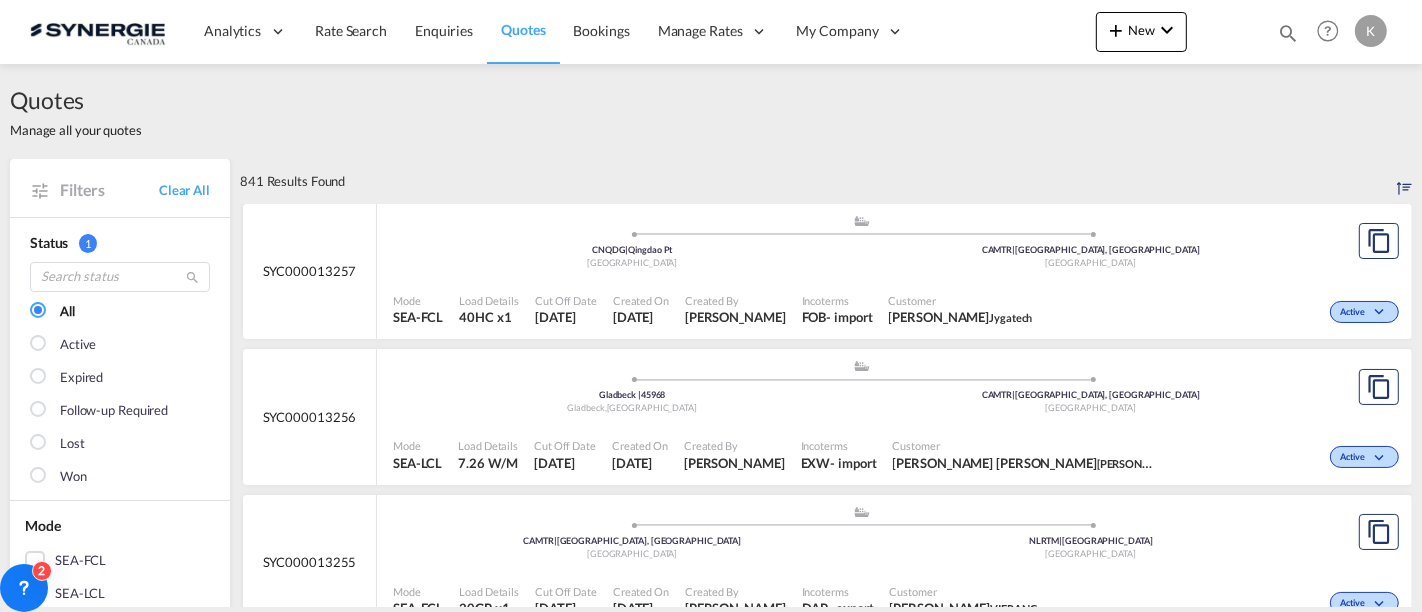 scroll, scrollTop: 0, scrollLeft: 0, axis: both 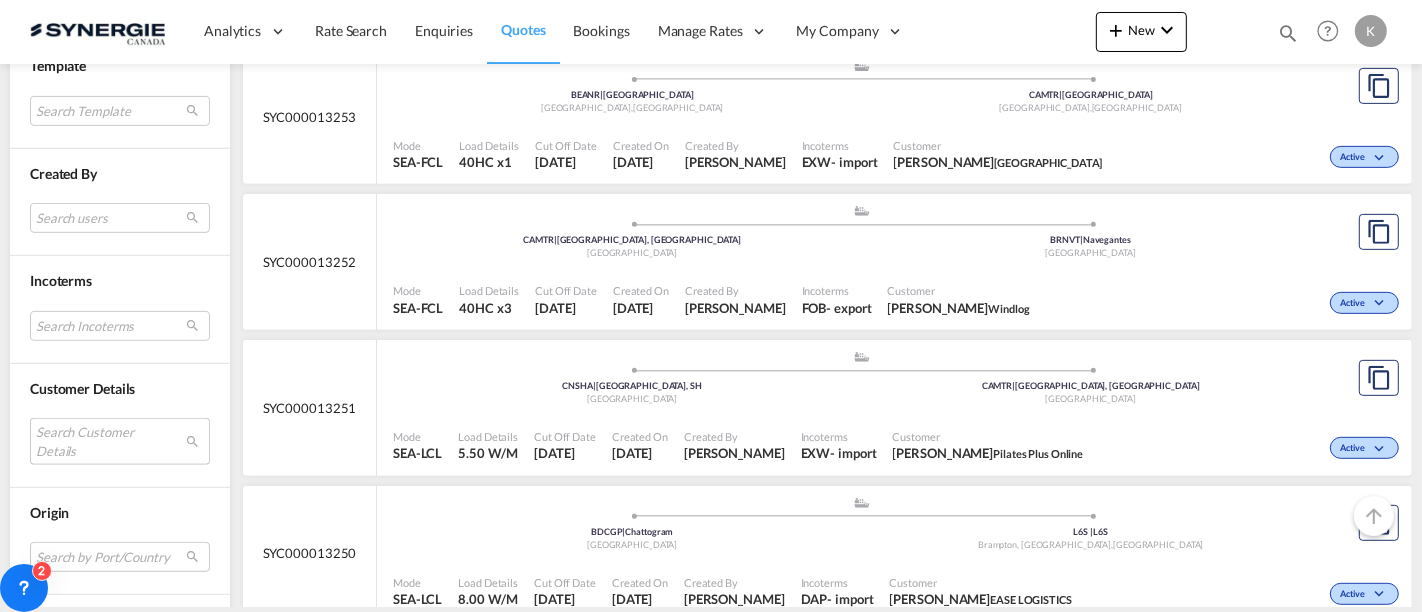 click on "Search Customer Details user name
user [PERSON_NAME] [EMAIL_ADDRESS][DOMAIN_NAME]    | ease logistics
user fulya Yesil [EMAIL_ADDRESS][DOMAIN_NAME]    | mer shipping transport
user [PERSON_NAME] [PERSON_NAME][EMAIL_ADDRESS][DOMAIN_NAME]    | chef [PERSON_NAME] tevfik Toygun [EMAIL_ADDRESS][DOMAIN_NAME]    | altun logistics
user [PERSON_NAME] [PERSON_NAME][EMAIL_ADDRESS][DOMAIN_NAME]    | iss ff
user [PERSON_NAME] [PERSON_NAME][EMAIL_ADDRESS][DOMAIN_NAME]    | seamark shipping
user [PERSON_NAME] [EMAIL_ADDRESS][DOMAIN_NAME]    | abl dissaco
user pierre . [EMAIL_ADDRESS][DOMAIN_NAME]    | integral equipment
user [PERSON_NAME] [EMAIL_ADDRESS][DOMAIN_NAME]    | farinex
user daniel STRUKOW [EMAIL_ADDRESS][DOMAIN_NAME]    | cs4 logistics
user [PERSON_NAME] [EMAIL_ADDRESS][DOMAIN_NAME]    | hanka cargo
user [PERSON_NAME] [PERSON_NAME][EMAIL_ADDRESS][DOMAIN_NAME]    | global goodwill logistics corp shenzhen branch
user [PERSON_NAME] Gómez [EMAIL_ADDRESS][PERSON_NAME][PERSON_NAME][DOMAIN_NAME]    | grupo [PERSON_NAME] de c.v
user akhtarul [PERSON_NAME] [EMAIL_ADDRESS][DOMAIN_NAME]
user" at bounding box center (120, 441) 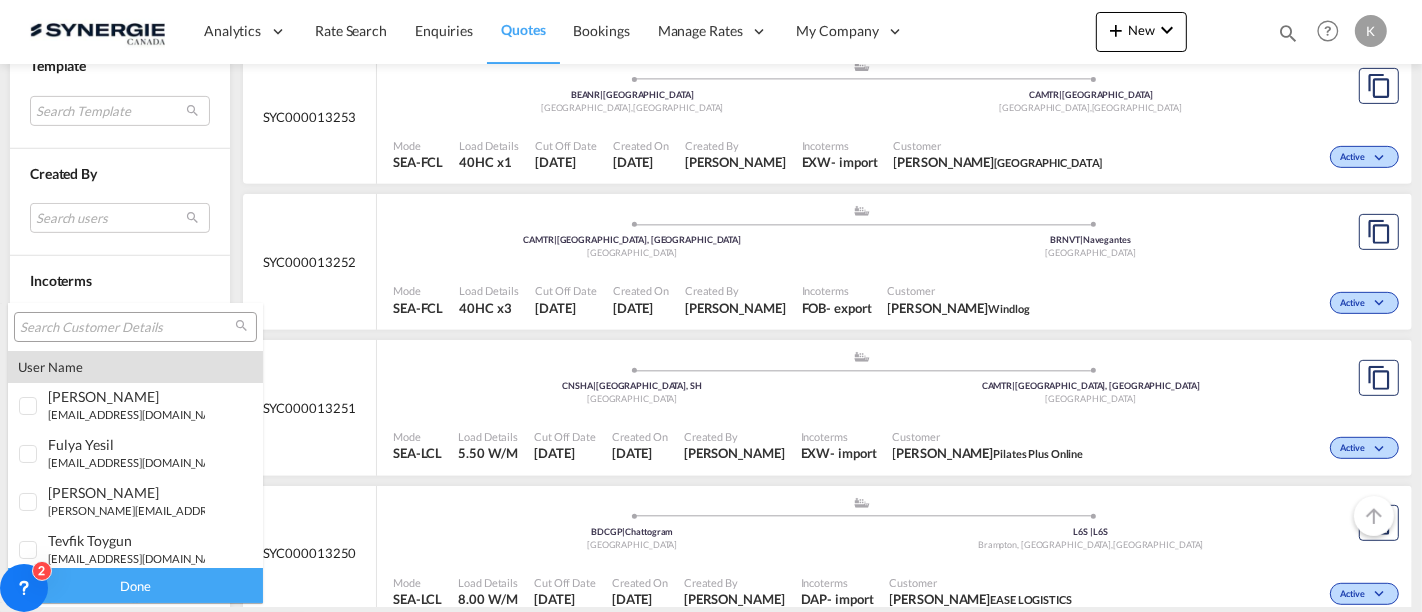 click at bounding box center (127, 328) 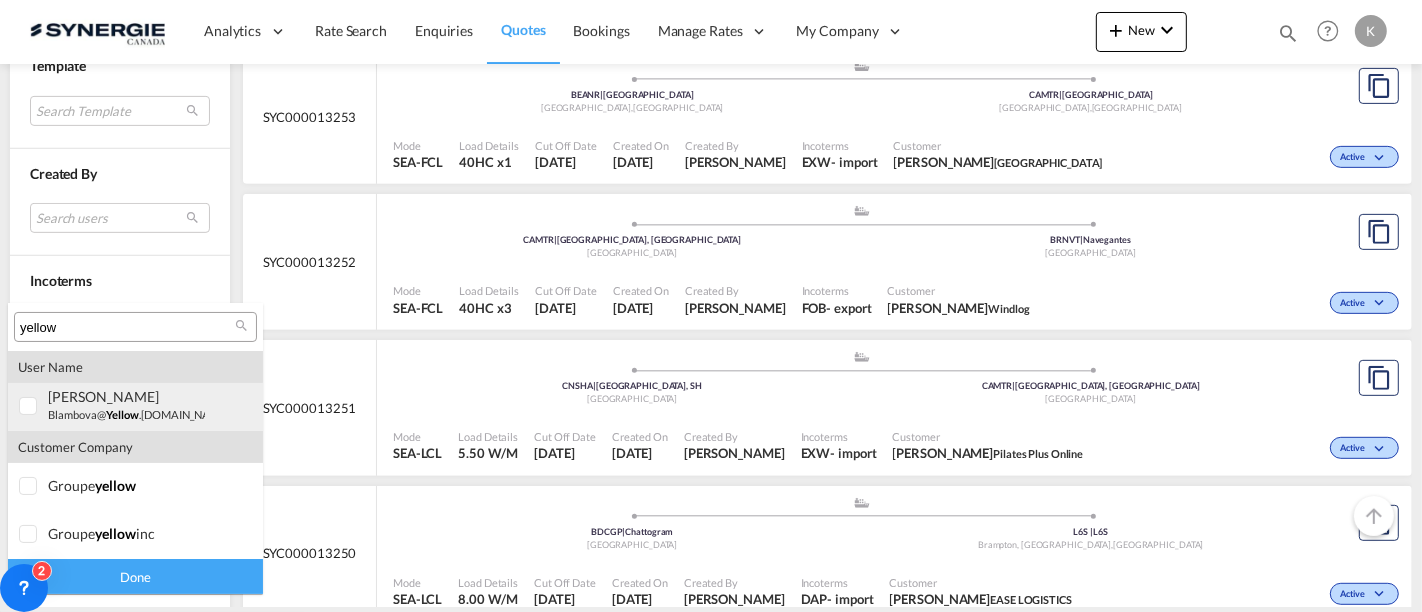 type on "yellow" 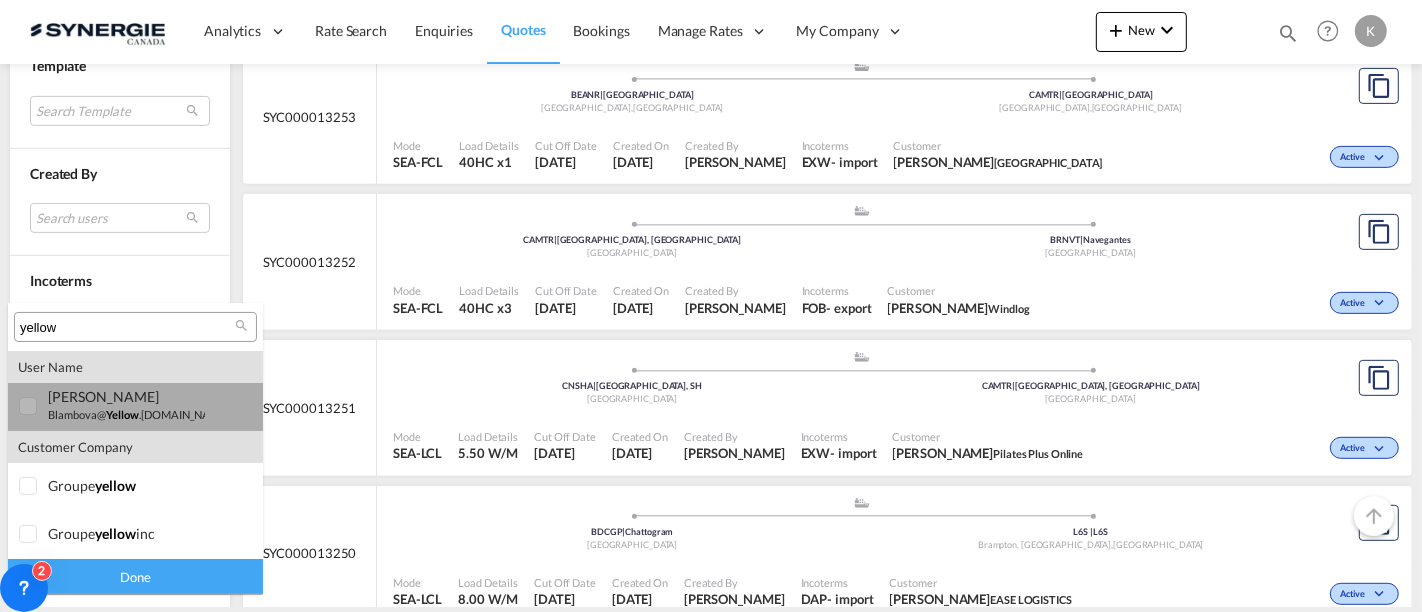 click on "[PERSON_NAME]" at bounding box center (126, 396) 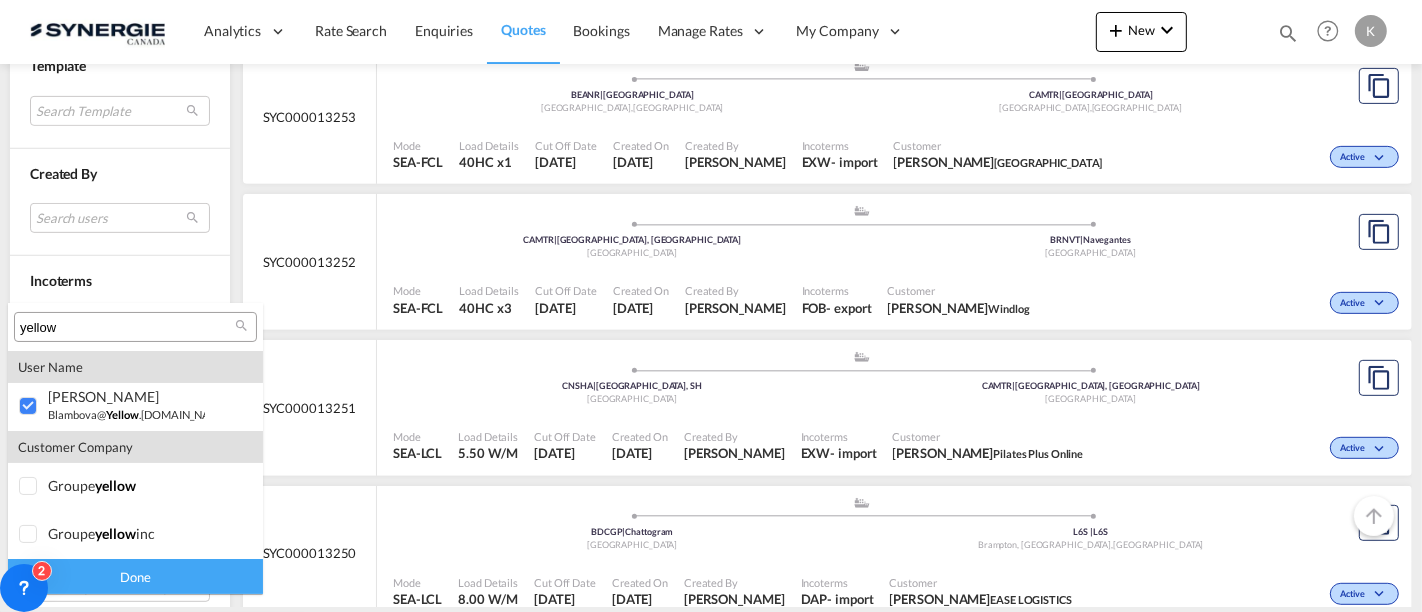 click on "Done" at bounding box center [135, 576] 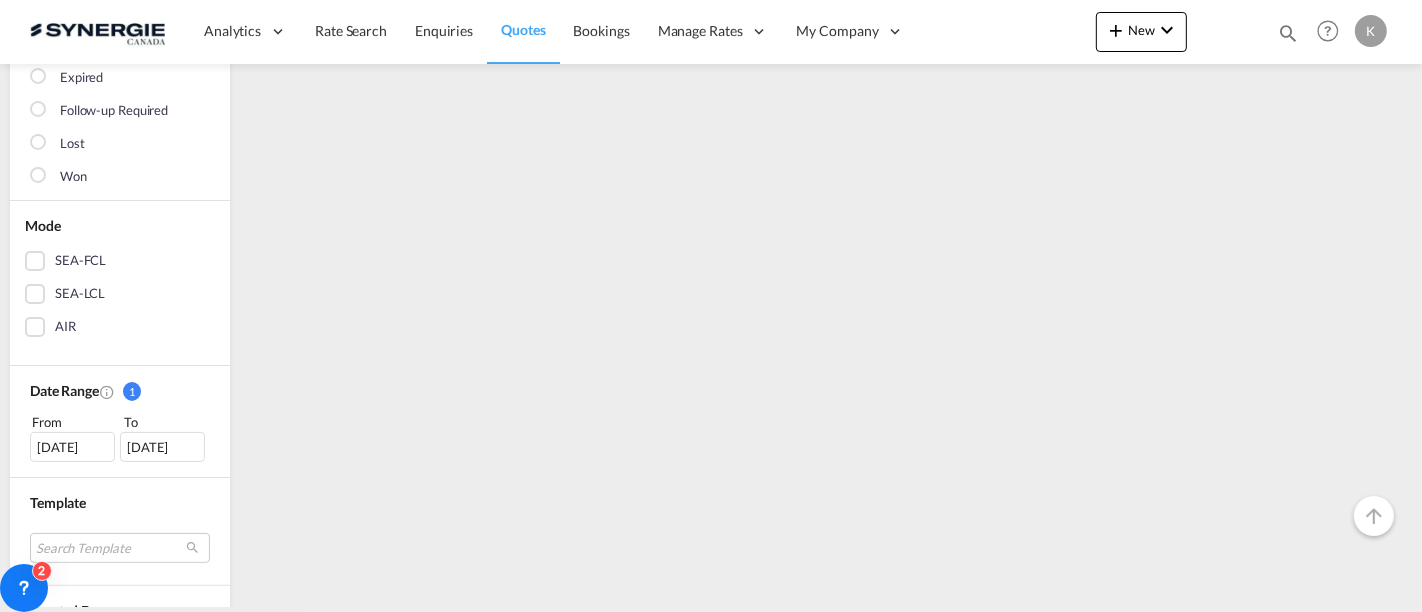 scroll, scrollTop: 0, scrollLeft: 0, axis: both 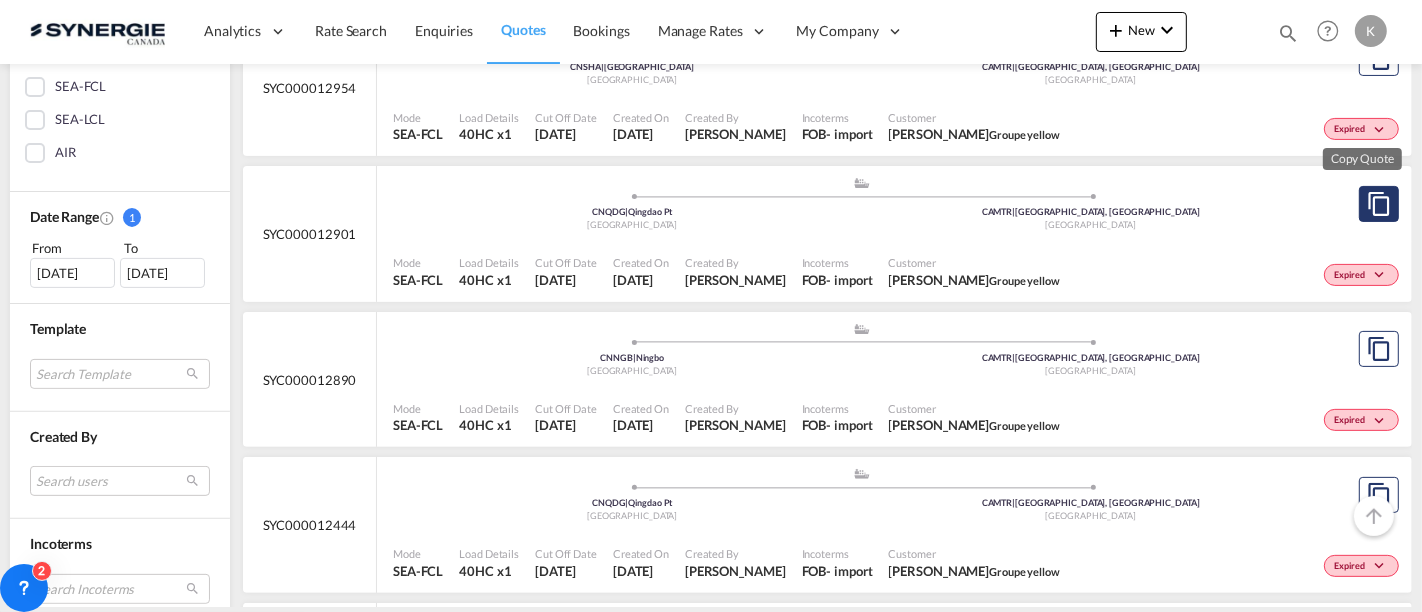 click at bounding box center (1379, 204) 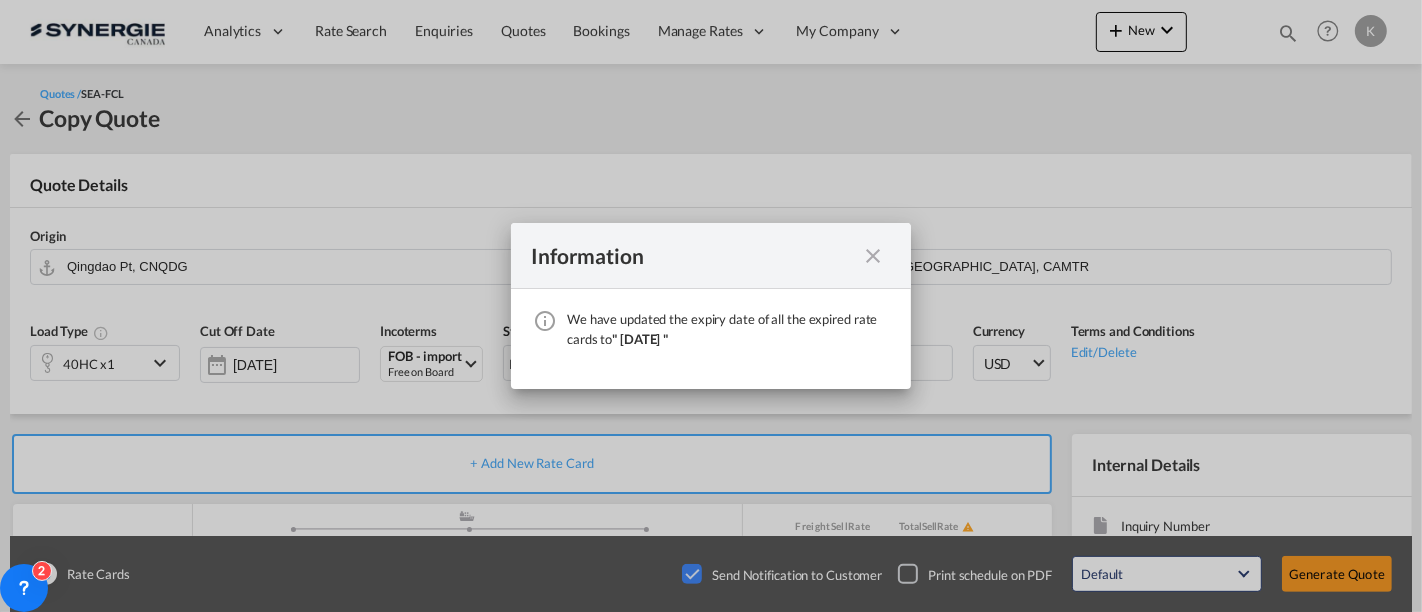 click at bounding box center (873, 256) 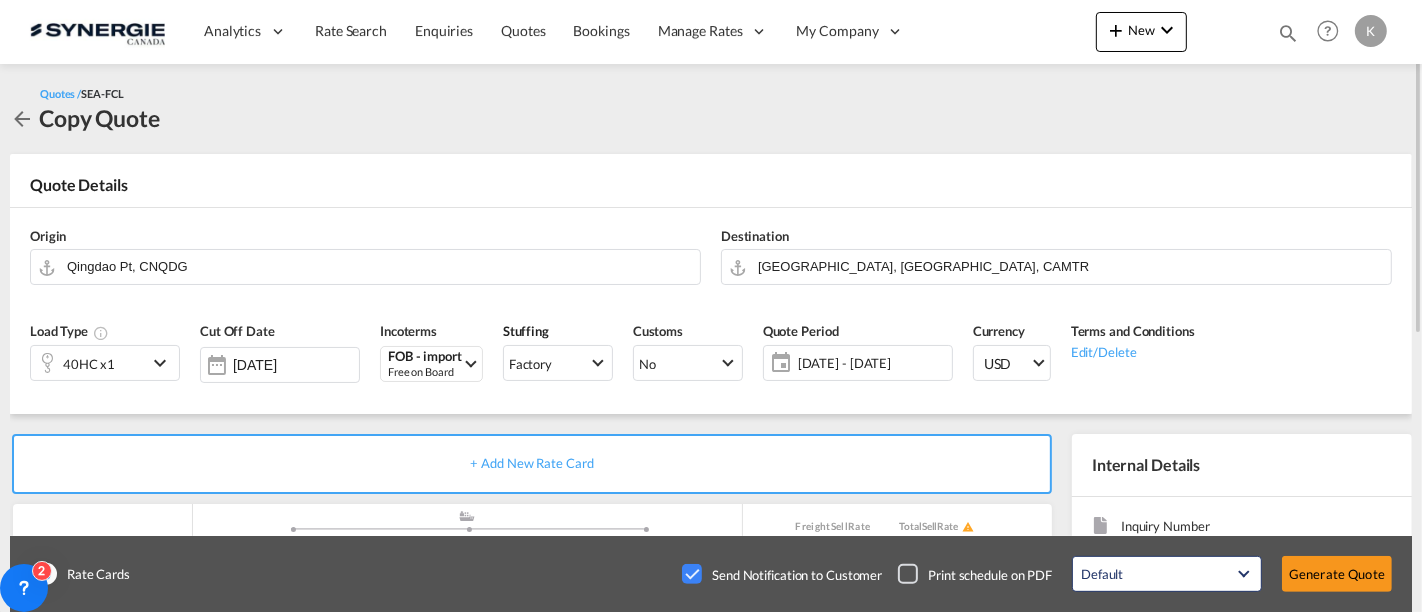 click on "[DATE] - [DATE]" 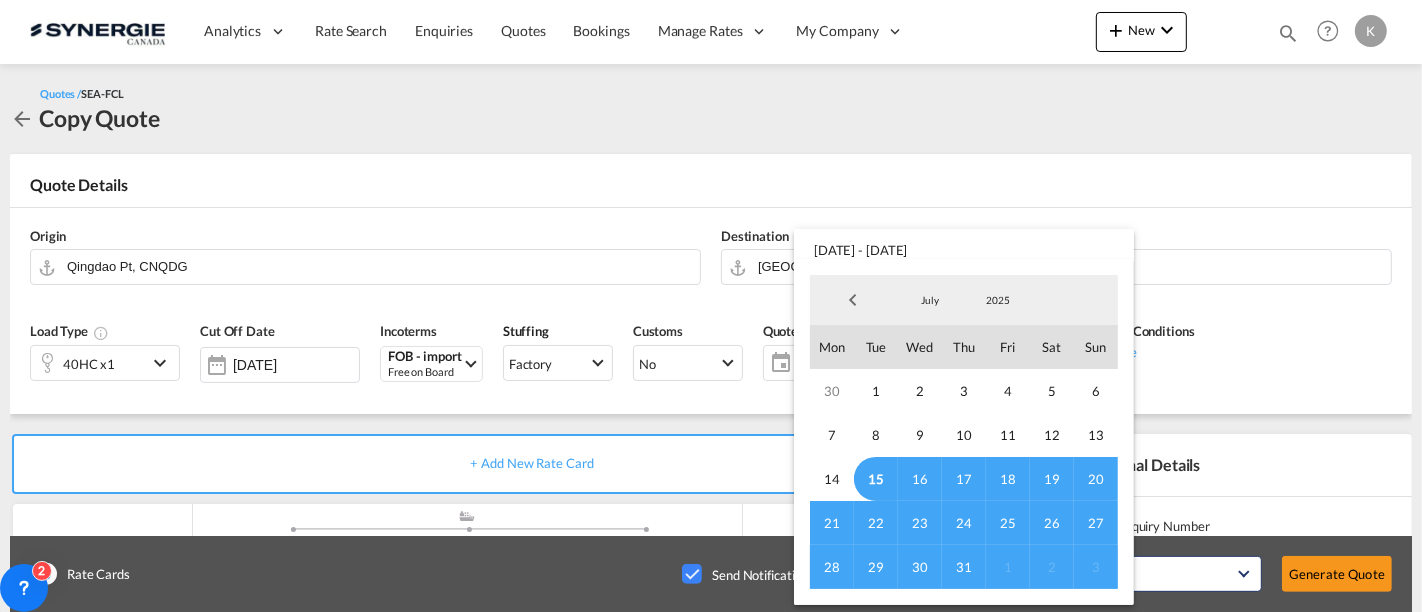 click on "15" at bounding box center (876, 479) 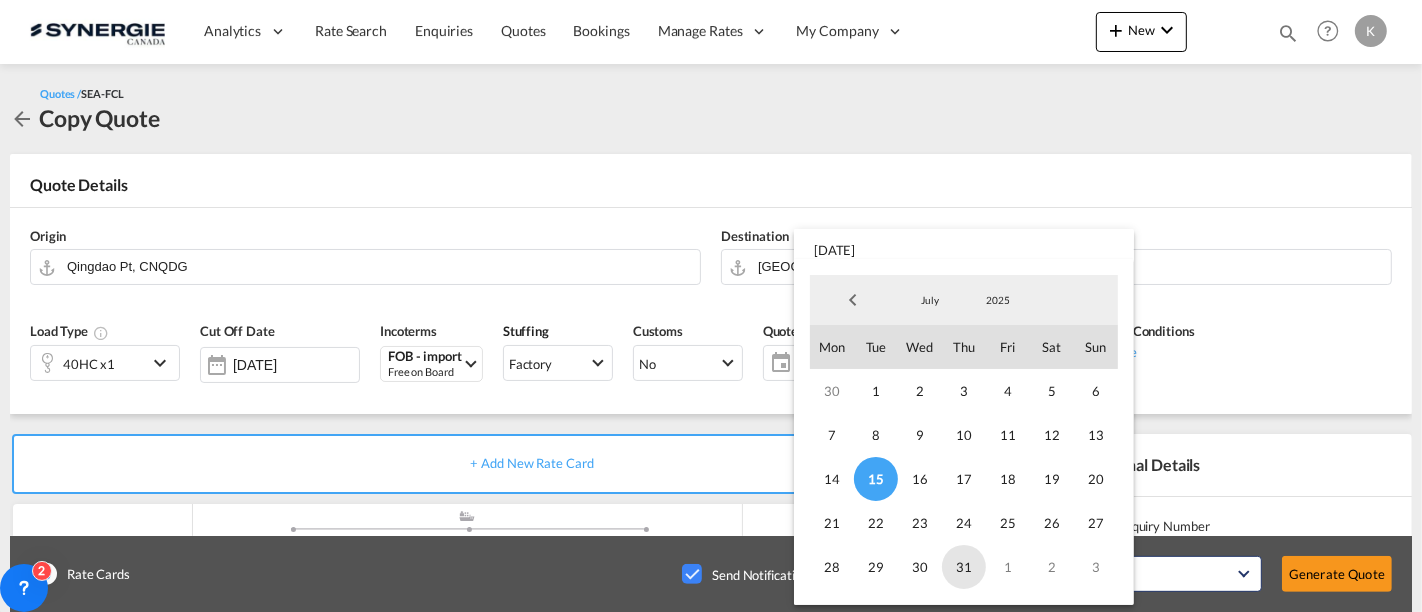 click on "31" at bounding box center (964, 567) 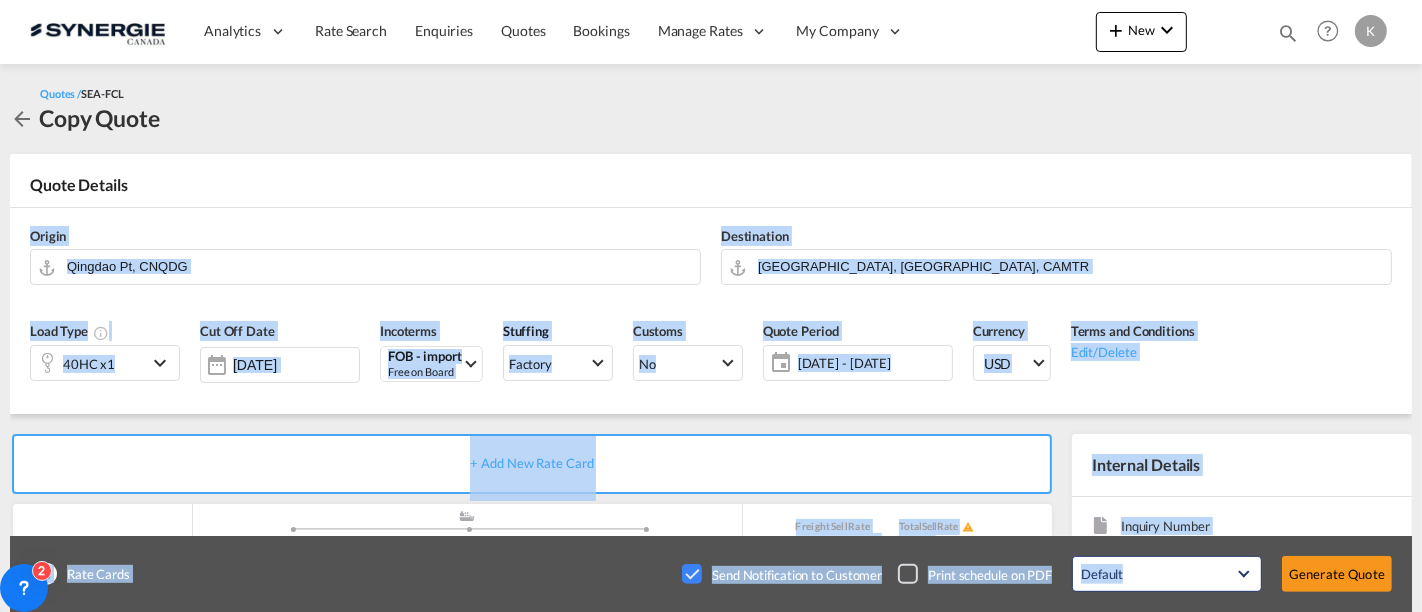 drag, startPoint x: 1414, startPoint y: 181, endPoint x: 1412, endPoint y: 263, distance: 82.02438 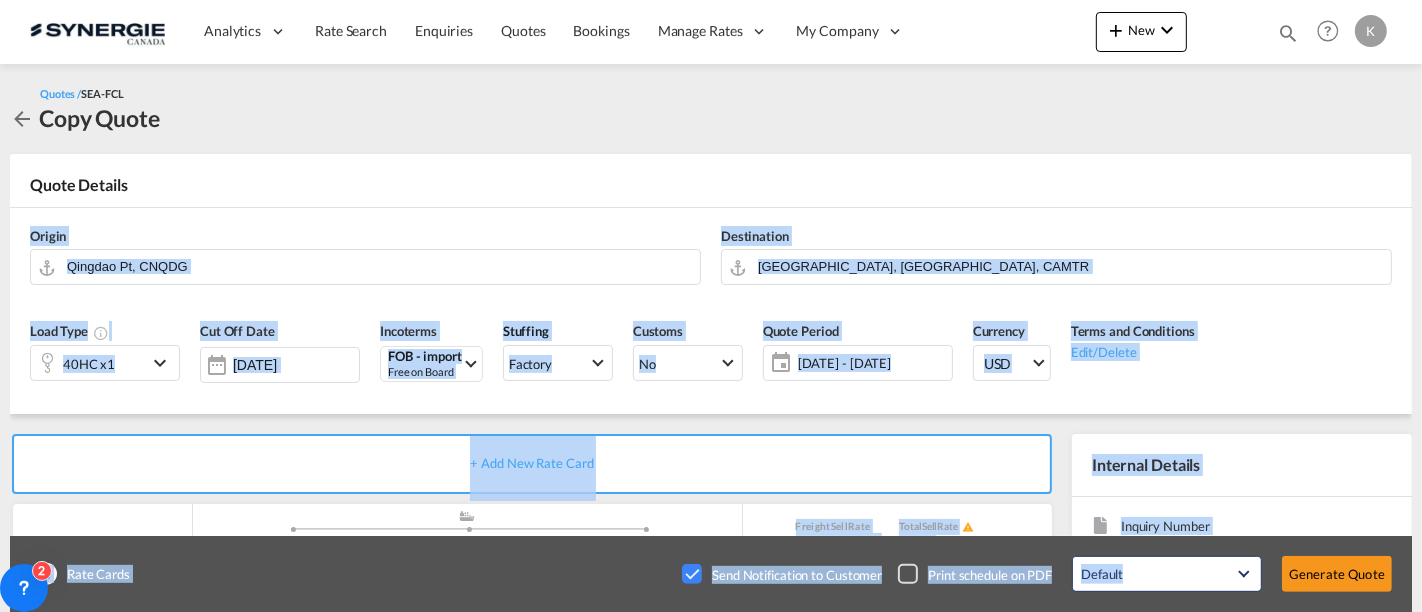 click on "Analytics
Reports
Dashboard
Rate Search
Enquiries
Quotes
Bookings" at bounding box center [711, 306] 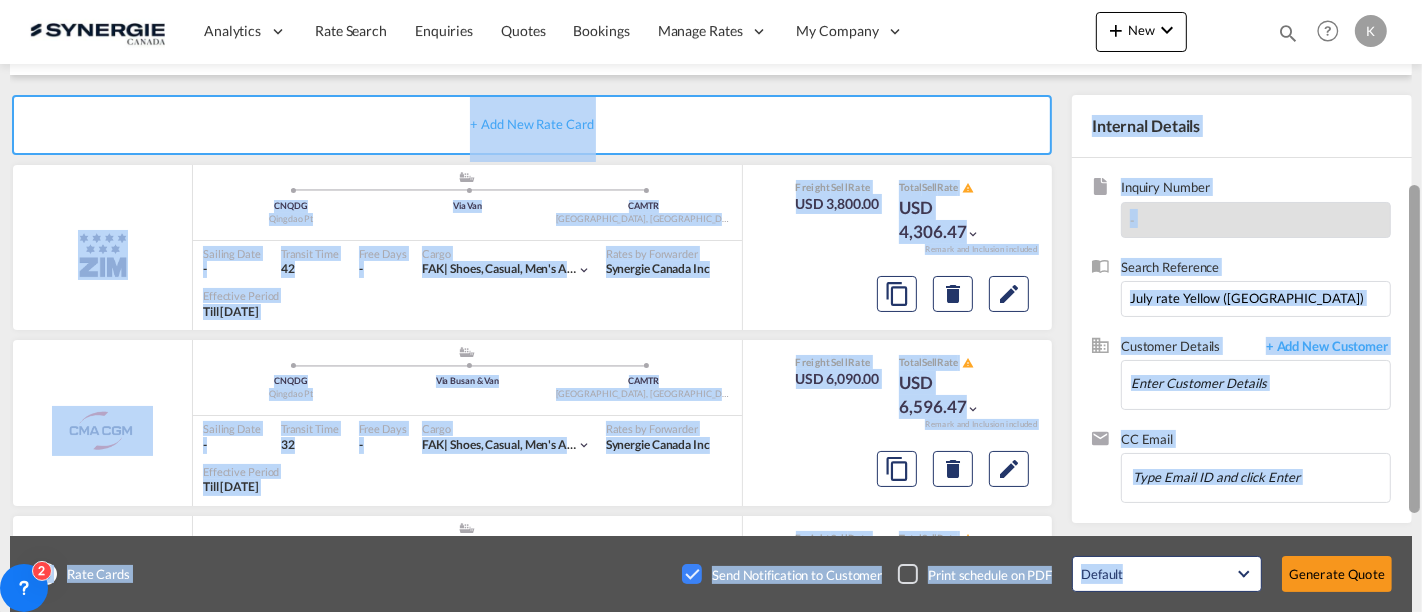 scroll, scrollTop: 357, scrollLeft: 0, axis: vertical 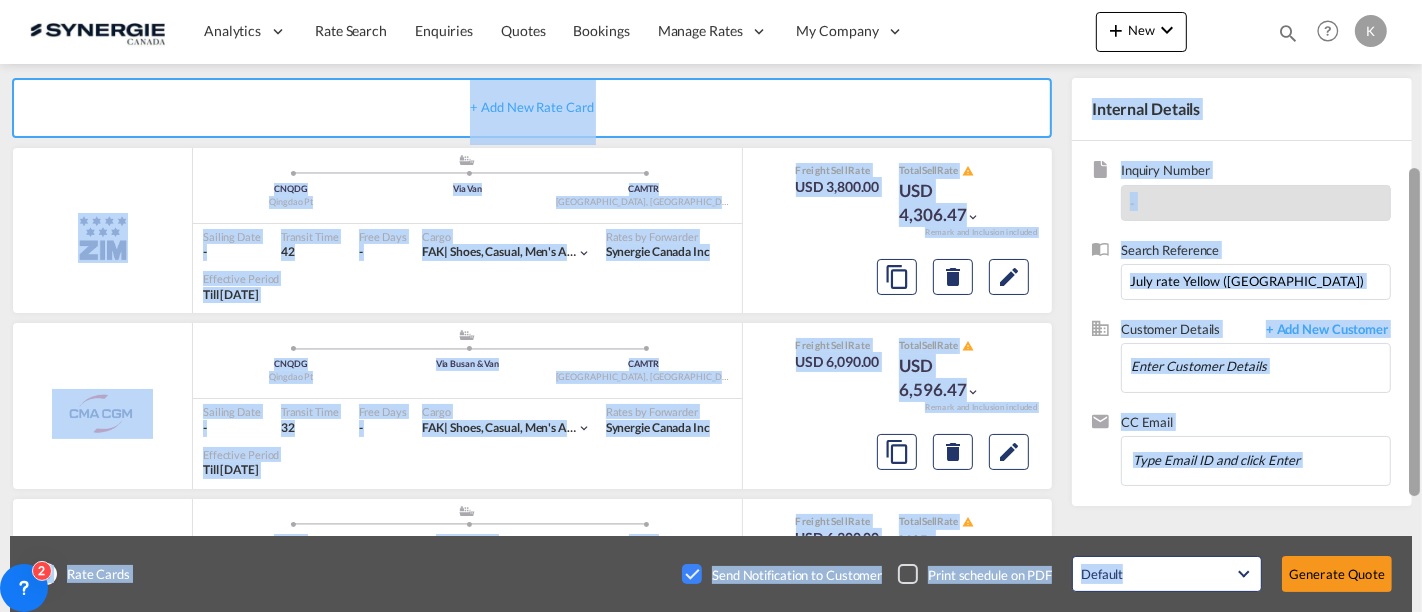 drag, startPoint x: 1417, startPoint y: 176, endPoint x: 1404, endPoint y: 368, distance: 192.4396 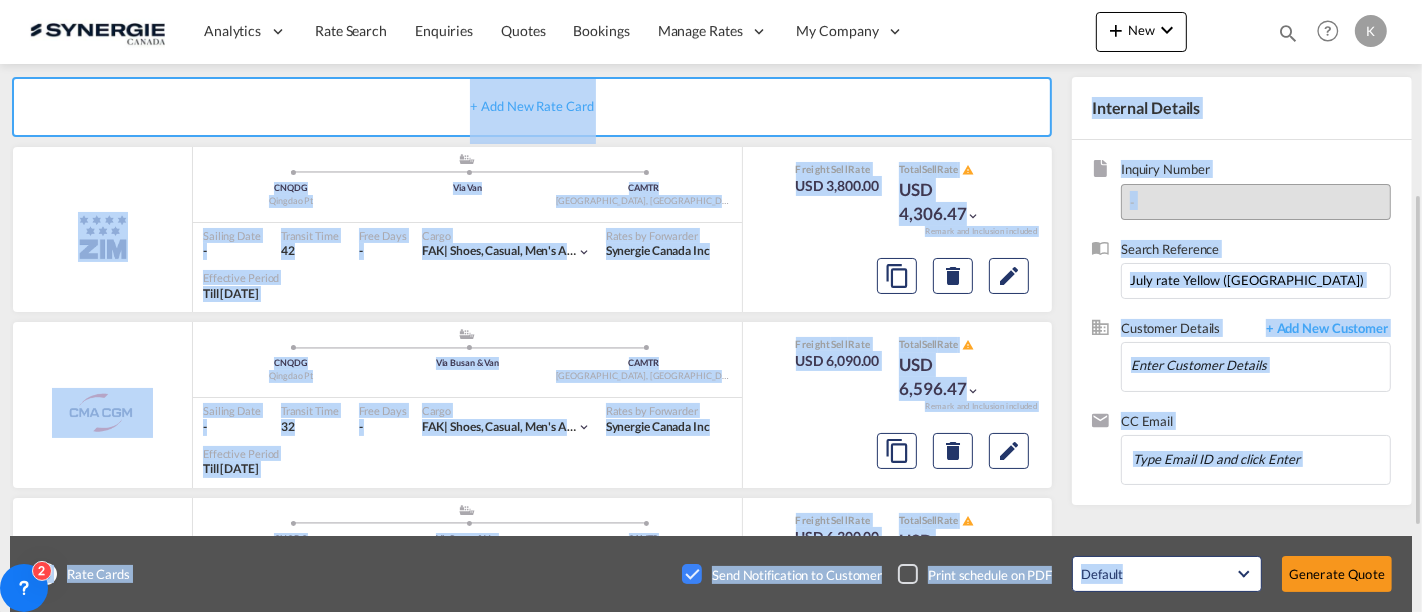 click on "-" at bounding box center (1256, 202) 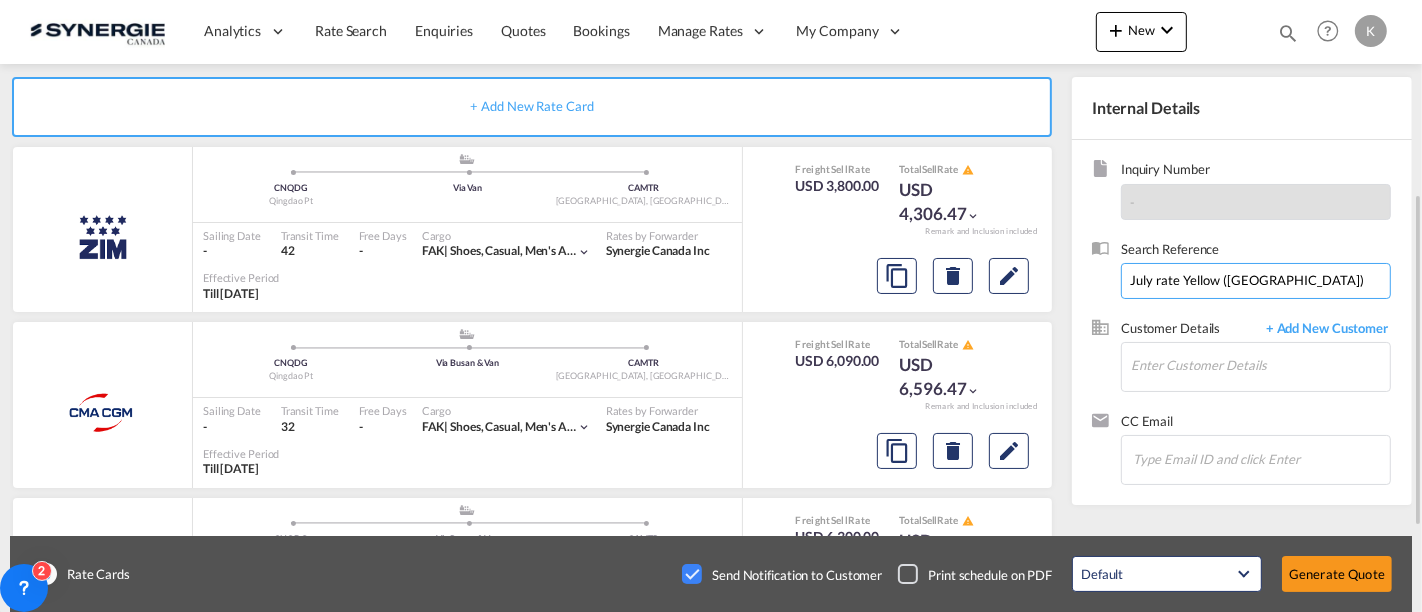 click on "July rate Yellow ([GEOGRAPHIC_DATA])" at bounding box center [1256, 281] 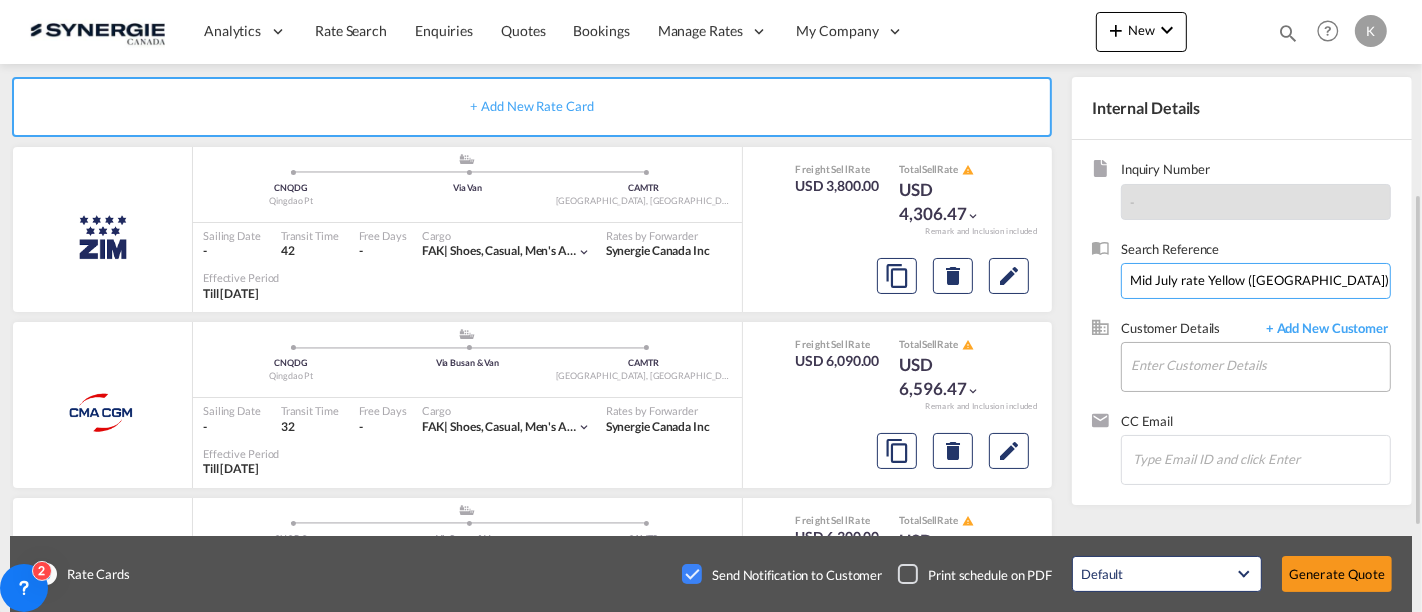 type on "Mid July rate Yellow ([GEOGRAPHIC_DATA])" 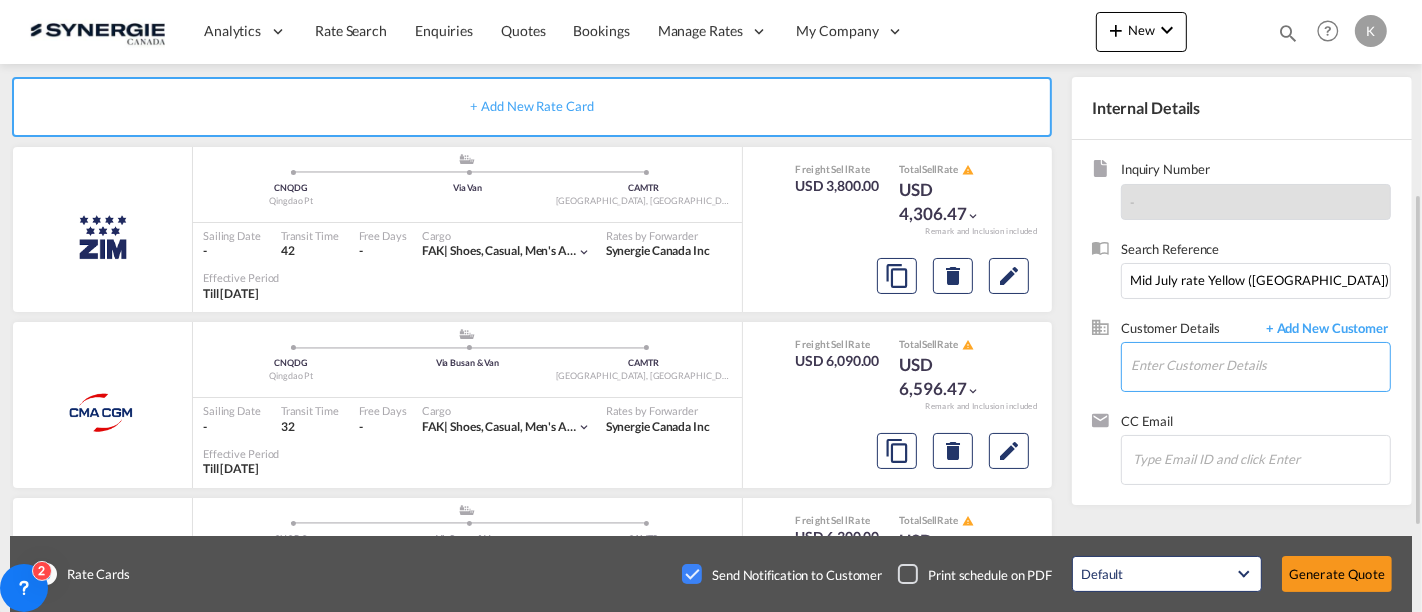 click on "Enter Customer Details" at bounding box center [1260, 365] 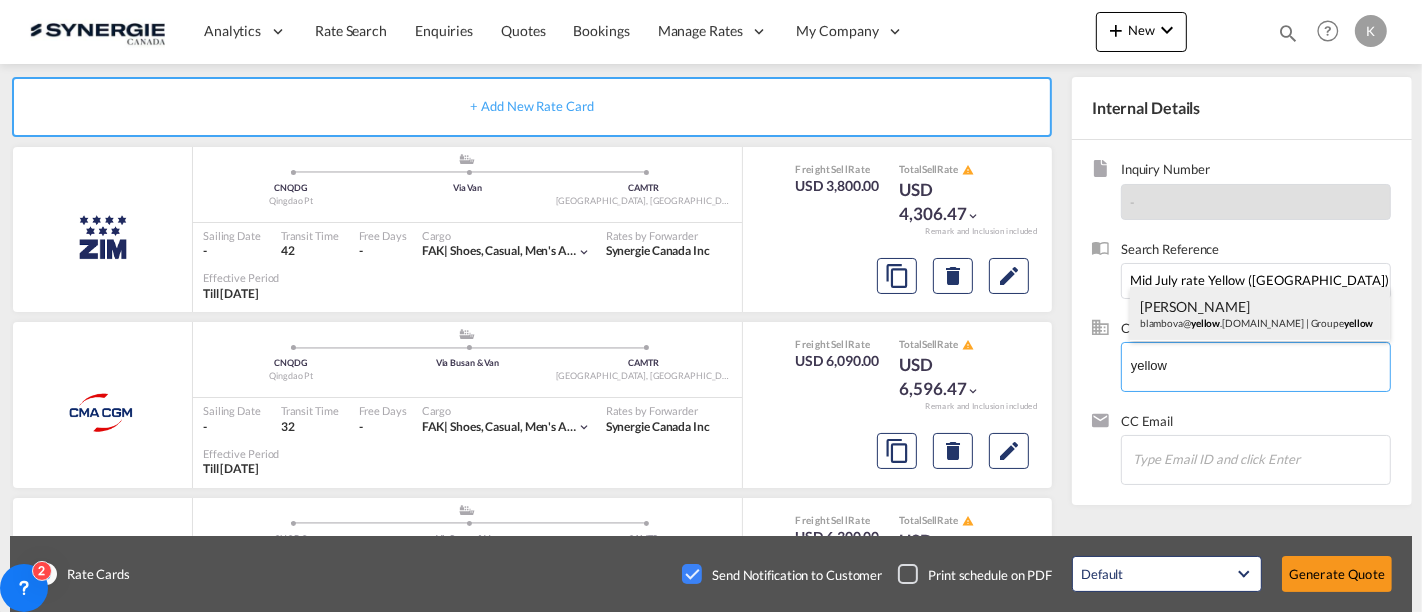 click on "[PERSON_NAME] blambova@ yellow .[DOMAIN_NAME]    |    Groupe  yellow" at bounding box center [1260, 314] 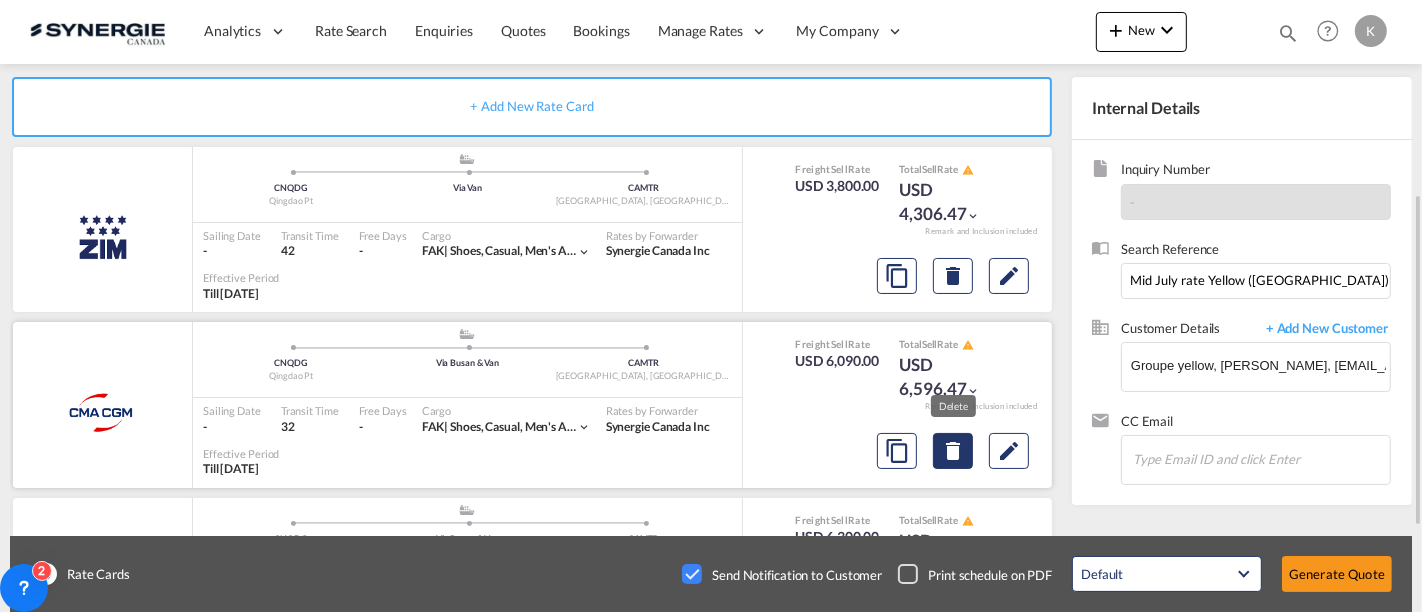 click at bounding box center (953, 276) 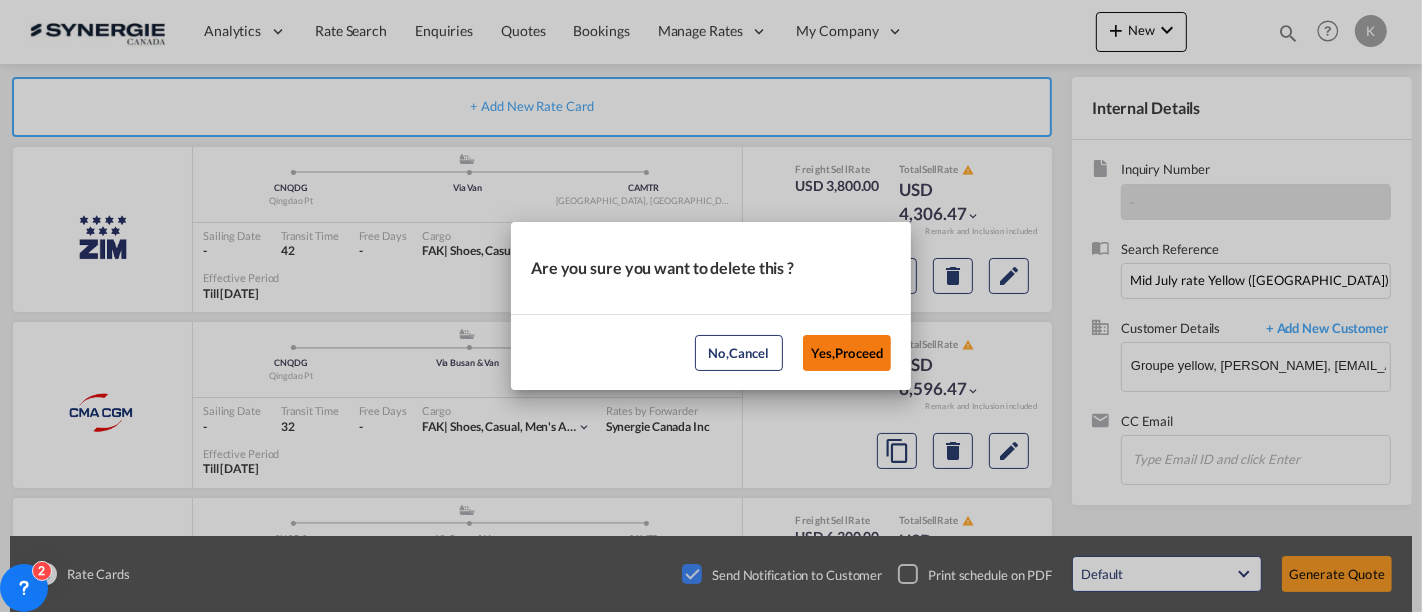 click on "Yes,Proceed" at bounding box center [847, 353] 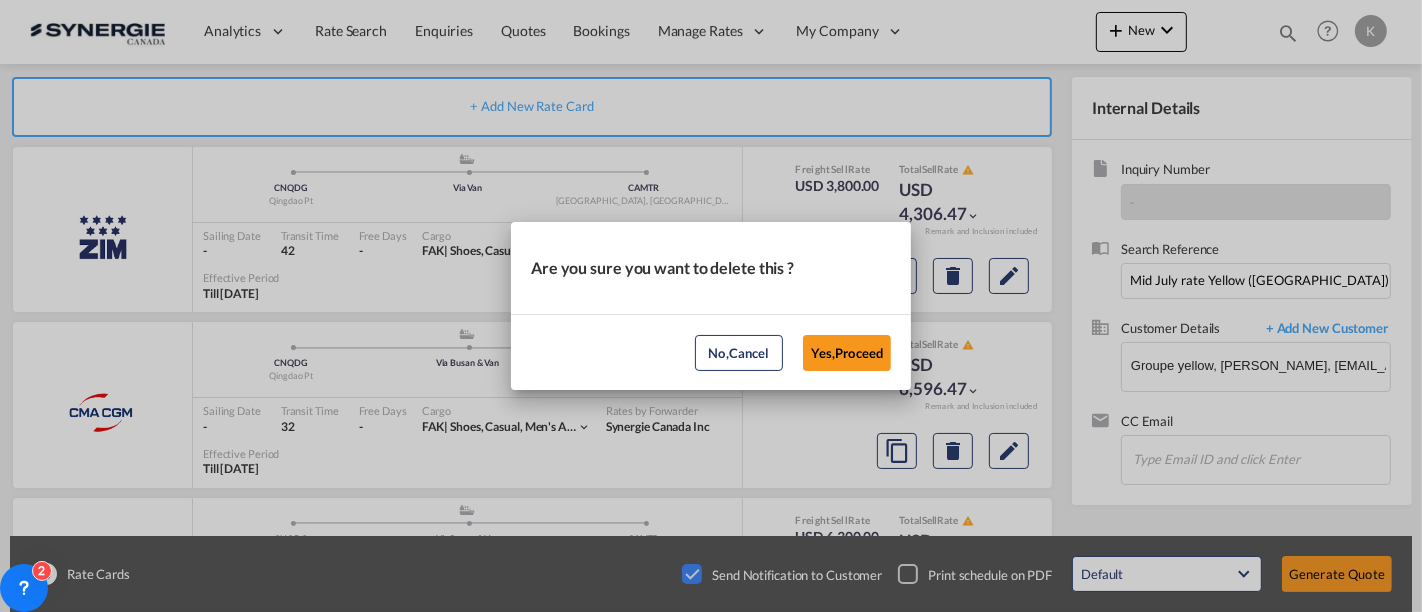 scroll, scrollTop: 342, scrollLeft: 0, axis: vertical 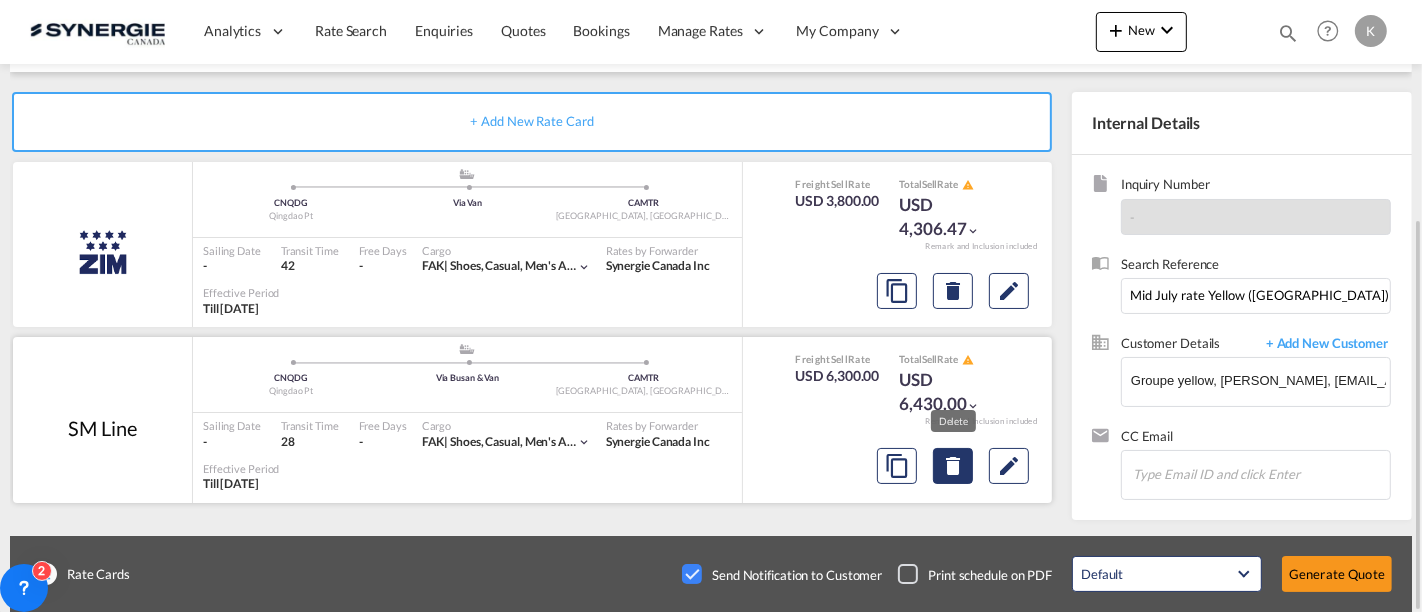 click at bounding box center (953, 291) 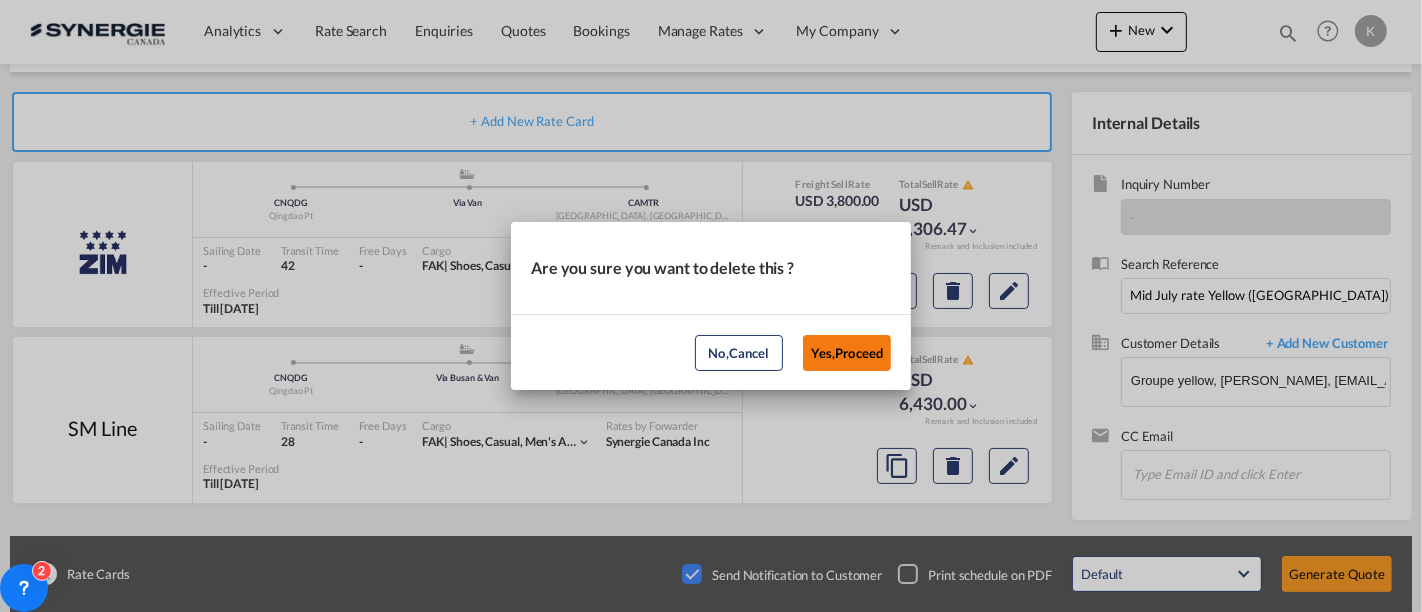 click on "Yes,Proceed" at bounding box center (847, 353) 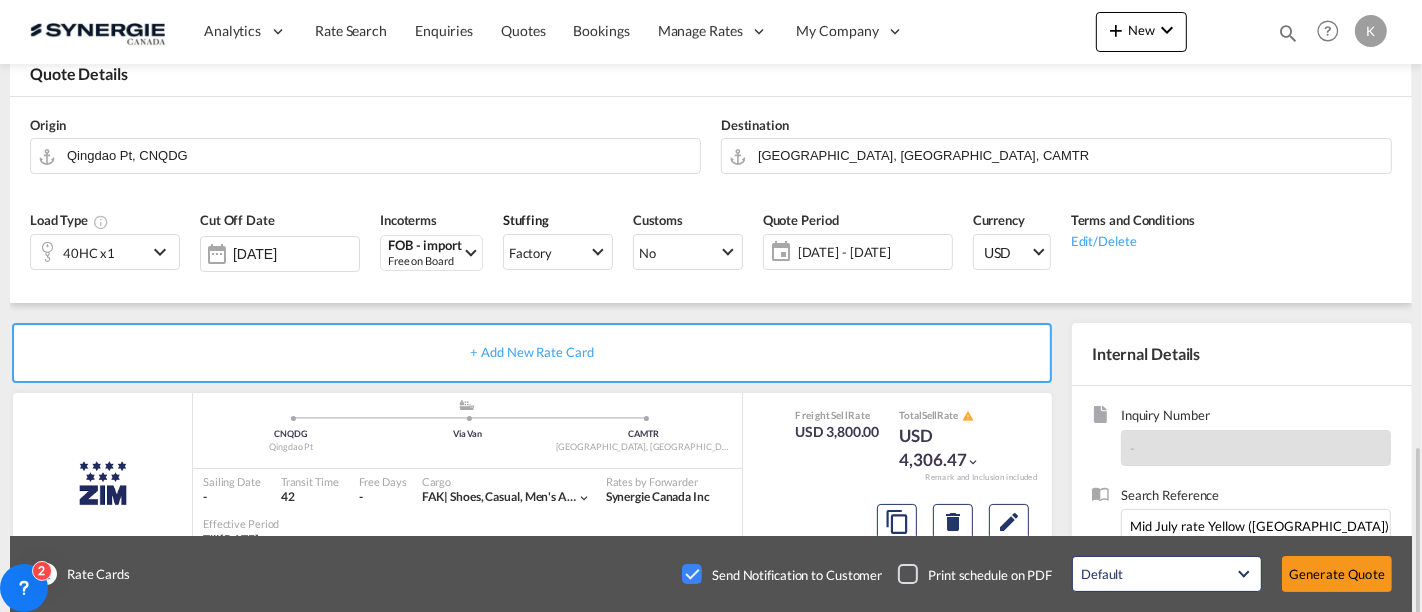 scroll, scrollTop: 339, scrollLeft: 0, axis: vertical 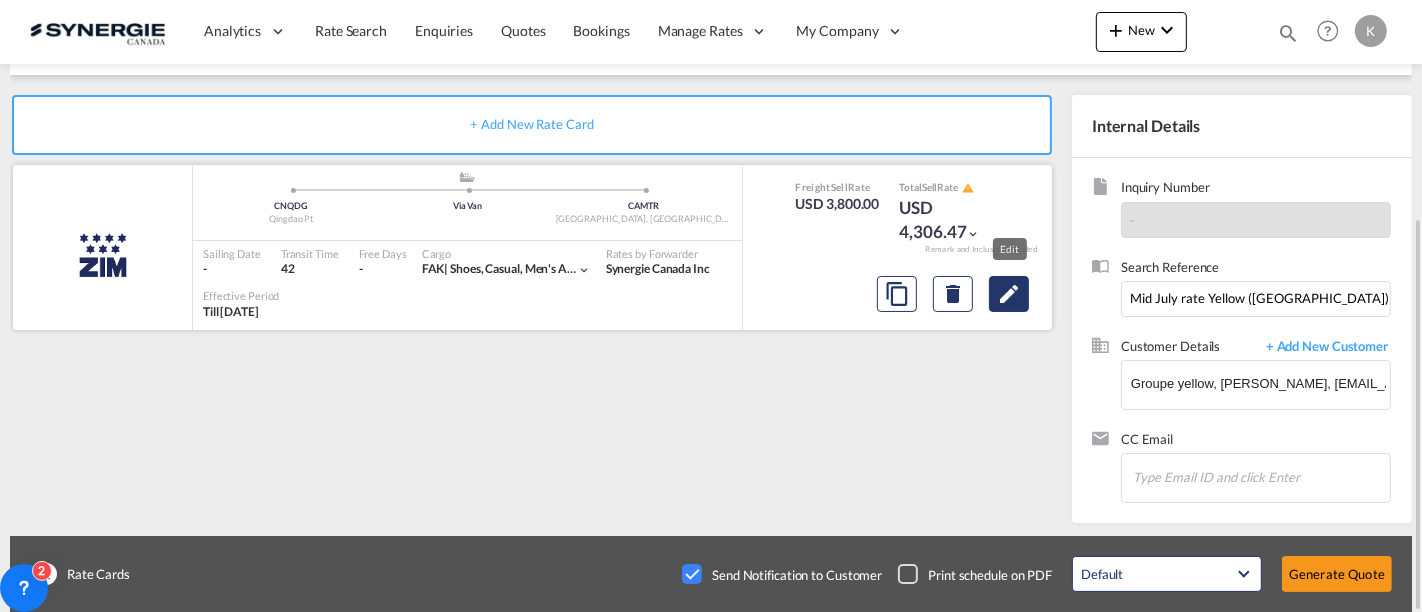 click at bounding box center [1009, 294] 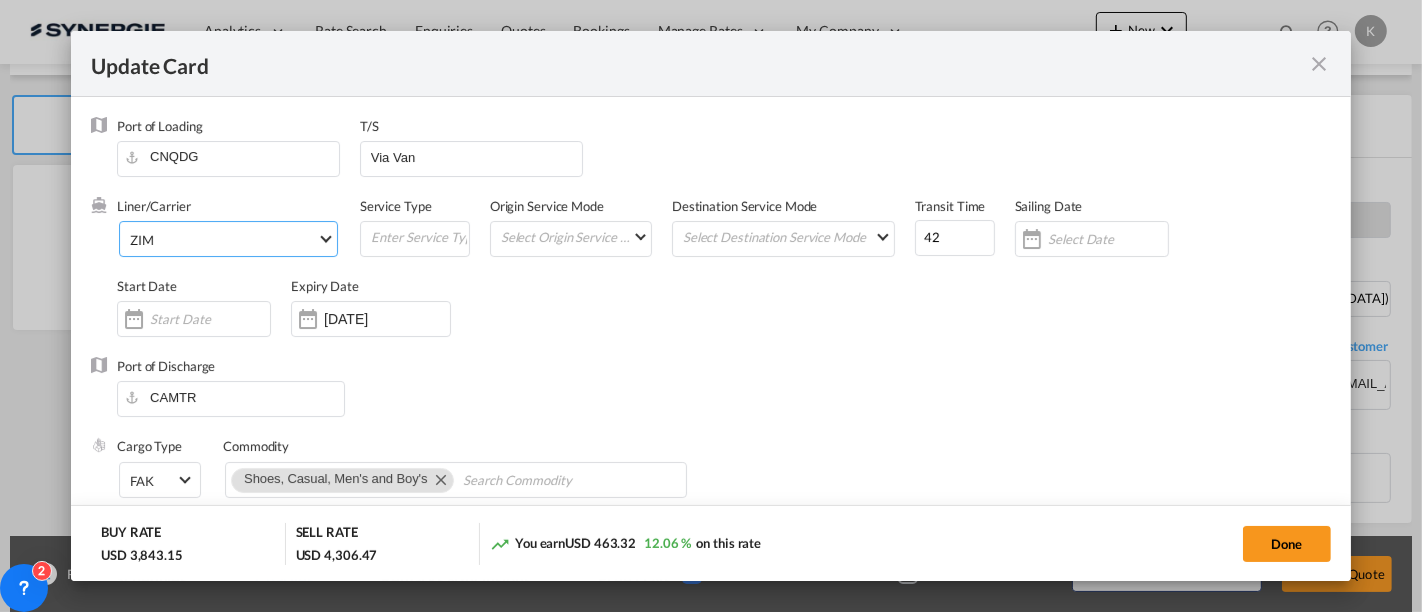 click on "ZIM" at bounding box center (232, 238) 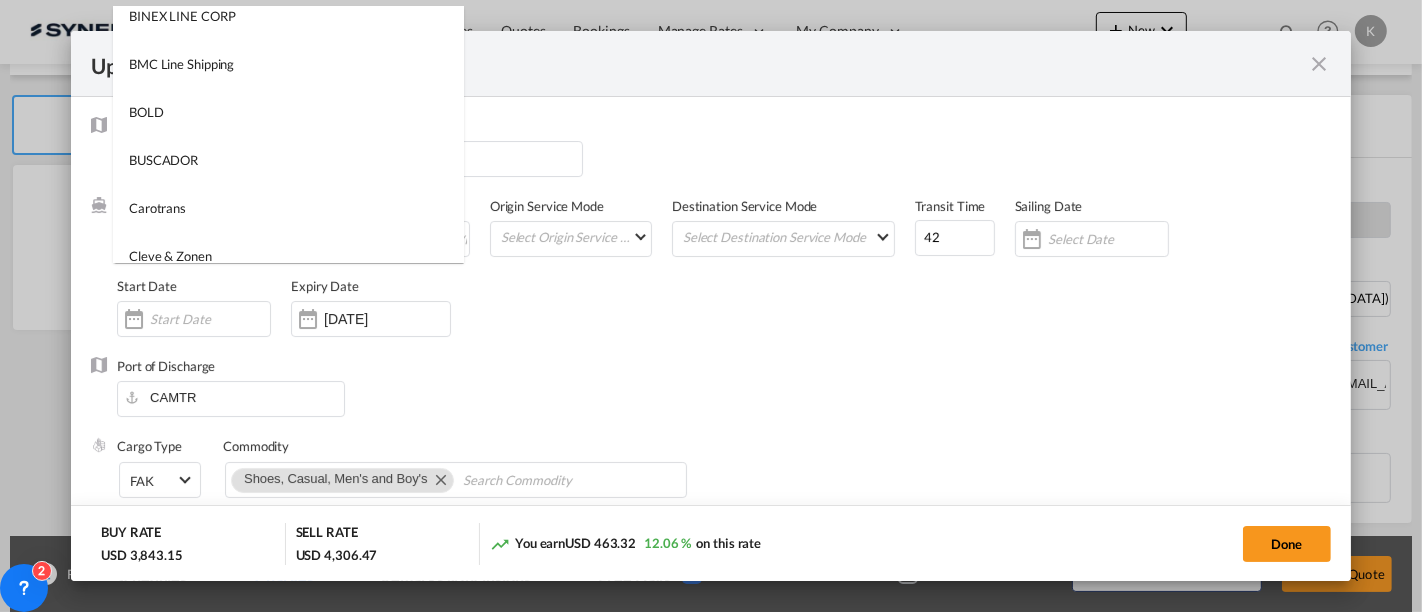 scroll, scrollTop: 0, scrollLeft: 0, axis: both 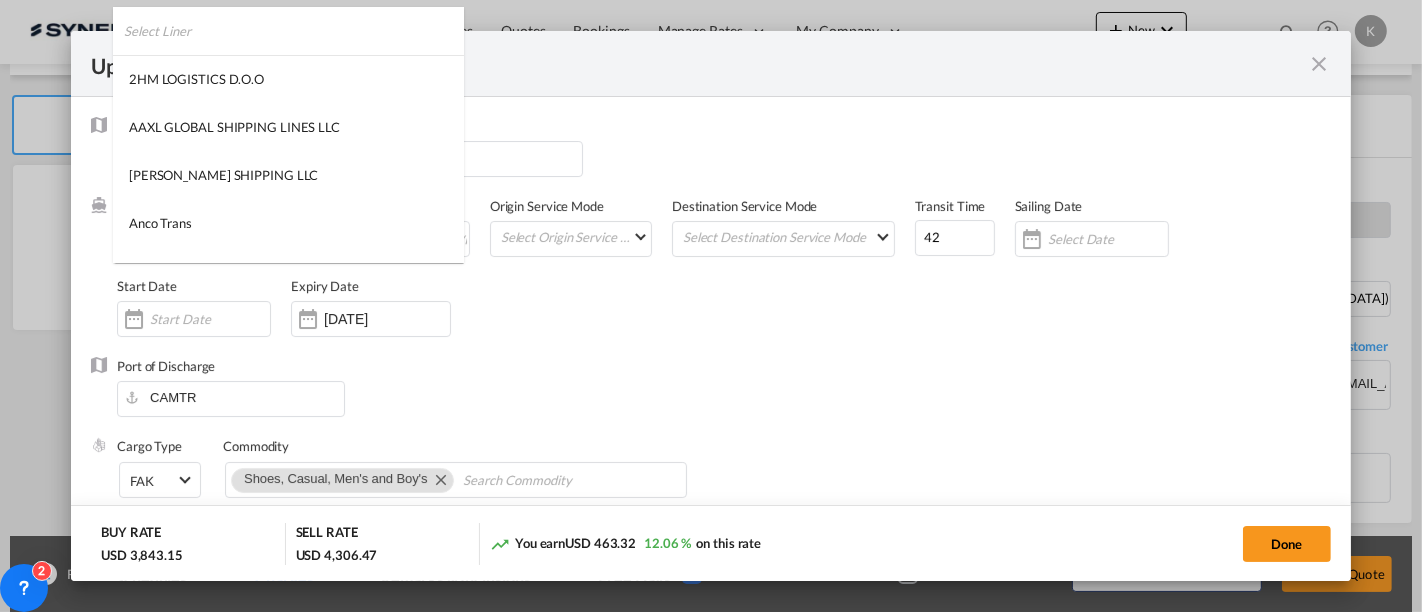 click at bounding box center [294, 31] 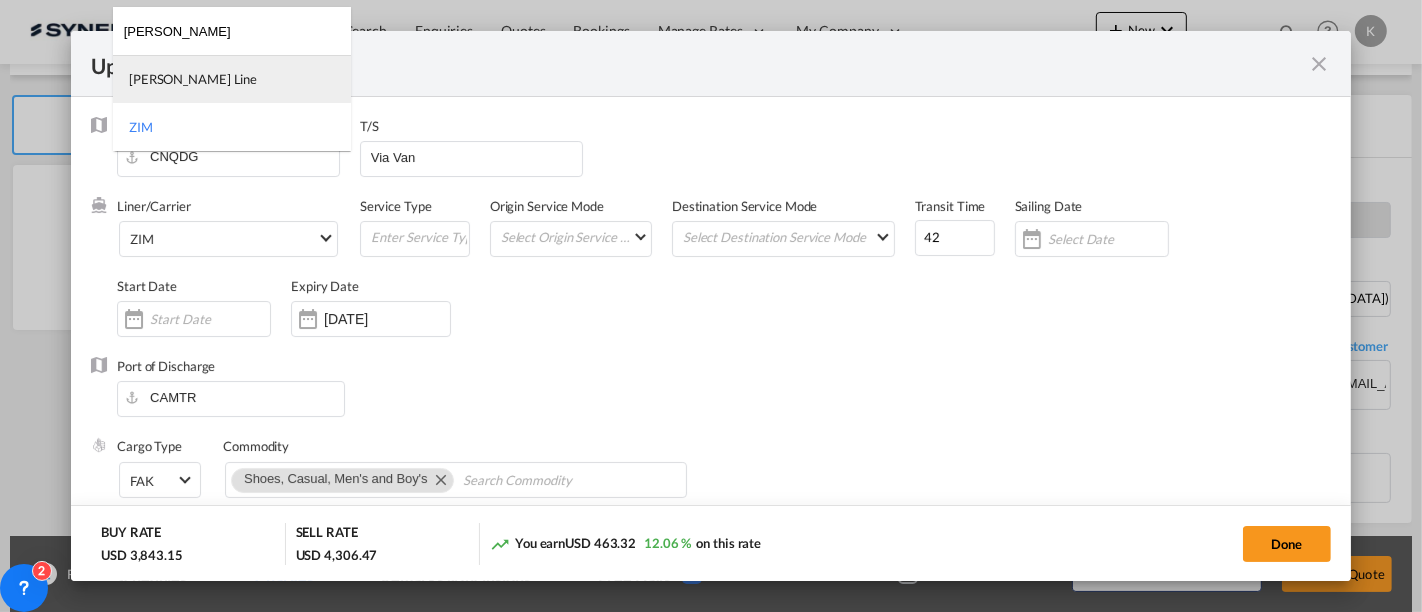 type on "[PERSON_NAME]" 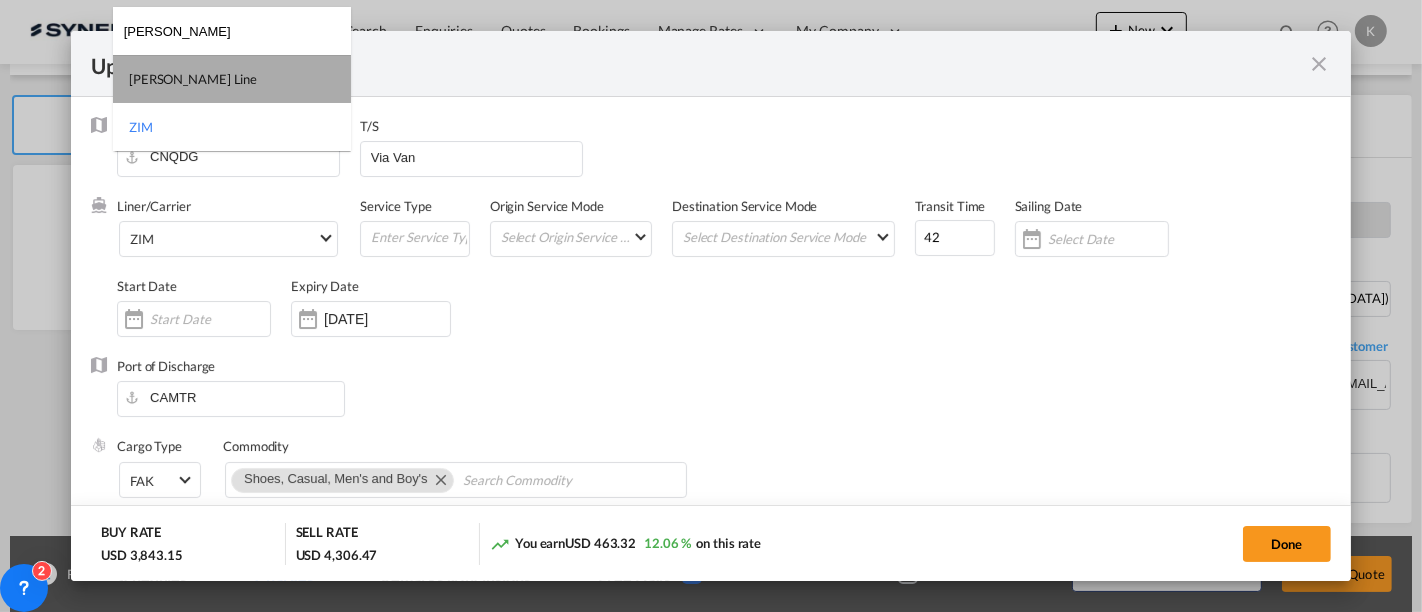 click on "[PERSON_NAME] Line" at bounding box center [193, 79] 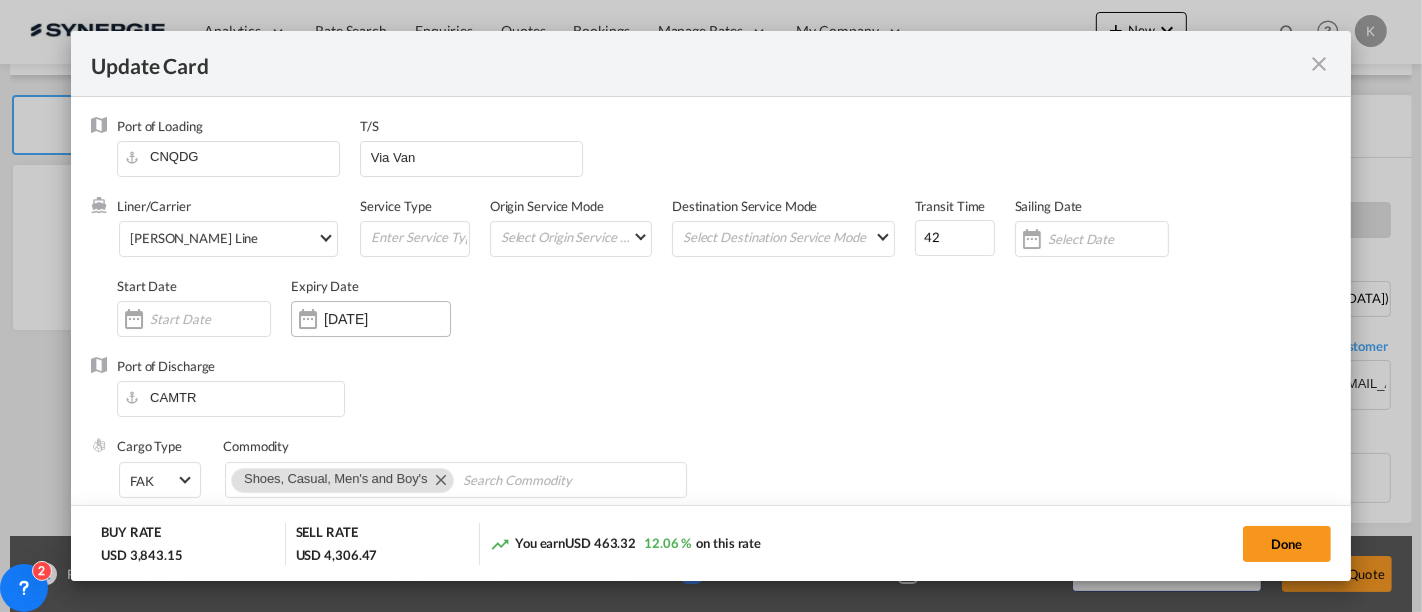 click on "[DATE]" at bounding box center [387, 319] 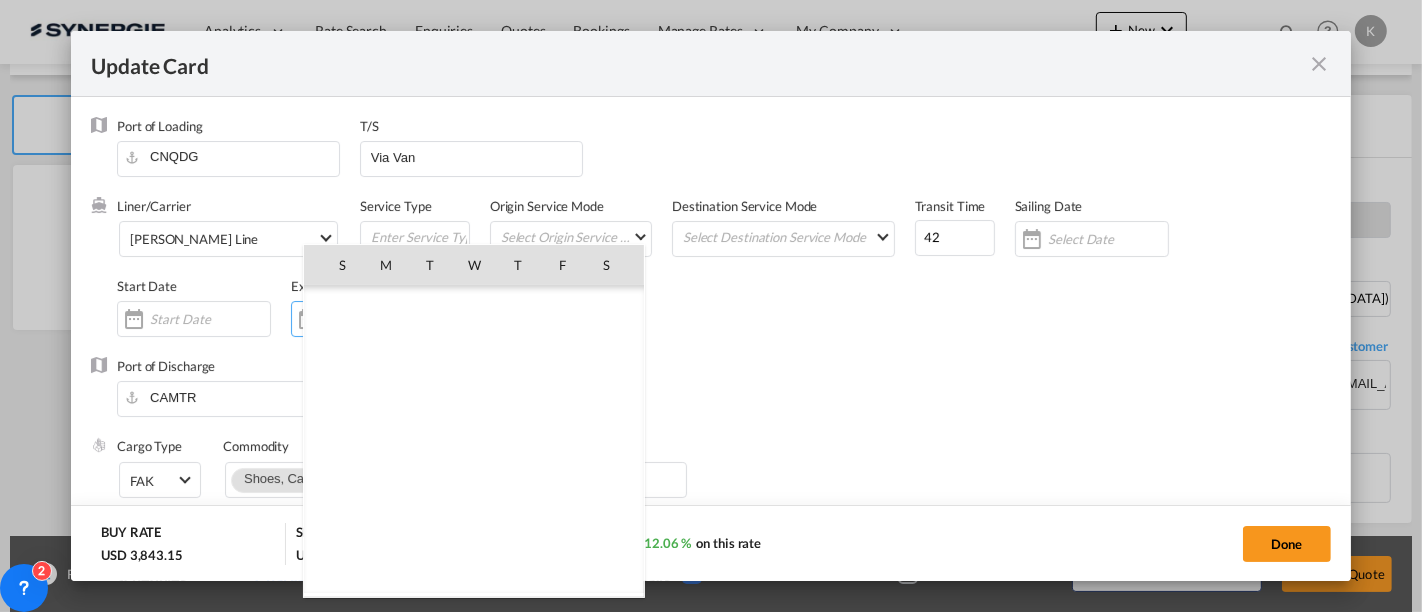 scroll, scrollTop: 462954, scrollLeft: 0, axis: vertical 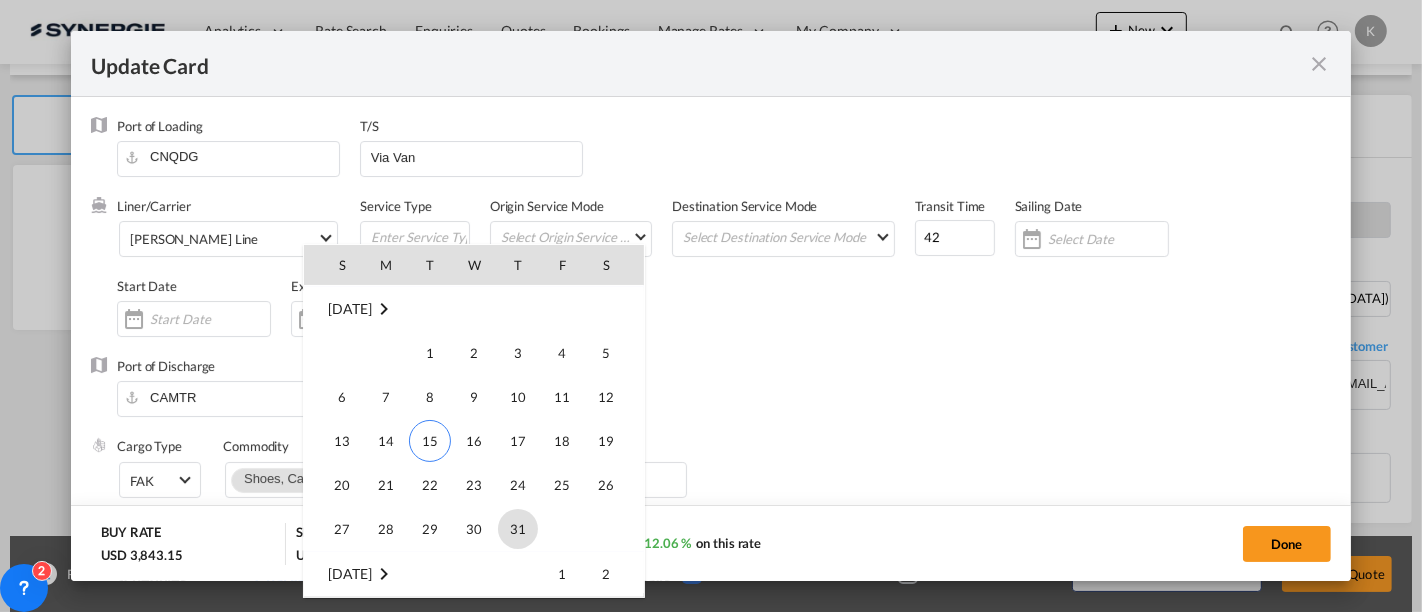 click on "31" at bounding box center (518, 529) 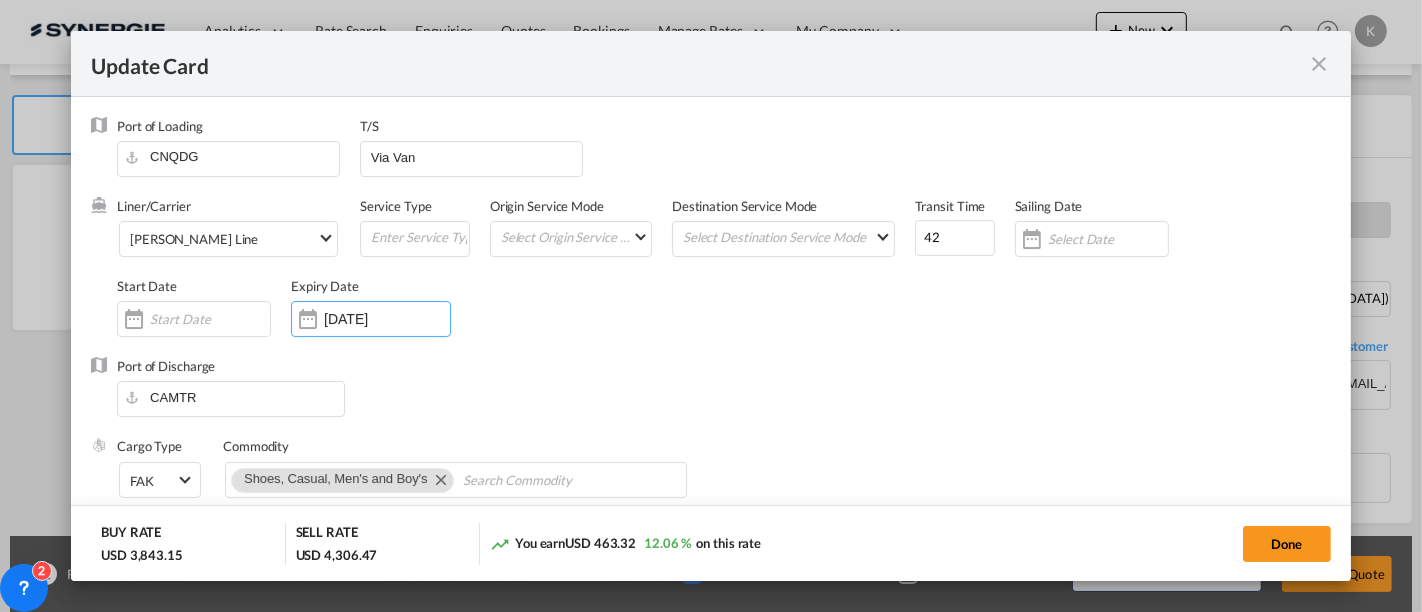 type on "[DATE]" 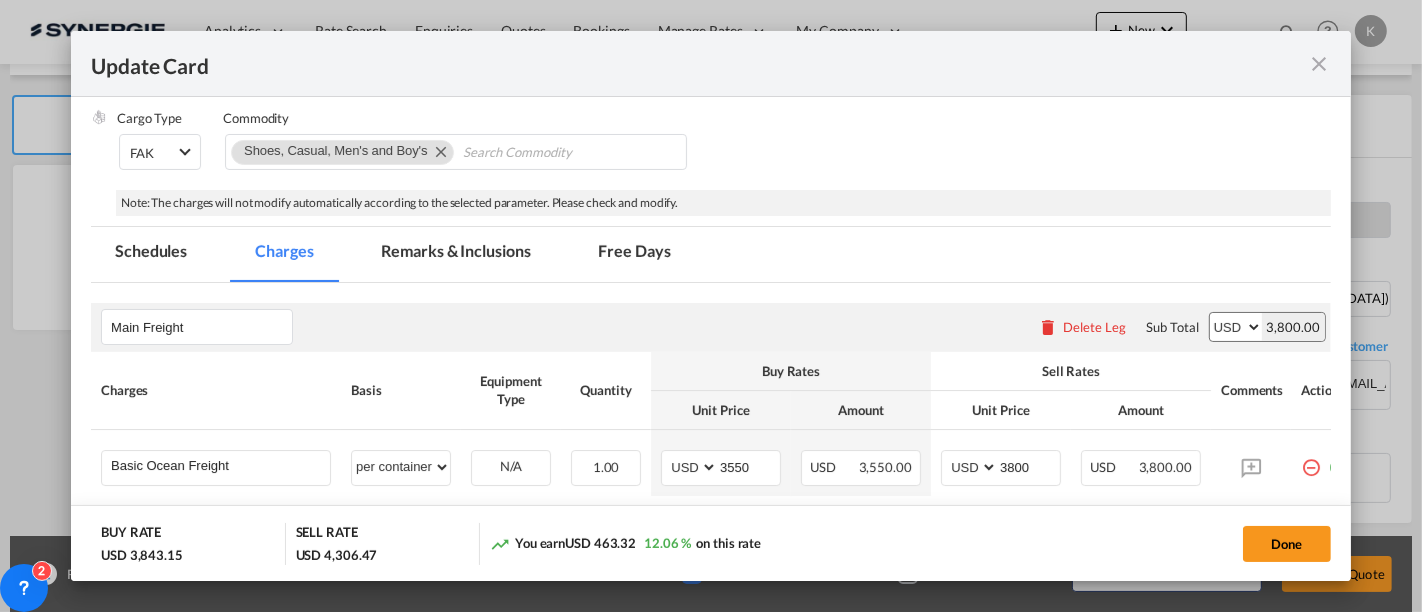 scroll, scrollTop: 371, scrollLeft: 0, axis: vertical 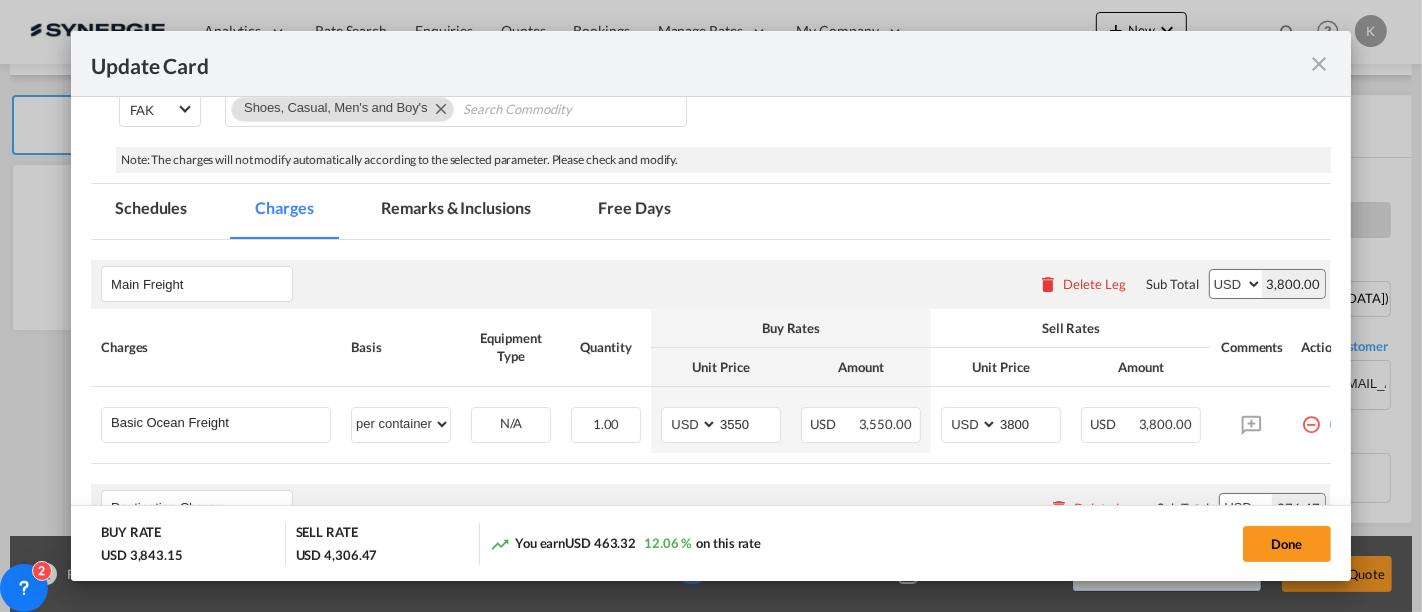 click on "Remarks & Inclusions" at bounding box center (456, 211) 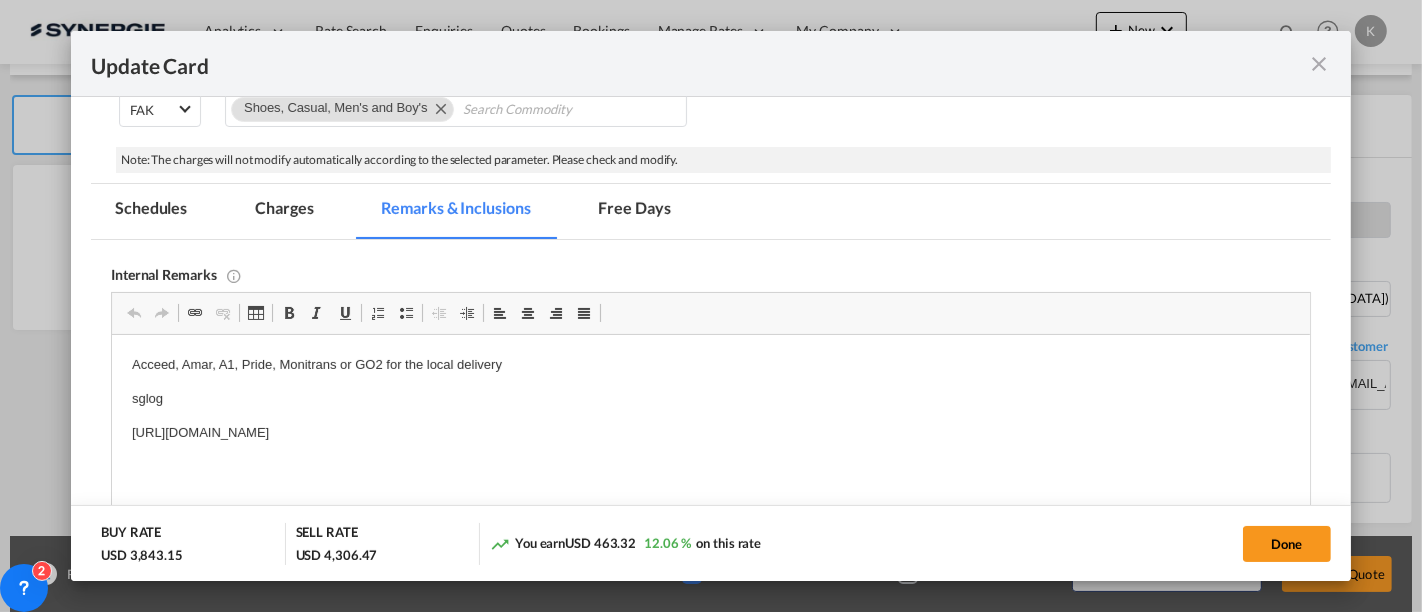 scroll, scrollTop: 0, scrollLeft: 0, axis: both 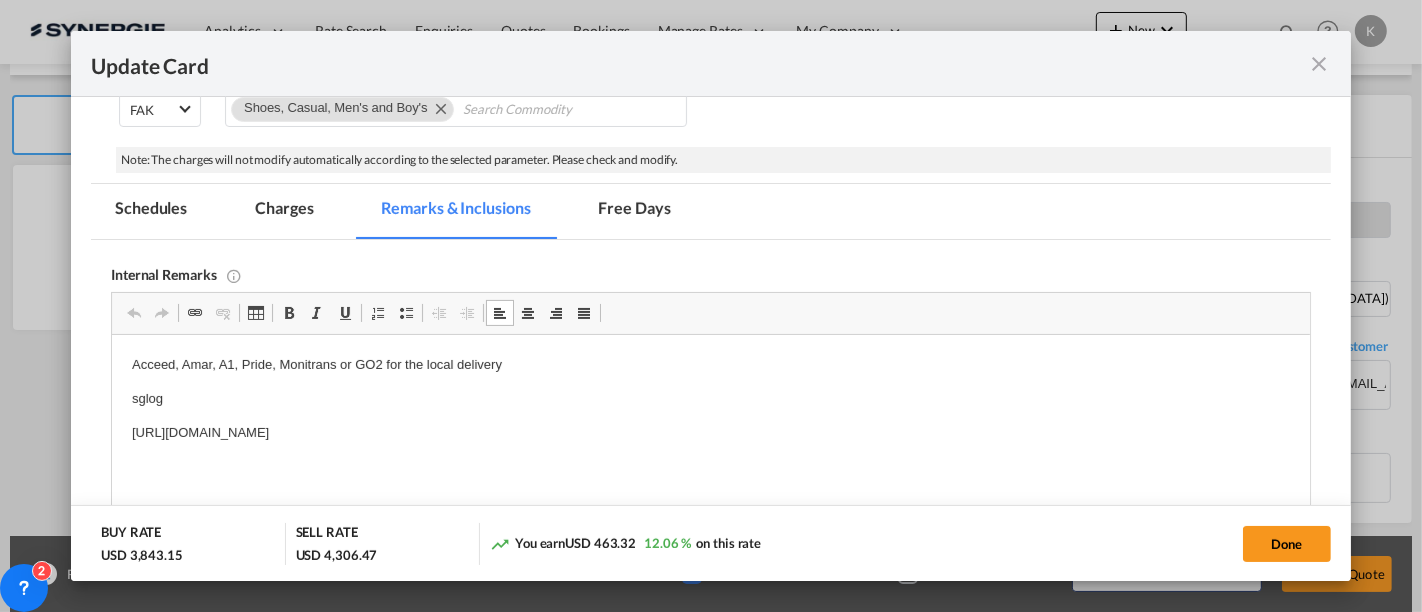drag, startPoint x: 685, startPoint y: 435, endPoint x: 121, endPoint y: 388, distance: 565.95496 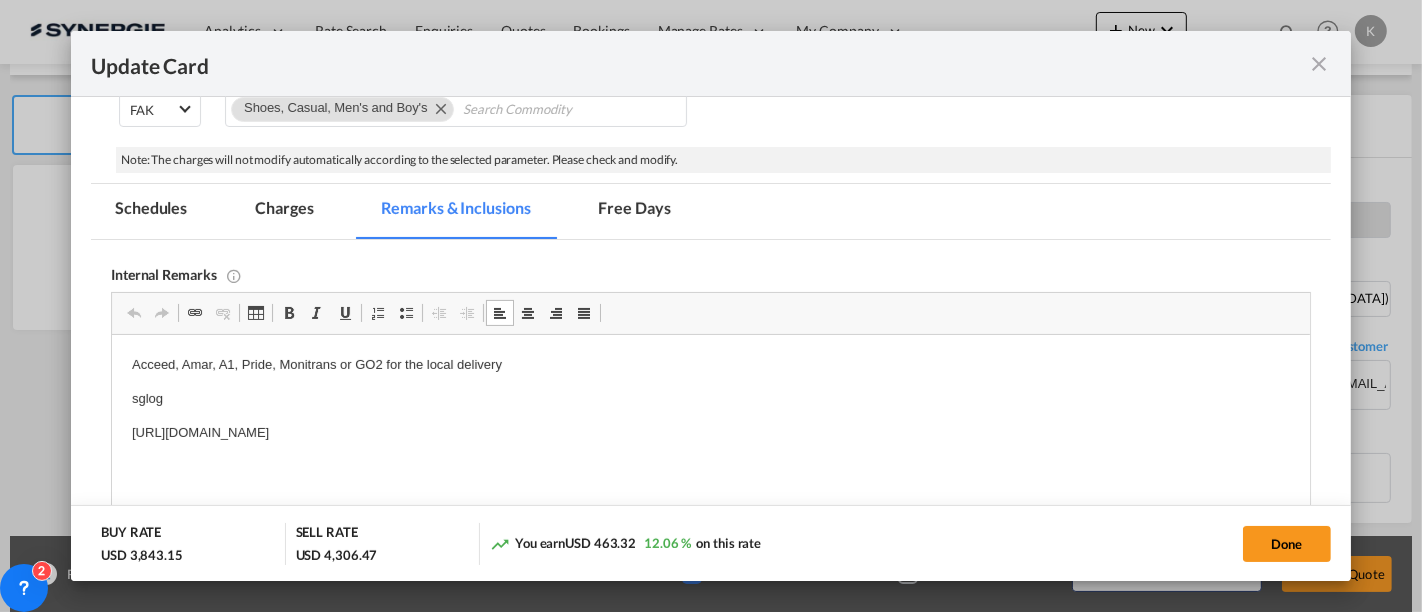 click on "Acceed, Amar, A1, Pride, Monitrans or GO2 for the local delivery sglog [URL][DOMAIN_NAME]" at bounding box center (711, 416) 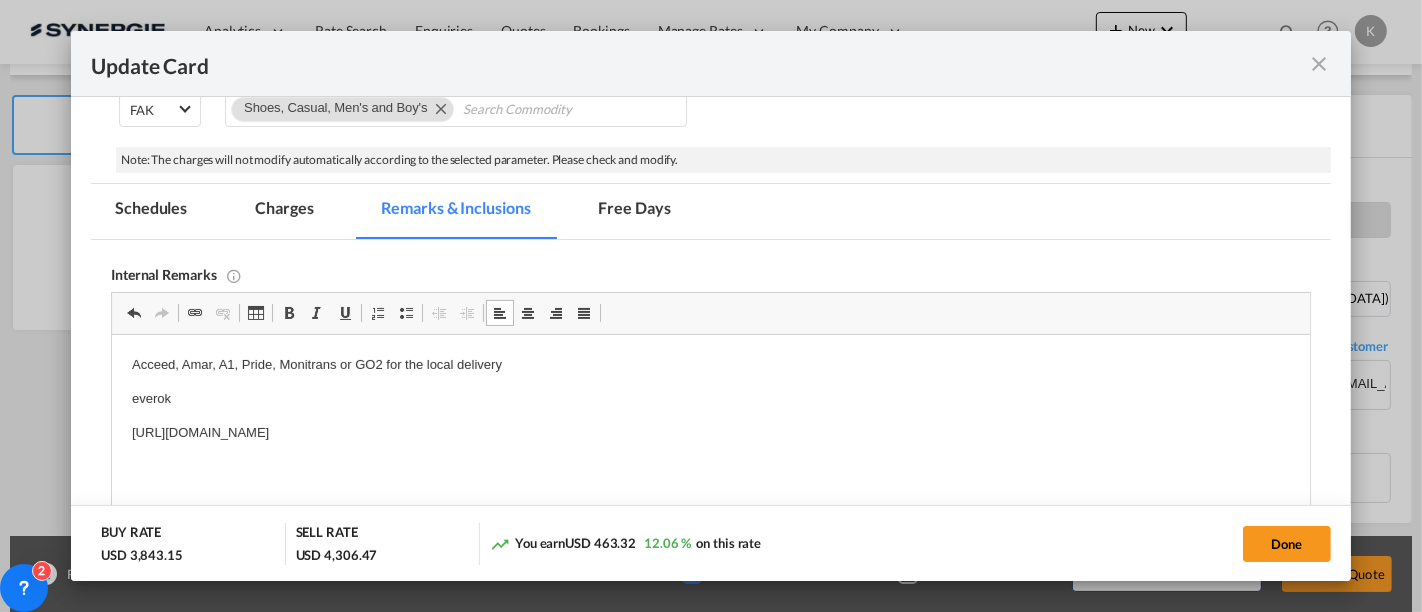 click on "Charges" at bounding box center (284, 211) 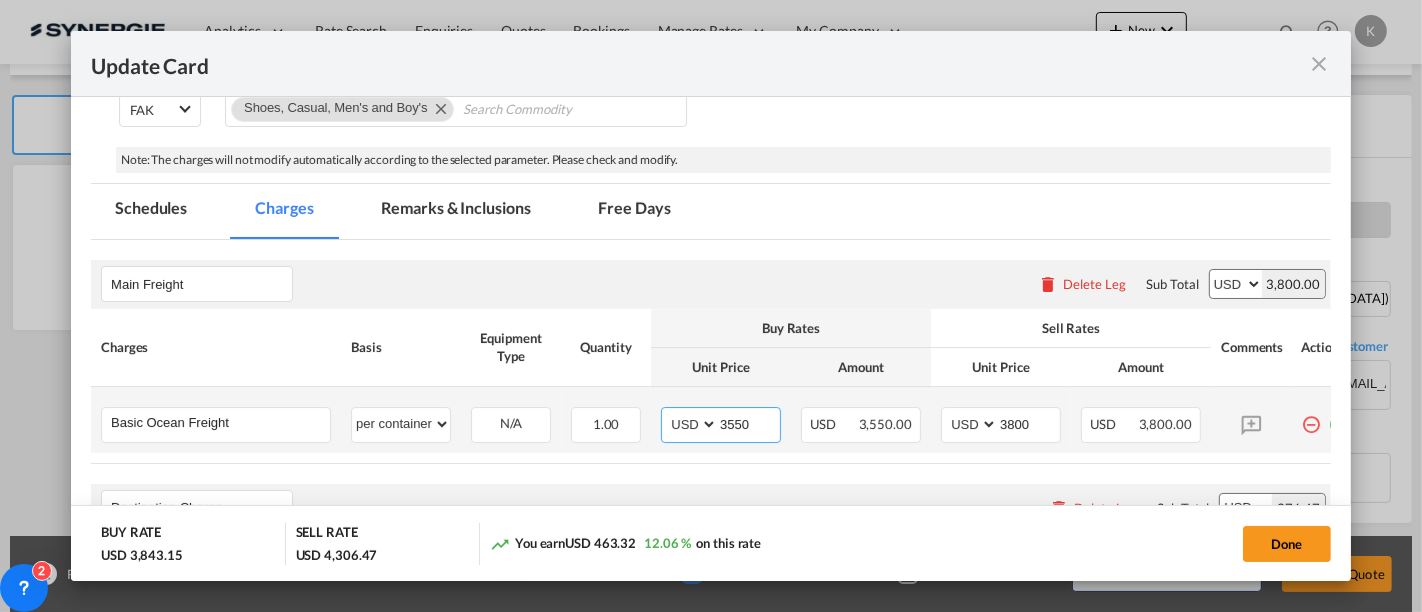 drag, startPoint x: 722, startPoint y: 430, endPoint x: 694, endPoint y: 430, distance: 28 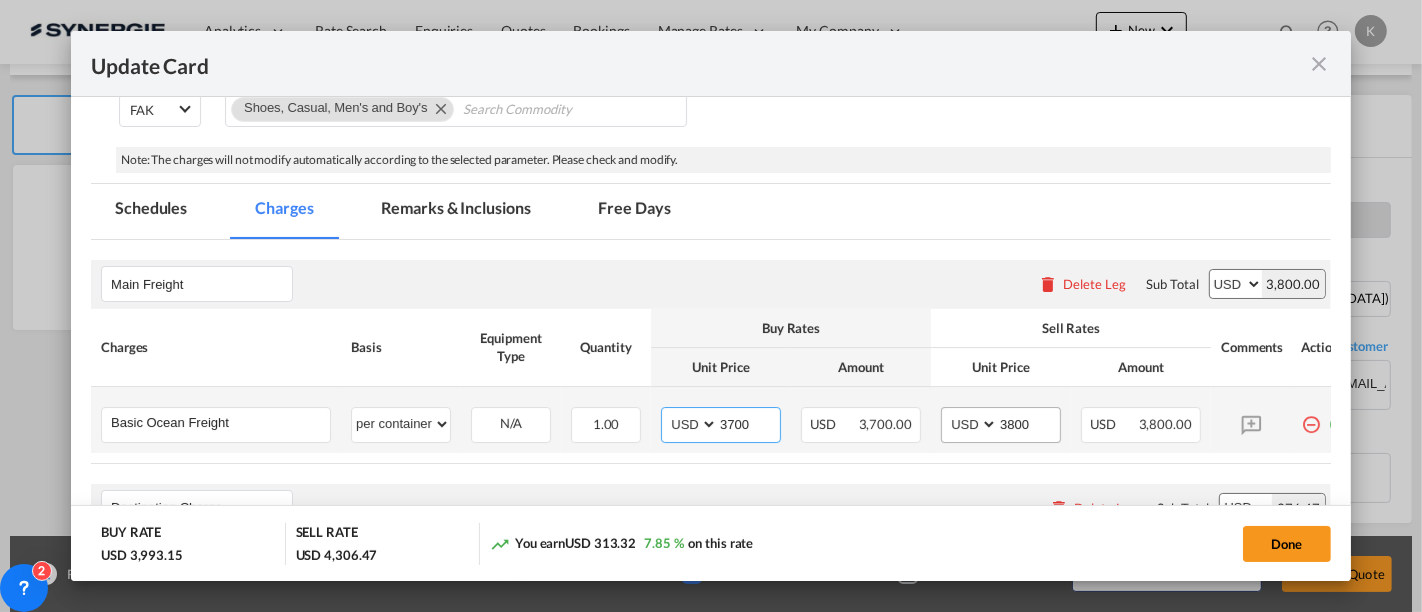 type on "3700" 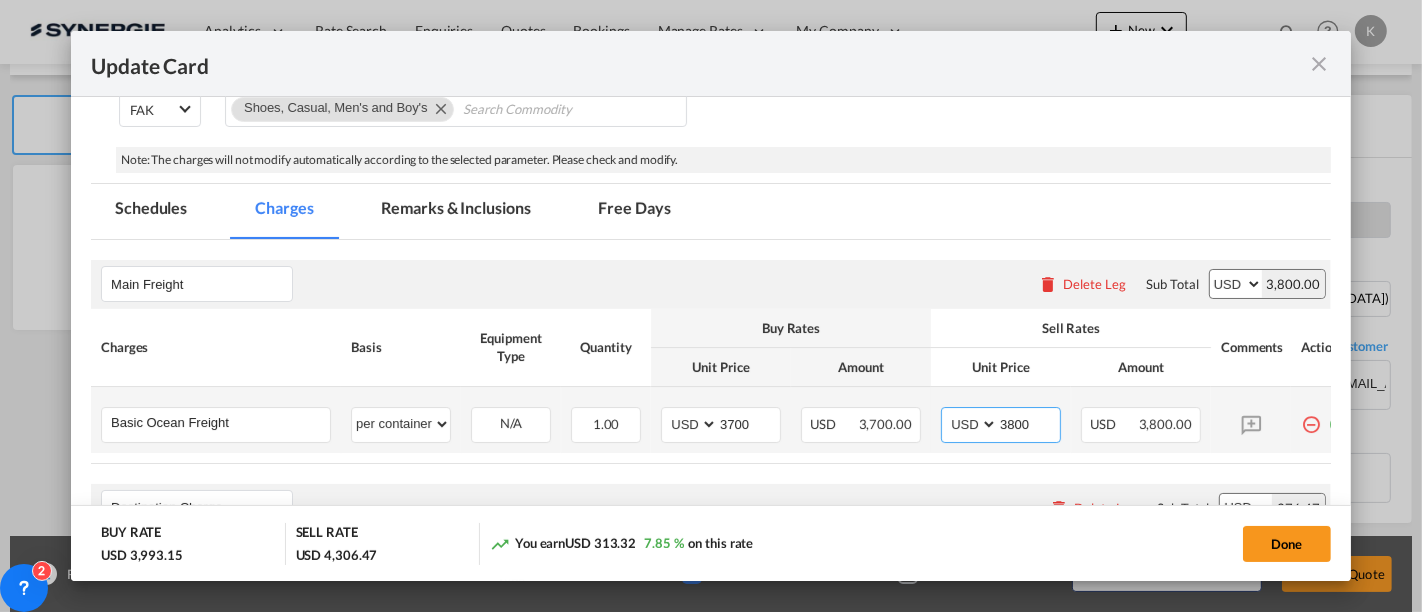 click on "3800" at bounding box center (1029, 423) 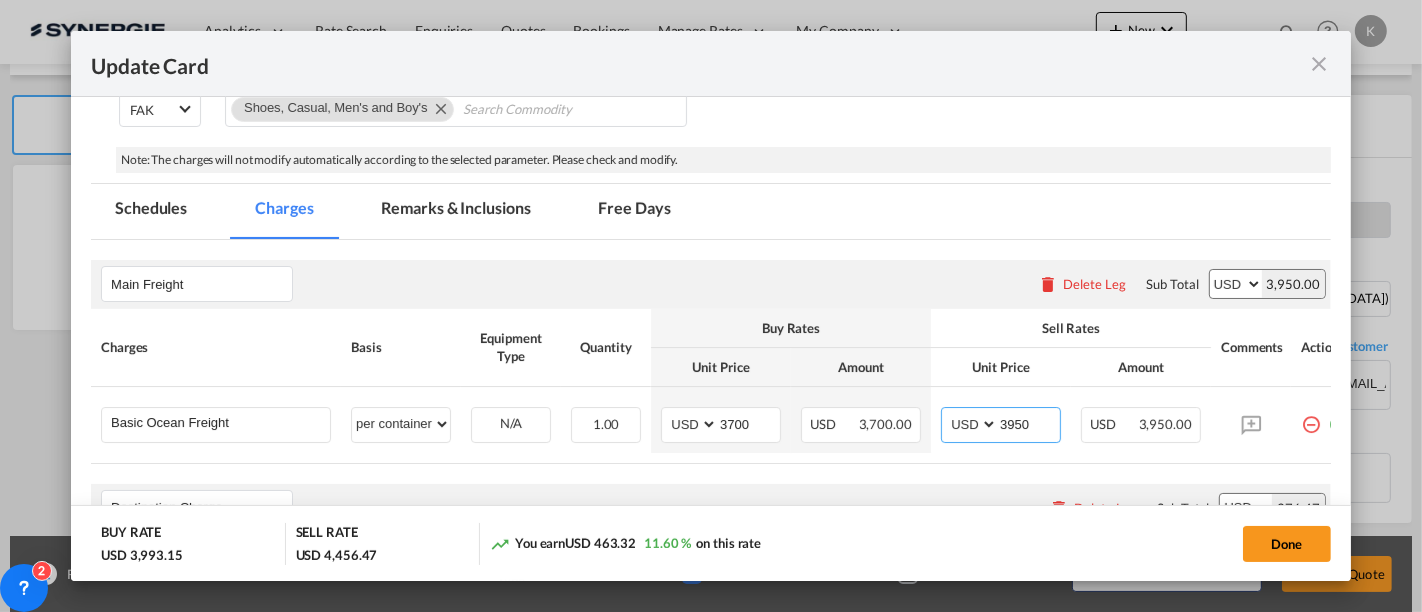type on "3950" 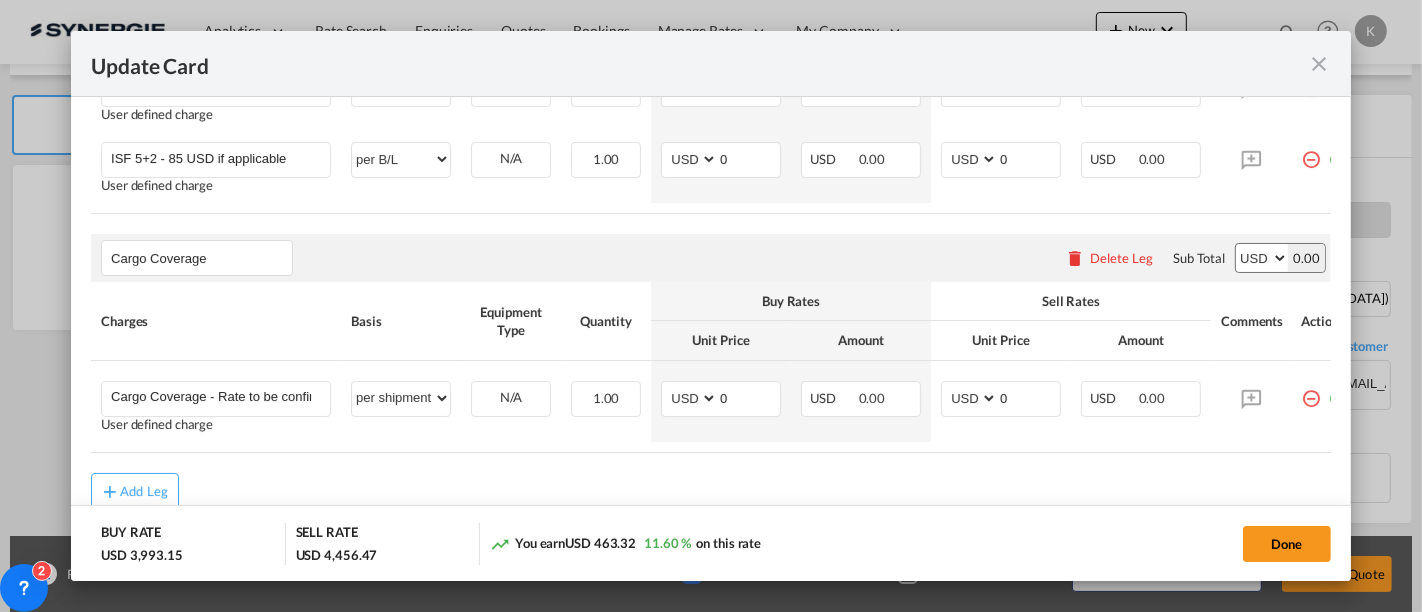 scroll, scrollTop: 1478, scrollLeft: 0, axis: vertical 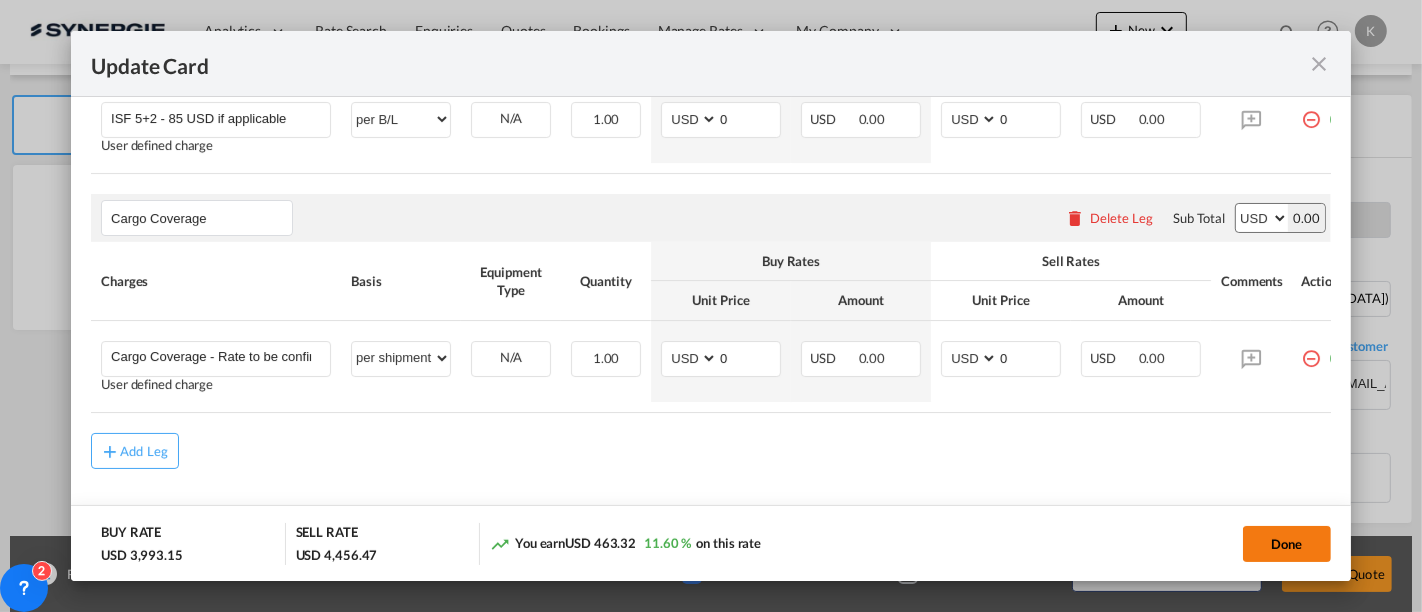 click on "Done" 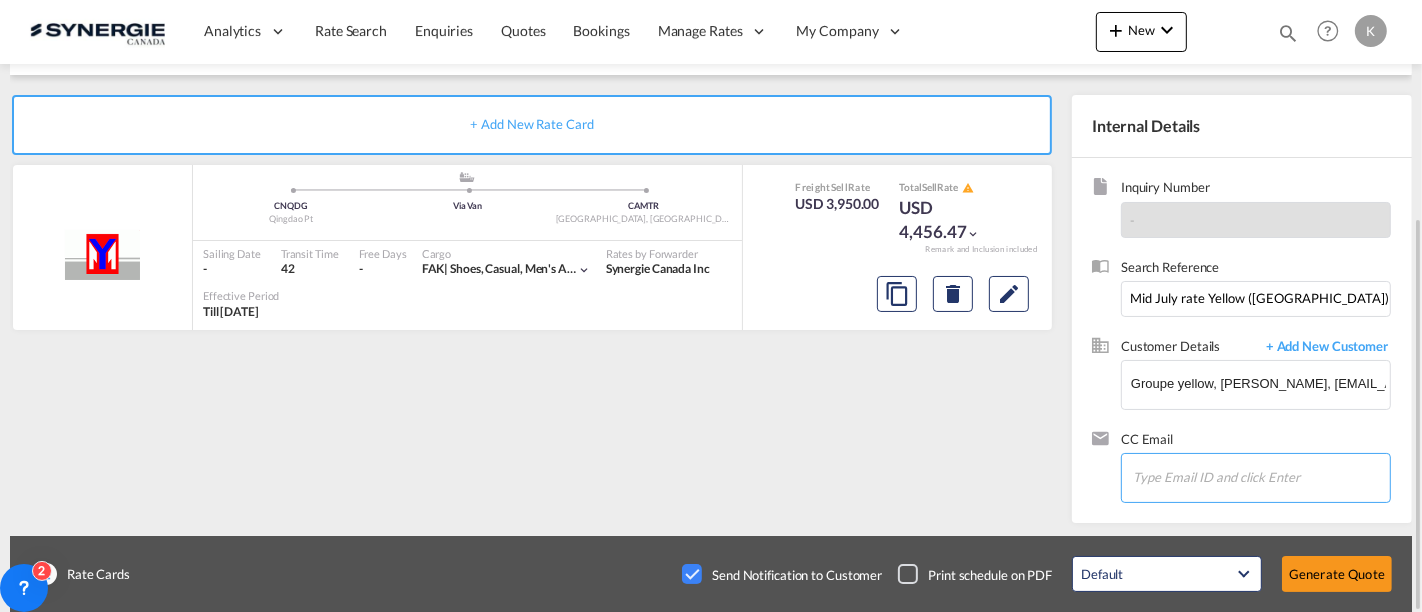 click at bounding box center (1233, 477) 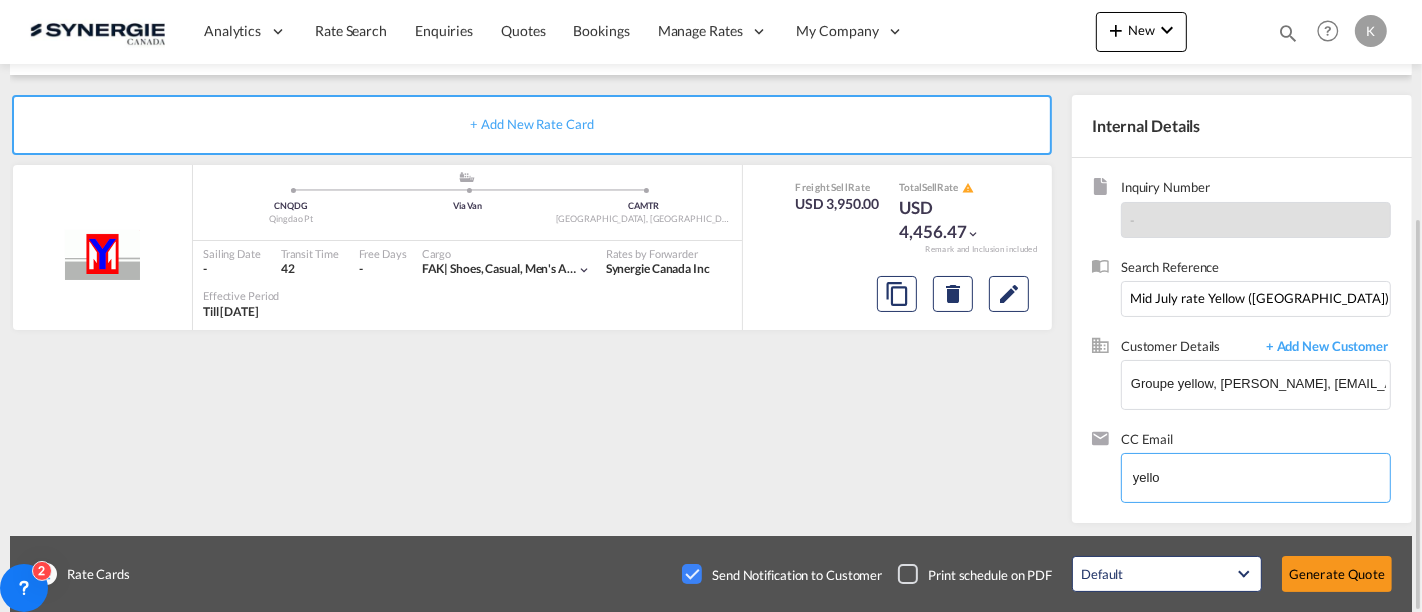 type on "yellow" 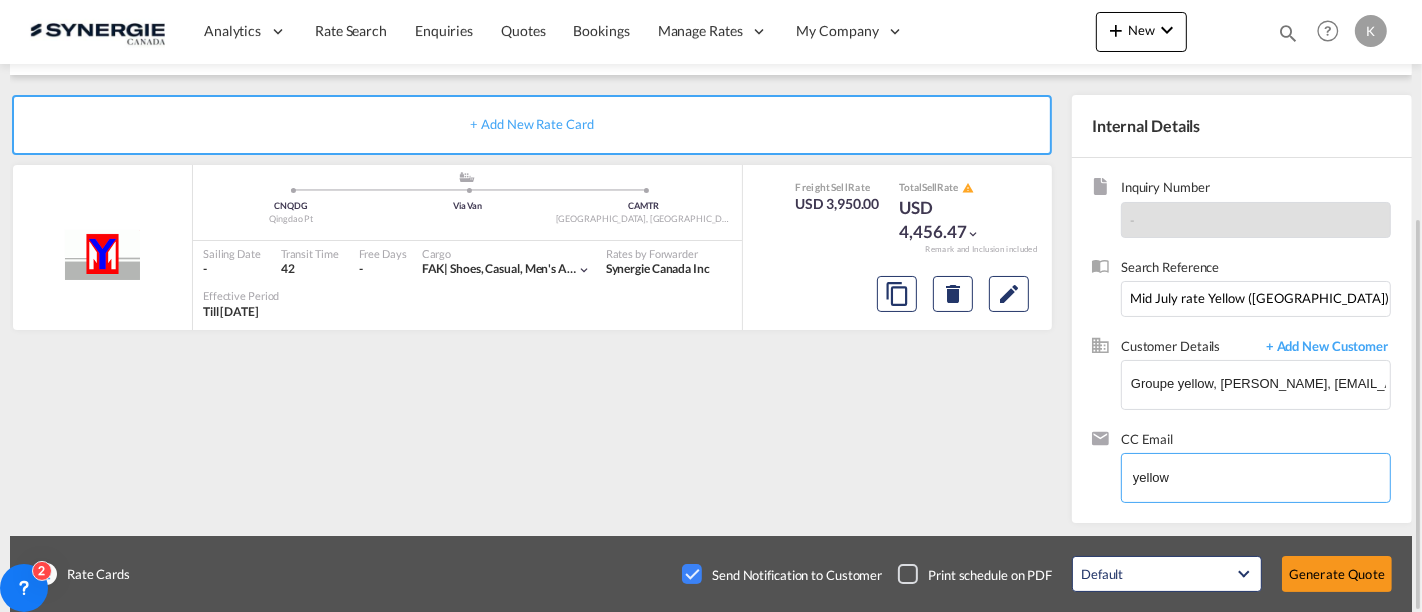 click on "yellow" at bounding box center (1233, 477) 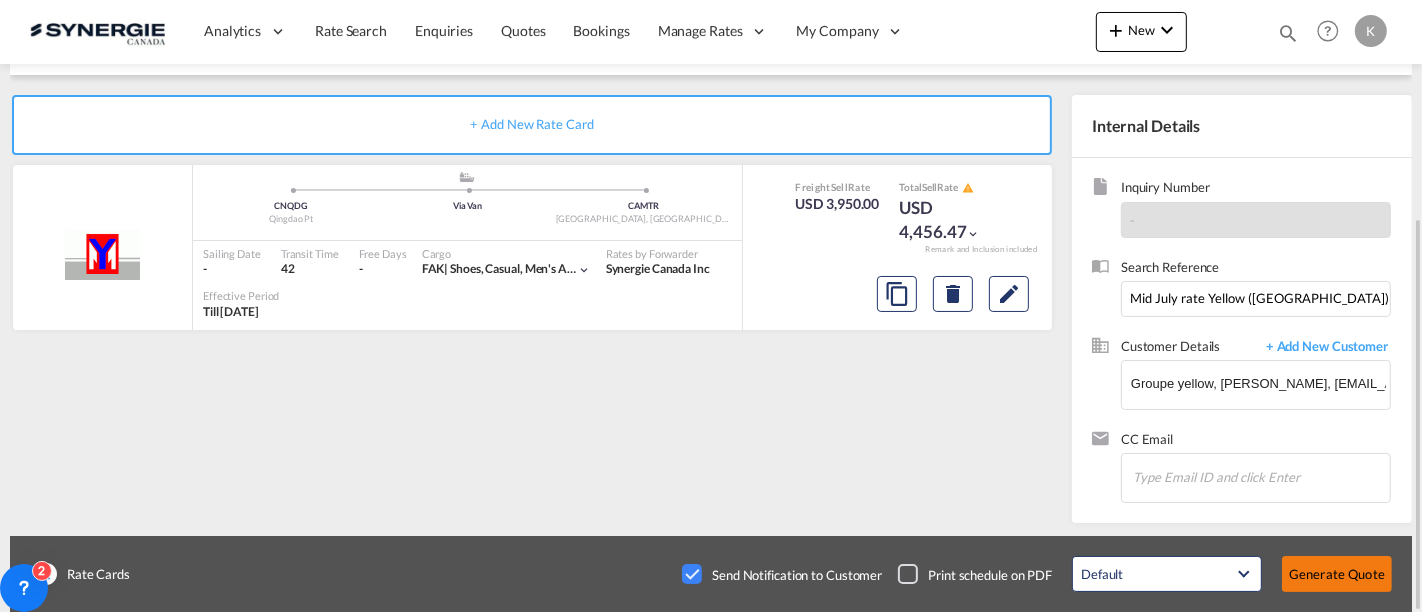 click on "Generate Quote" at bounding box center (1337, 574) 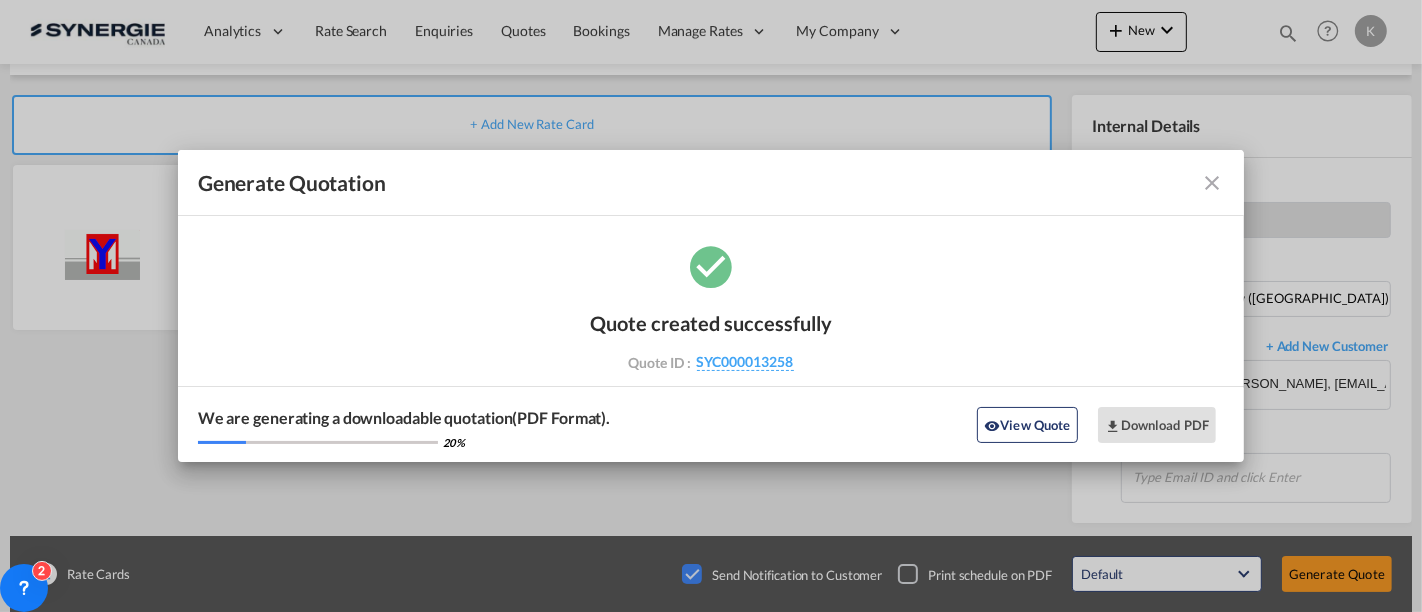 click at bounding box center [1212, 183] 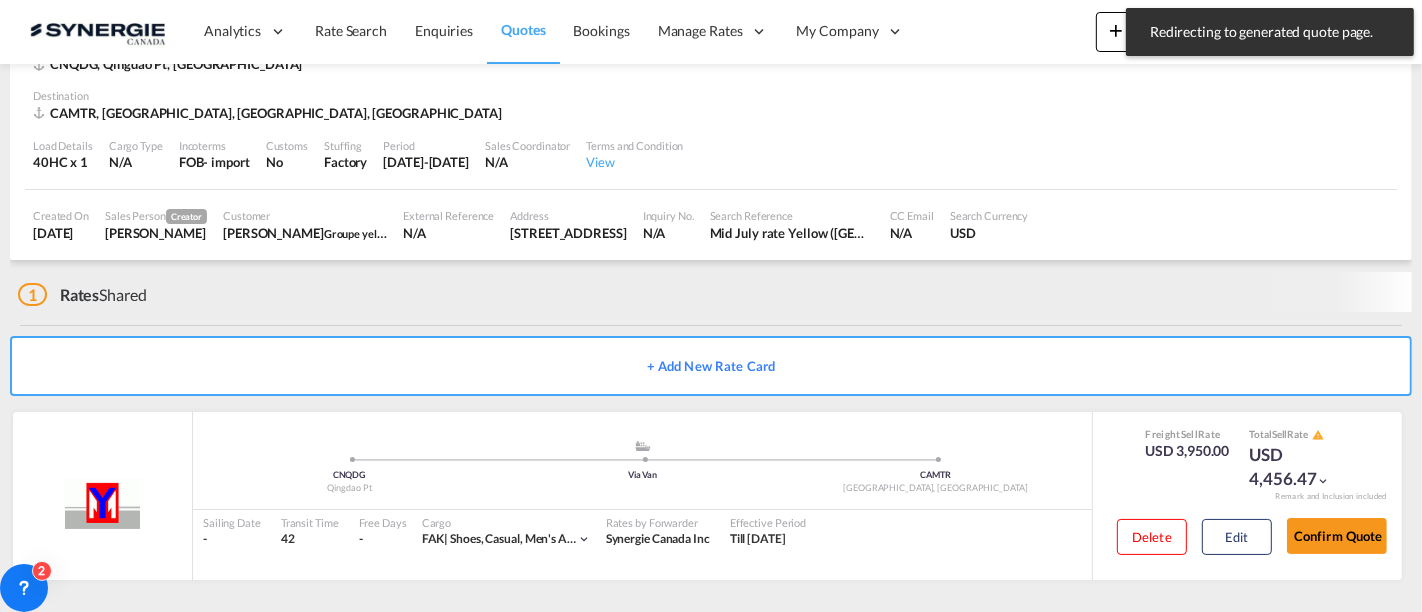 scroll, scrollTop: 115, scrollLeft: 0, axis: vertical 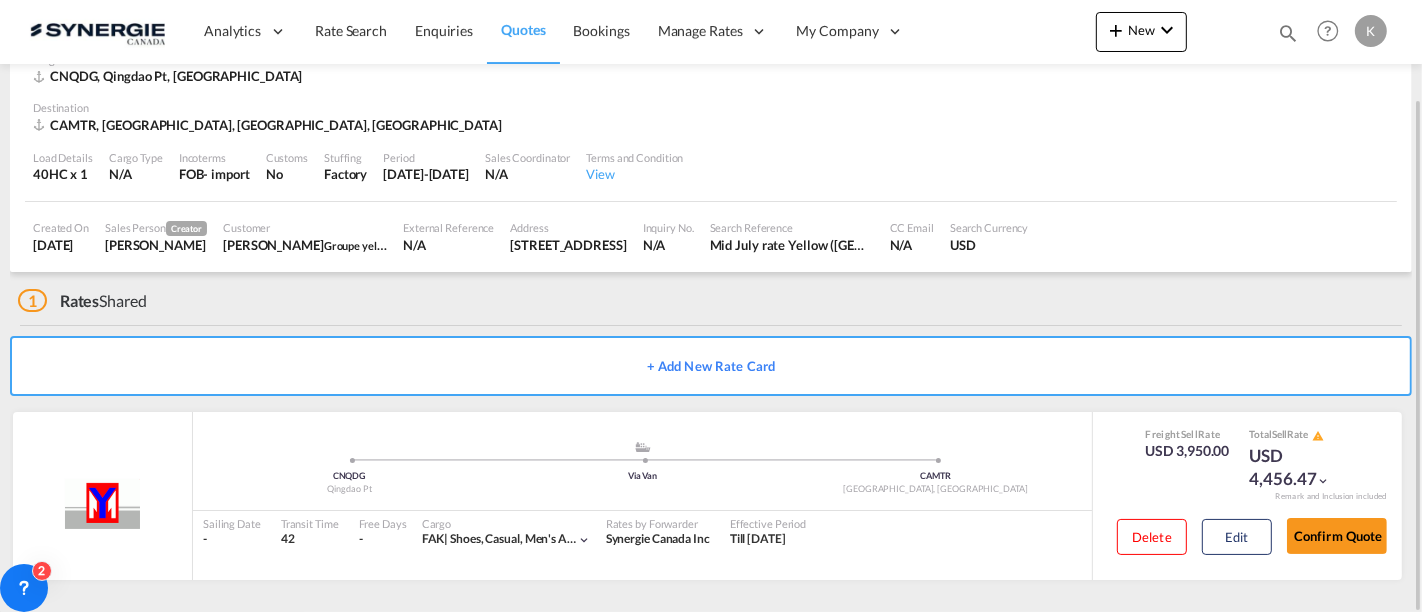 click on "Quotes" at bounding box center (523, 29) 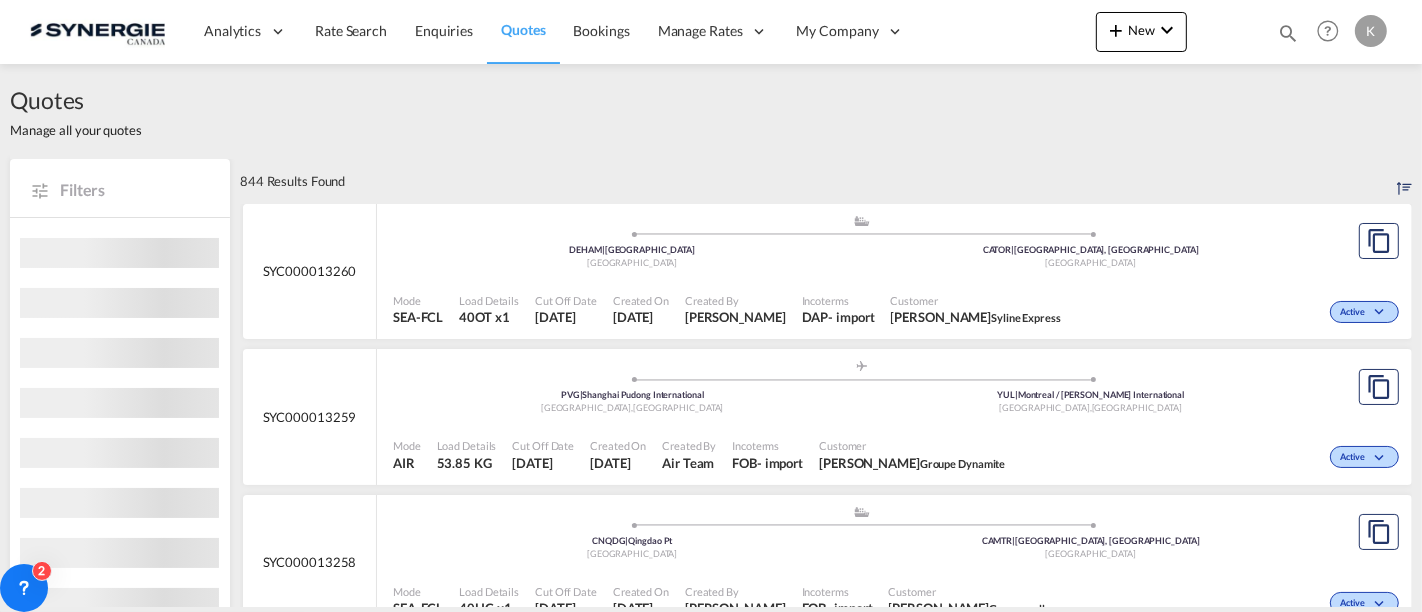 scroll, scrollTop: 0, scrollLeft: 0, axis: both 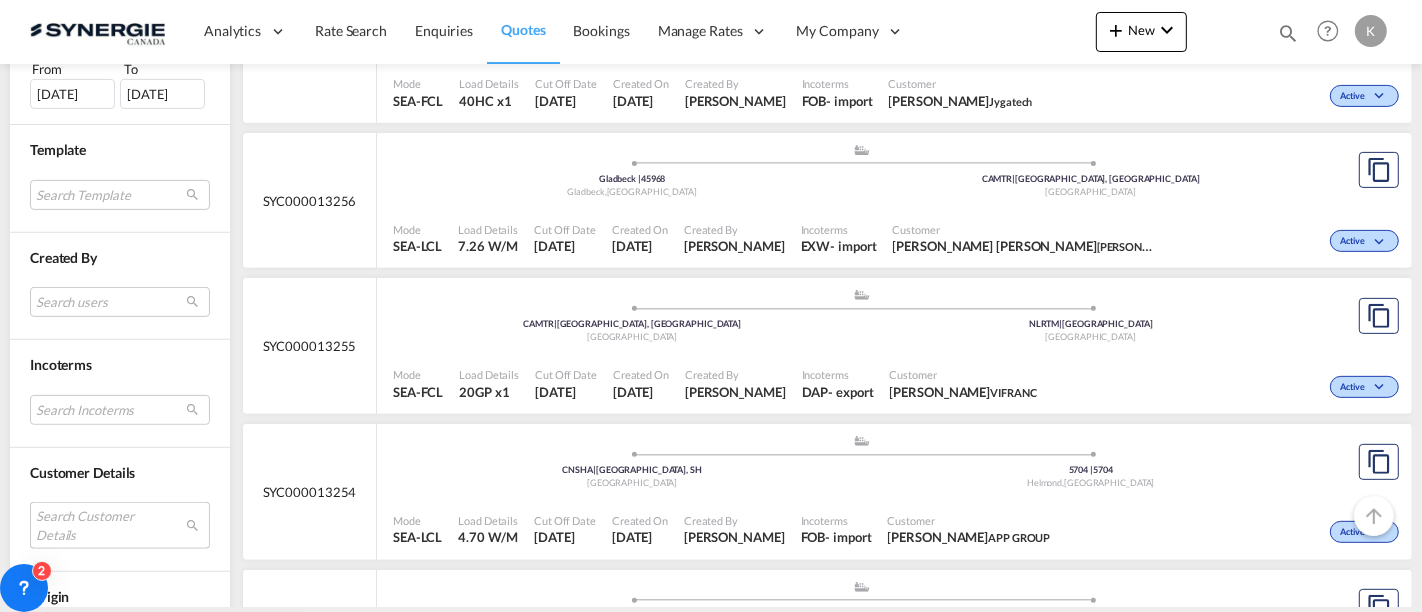 click on "Search Customer Details user name
user [PERSON_NAME] [PERSON_NAME][DOMAIN_NAME][EMAIL_ADDRESS][PERSON_NAME][DOMAIN_NAME]    | syline express
user [PERSON_NAME] [EMAIL_ADDRESS][DOMAIN_NAME]    | ease logistics
user fulya Yesil [EMAIL_ADDRESS][DOMAIN_NAME]    | mer shipping transport
user [PERSON_NAME] [PERSON_NAME][EMAIL_ADDRESS][DOMAIN_NAME]    | chef [PERSON_NAME] tevfik Toygun [EMAIL_ADDRESS][DOMAIN_NAME]    | altun logistics
user [PERSON_NAME] [PERSON_NAME][EMAIL_ADDRESS][DOMAIN_NAME]    | iss ff
user [PERSON_NAME] [PERSON_NAME][EMAIL_ADDRESS][DOMAIN_NAME]    | seamark shipping
user [PERSON_NAME] [EMAIL_ADDRESS][DOMAIN_NAME]    | abl dissaco
user [PERSON_NAME] . [EMAIL_ADDRESS][DOMAIN_NAME]    | integral equipment
user [PERSON_NAME] [EMAIL_ADDRESS][DOMAIN_NAME]    | farinex
user daniel STRUKOW [EMAIL_ADDRESS][DOMAIN_NAME]    | cs4 logistics
user [PERSON_NAME] [EMAIL_ADDRESS][DOMAIN_NAME]    | hanka cargo
user [PERSON_NAME] [PERSON_NAME][EMAIL_ADDRESS][DOMAIN_NAME]    | global goodwill logistics corp shenzhen branch
user [PERSON_NAME] Gómez [EMAIL_ADDRESS][PERSON_NAME][PERSON_NAME][DOMAIN_NAME]
user
user" at bounding box center (120, 525) 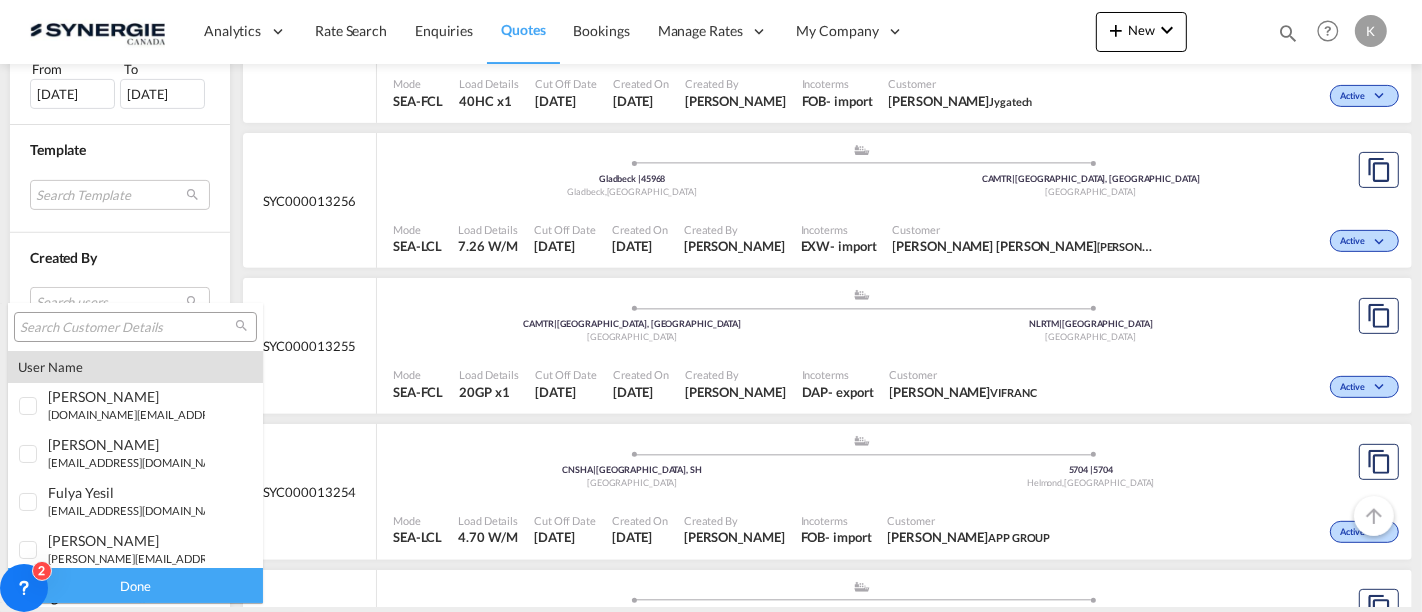 click at bounding box center (127, 328) 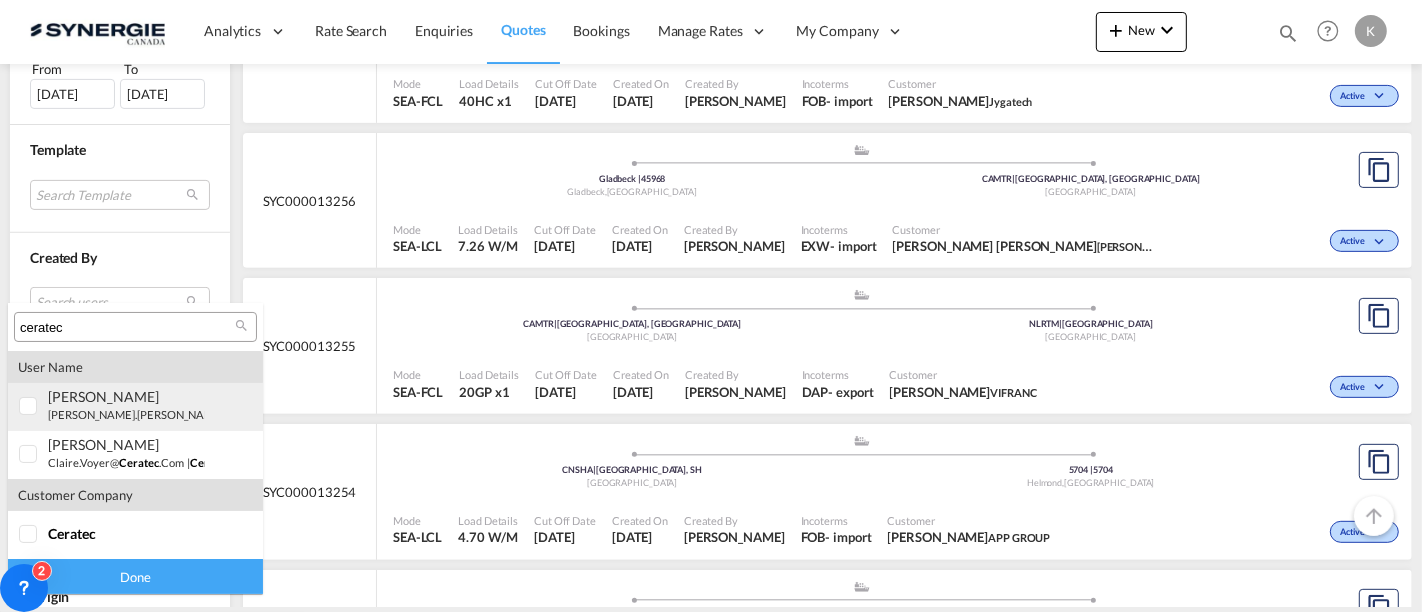 type on "ceratec" 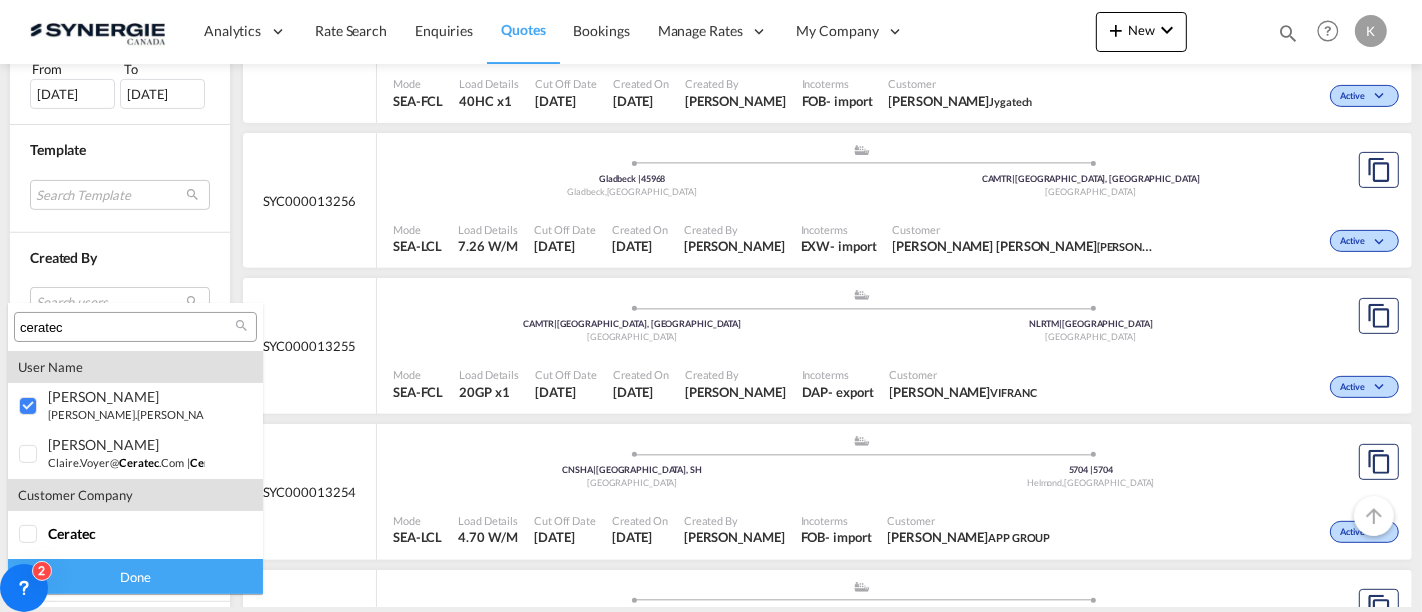 click on "Done" at bounding box center (135, 576) 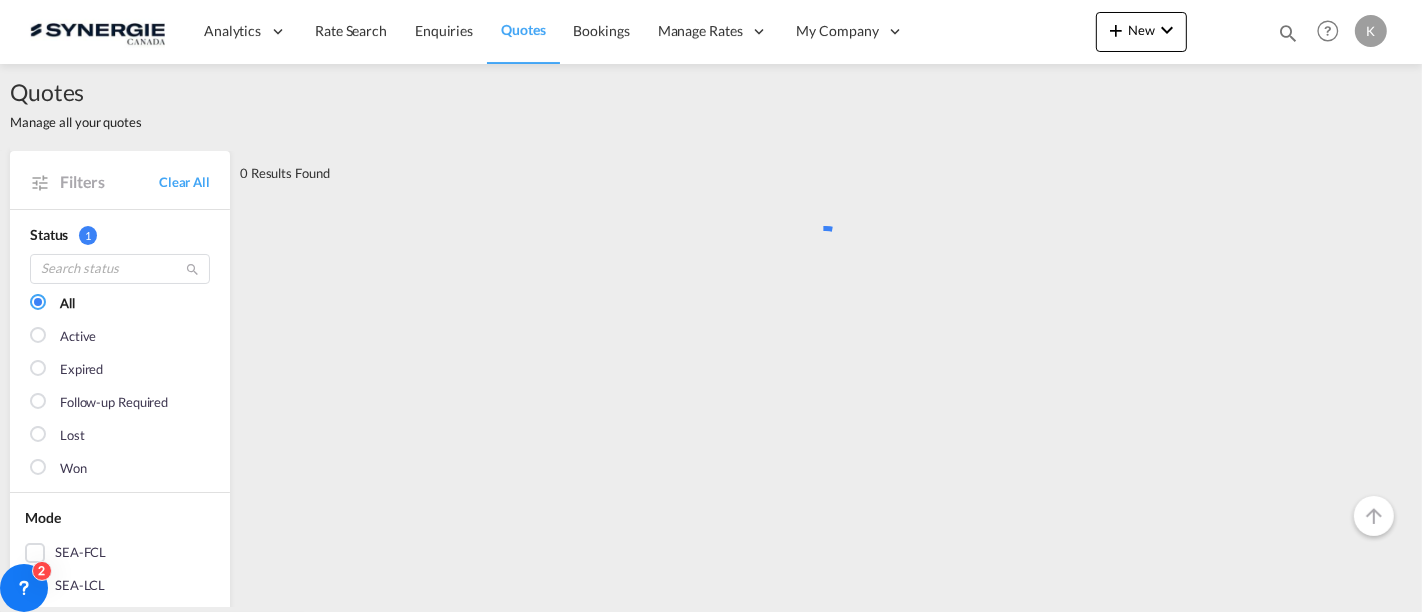 scroll, scrollTop: 0, scrollLeft: 0, axis: both 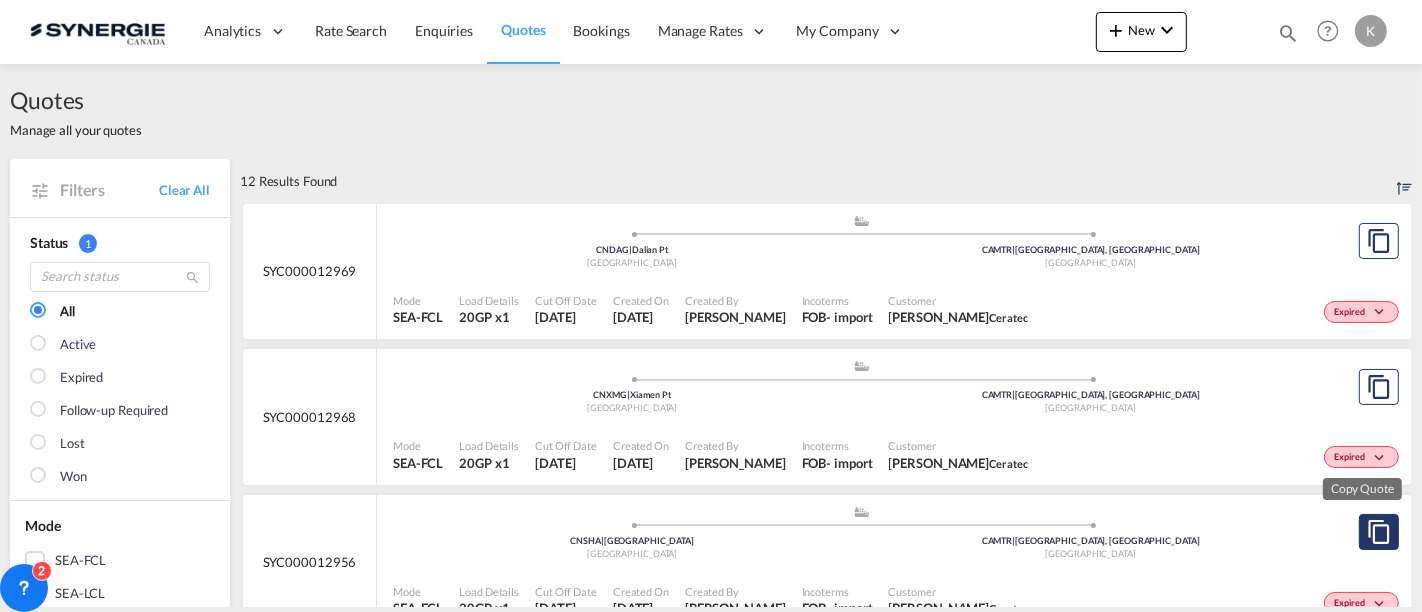 click at bounding box center [1379, 532] 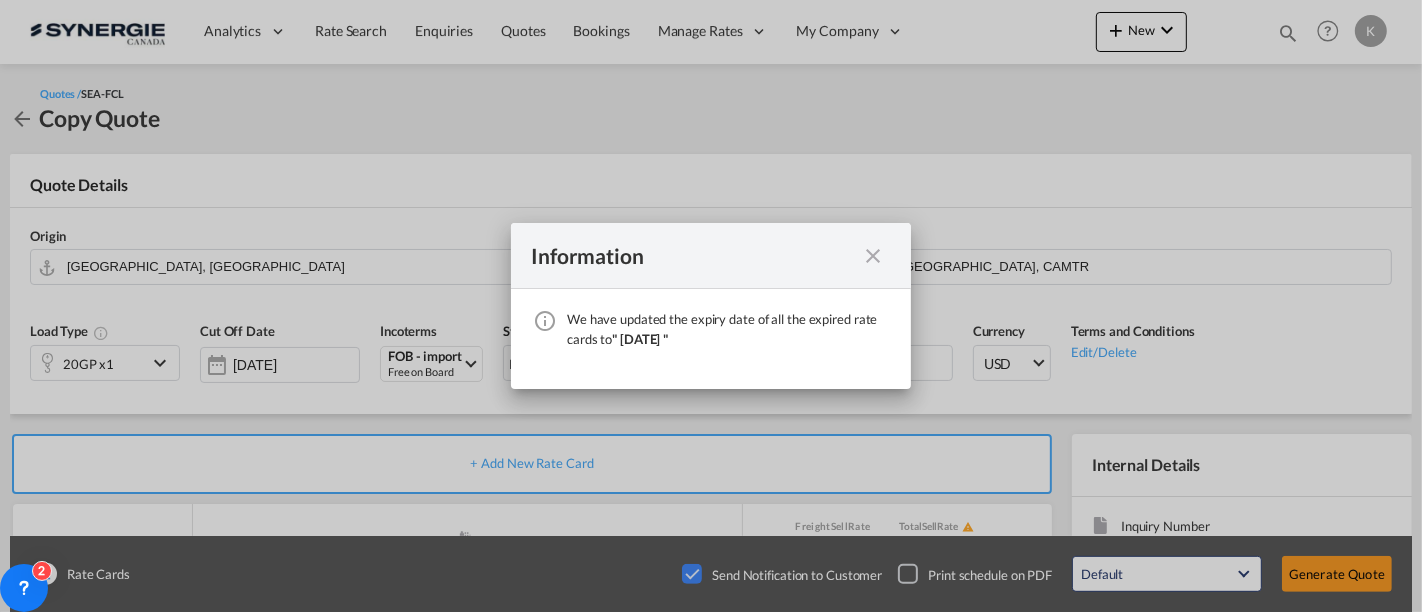 click at bounding box center (873, 256) 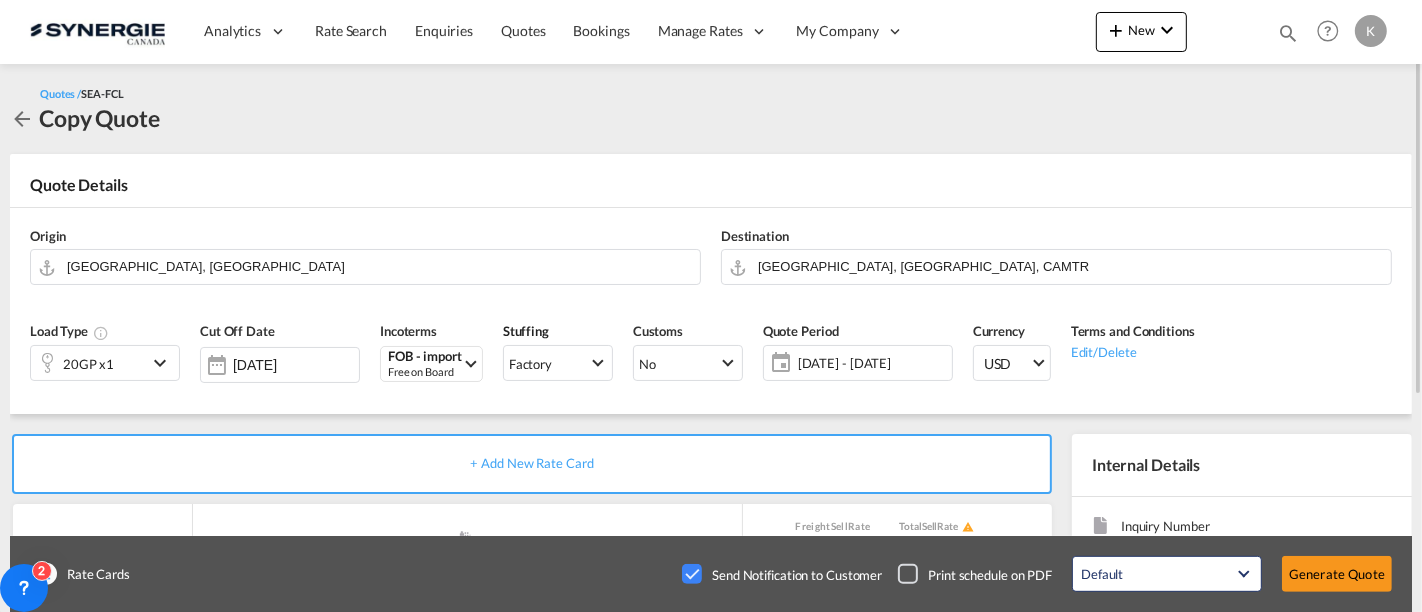 click on "[DATE] - [DATE]" 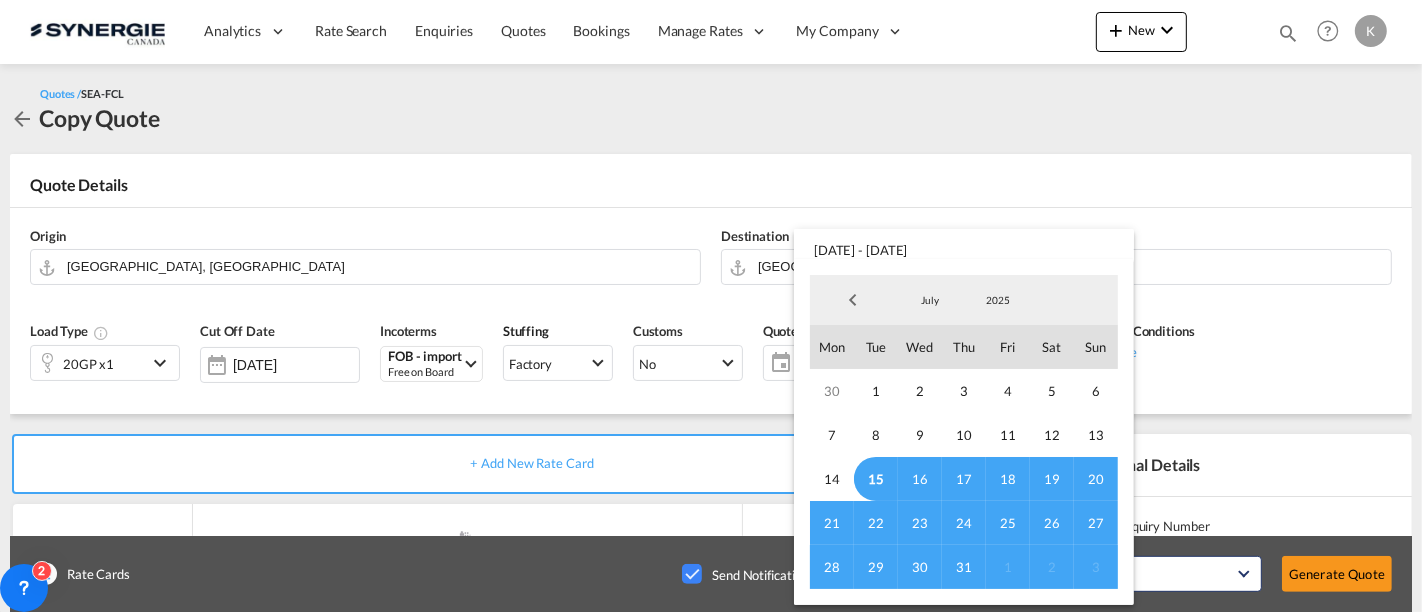click on "15" at bounding box center (876, 479) 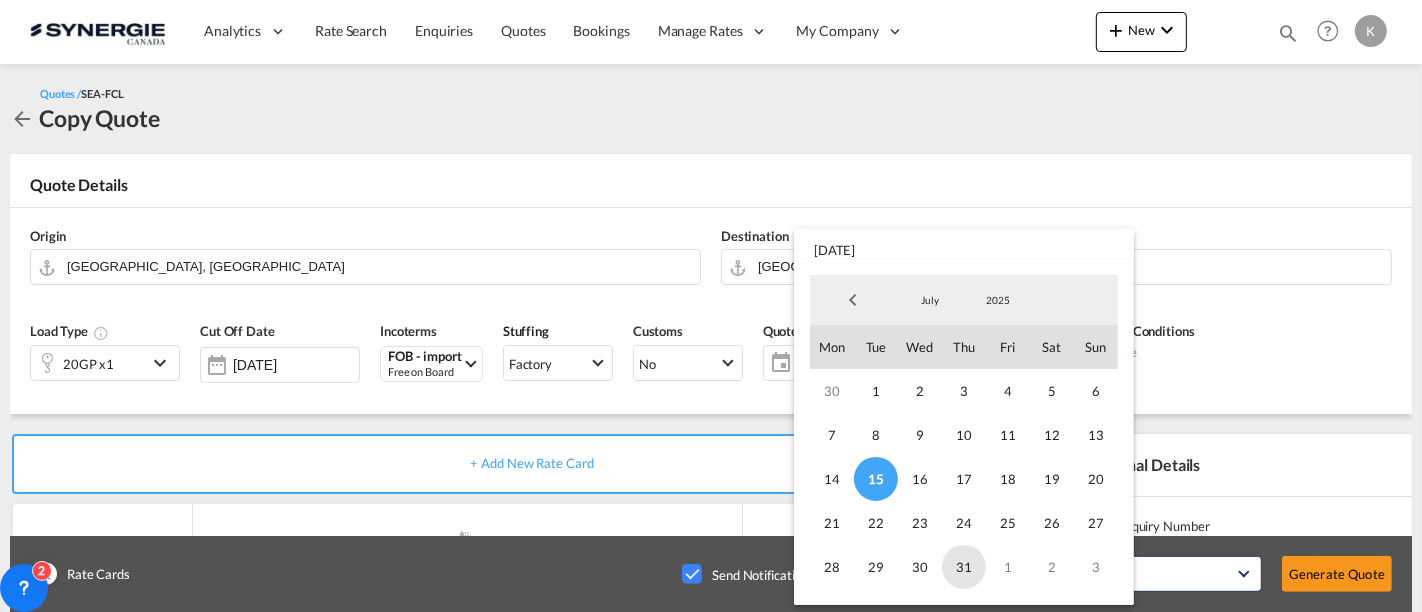click on "31" at bounding box center [964, 567] 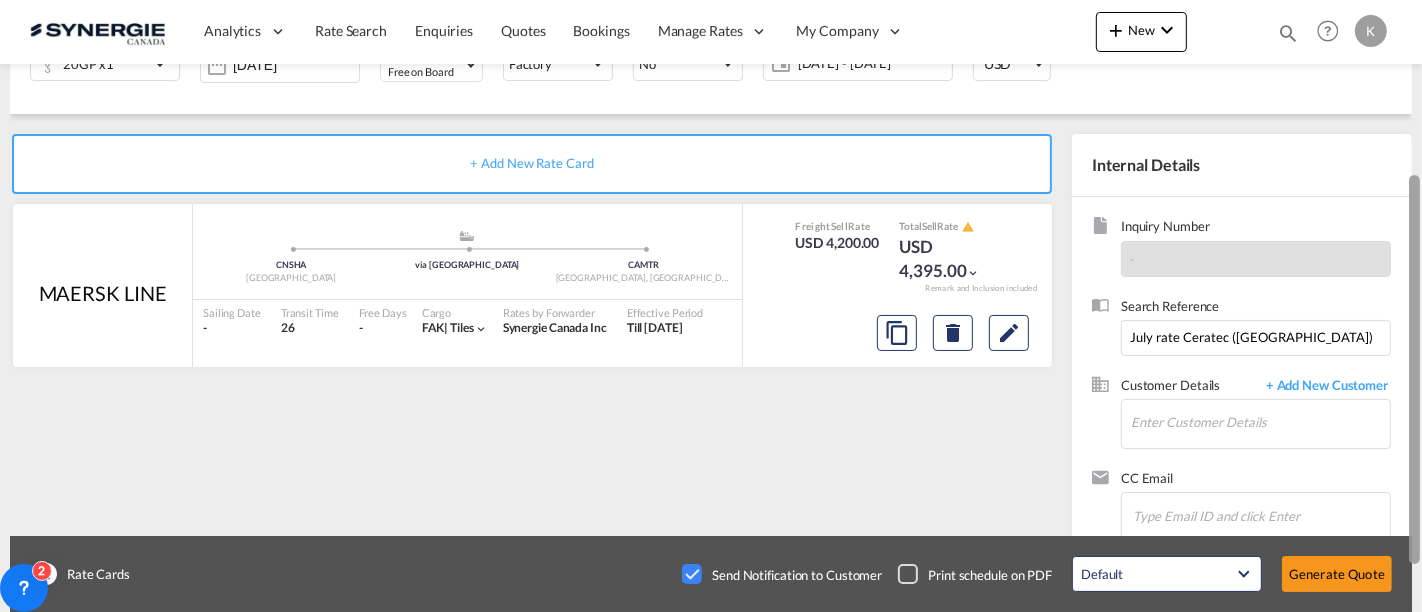 scroll, scrollTop: 306, scrollLeft: 0, axis: vertical 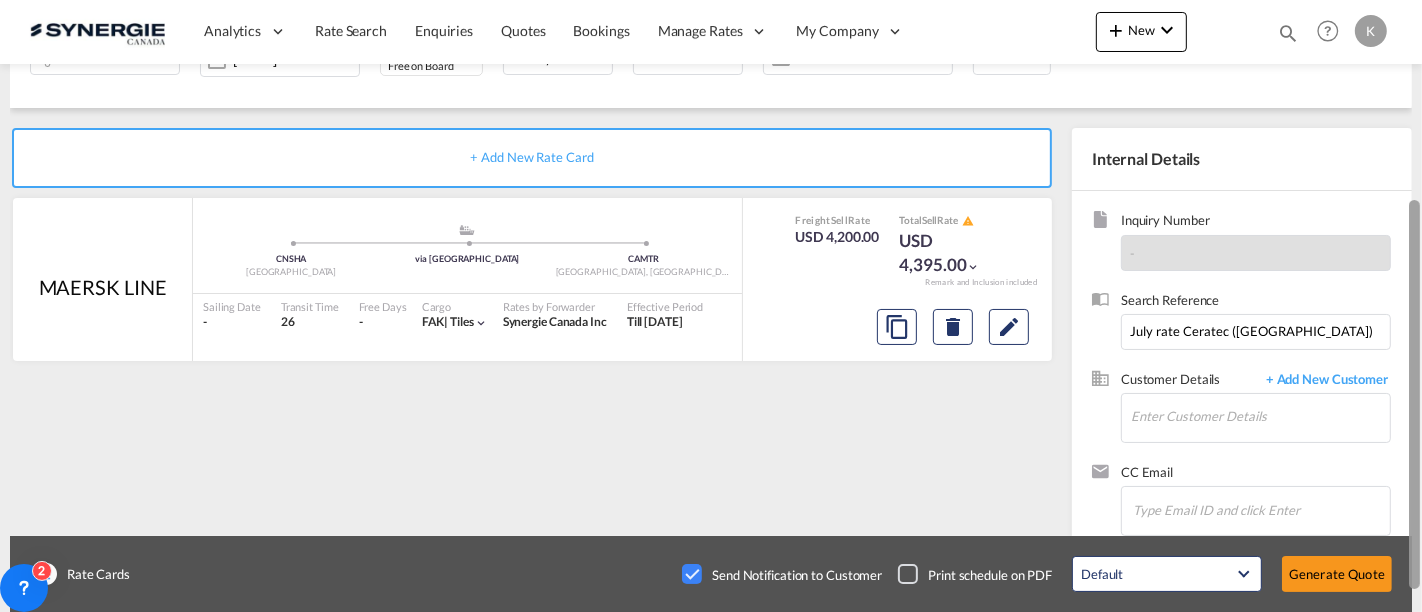 drag, startPoint x: 1417, startPoint y: 148, endPoint x: 1405, endPoint y: 344, distance: 196.367 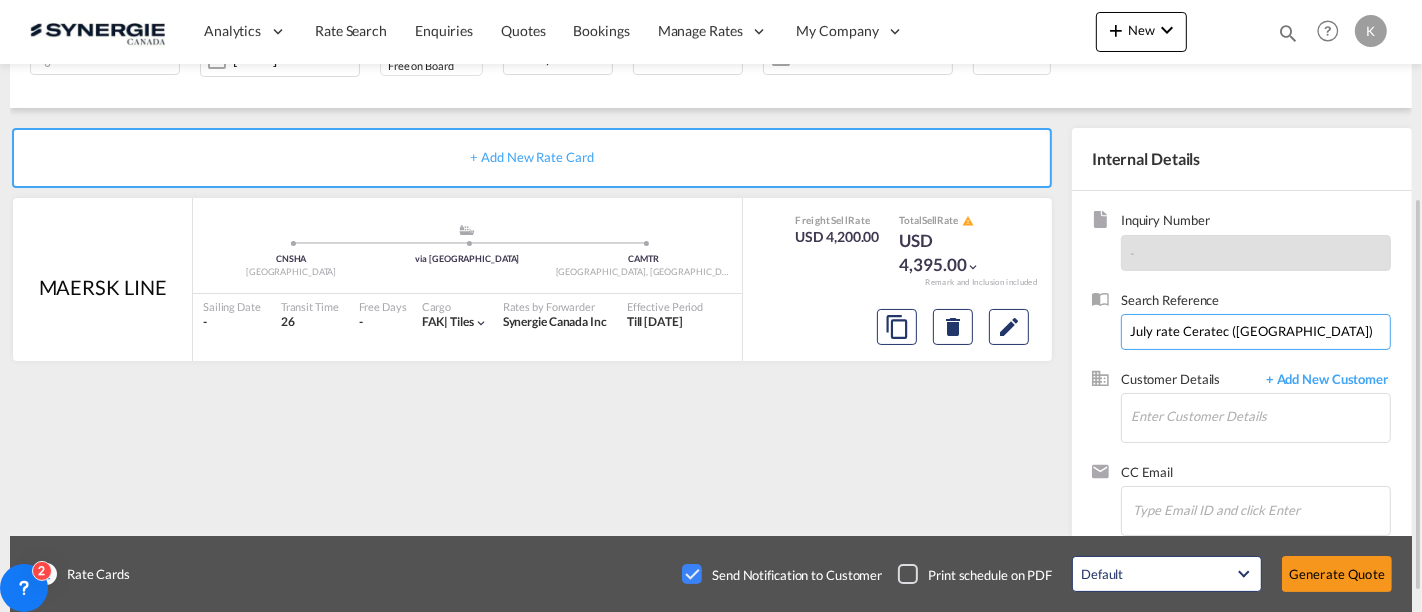click on "July rate Ceratec ([GEOGRAPHIC_DATA])" at bounding box center [1256, 332] 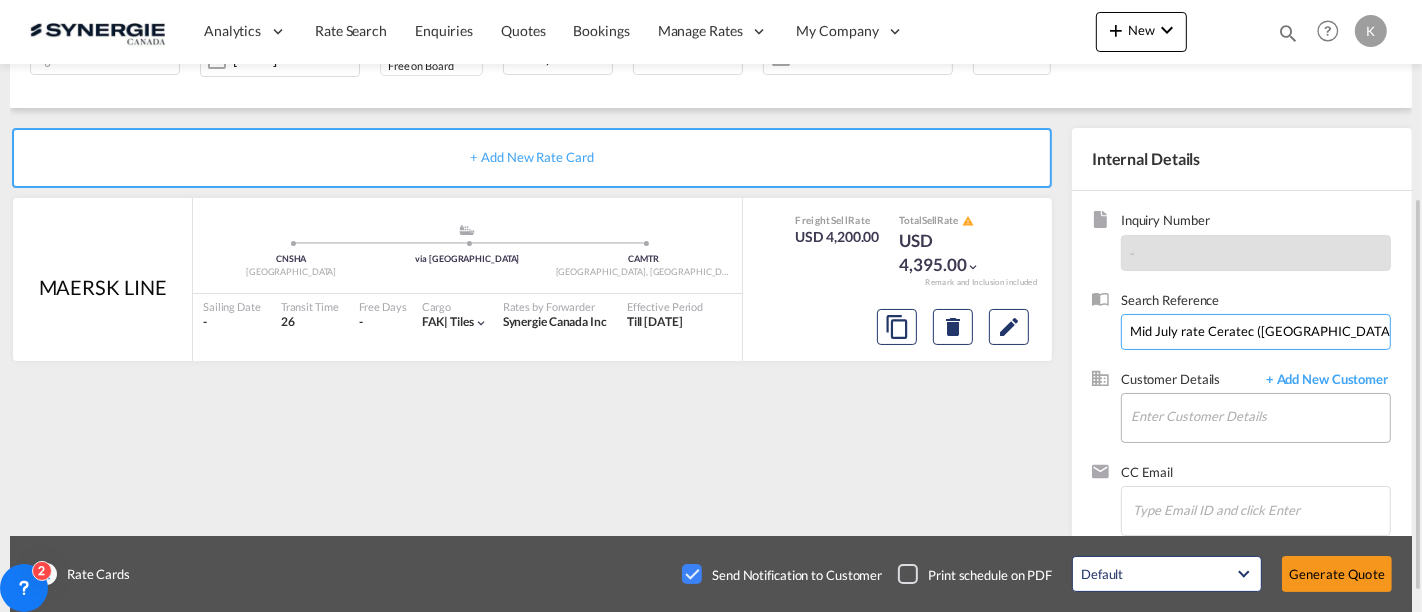 type on "Mid July rate Ceratec ([GEOGRAPHIC_DATA])" 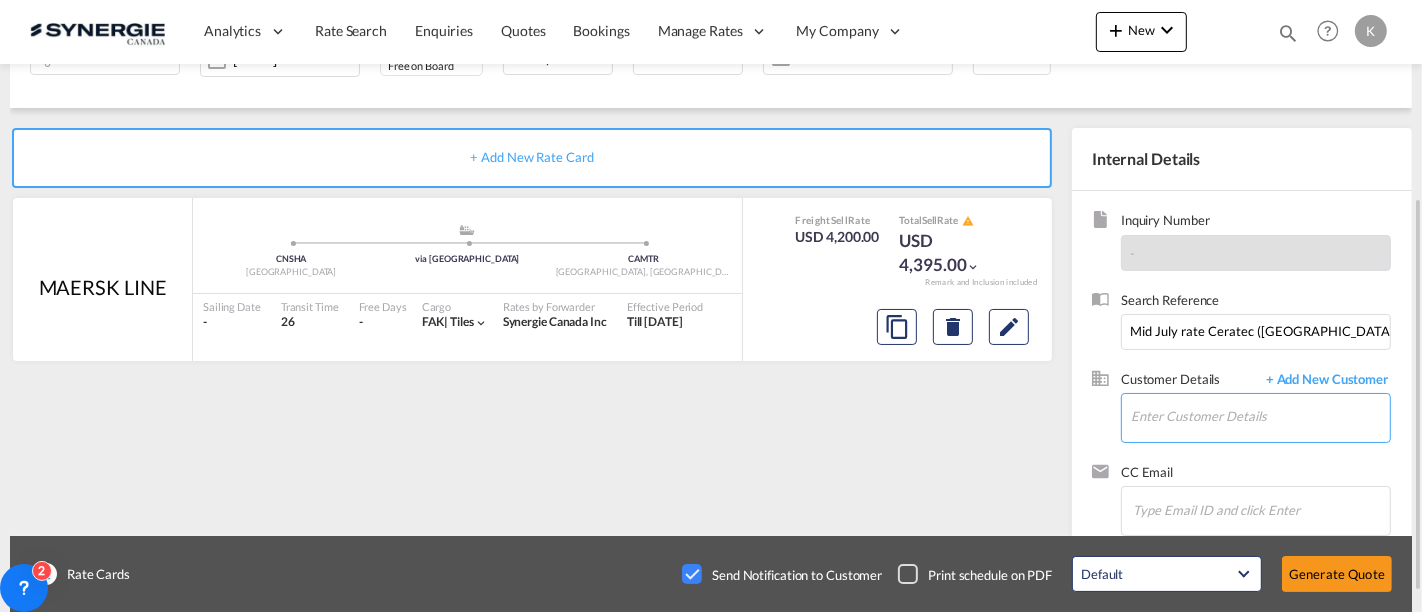 click on "Enter Customer Details" at bounding box center (1260, 416) 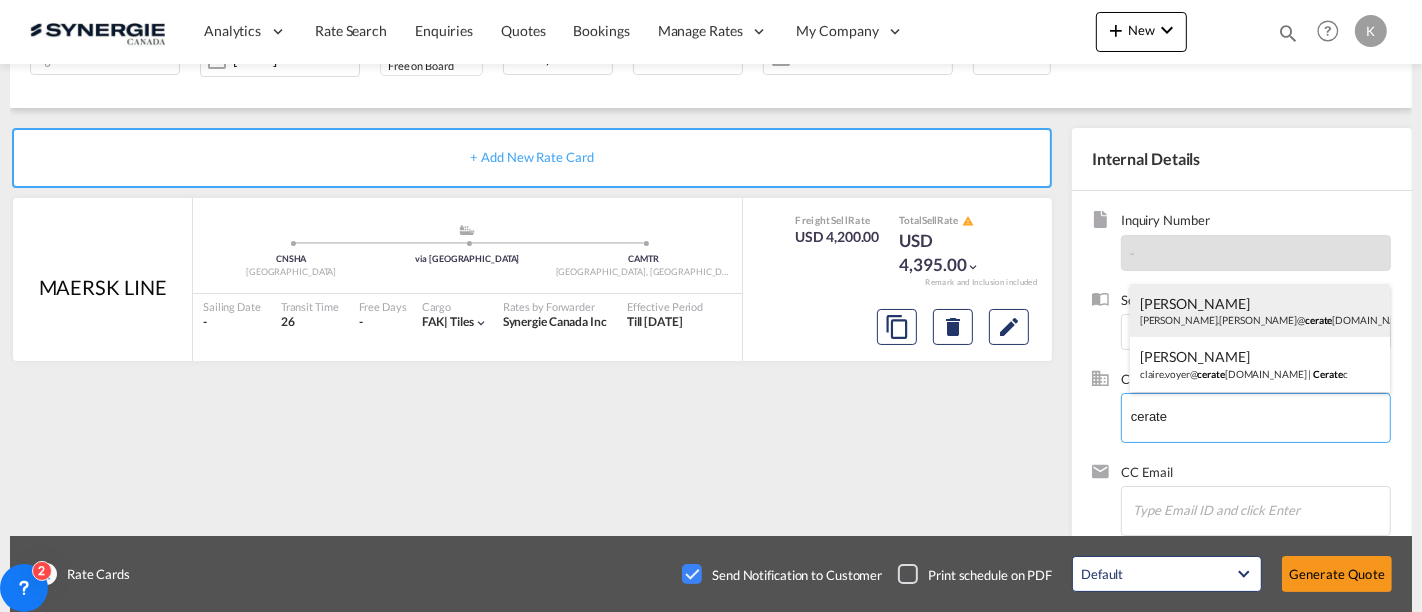 click on "[PERSON_NAME] [PERSON_NAME].[PERSON_NAME]@ cerate [DOMAIN_NAME]    |    Cerate c" at bounding box center [1260, 311] 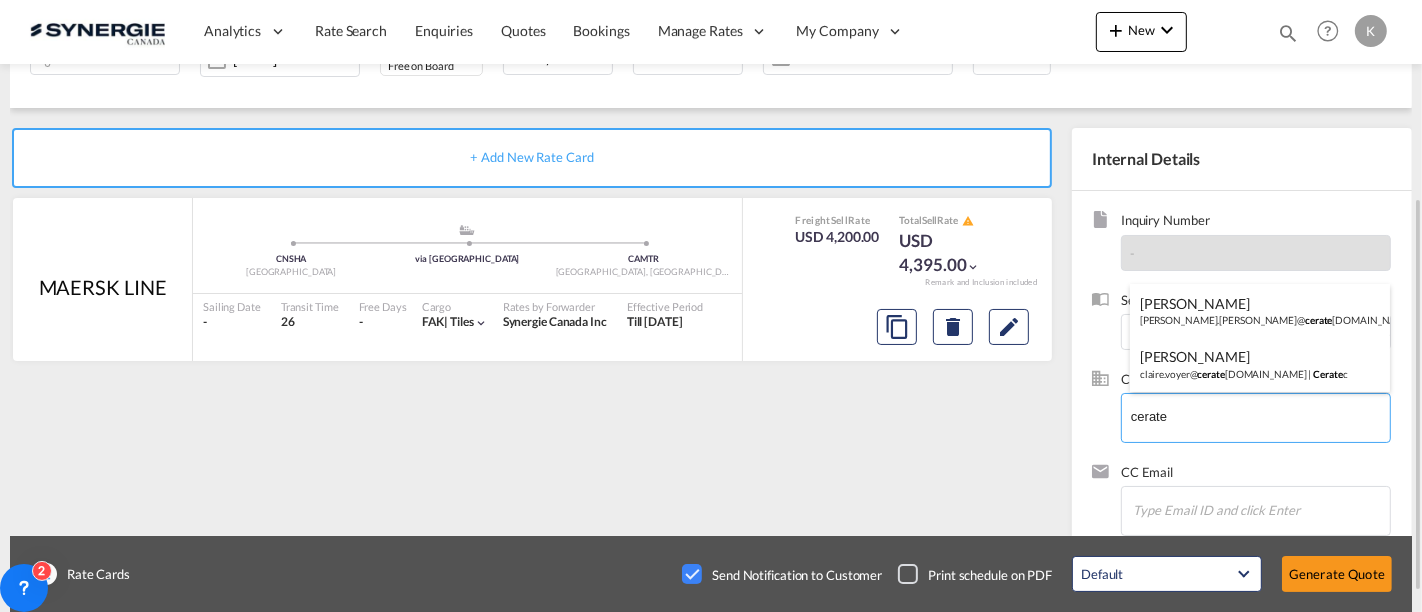 type on "Ceratec, [PERSON_NAME], [PERSON_NAME][EMAIL_ADDRESS][PERSON_NAME][DOMAIN_NAME]" 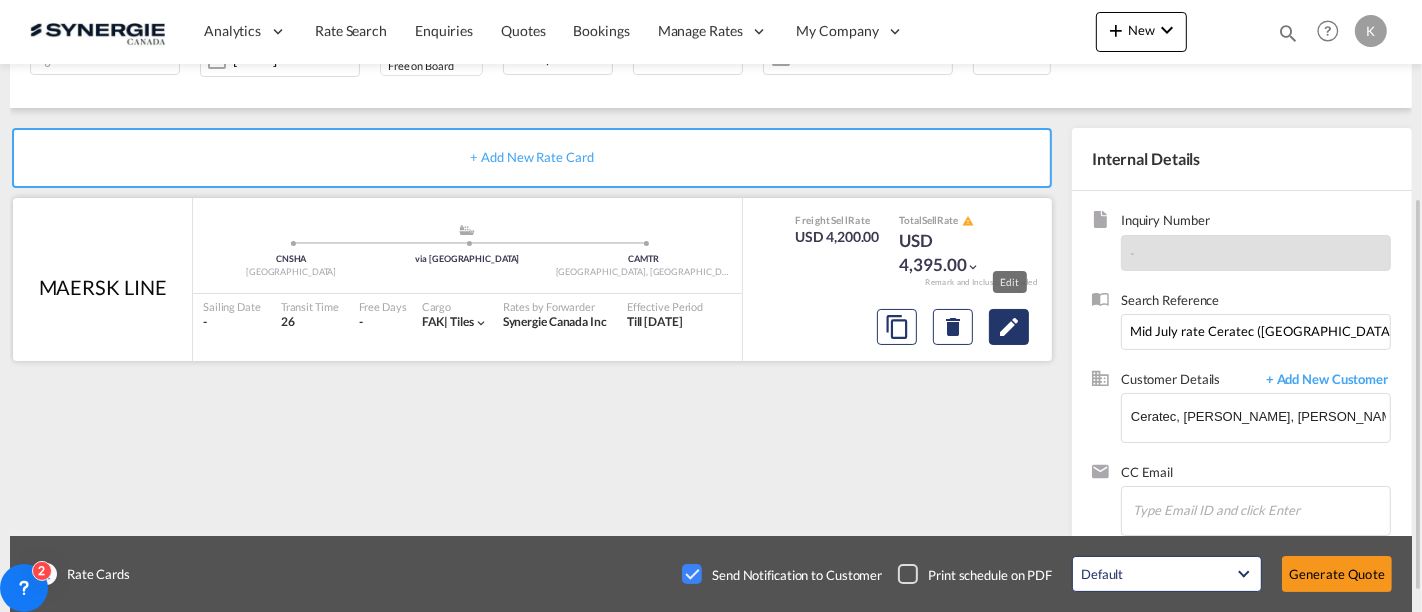 click at bounding box center (1009, 327) 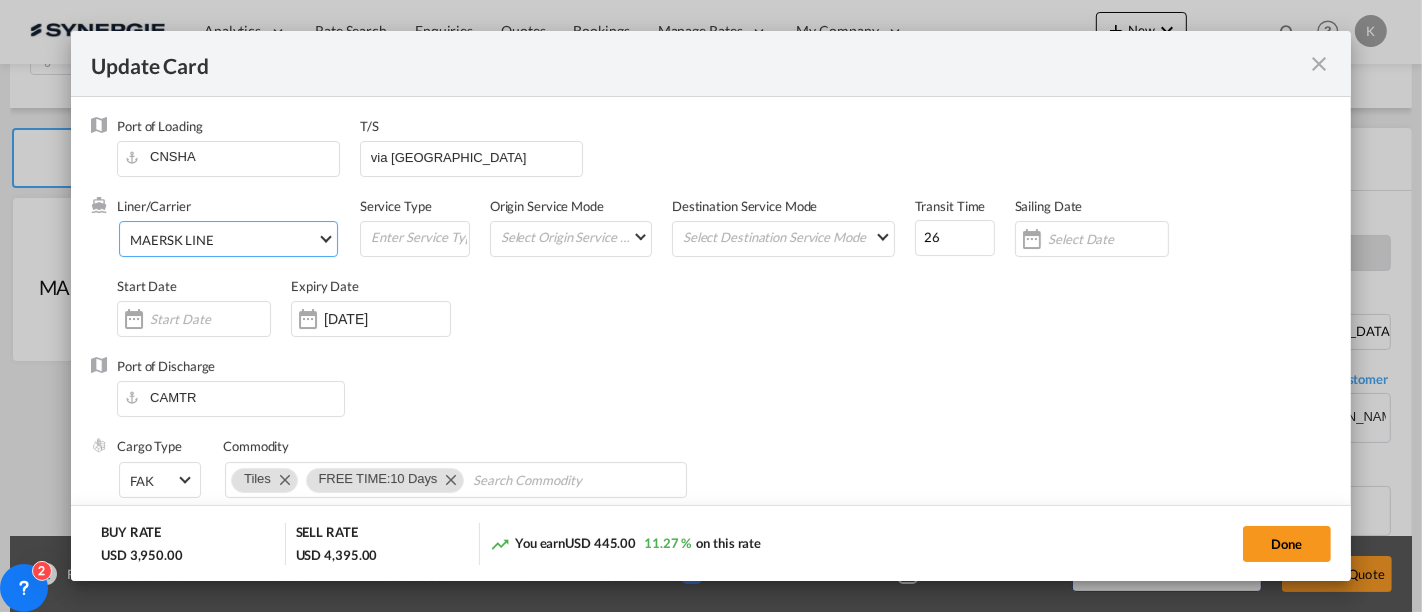 click on "MAERSK LINE" at bounding box center [172, 240] 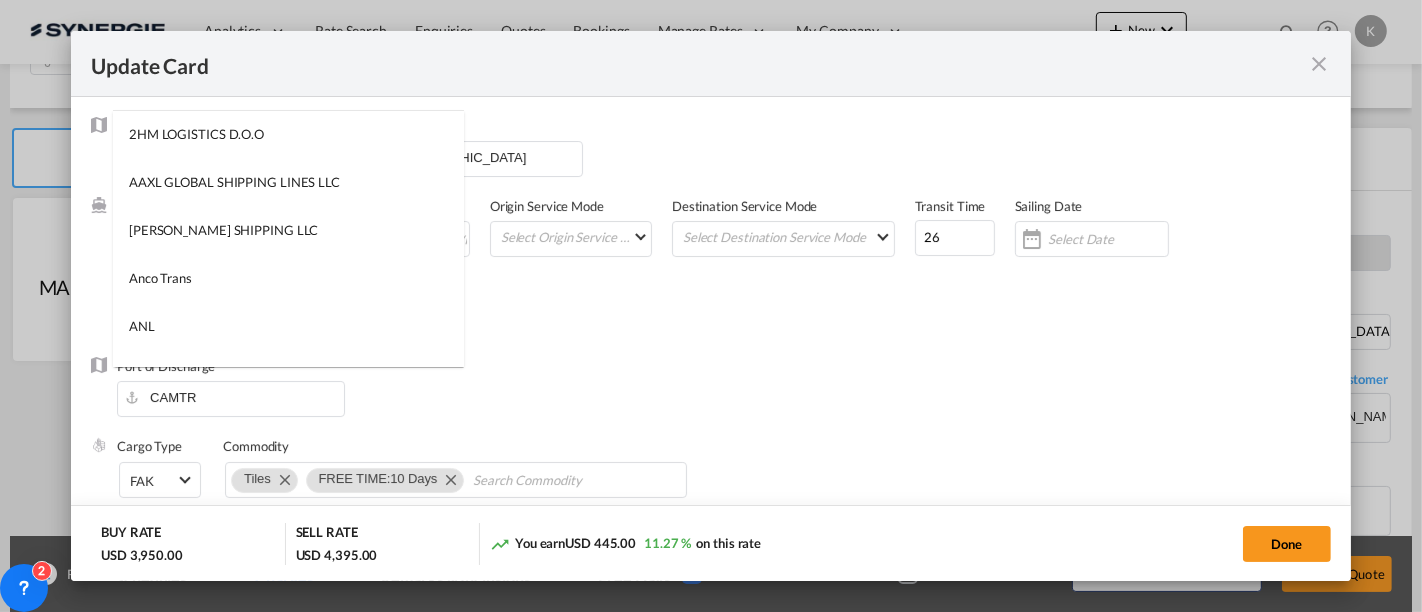 scroll, scrollTop: 0, scrollLeft: 0, axis: both 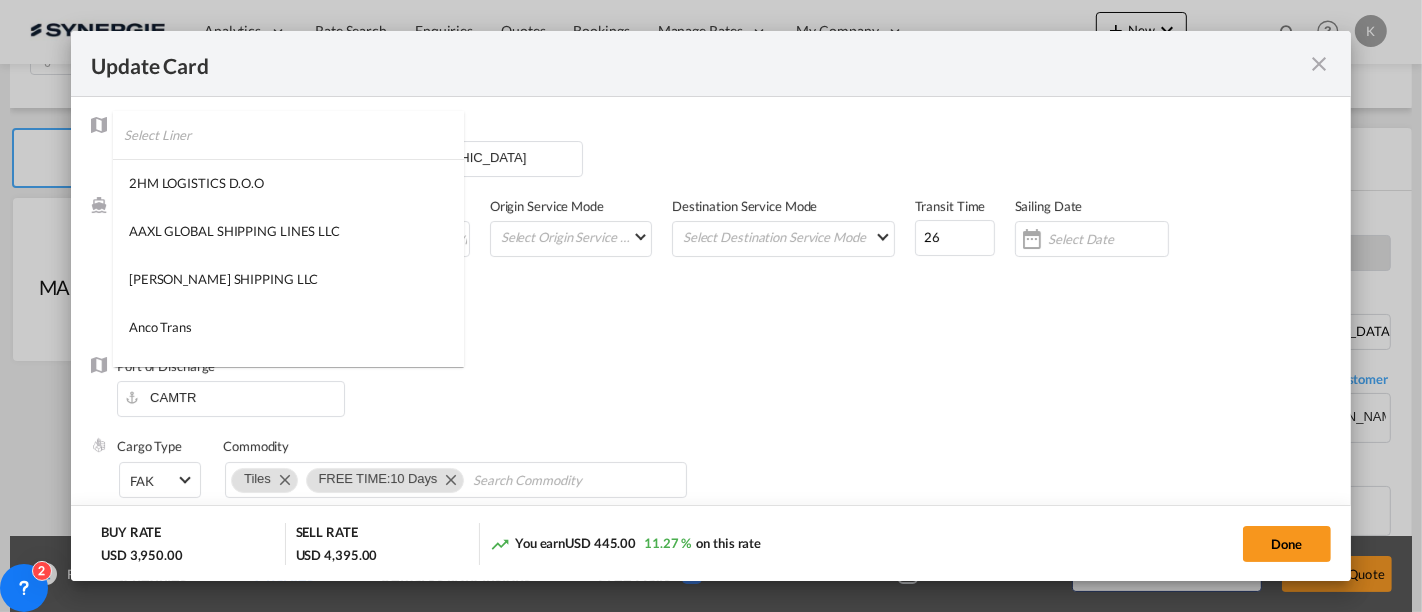 click at bounding box center [294, 135] 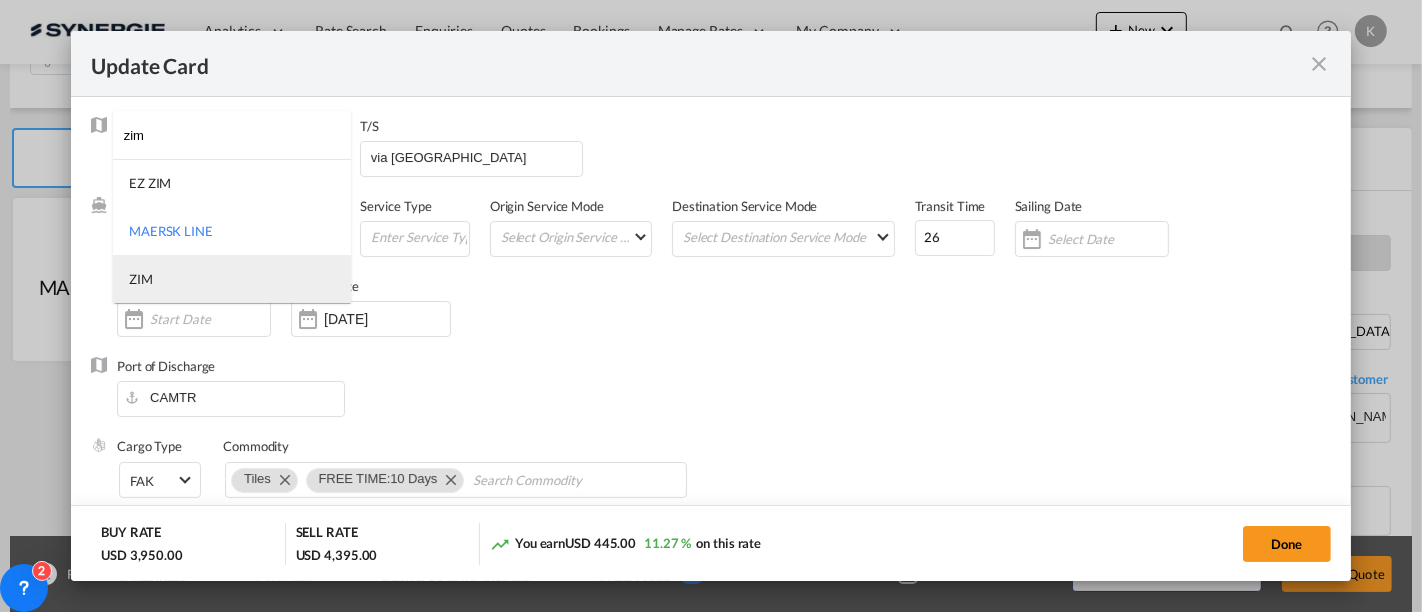 type on "zim" 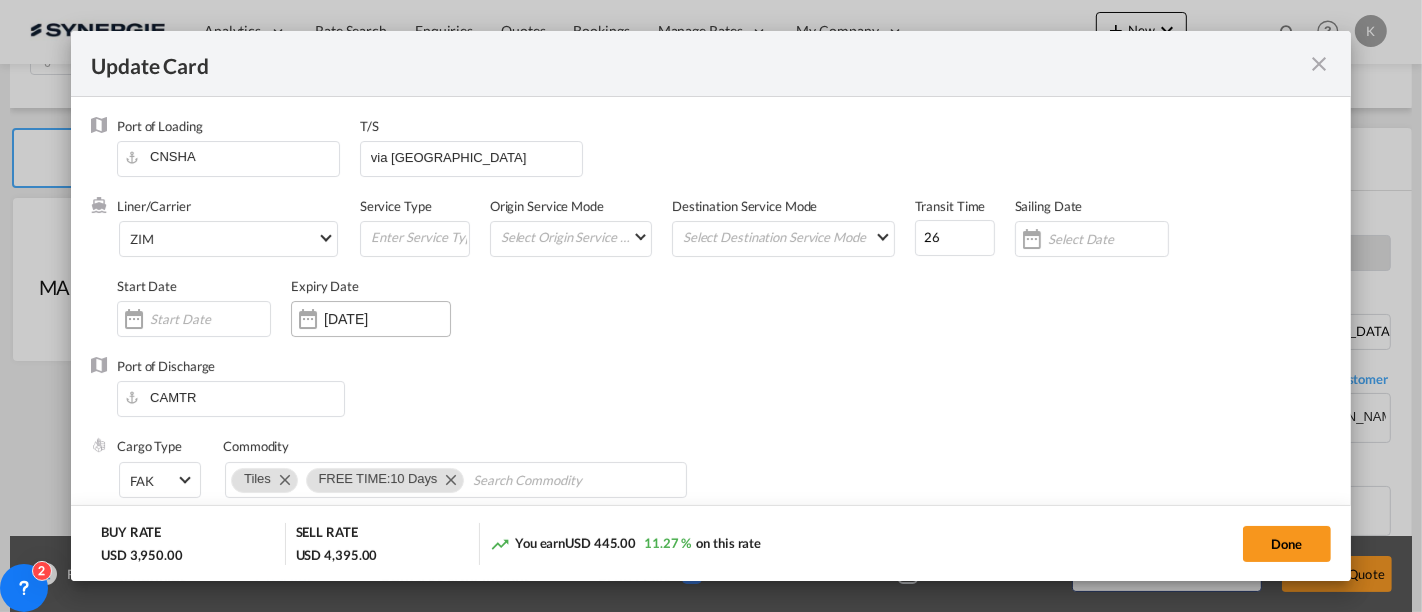click on "[DATE]" at bounding box center [387, 319] 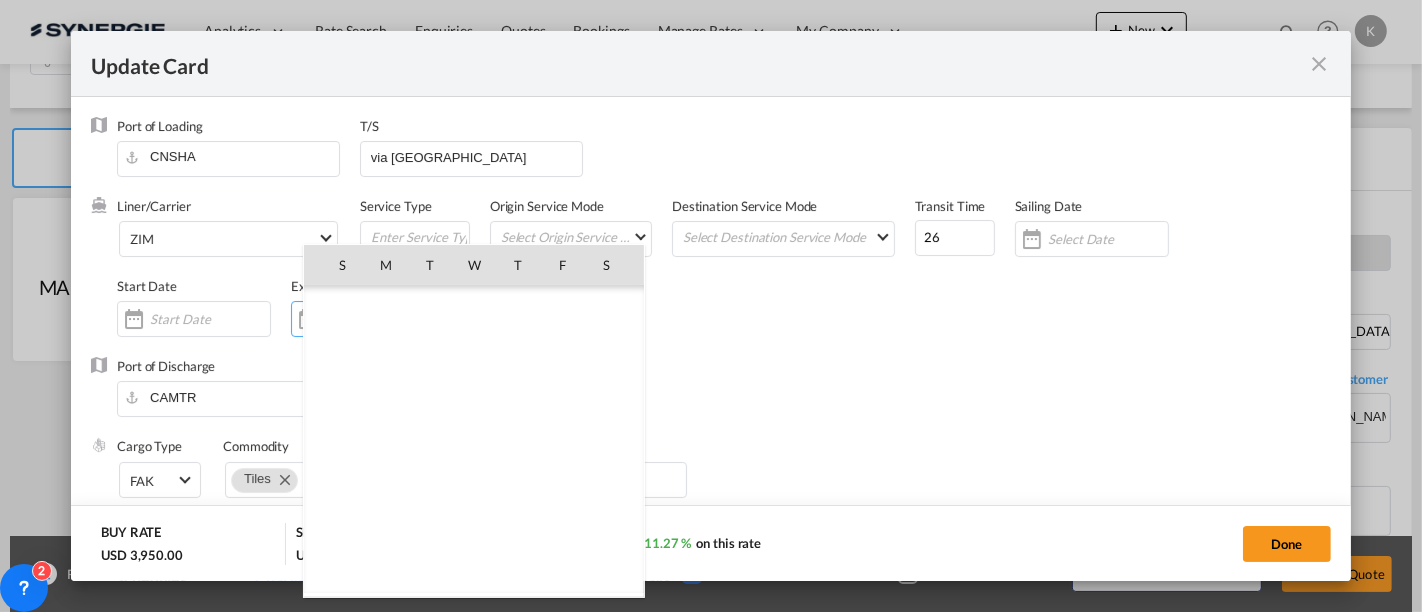 scroll, scrollTop: 462954, scrollLeft: 0, axis: vertical 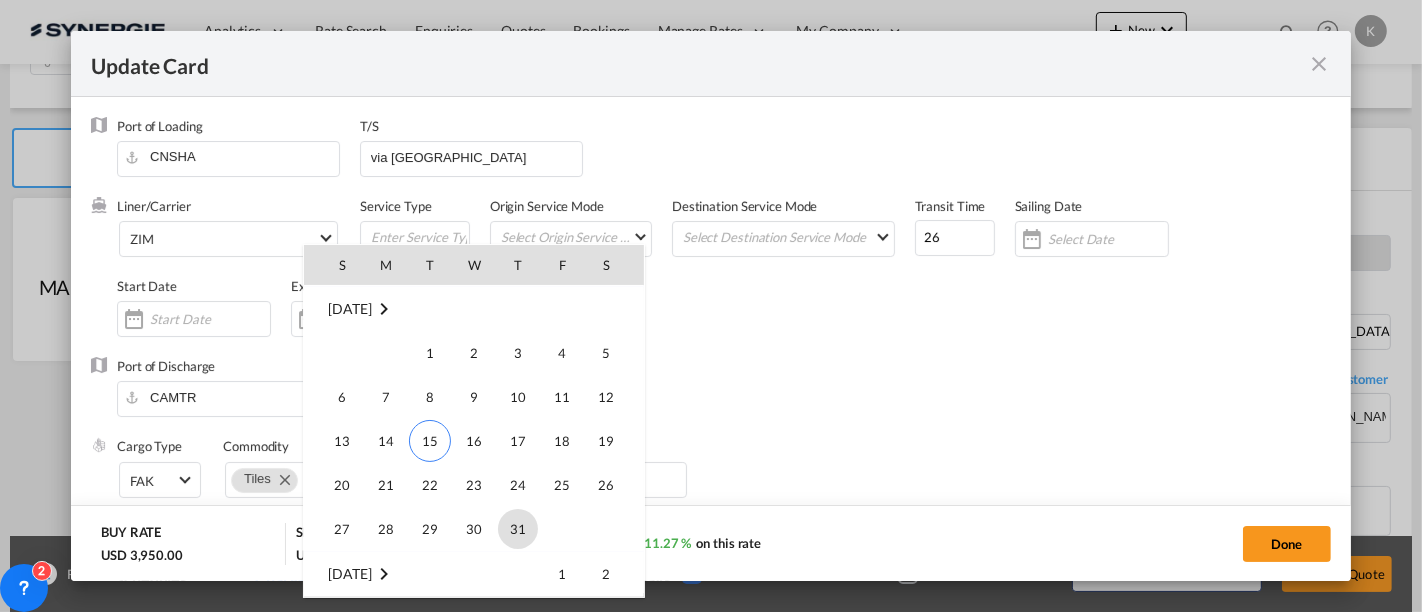 click on "31" at bounding box center (518, 529) 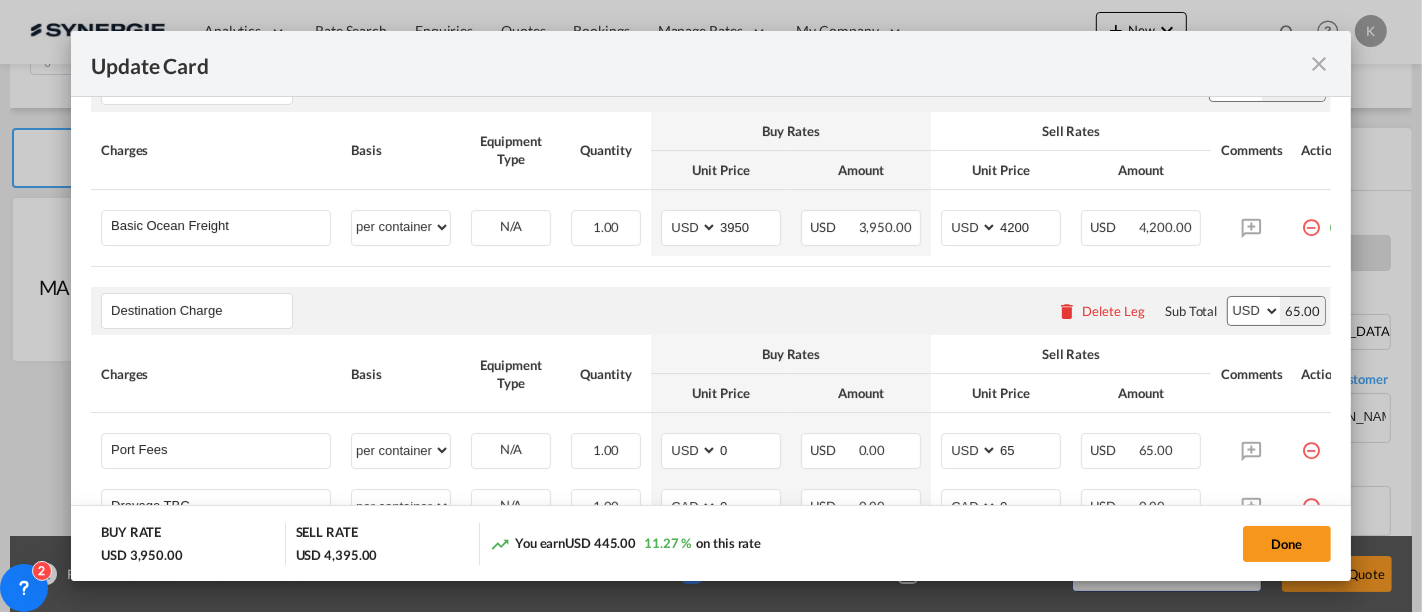 scroll, scrollTop: 571, scrollLeft: 0, axis: vertical 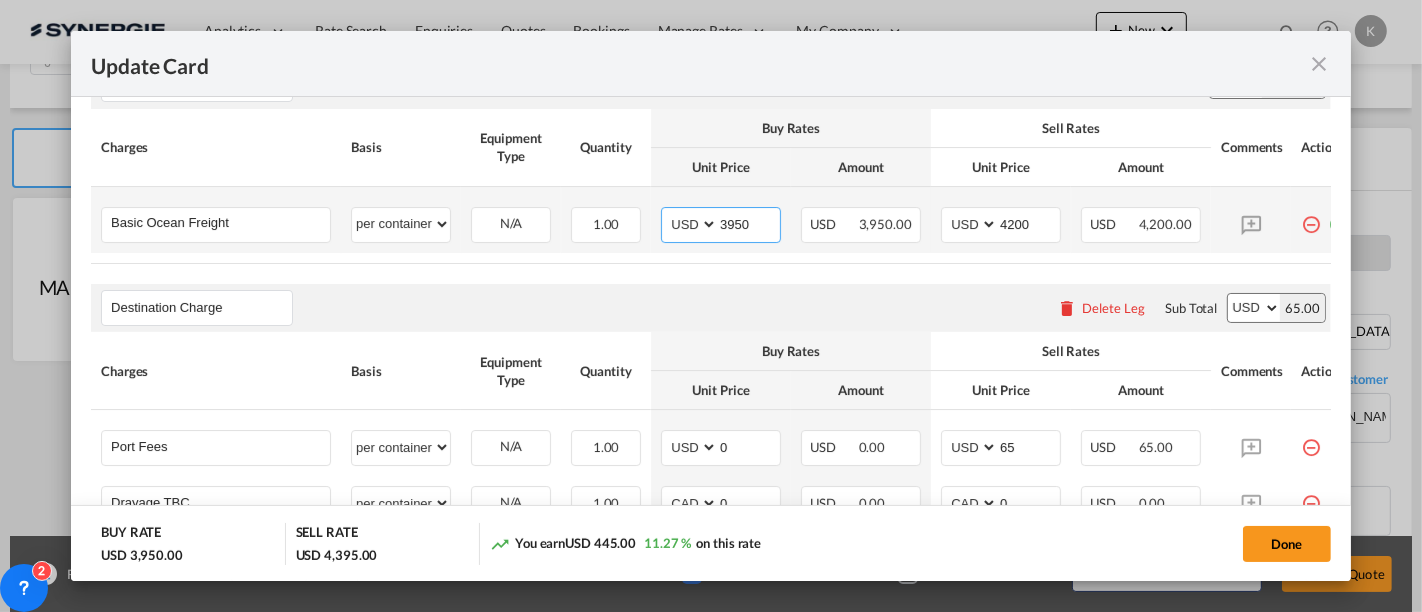 click on "AED AFN ALL AMD ANG AOA ARS AUD AWG AZN BAM BBD BDT BGN BHD BIF BMD BND BOB BRL BSD BTN BWP BYN BZD CAD CDF CHF CLP CNY COP CRC CUC CUP CVE CZK DJF DKK DOP DZD EGP ERN ETB EUR FJD FKP FOK GBP GEL GGP GHS GIP GMD GNF GTQ GYD HKD HNL HRK HTG HUF IDR ILS IMP INR IQD IRR ISK JMD JOD JPY KES KGS KHR KID KMF KRW KWD KYD KZT LAK LBP LKR LRD LSL LYD MAD MDL MGA MKD MMK MNT MOP MRU MUR MVR MWK MXN MYR MZN NAD NGN NIO NOK NPR NZD OMR PAB PEN PGK PHP PKR PLN PYG QAR RON RSD RUB RWF SAR SBD SCR SDG SEK SGD SHP SLL SOS SRD SSP STN SYP SZL THB TJS TMT TND TOP TRY TTD TVD TWD TZS UAH UGX USD UYU UZS VES VND VUV WST XAF XCD XDR XOF XPF YER ZAR ZMW" at bounding box center (691, 224) 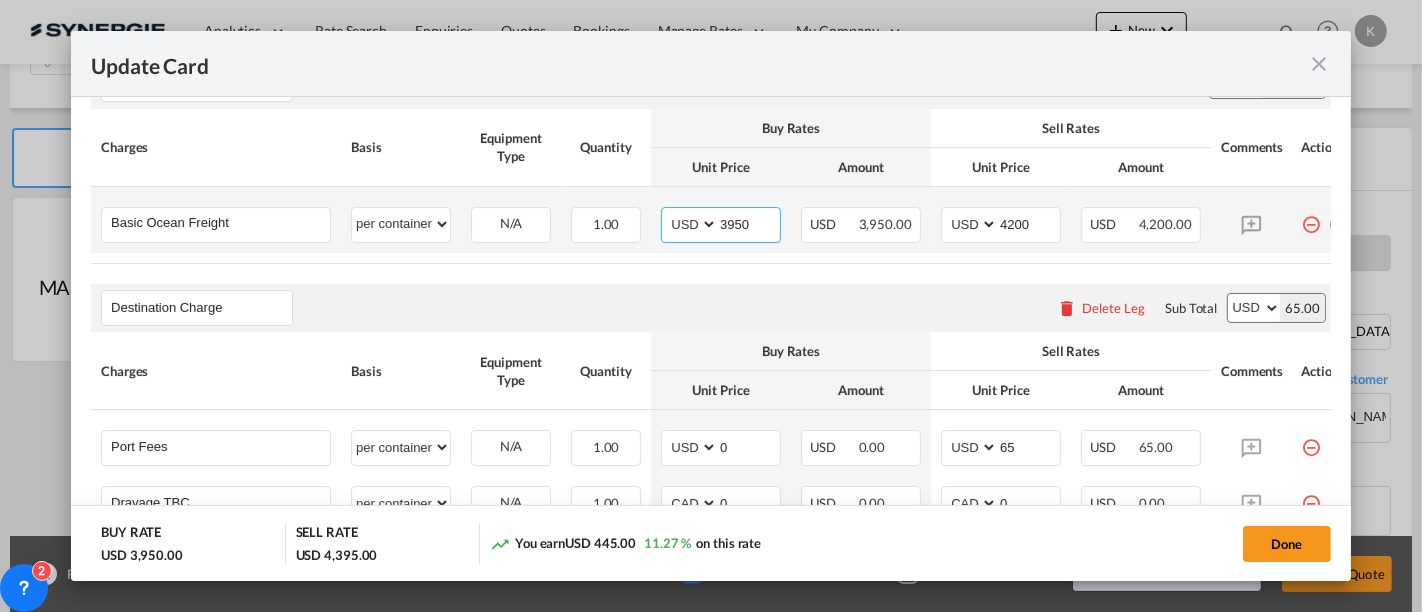 click on "3950" at bounding box center [749, 223] 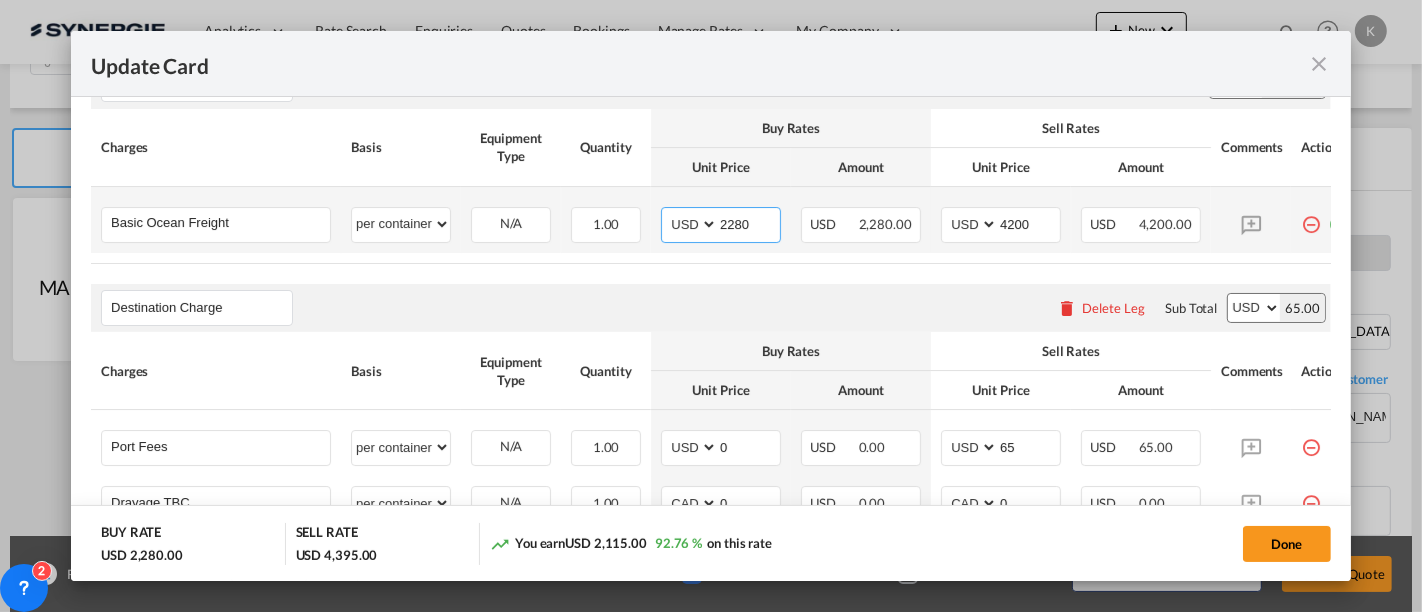 type on "2280" 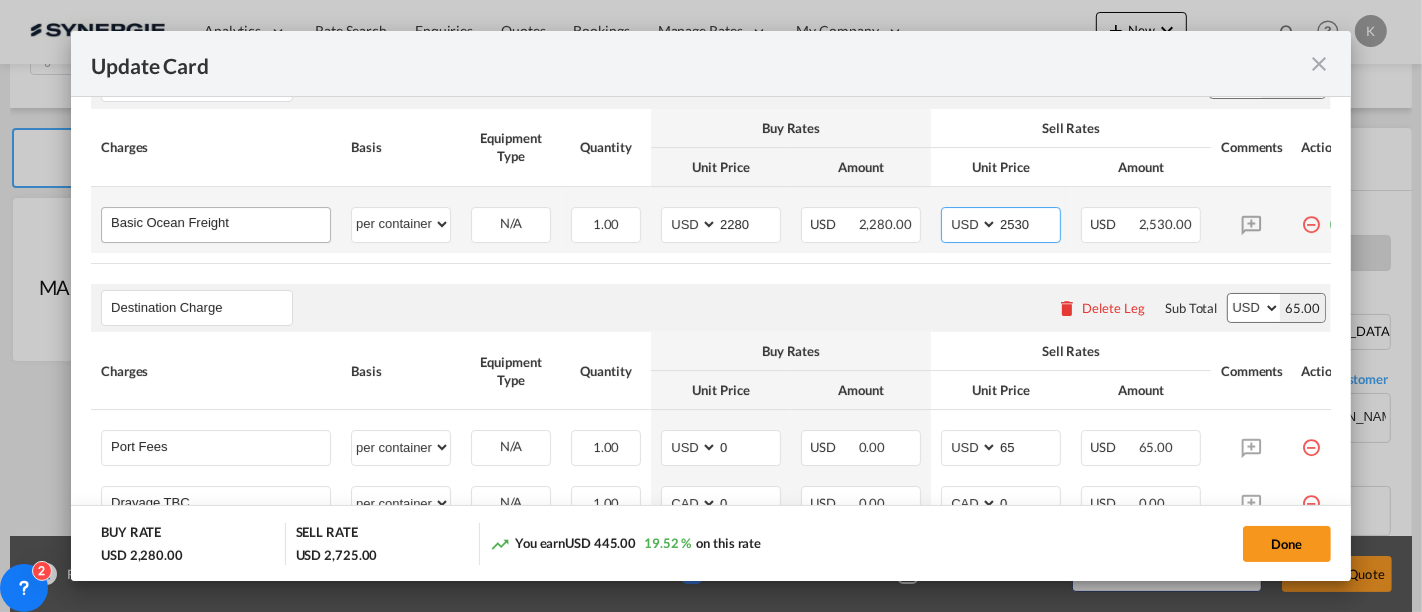 type on "2530" 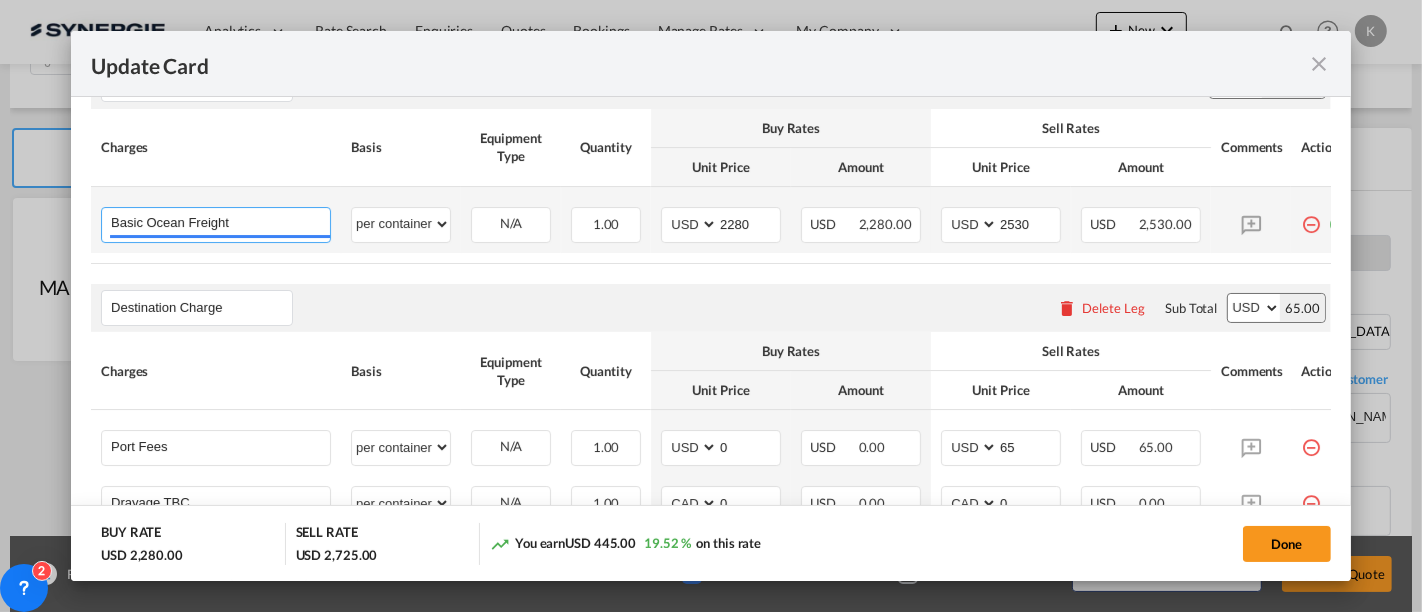 click on "Basic Ocean Freight" at bounding box center [220, 223] 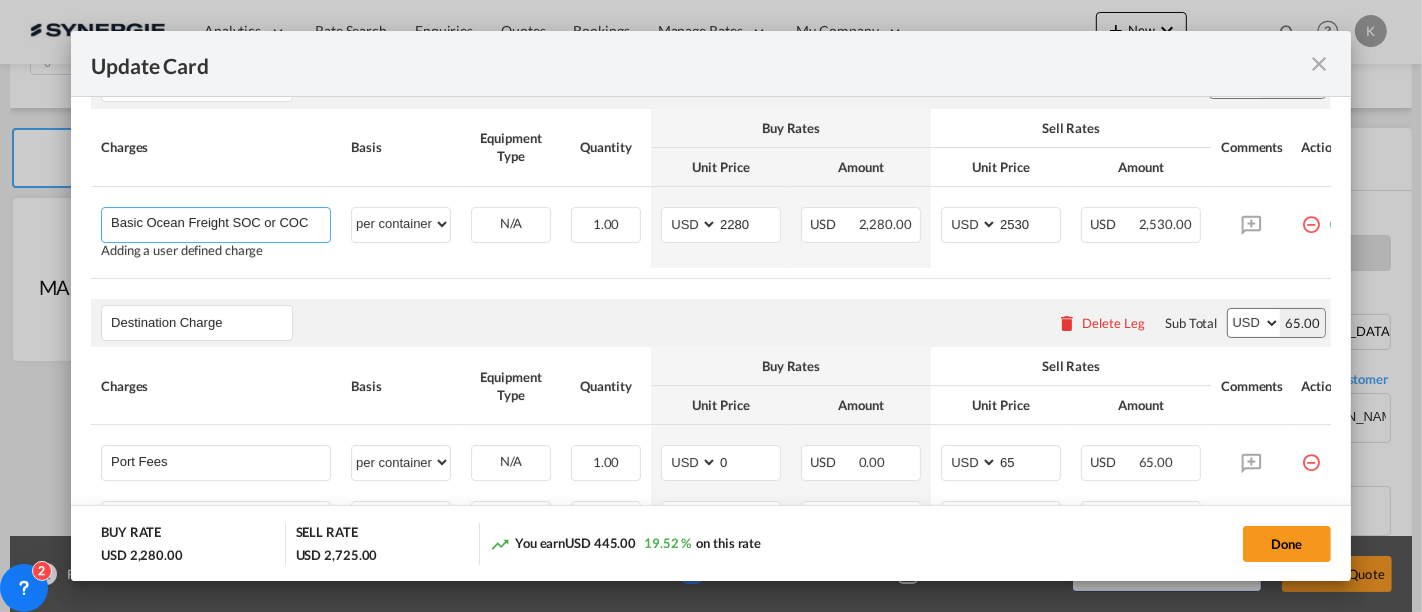 type on "Basic Ocean Freight SOC or COC" 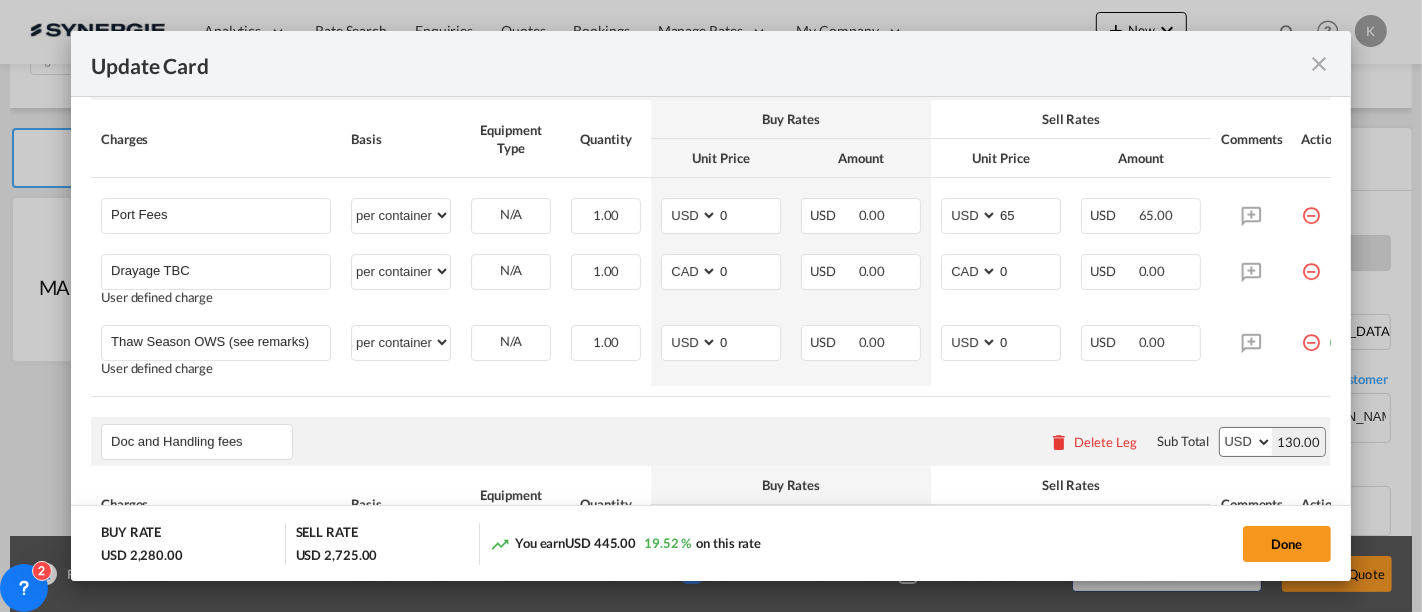 scroll, scrollTop: 822, scrollLeft: 0, axis: vertical 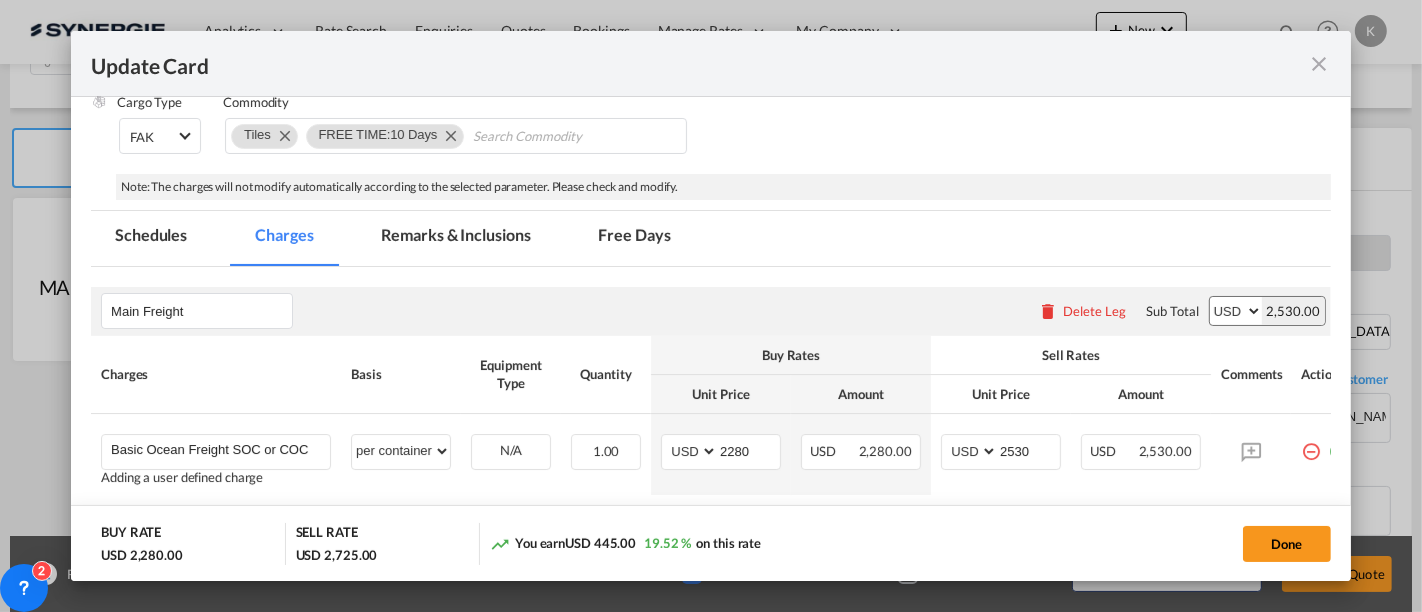 click on "Remarks & Inclusions" at bounding box center (456, 238) 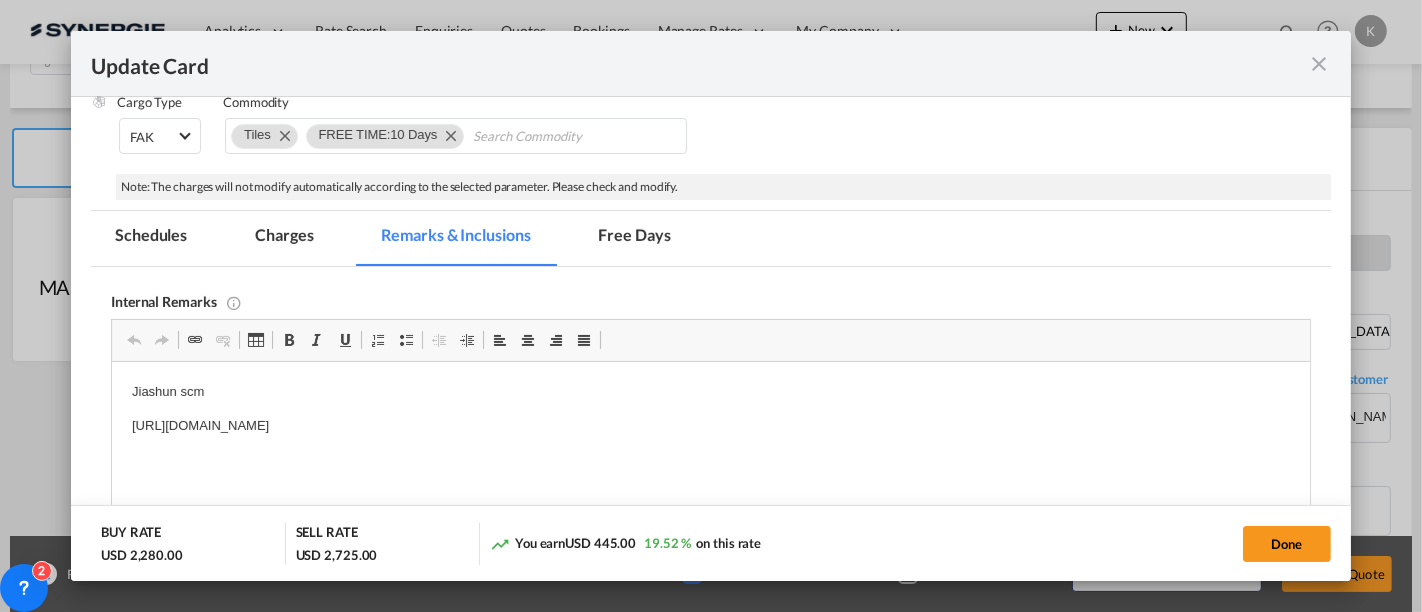 scroll, scrollTop: 0, scrollLeft: 0, axis: both 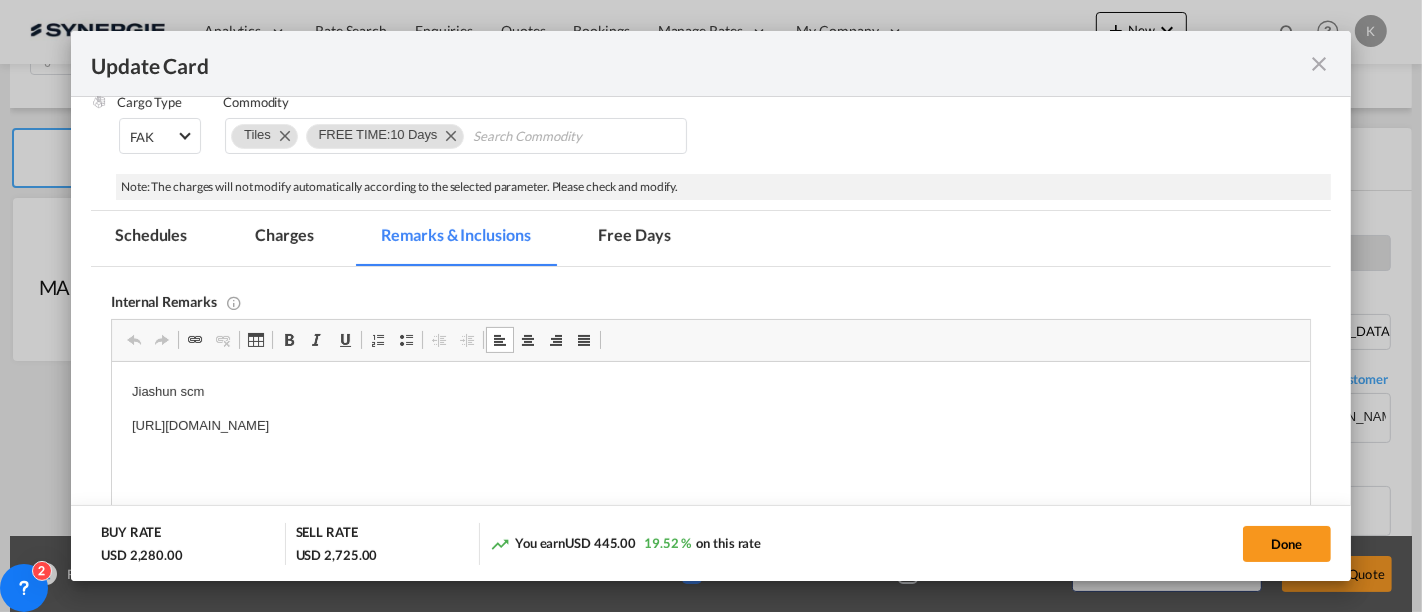 drag, startPoint x: 729, startPoint y: 418, endPoint x: 147, endPoint y: 734, distance: 662.2537 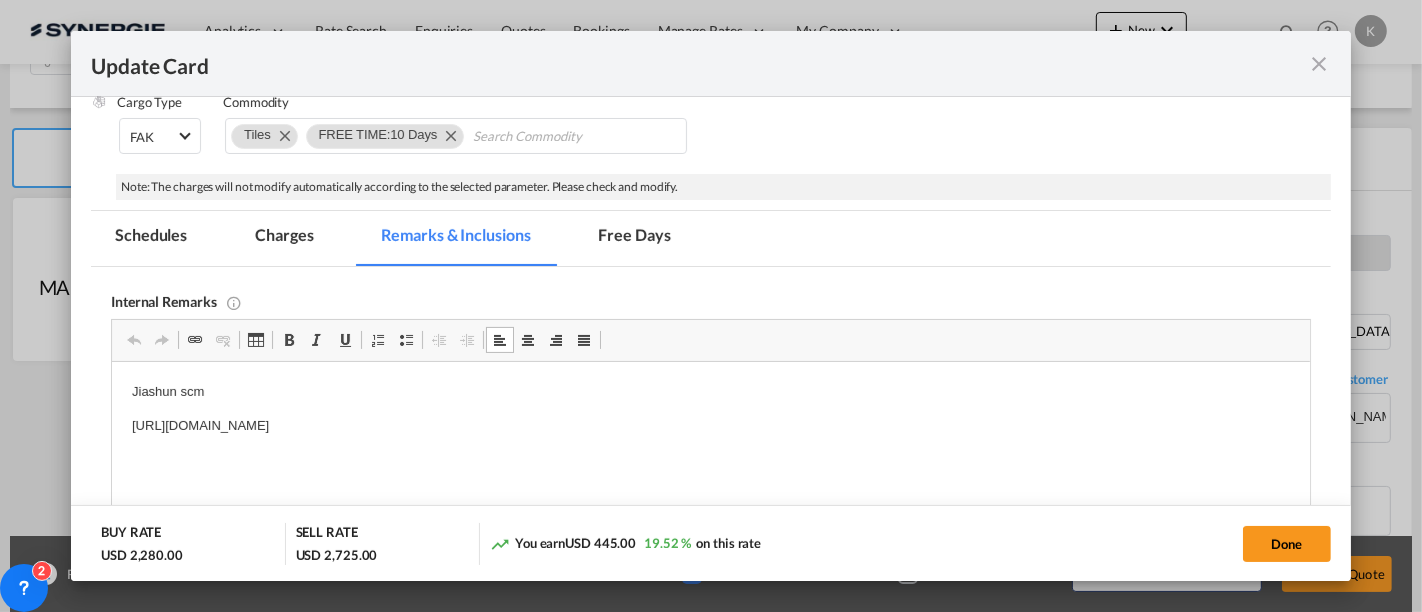 click on "Jiashun scm [URL][DOMAIN_NAME]" at bounding box center (711, 409) 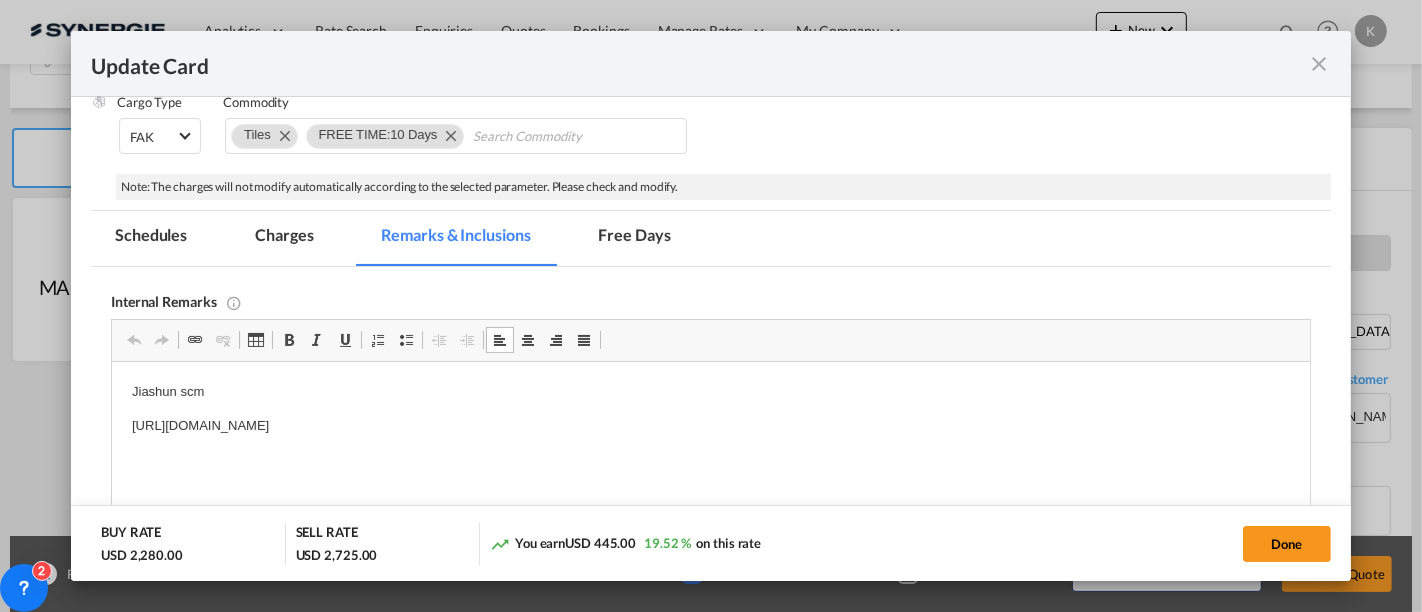 type 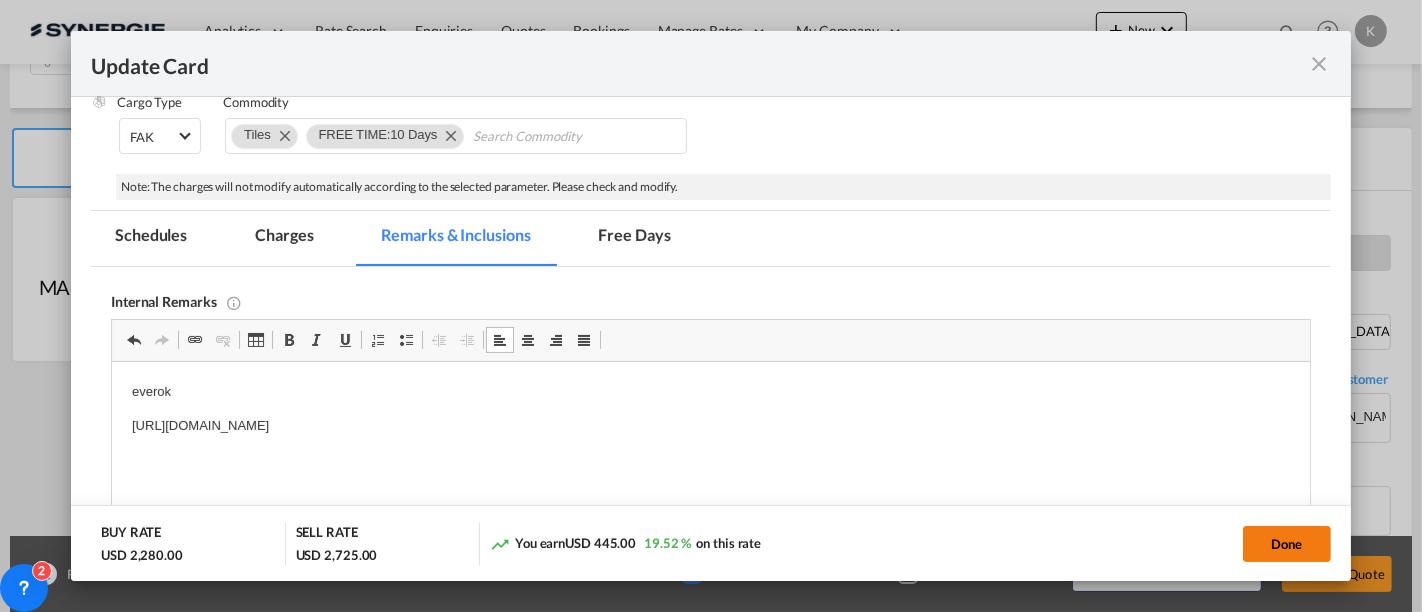 click on "Done" 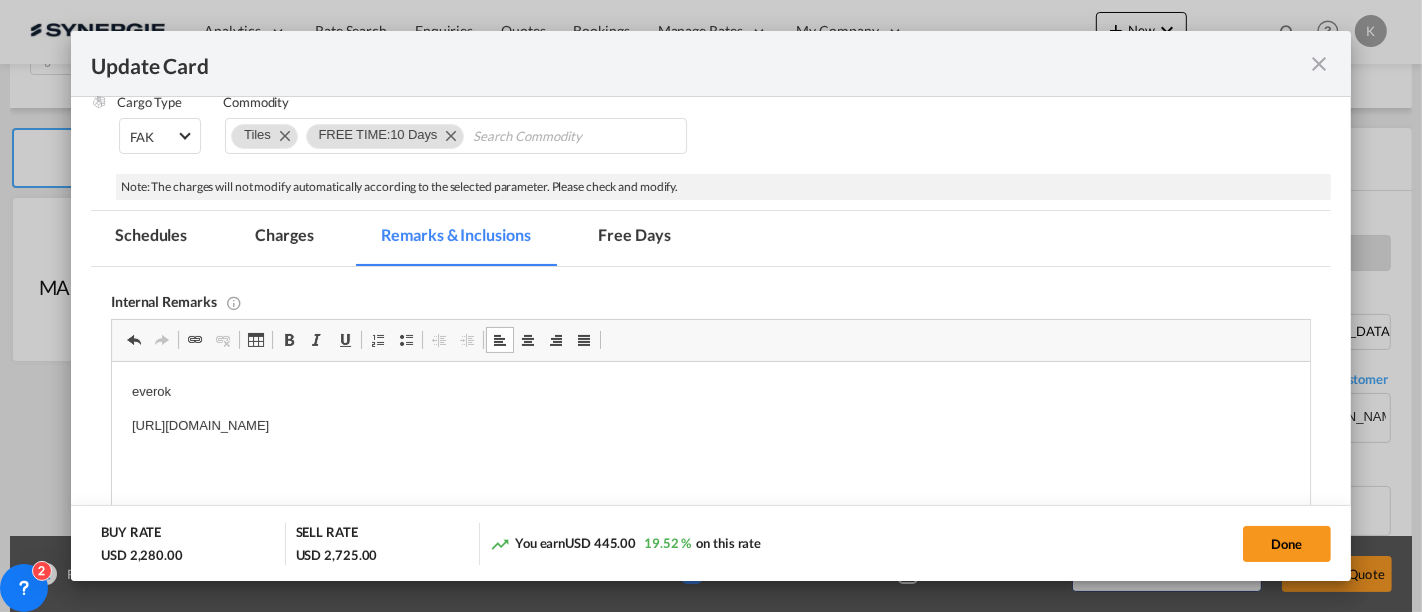 type on "[DATE]" 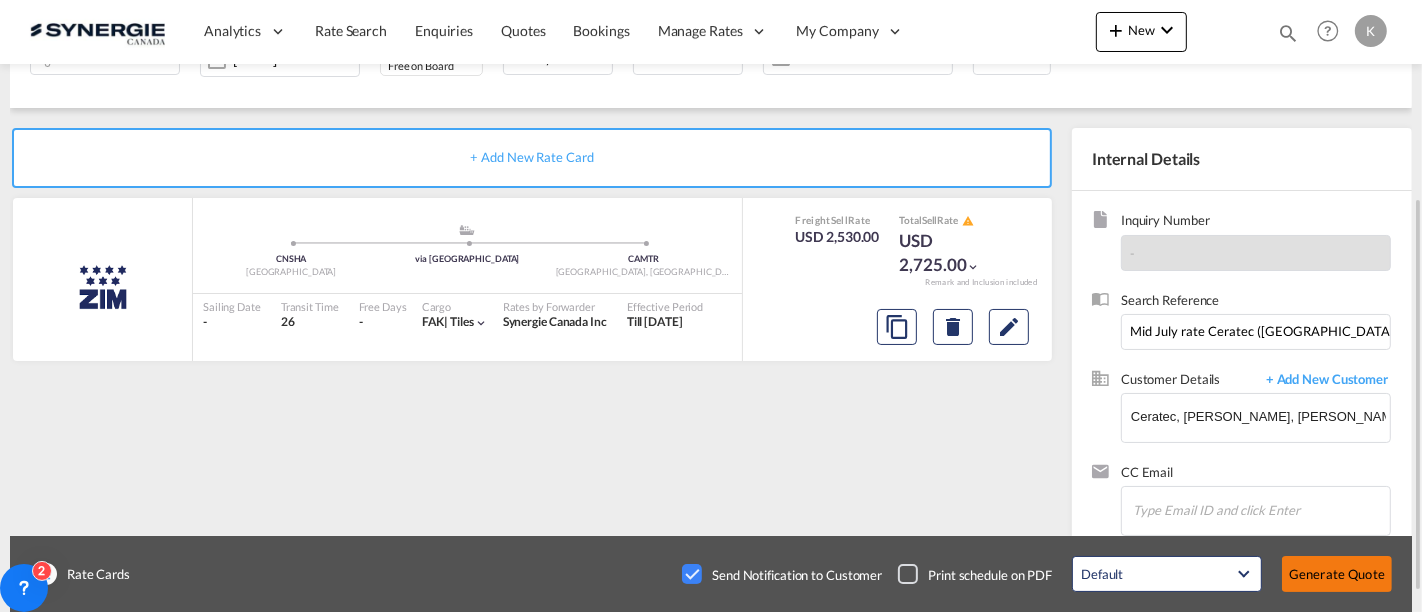 click on "Generate Quote" at bounding box center (1337, 574) 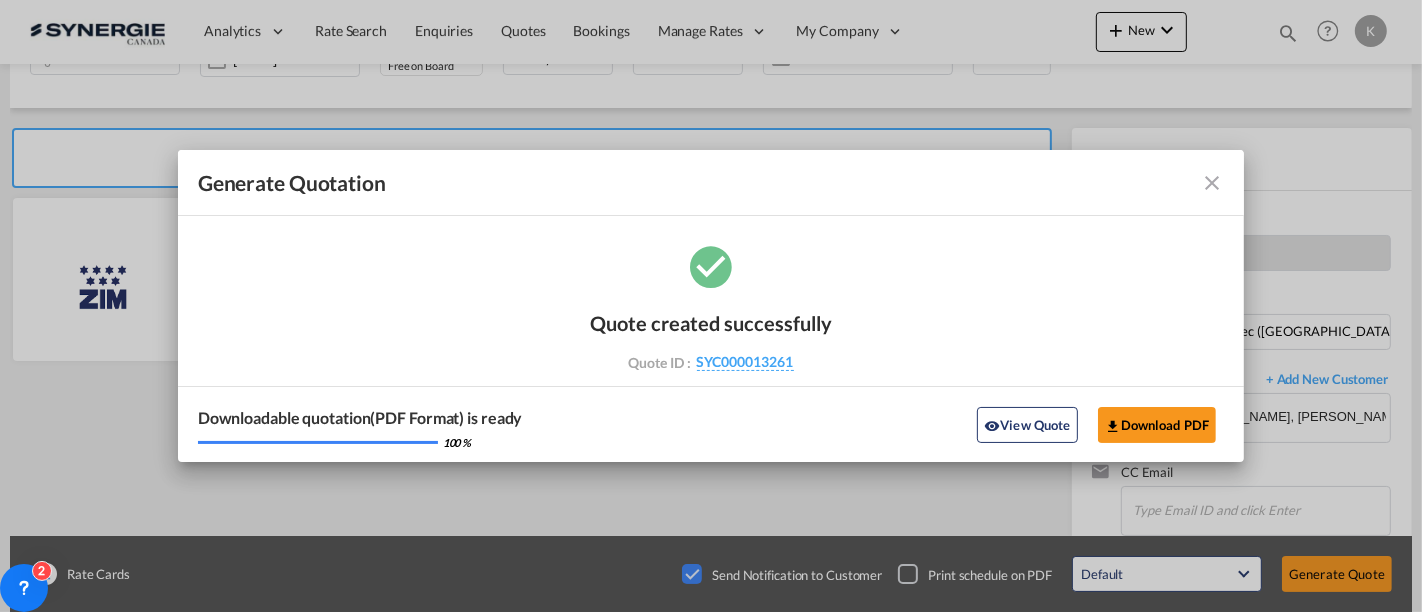 click at bounding box center [1212, 183] 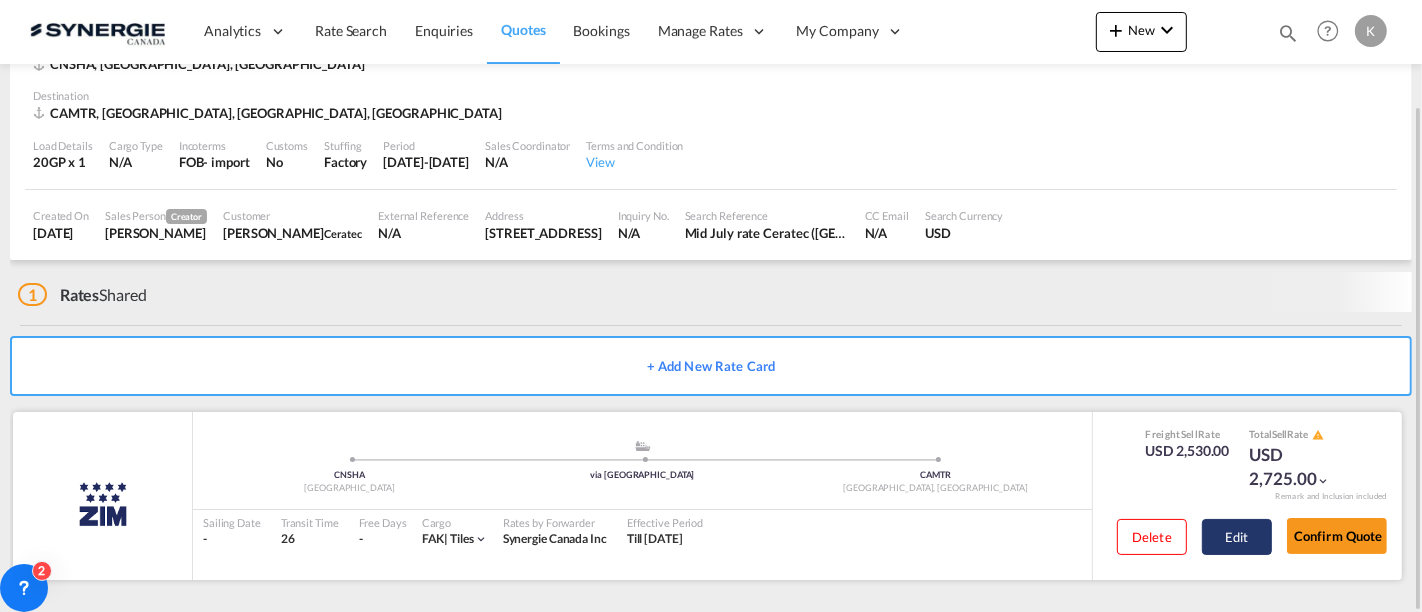 scroll, scrollTop: 115, scrollLeft: 0, axis: vertical 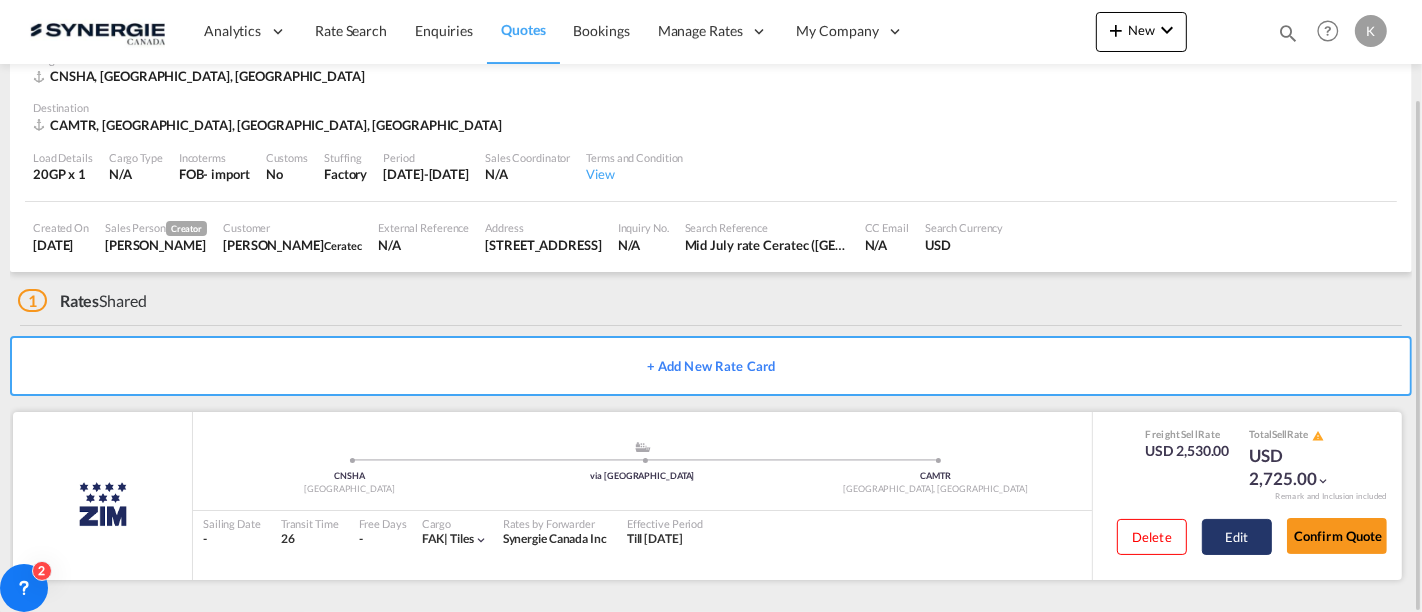 click on "Edit" at bounding box center (1237, 537) 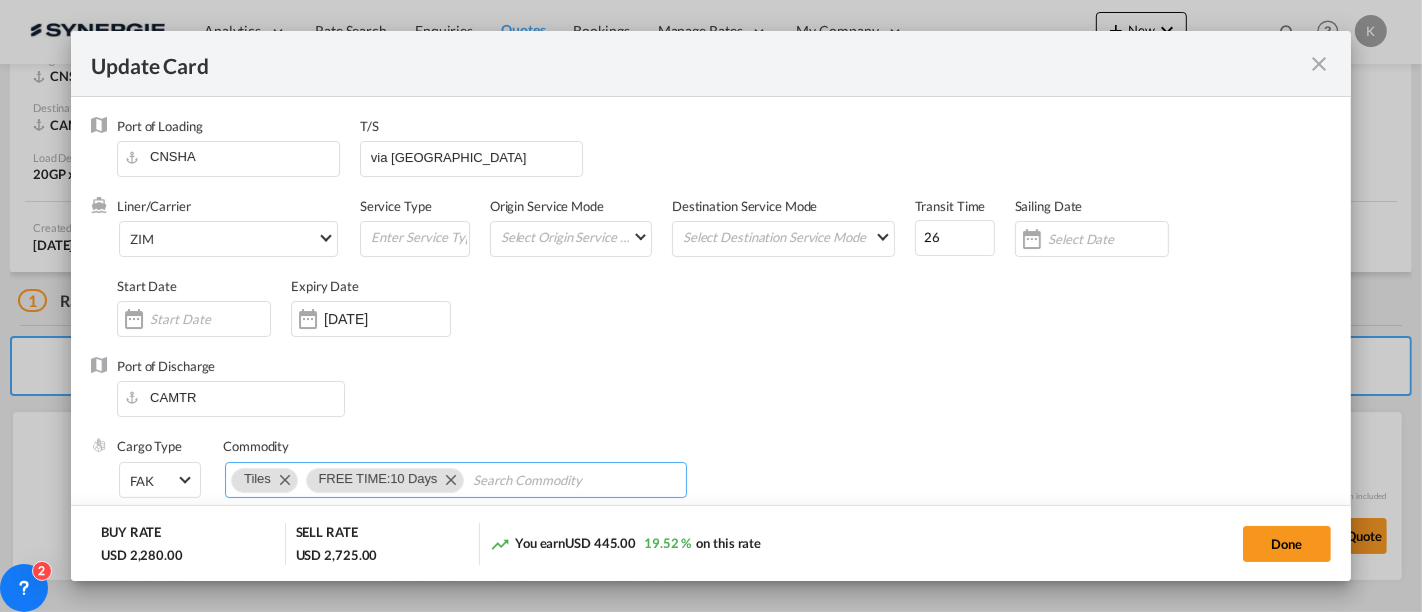 click at bounding box center [564, 481] 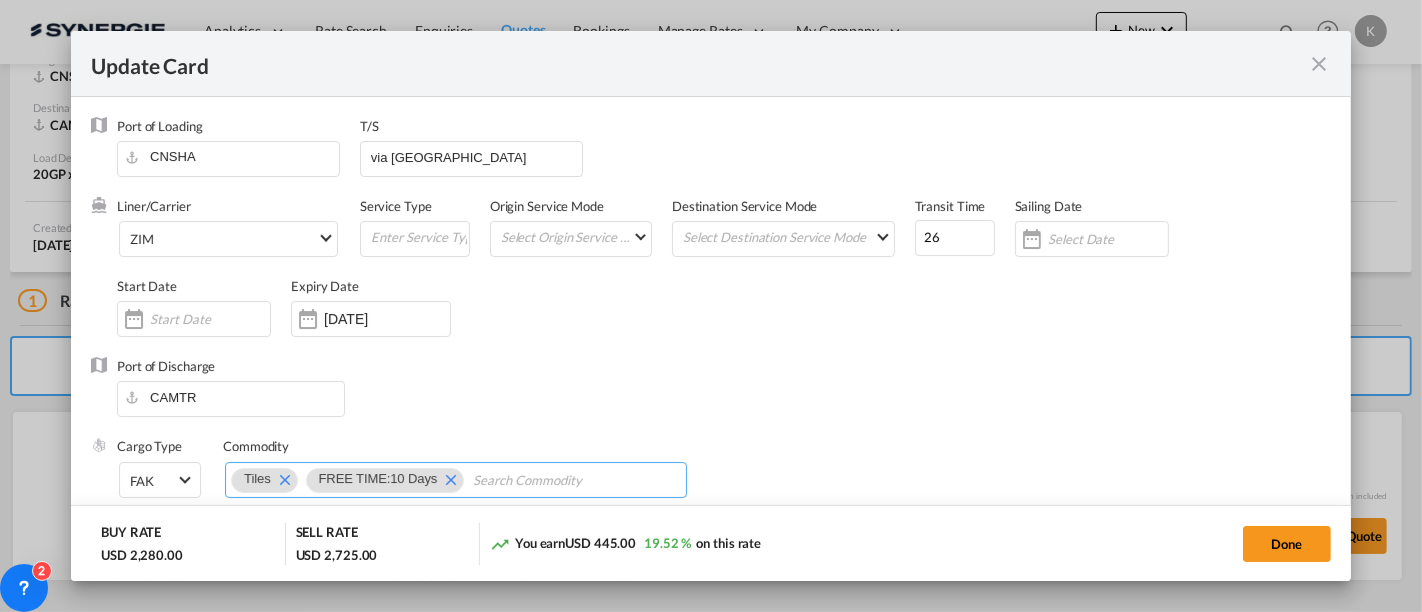 paste on "GDSM" 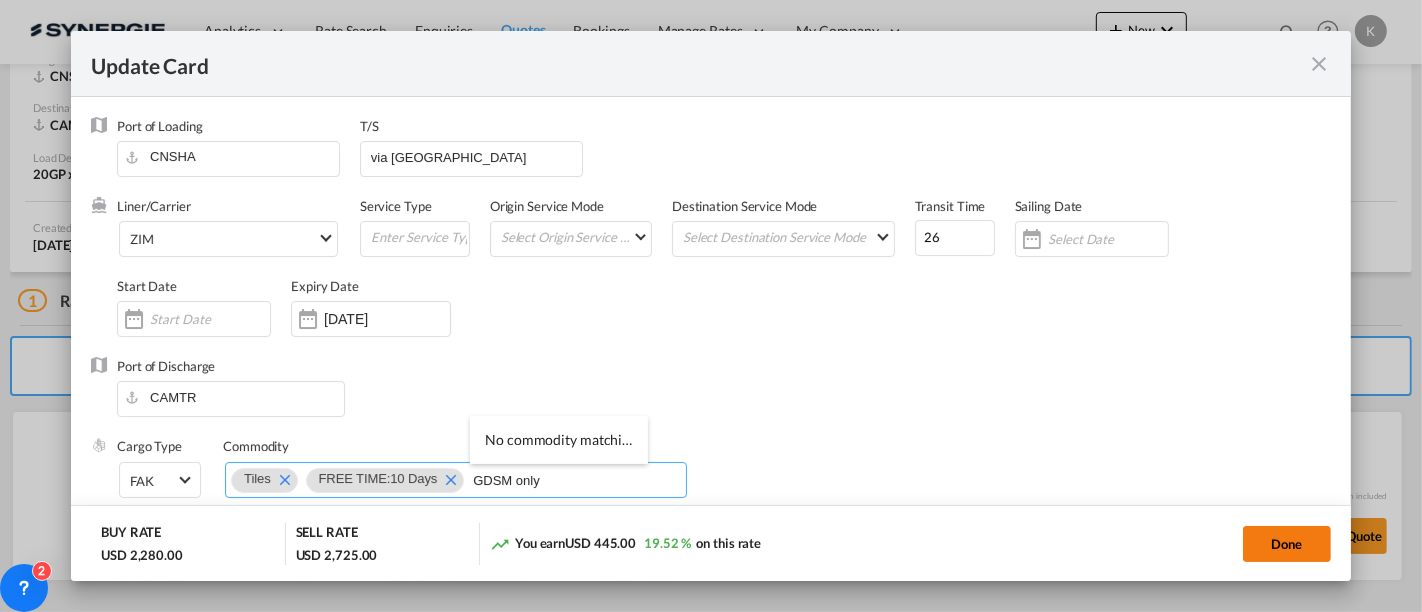 type on "GDSM only" 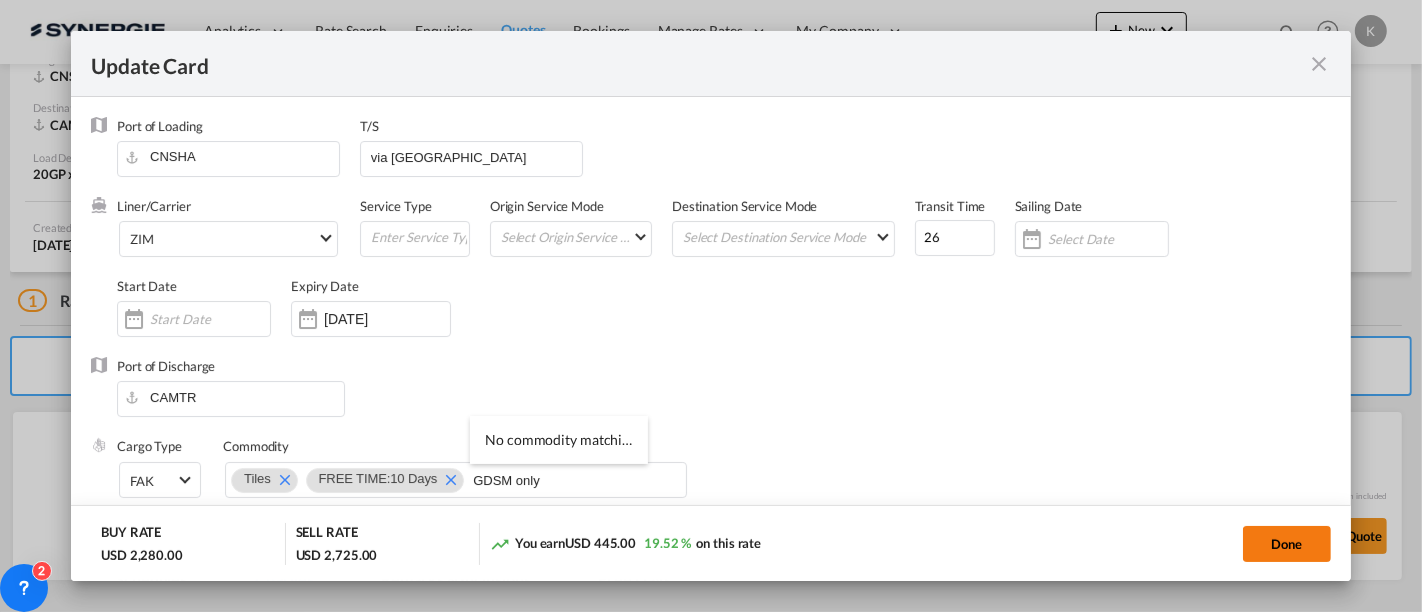 type 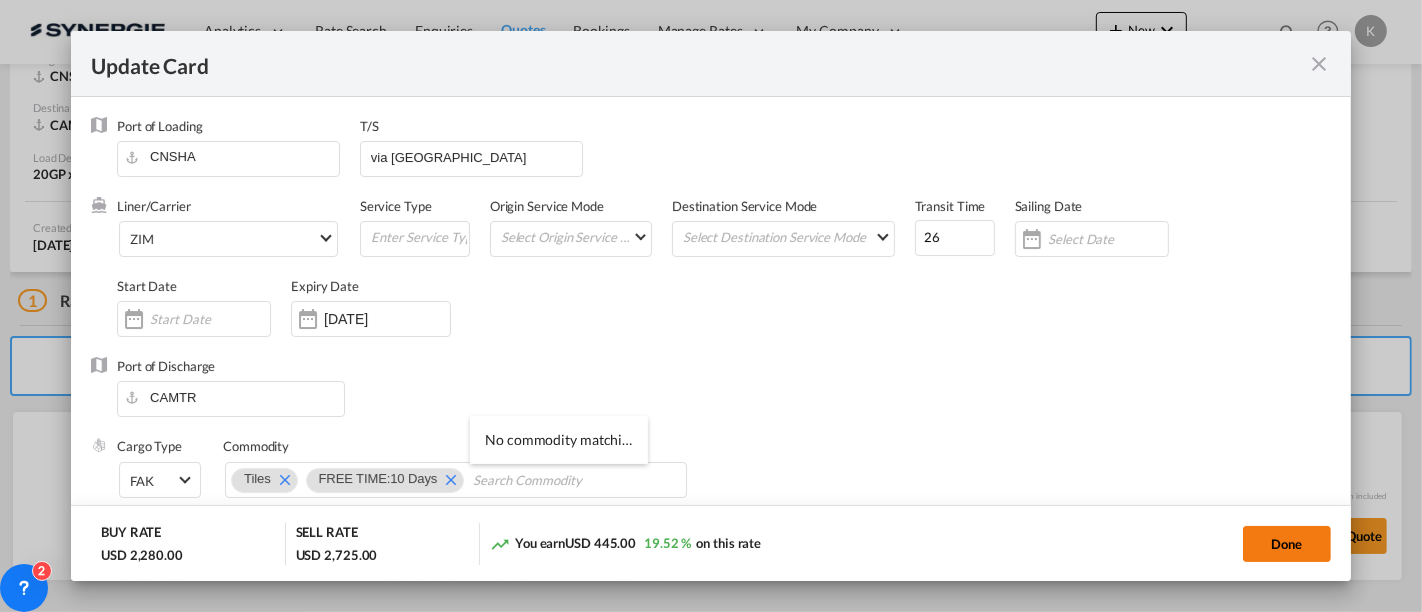 click on "Done" 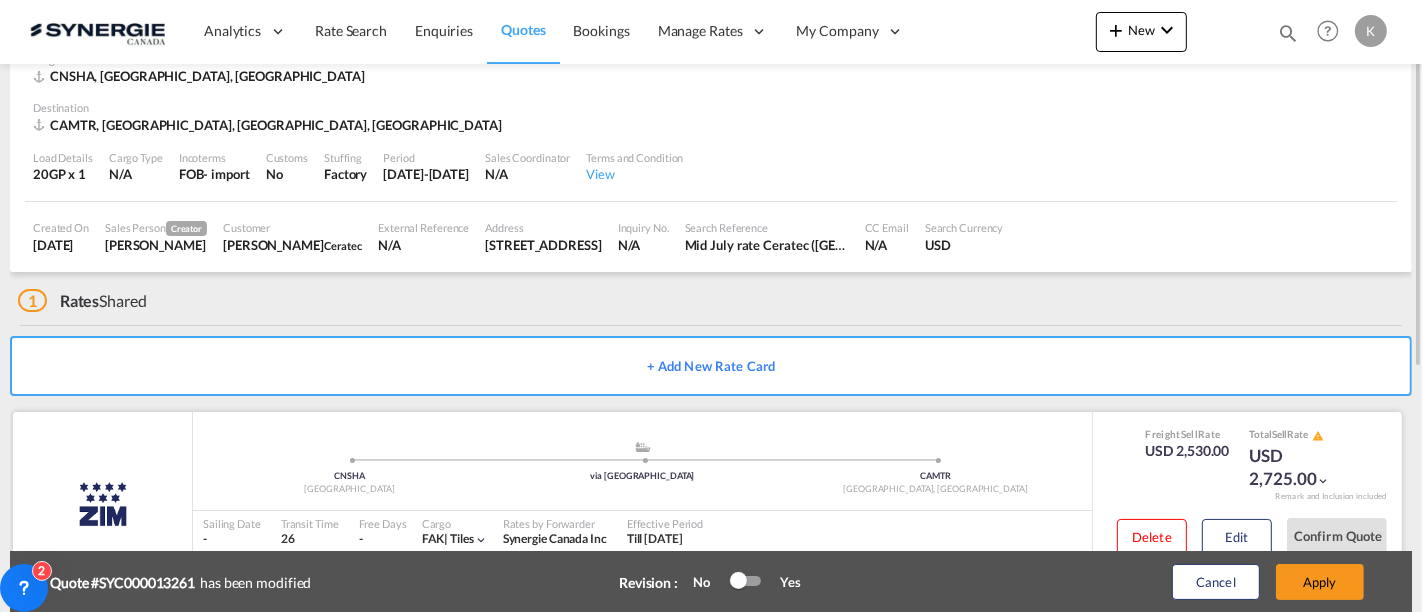 scroll, scrollTop: 177, scrollLeft: 0, axis: vertical 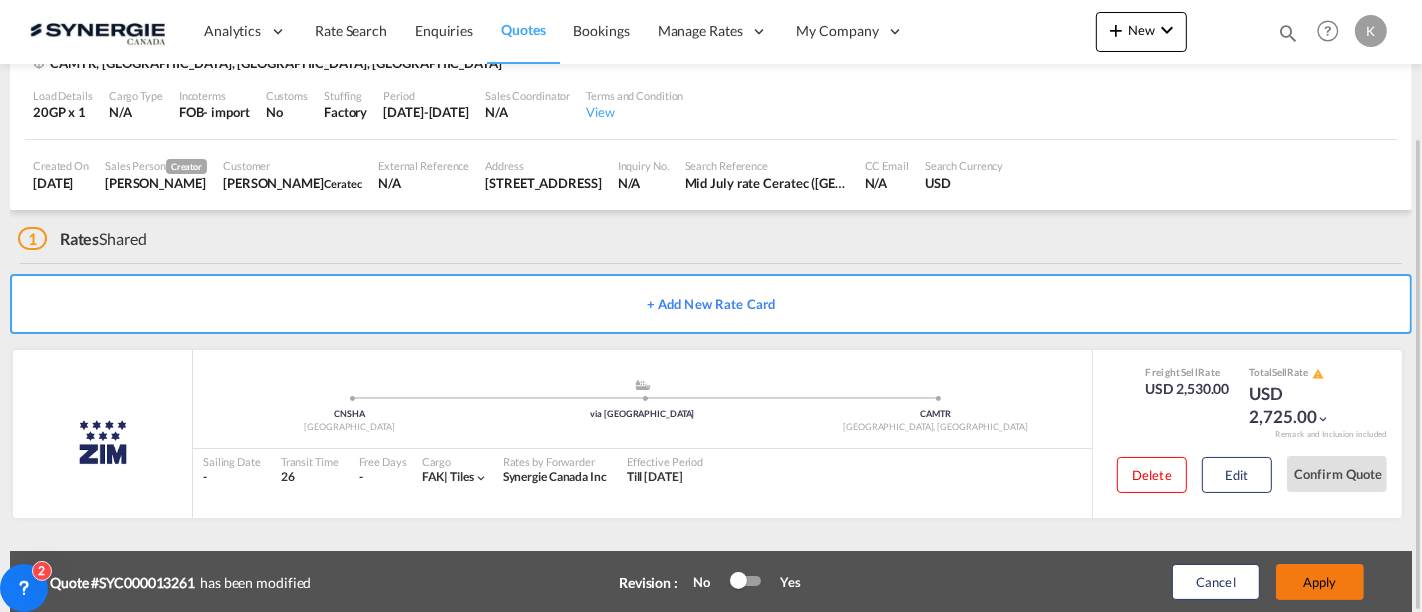 click on "Apply" at bounding box center [1320, 582] 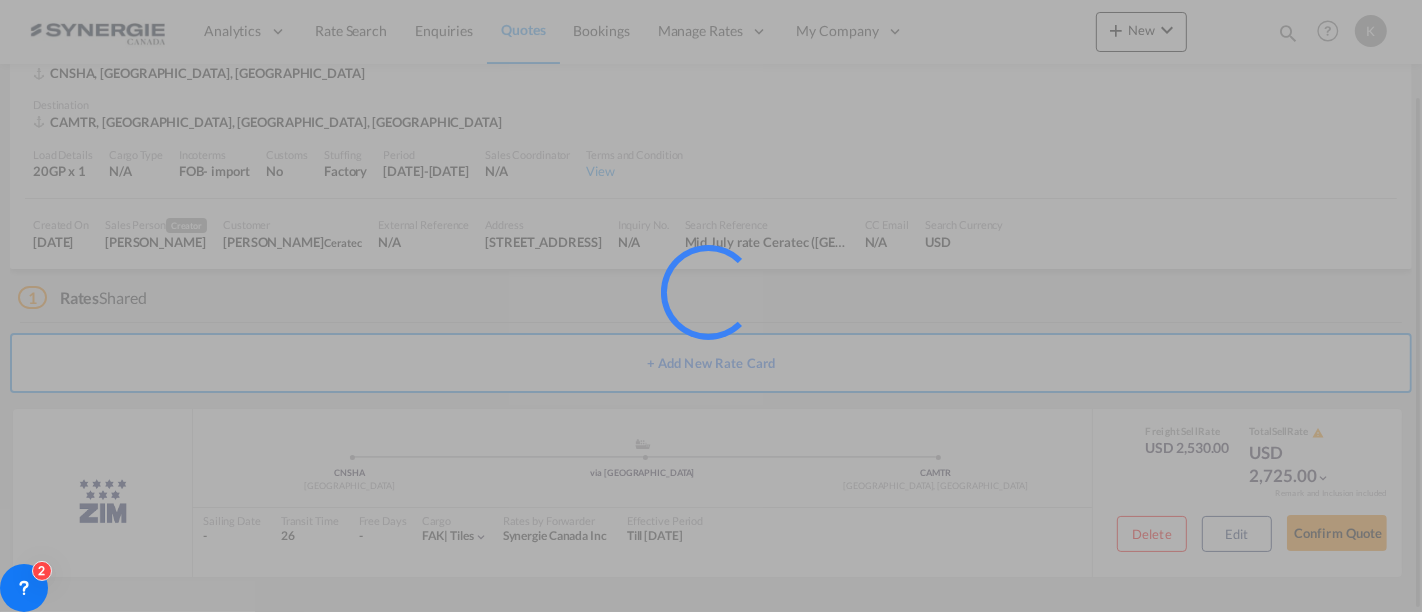 scroll, scrollTop: 115, scrollLeft: 0, axis: vertical 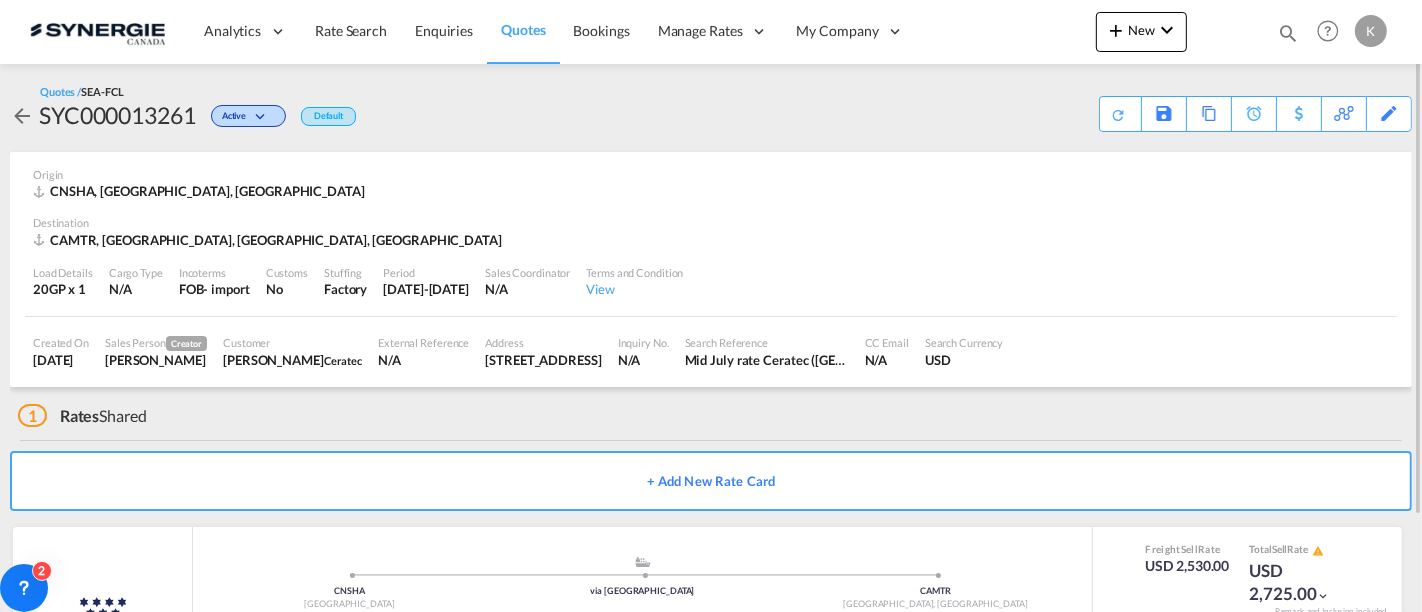click on "Quotes" at bounding box center (523, 29) 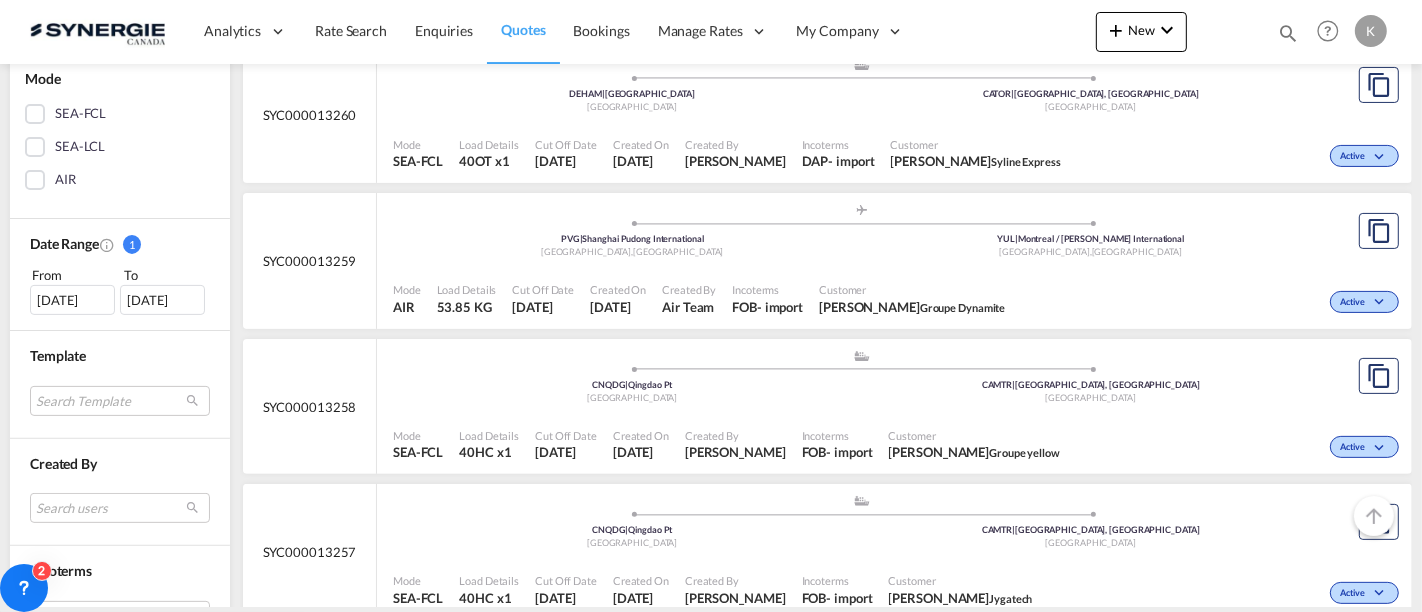 scroll, scrollTop: 454, scrollLeft: 0, axis: vertical 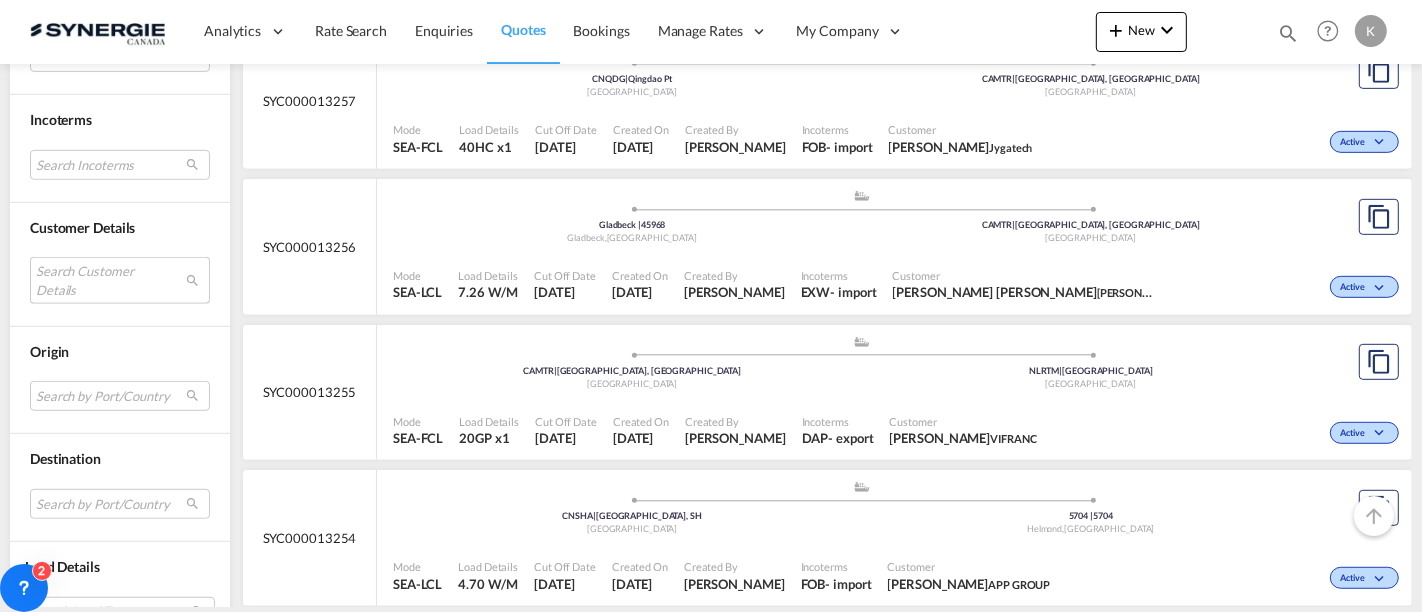 click on "Search Customer Details user name
user [PERSON_NAME] [PERSON_NAME][DOMAIN_NAME][EMAIL_ADDRESS][PERSON_NAME][DOMAIN_NAME]    | syline express
user [PERSON_NAME] [EMAIL_ADDRESS][DOMAIN_NAME]    | ease logistics
user fulya Yesil [EMAIL_ADDRESS][DOMAIN_NAME]    | mer shipping transport
user [PERSON_NAME] [PERSON_NAME][EMAIL_ADDRESS][DOMAIN_NAME]    | chef [PERSON_NAME] tevfik Toygun [EMAIL_ADDRESS][DOMAIN_NAME]    | altun logistics
user [PERSON_NAME] [PERSON_NAME][EMAIL_ADDRESS][DOMAIN_NAME]    | iss ff
user [PERSON_NAME] [PERSON_NAME][EMAIL_ADDRESS][DOMAIN_NAME]    | seamark shipping
user [PERSON_NAME] [EMAIL_ADDRESS][DOMAIN_NAME]    | abl dissaco
user [PERSON_NAME] . [EMAIL_ADDRESS][DOMAIN_NAME]    | integral equipment
user [PERSON_NAME] [EMAIL_ADDRESS][DOMAIN_NAME]    | farinex
user daniel STRUKOW [EMAIL_ADDRESS][DOMAIN_NAME]    | cs4 logistics
user [PERSON_NAME] [EMAIL_ADDRESS][DOMAIN_NAME]    | hanka cargo
user [PERSON_NAME] [PERSON_NAME][EMAIL_ADDRESS][DOMAIN_NAME]    | global goodwill logistics corp shenzhen branch
user [PERSON_NAME] Gómez [EMAIL_ADDRESS][PERSON_NAME][PERSON_NAME][DOMAIN_NAME]
user
user" at bounding box center [120, 280] 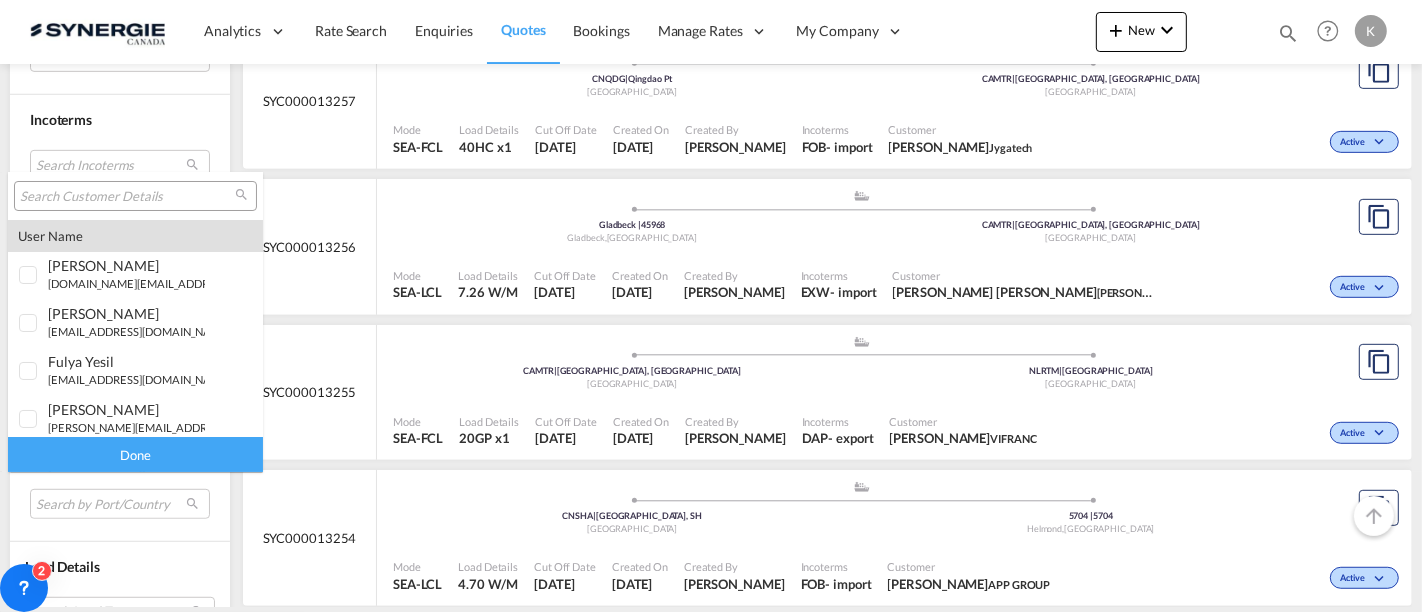 click at bounding box center [127, 197] 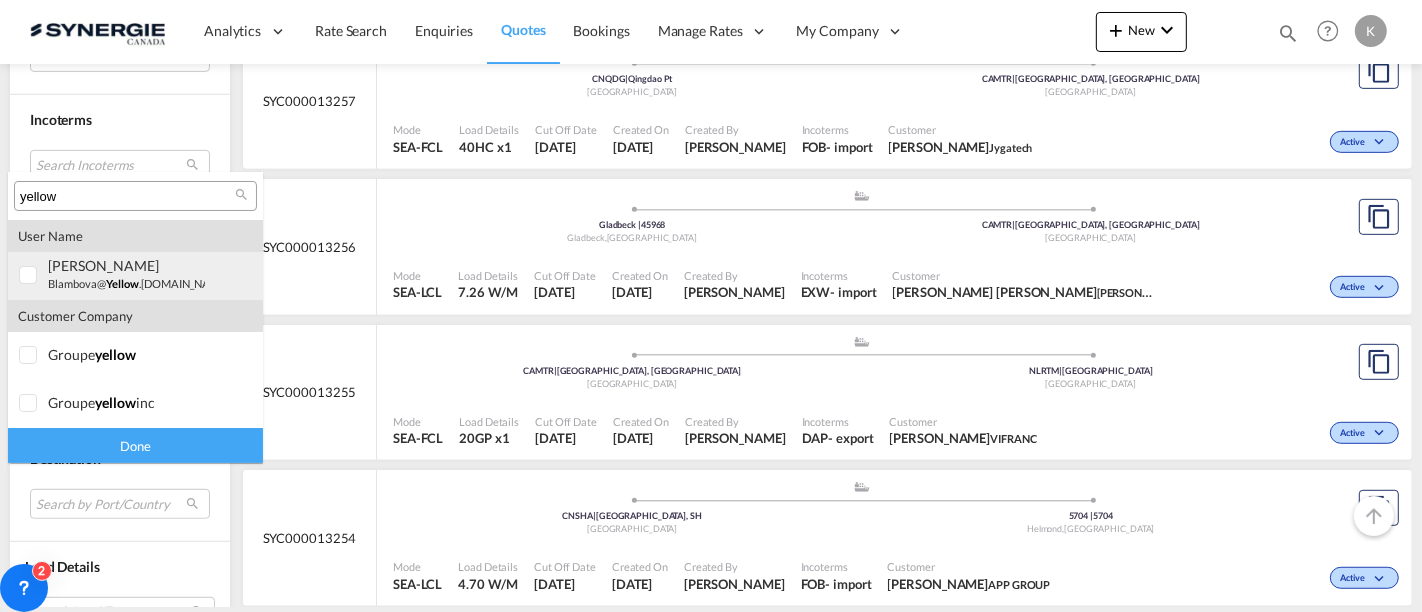 type on "yellow" 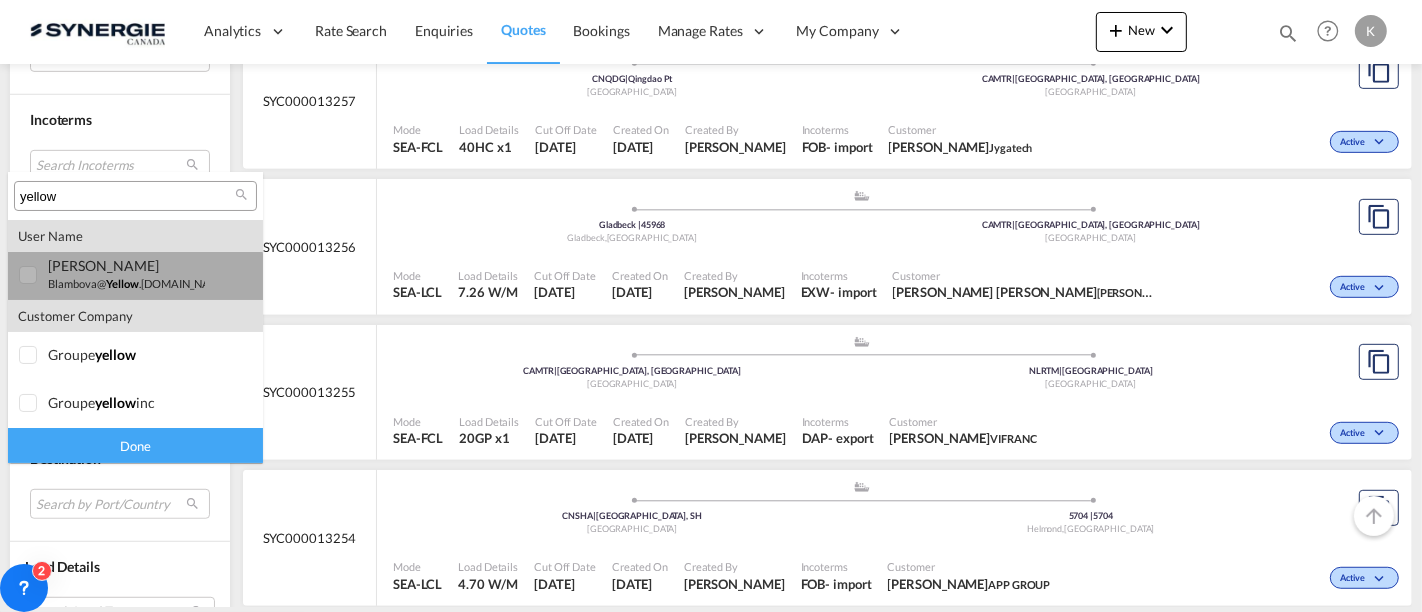 click on "yellow" at bounding box center [122, 283] 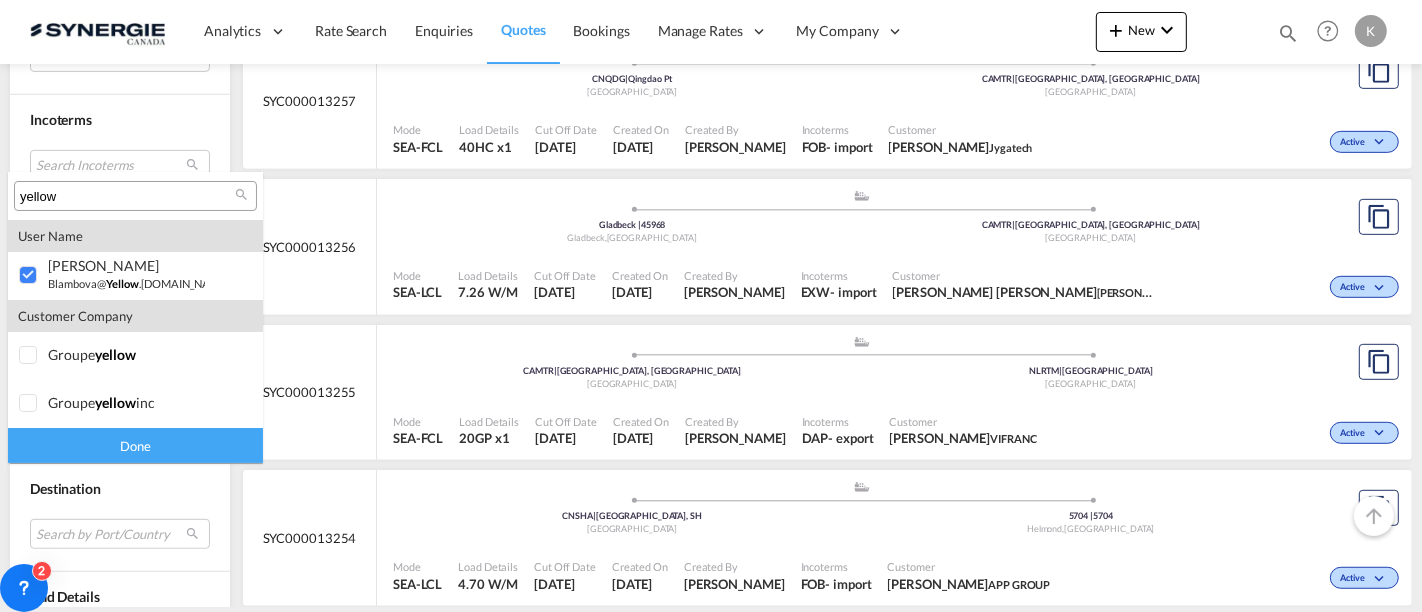 click on "Done" at bounding box center (135, 445) 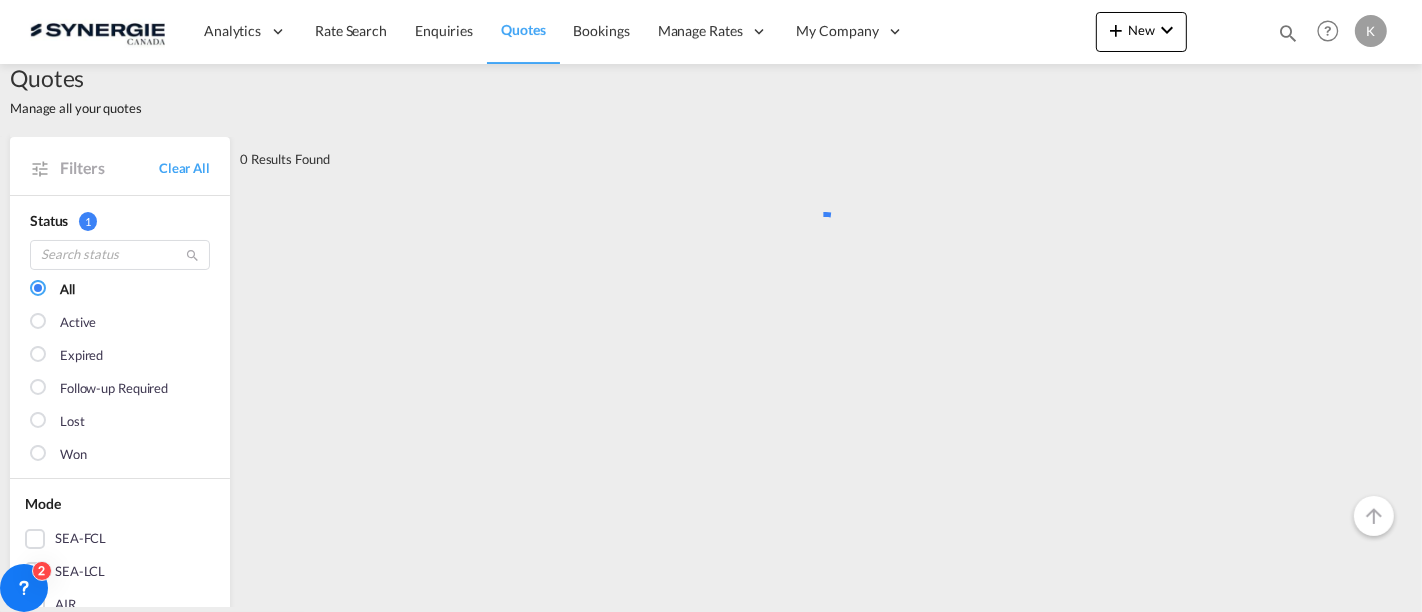 scroll, scrollTop: 0, scrollLeft: 0, axis: both 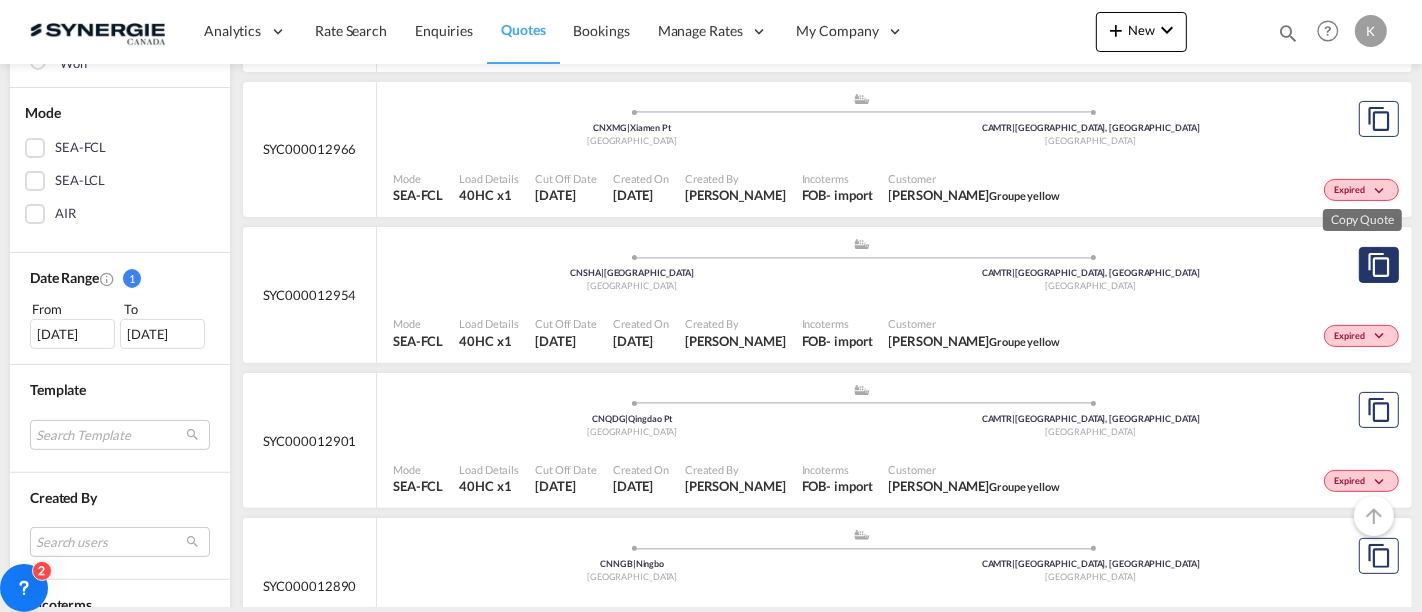 click at bounding box center [1379, 265] 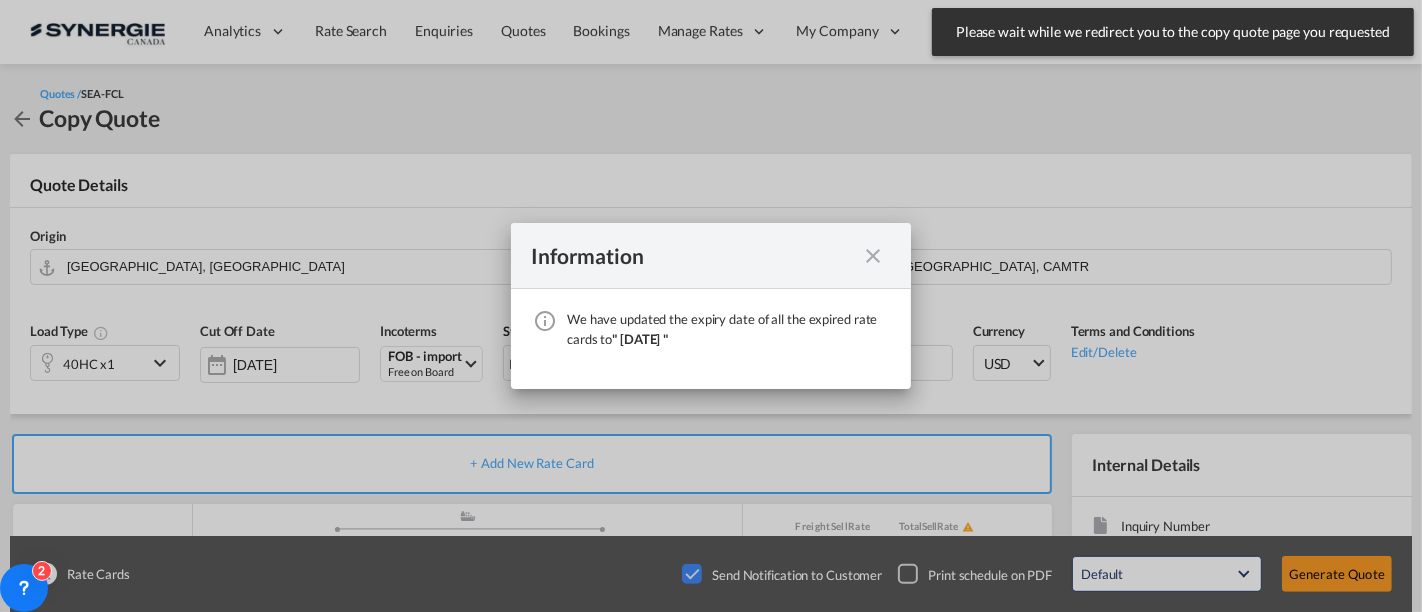 click at bounding box center [873, 256] 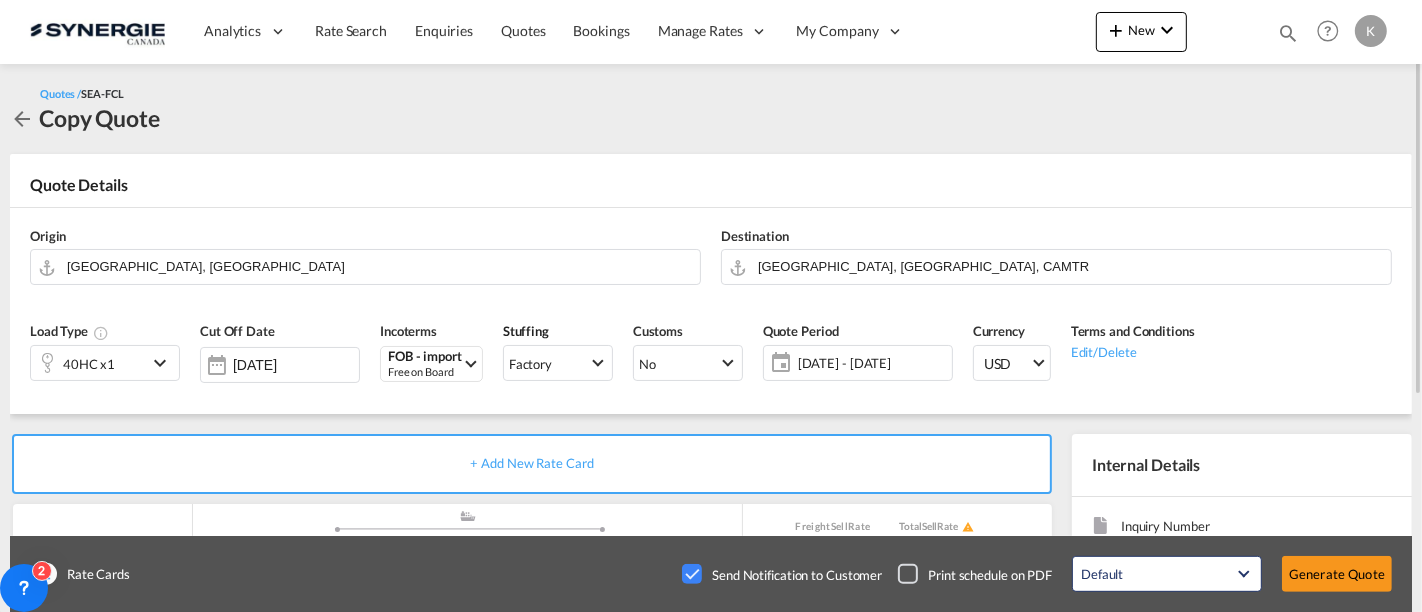 click on "[DATE] - [DATE]" 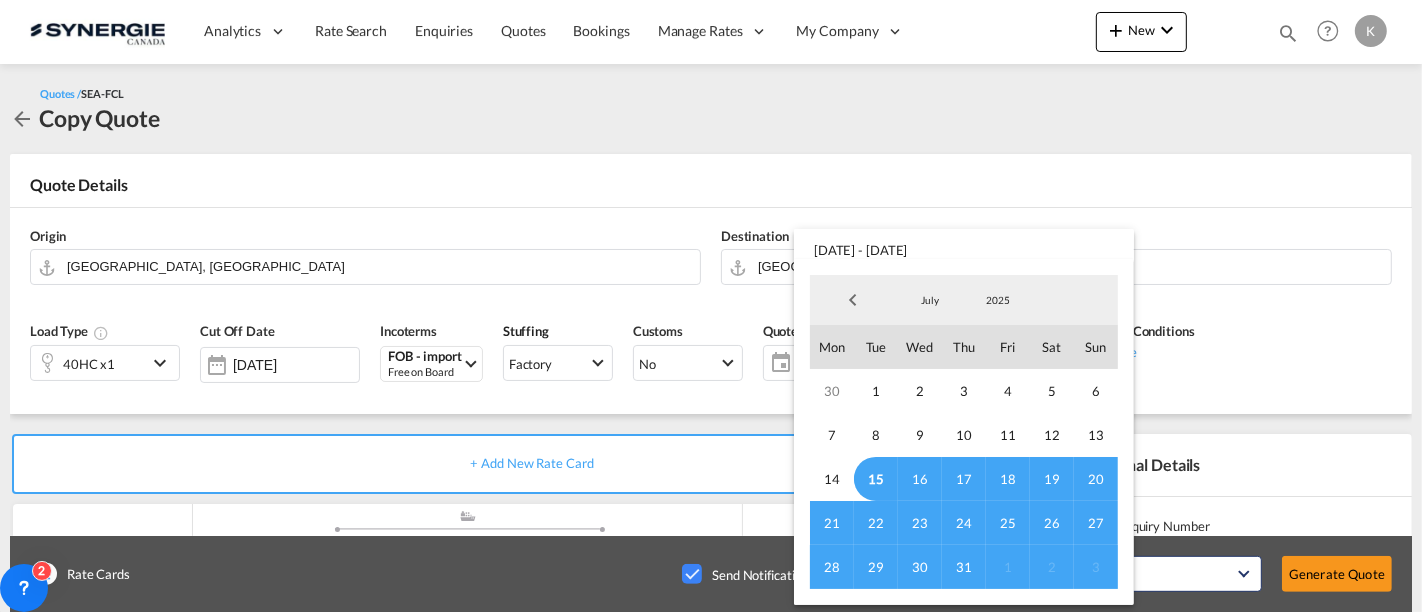 click on "15" at bounding box center [876, 479] 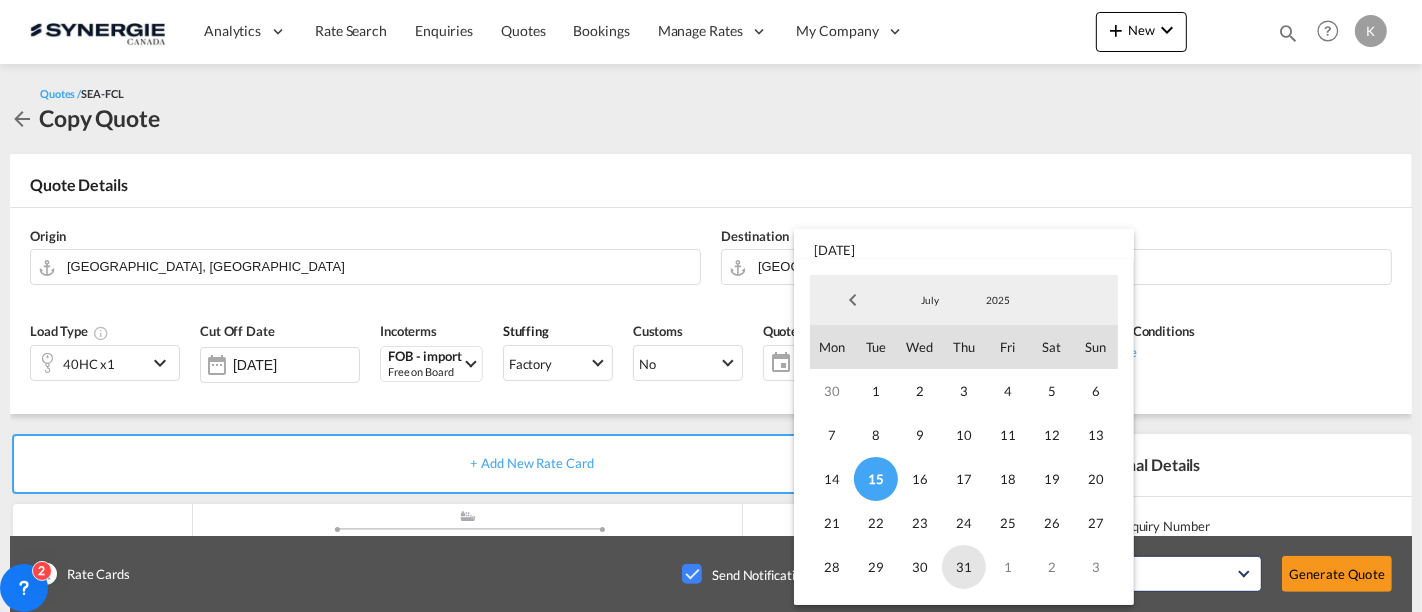 click on "31" at bounding box center [964, 567] 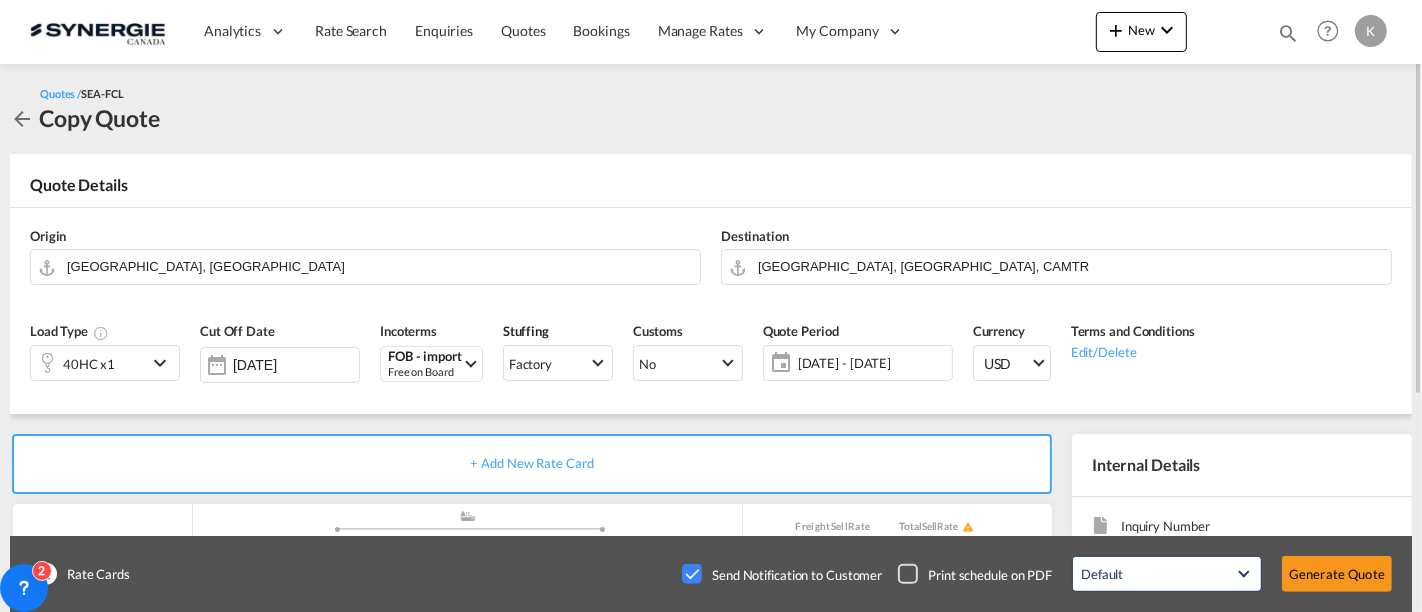drag, startPoint x: 1421, startPoint y: 187, endPoint x: 1402, endPoint y: 281, distance: 95.90099 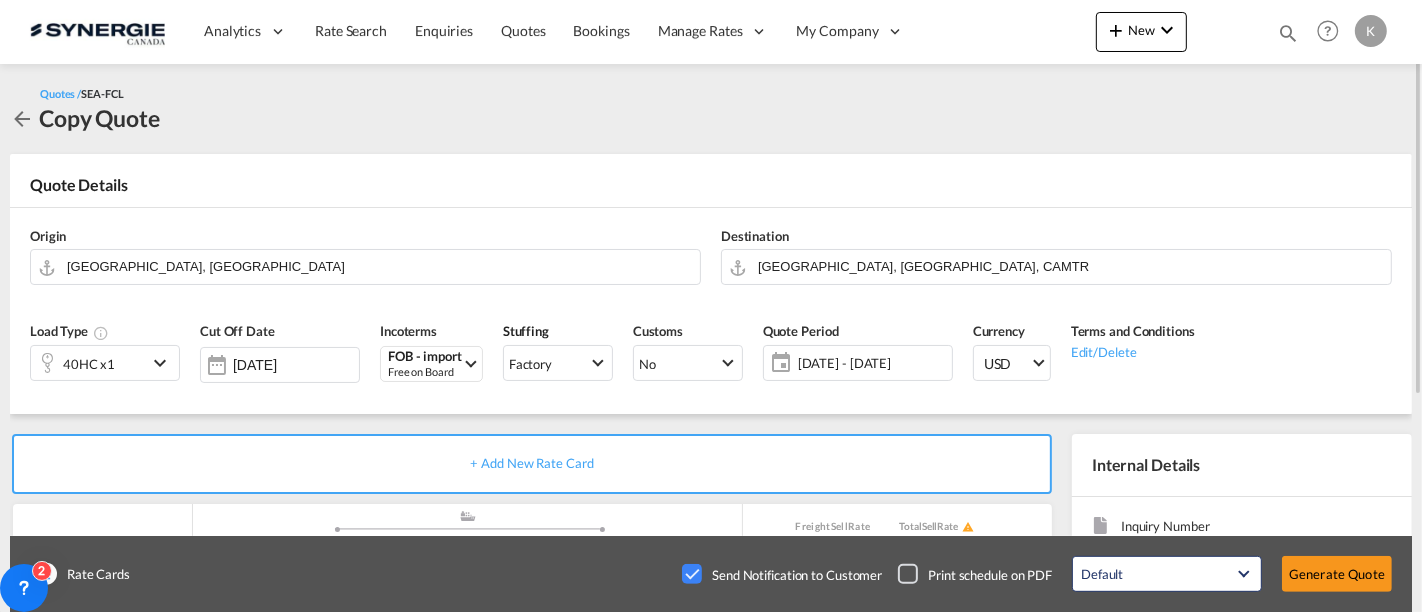 click on "Analytics
Reports
Dashboard
Rate Search
Enquiries
Quotes
Bookings" at bounding box center (711, 306) 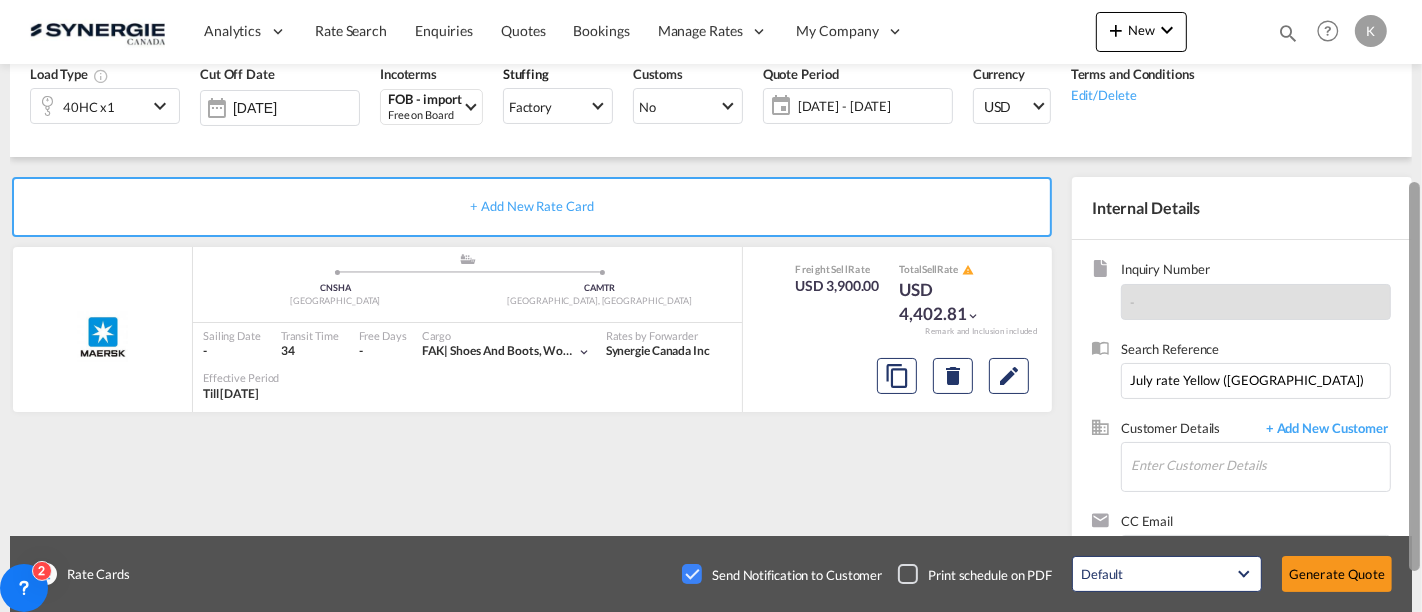 scroll, scrollTop: 265, scrollLeft: 0, axis: vertical 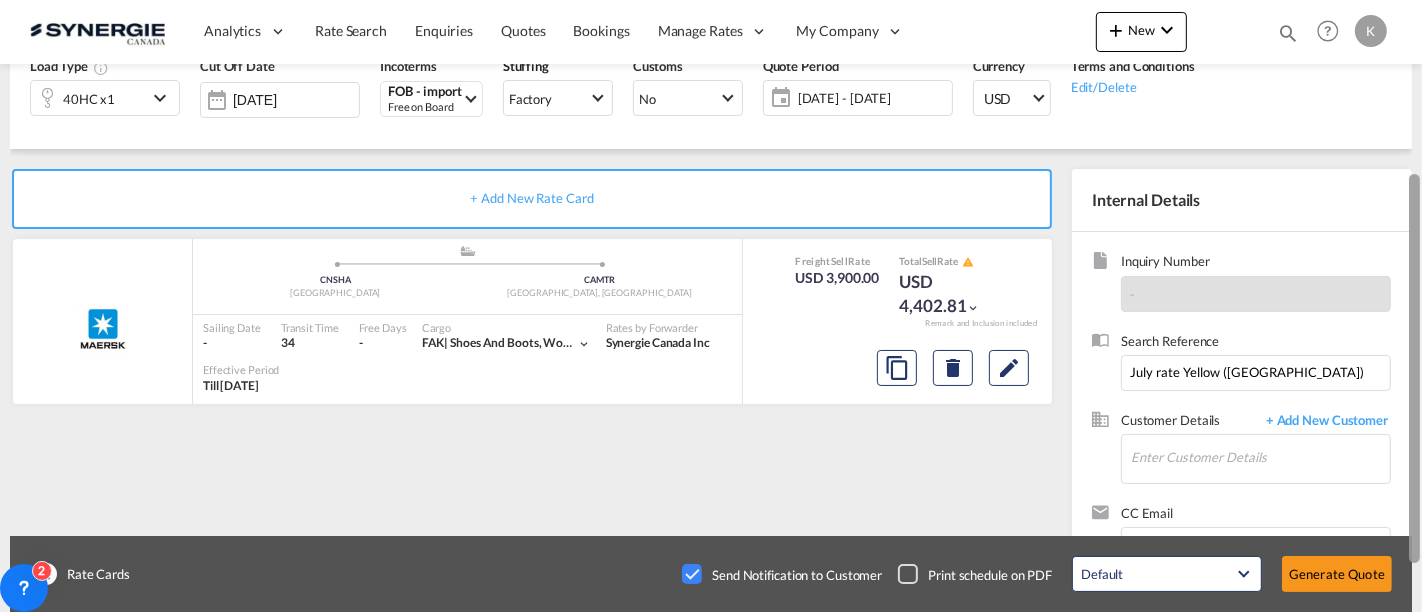drag, startPoint x: 1419, startPoint y: 159, endPoint x: 1413, endPoint y: 329, distance: 170.10585 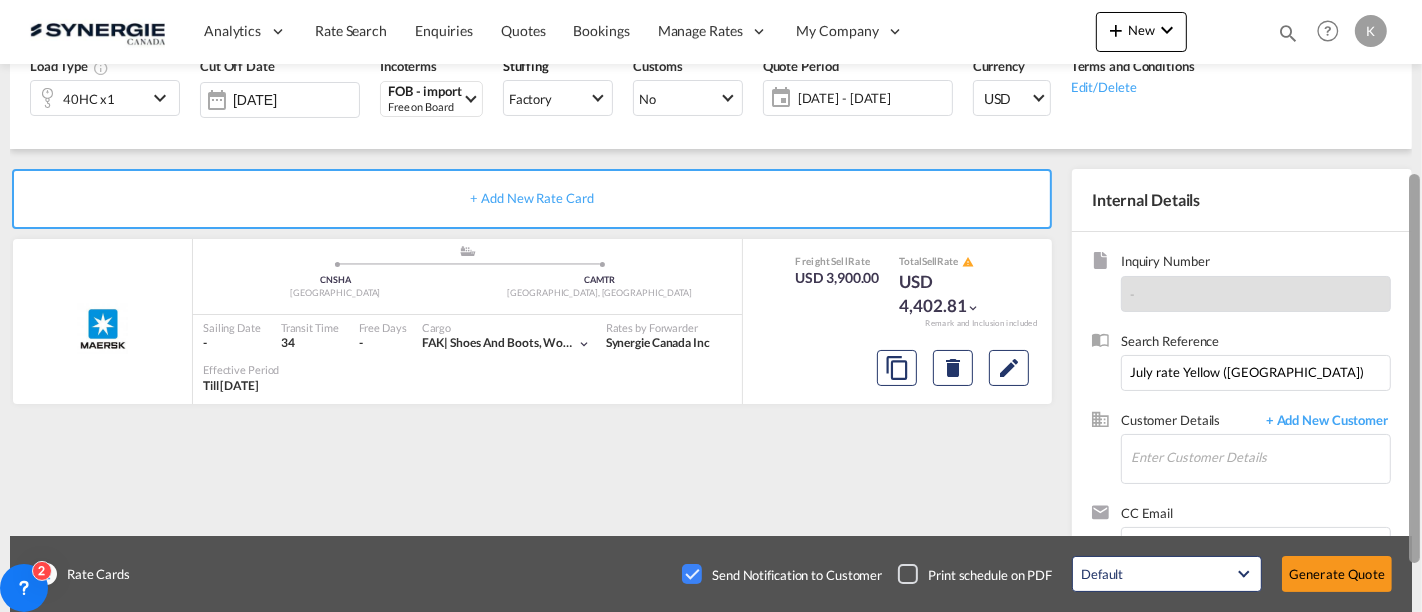click at bounding box center [1414, 368] 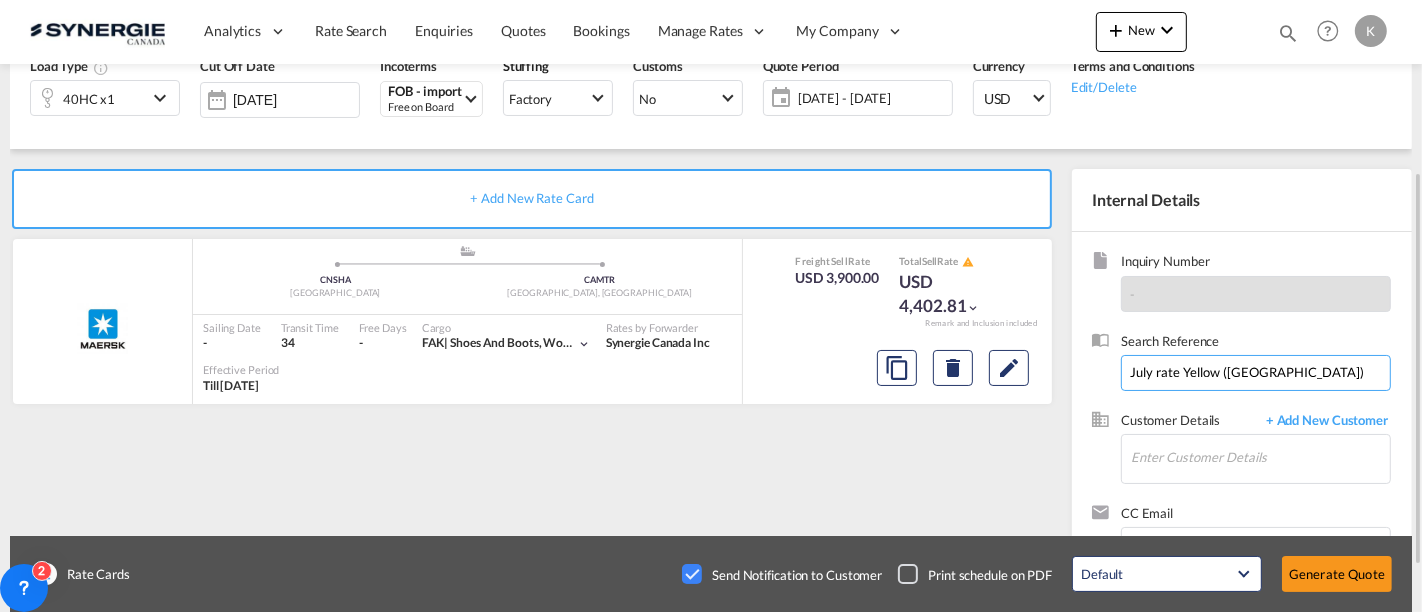 click on "July rate Yellow ([GEOGRAPHIC_DATA])" at bounding box center (1256, 373) 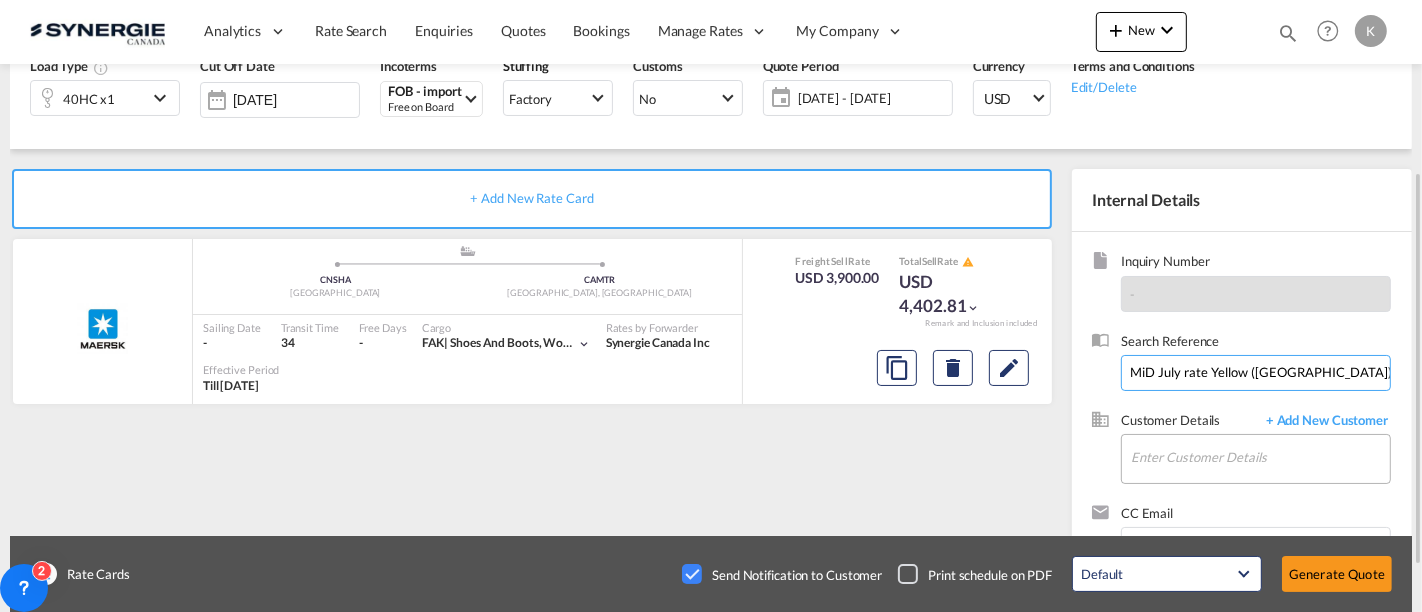 type on "MiD July rate Yellow ([GEOGRAPHIC_DATA])" 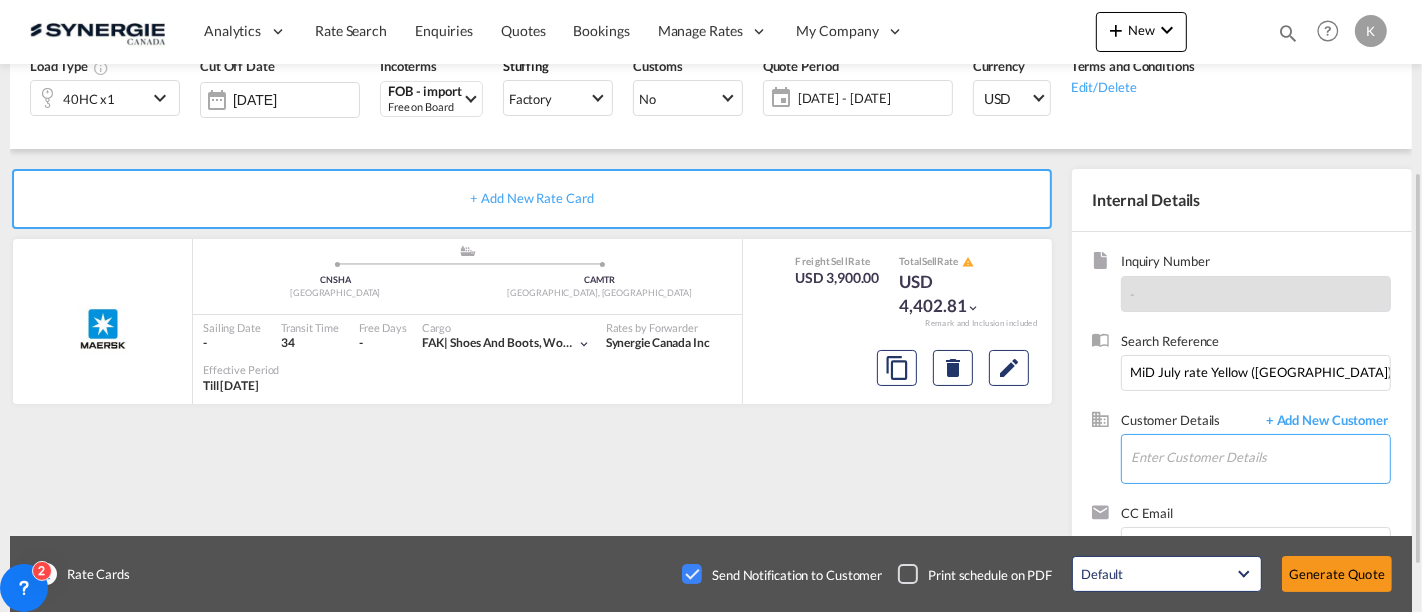 click on "Enter Customer Details" at bounding box center (1260, 457) 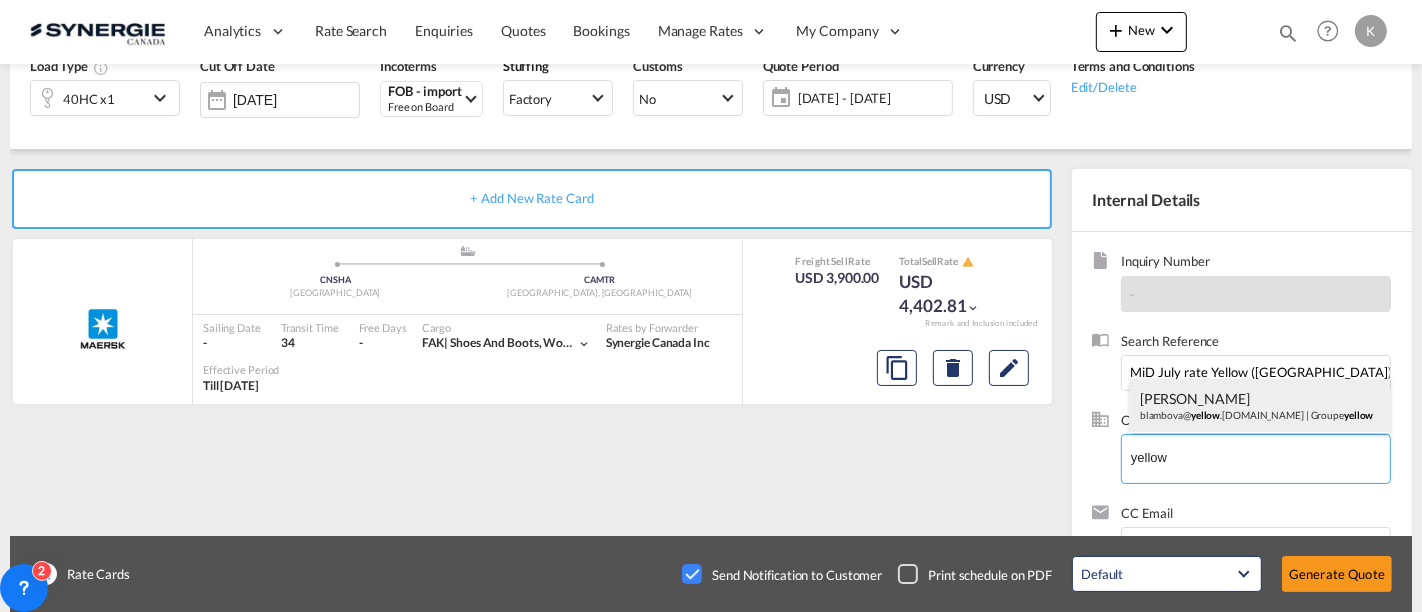 click on "[PERSON_NAME] blambova@ yellow .[DOMAIN_NAME]    |    Groupe  yellow" at bounding box center (1260, 406) 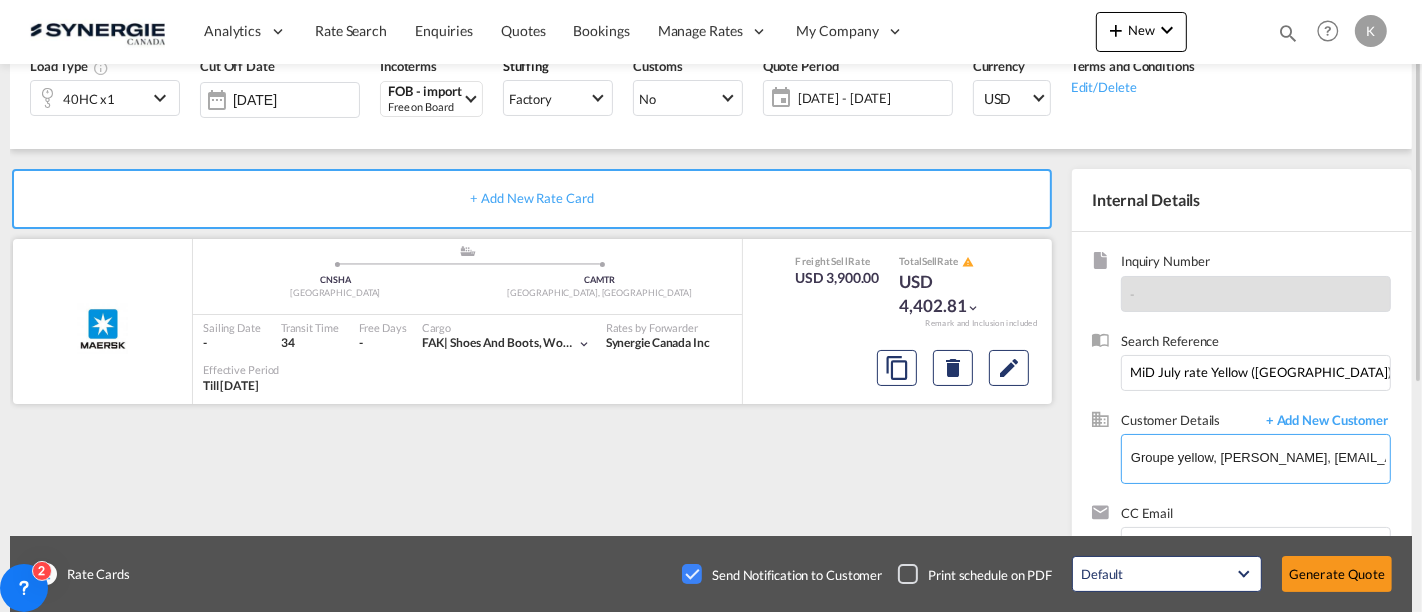 scroll, scrollTop: 154, scrollLeft: 0, axis: vertical 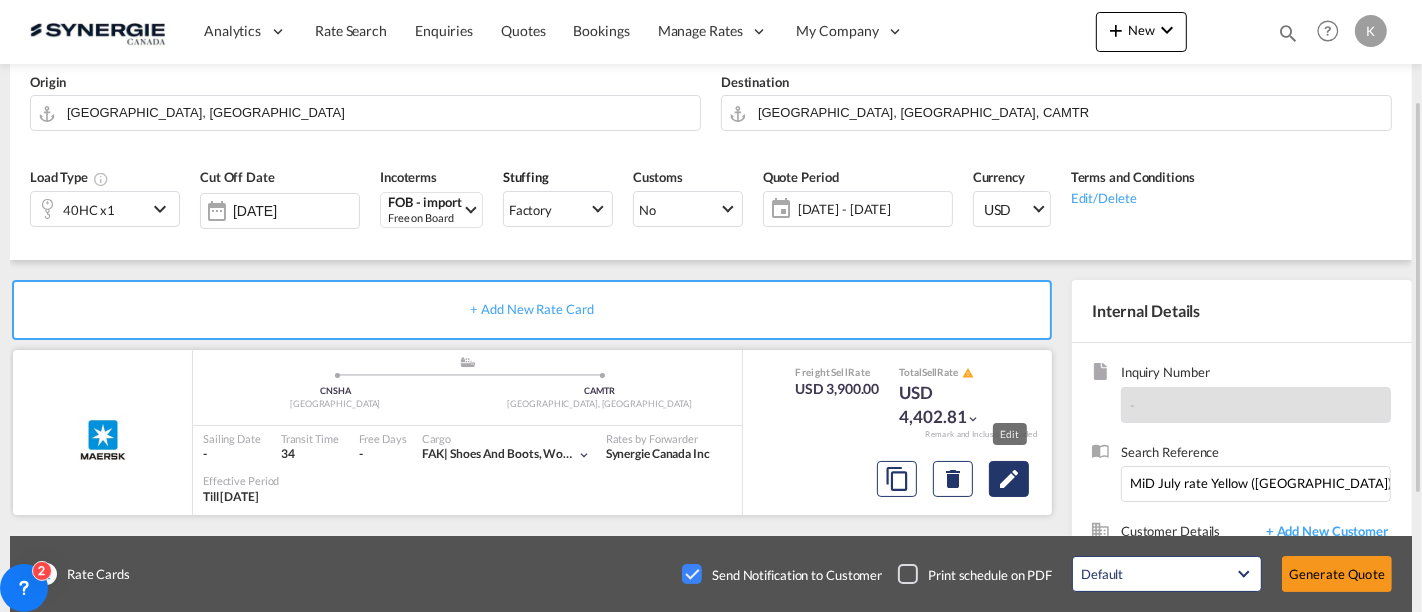 click at bounding box center (1009, 479) 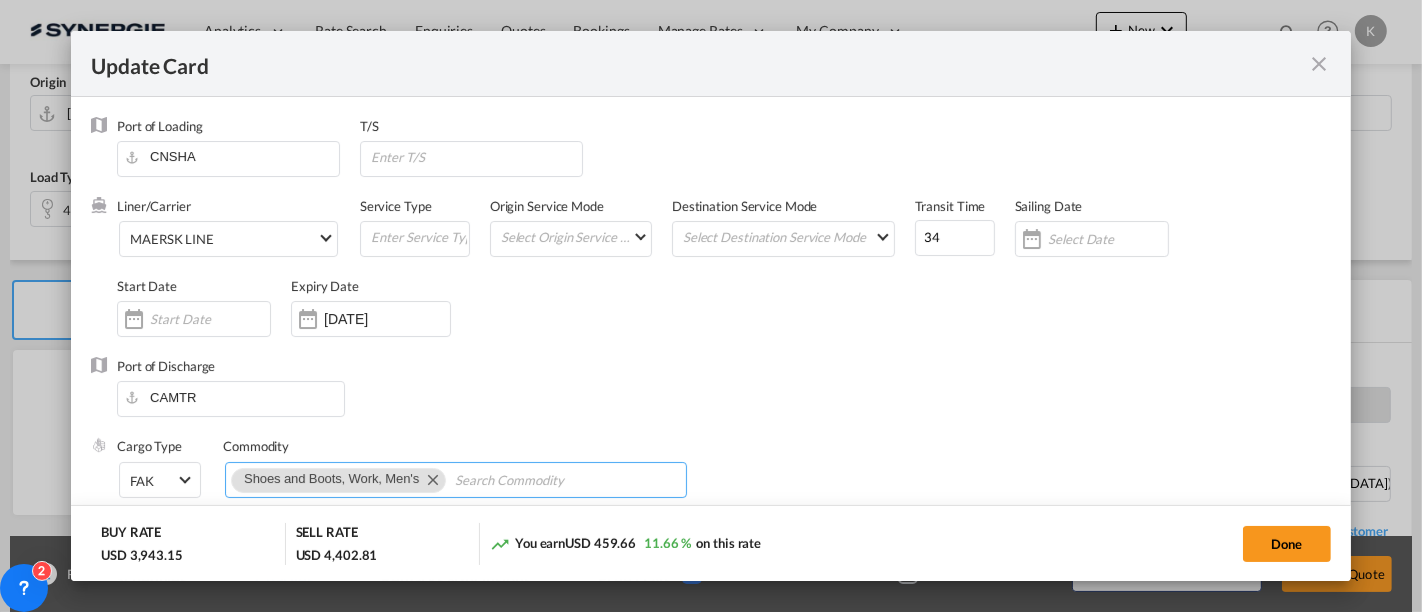 click at bounding box center [546, 481] 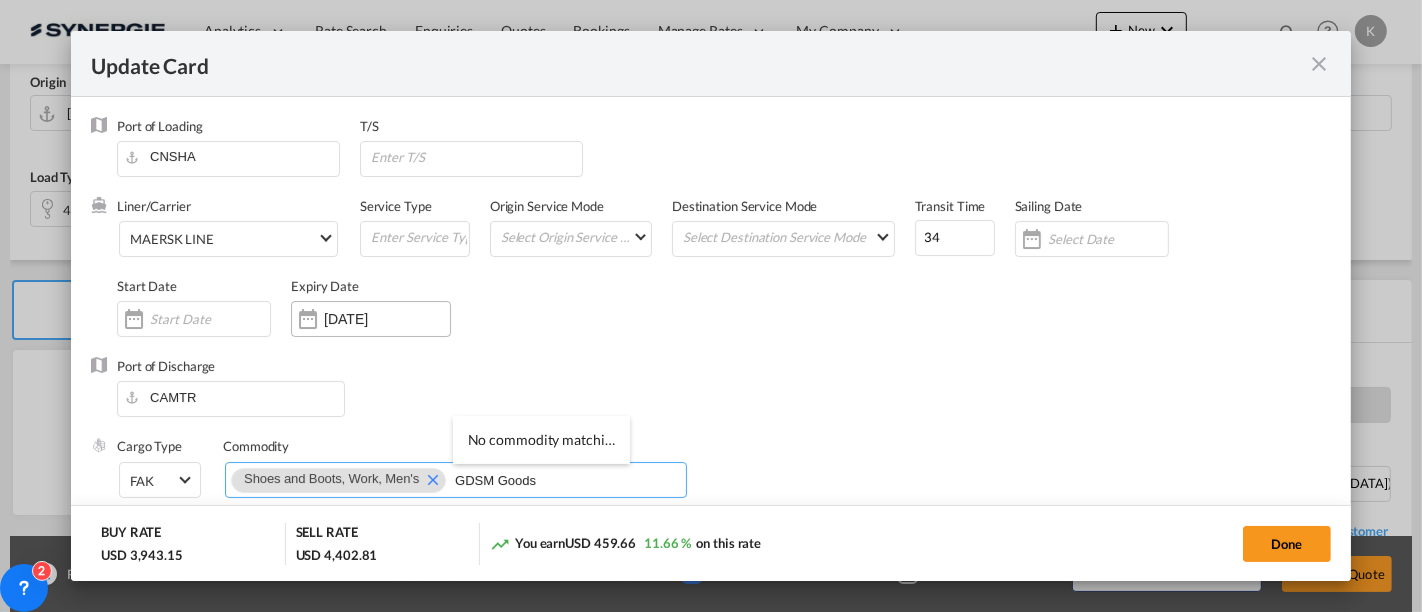 type on "GDSM Goods" 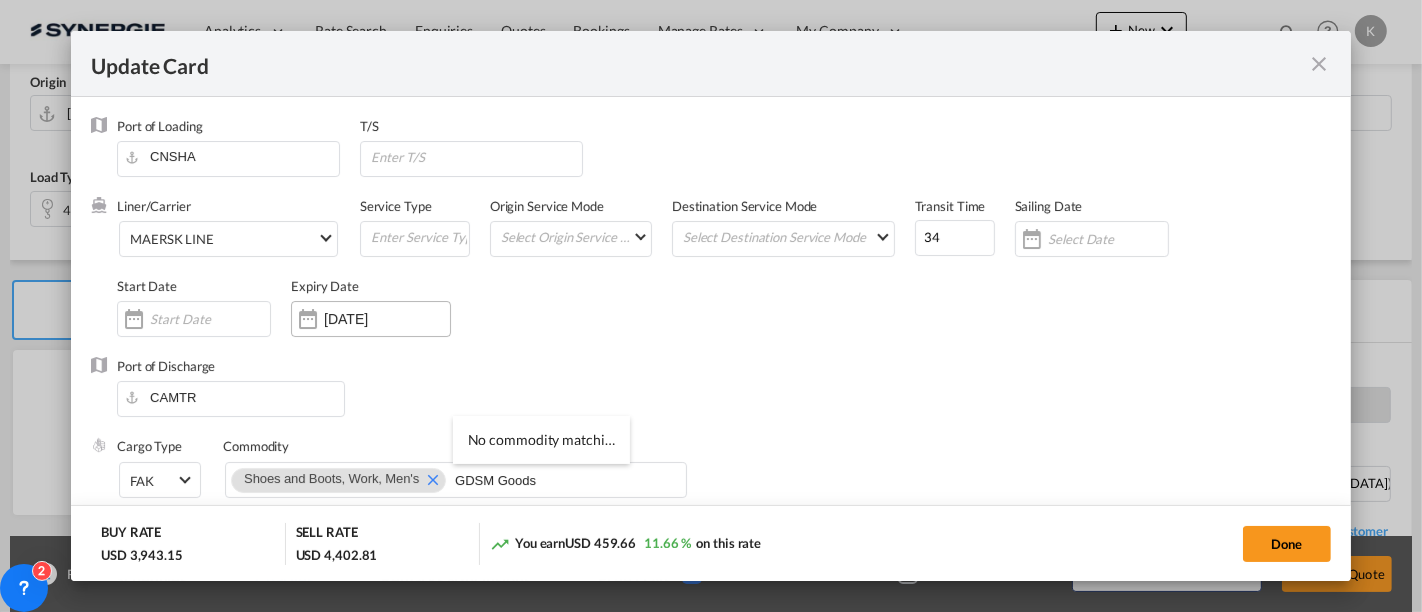 click on "[DATE]" at bounding box center [387, 319] 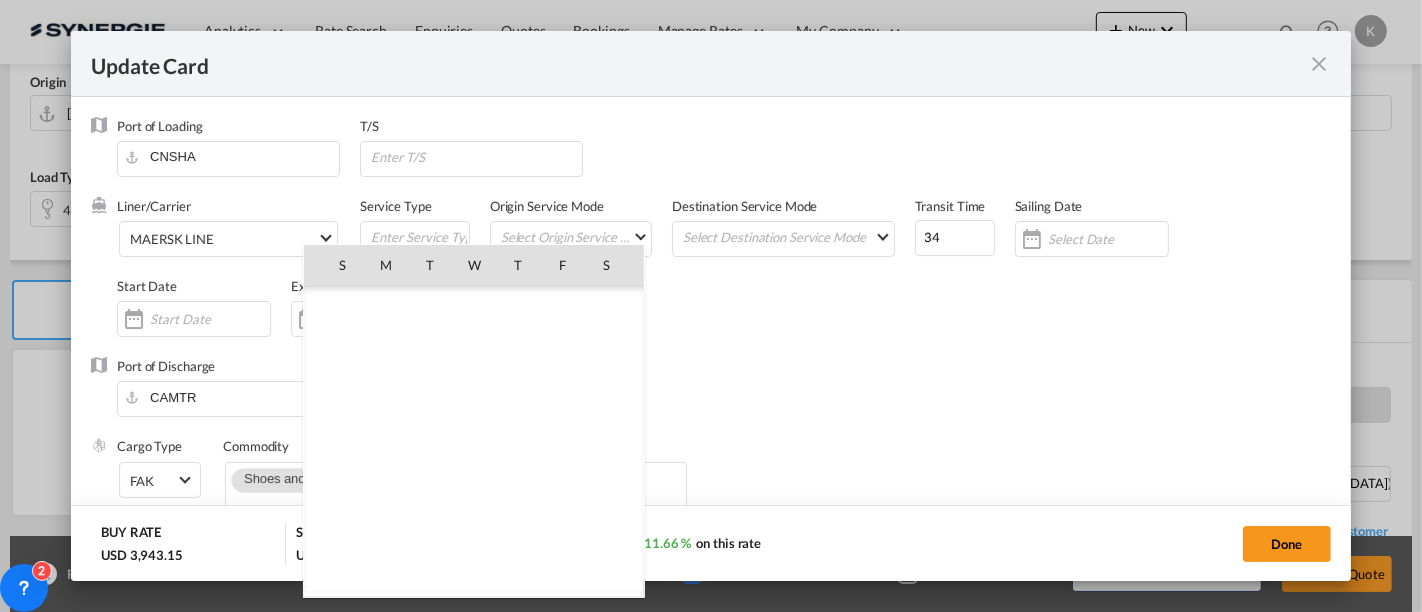 scroll, scrollTop: 462954, scrollLeft: 0, axis: vertical 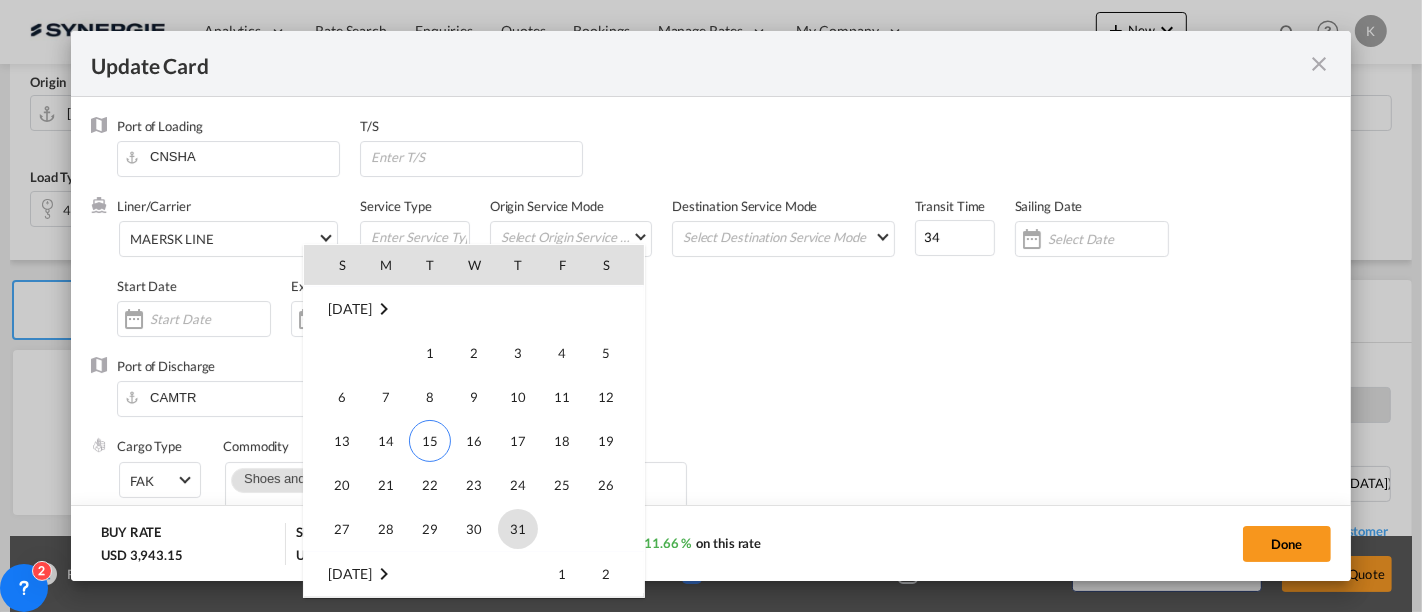 click on "31" at bounding box center [518, 529] 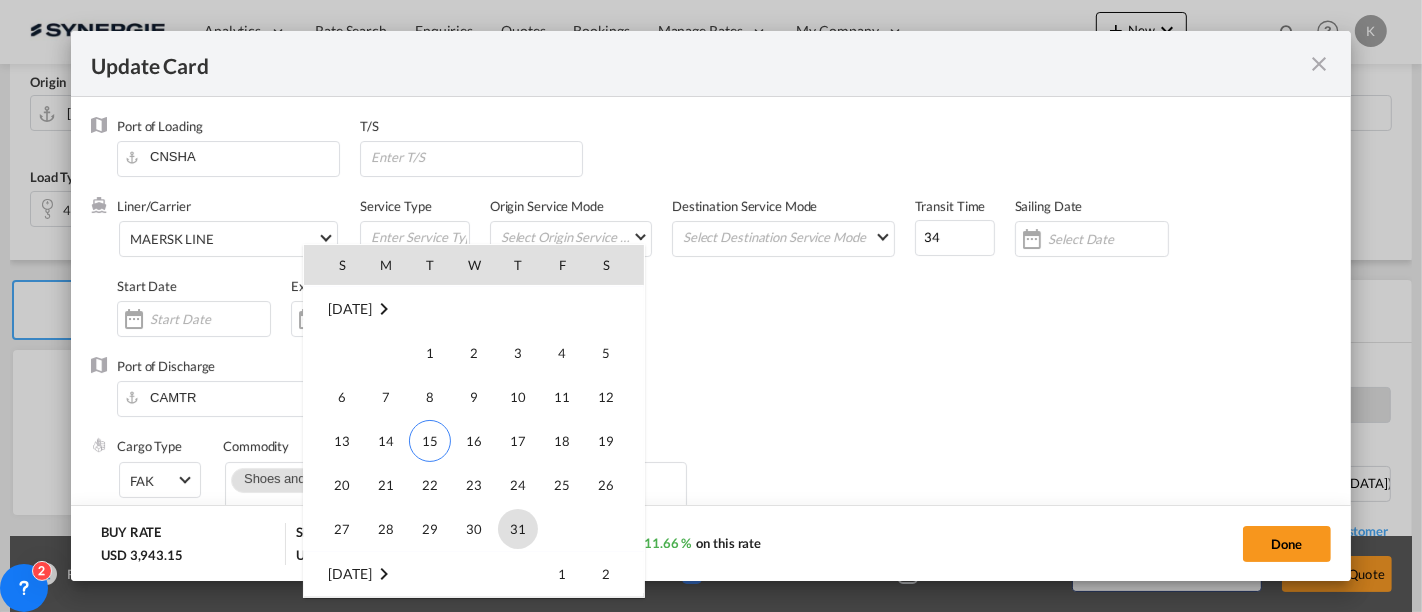 type on "[DATE]" 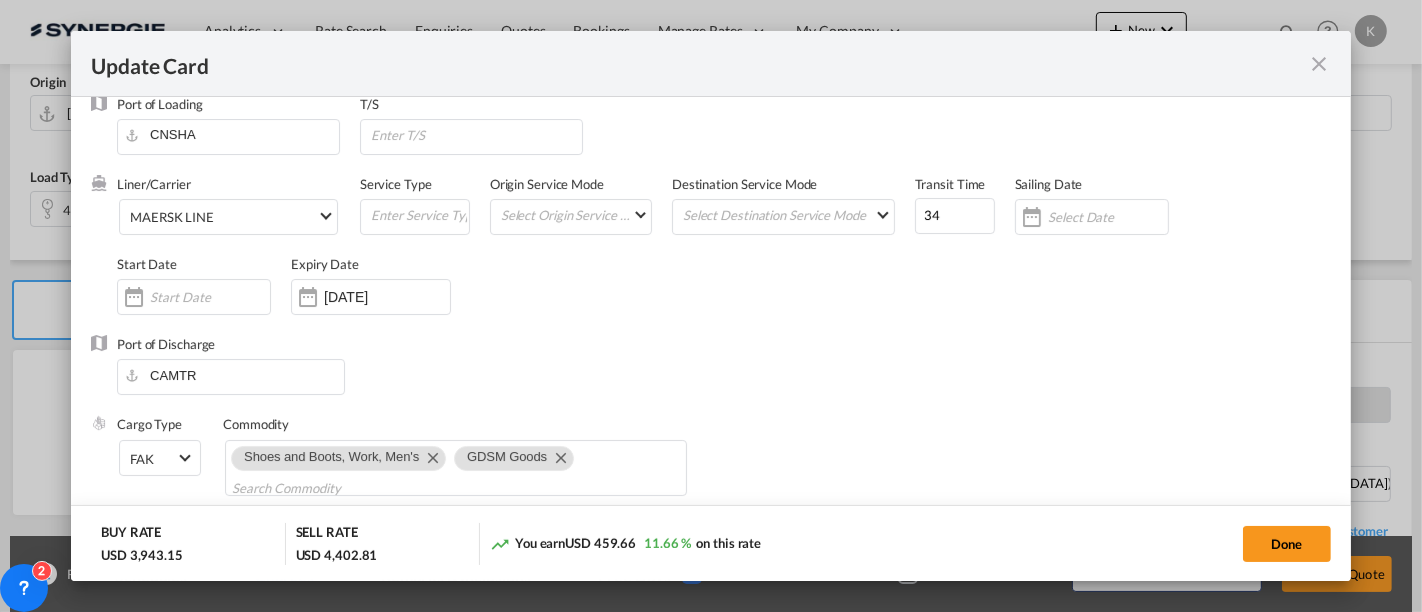 scroll, scrollTop: 25, scrollLeft: 0, axis: vertical 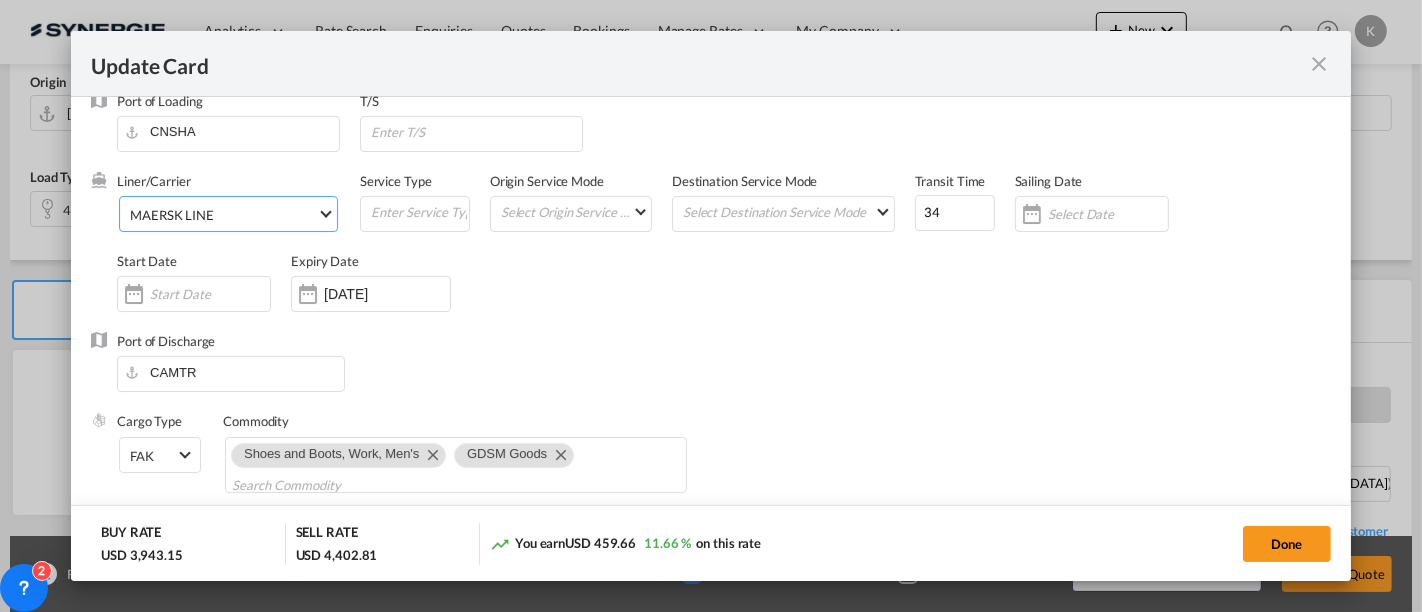 click on "MAERSK LINE" at bounding box center [223, 215] 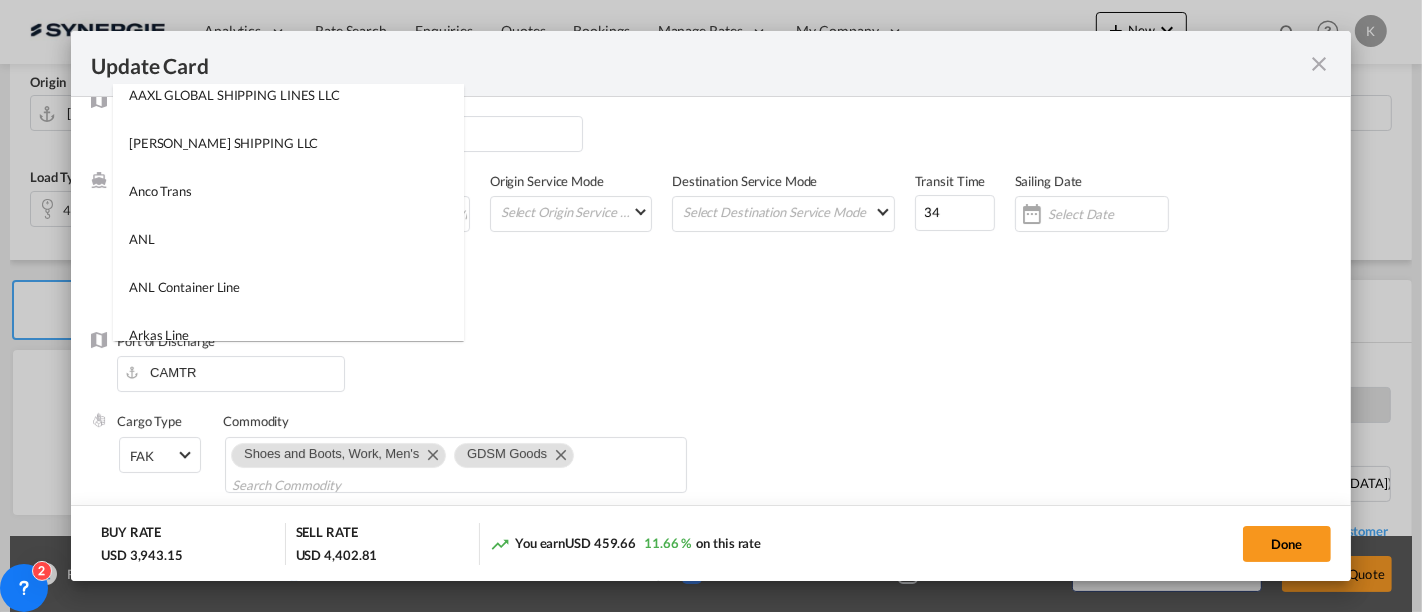 scroll, scrollTop: 0, scrollLeft: 0, axis: both 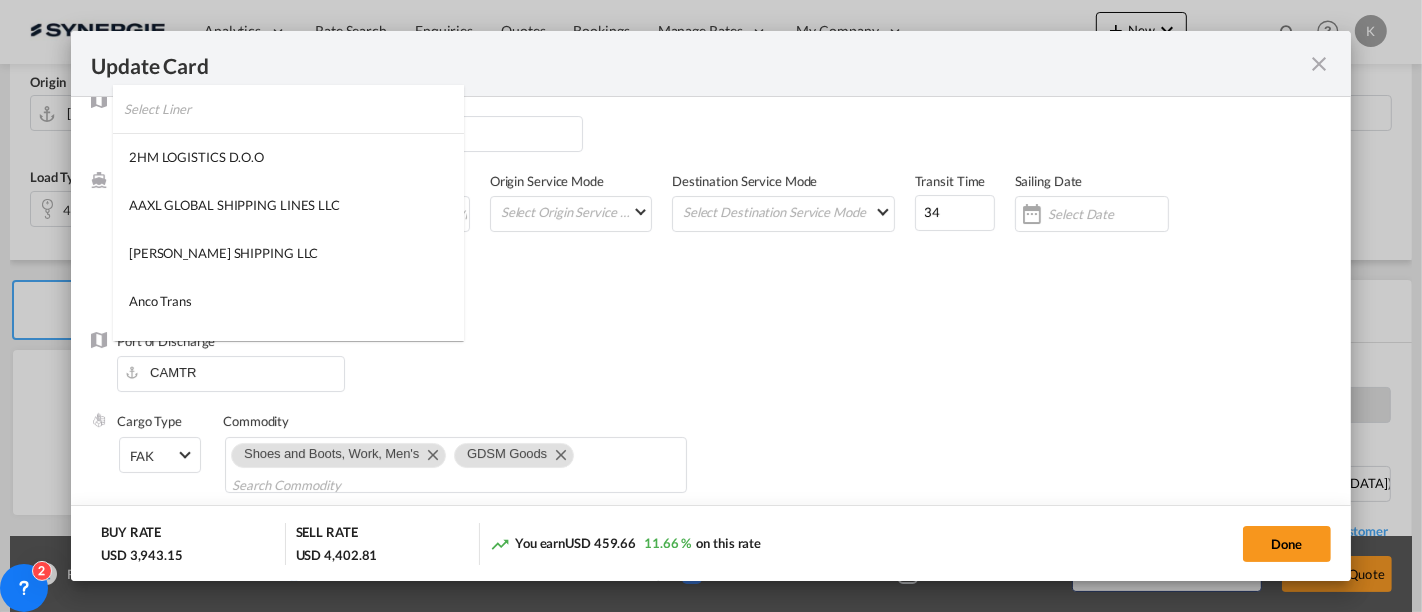 click at bounding box center [294, 109] 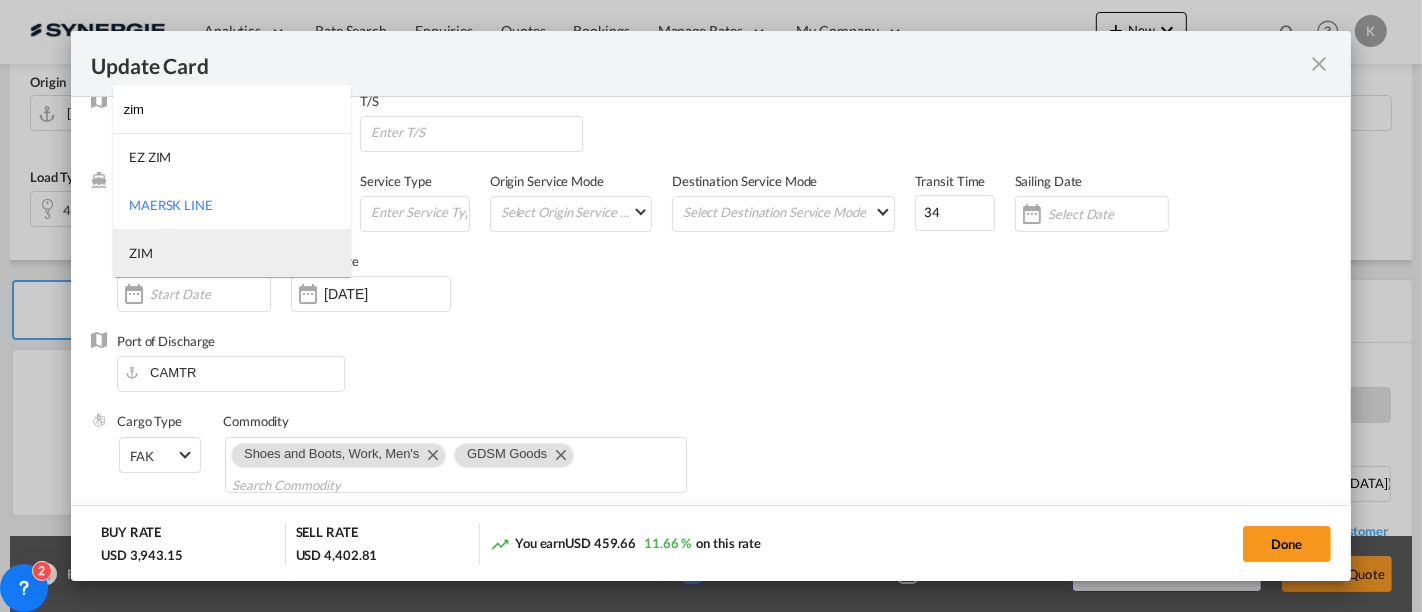 type on "zim" 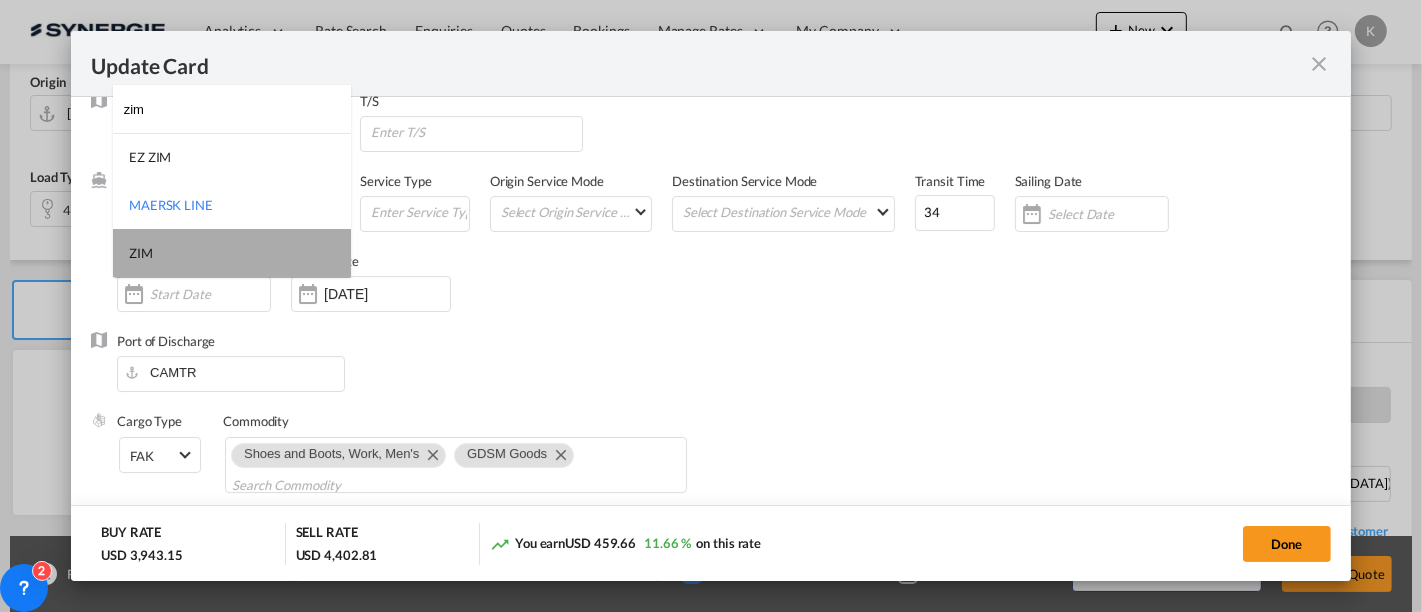 click on "ZIM" at bounding box center (232, 253) 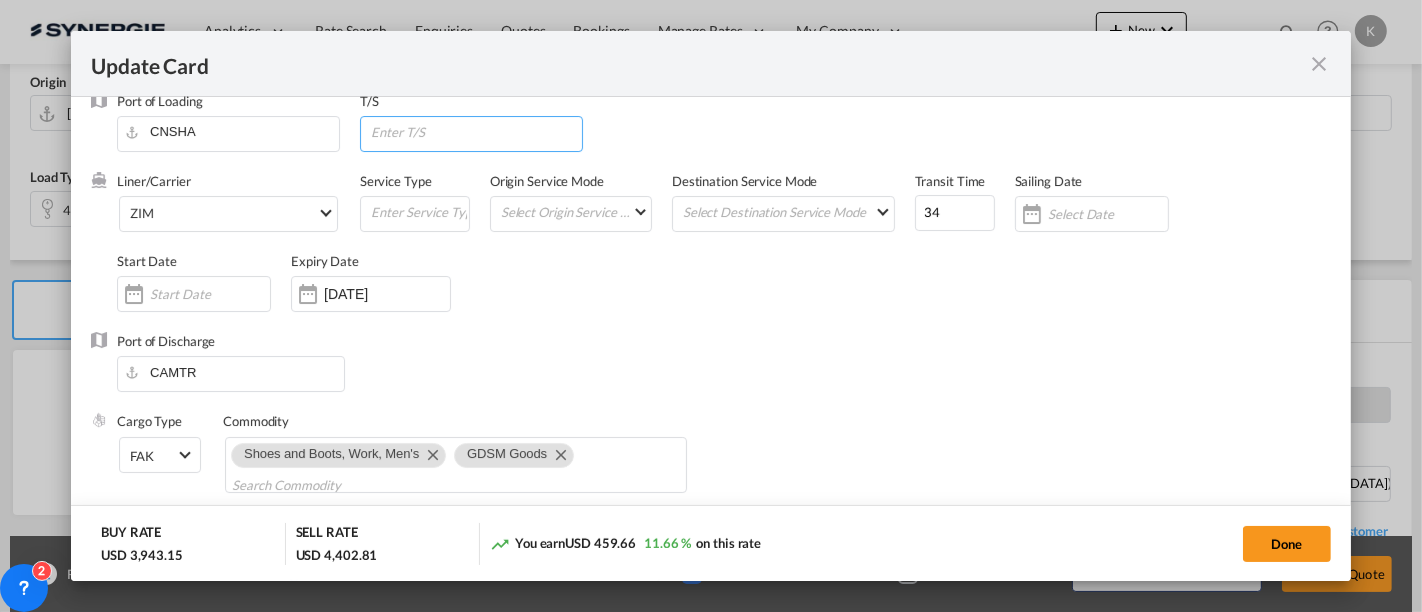click at bounding box center [475, 132] 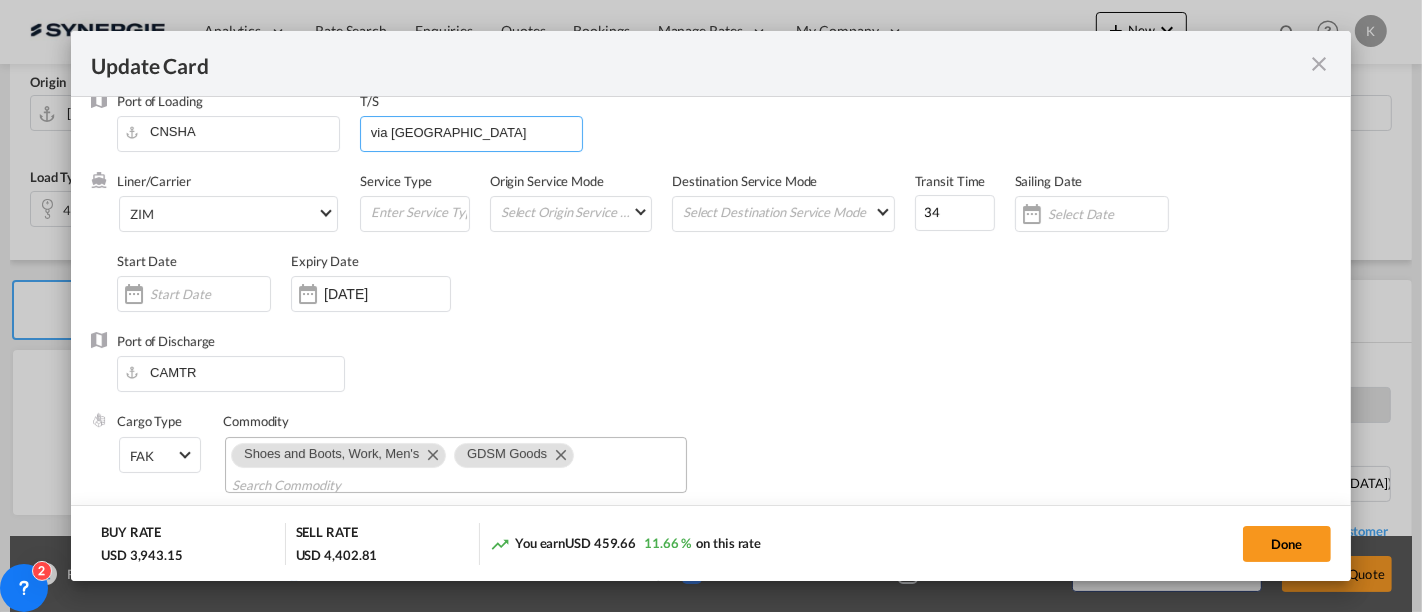 type on "via [GEOGRAPHIC_DATA]" 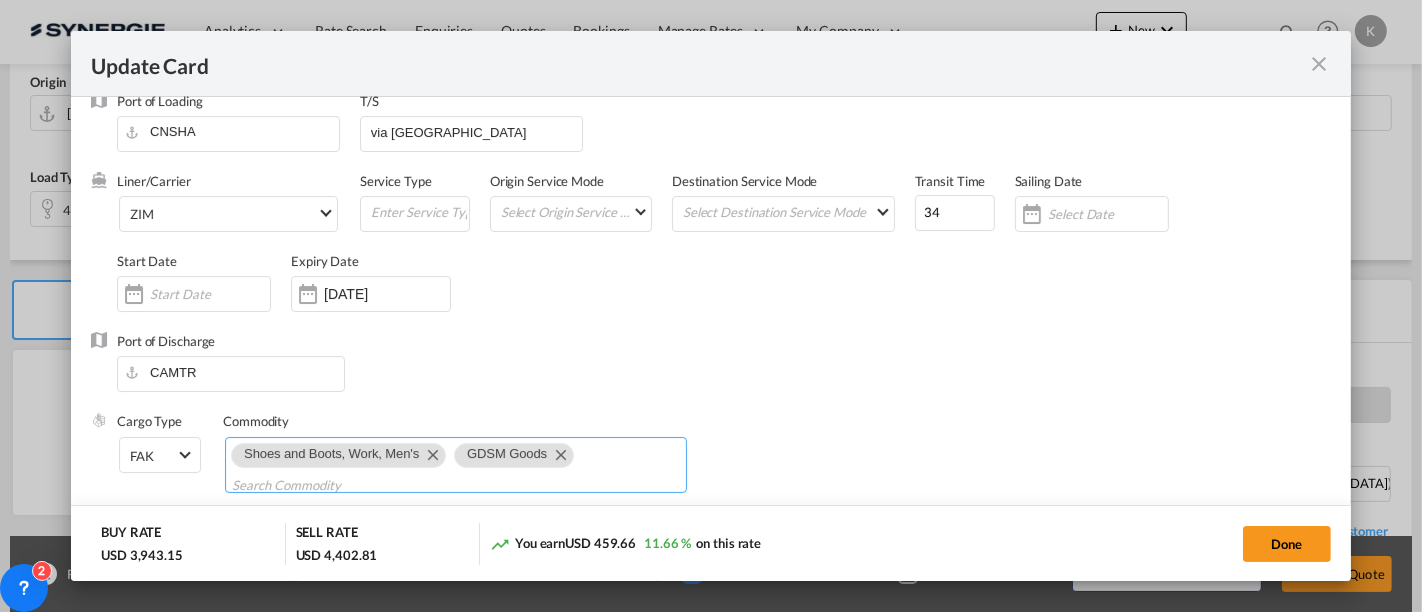 click on "Shoes and Boots, Work, Men's
GDSM Goods" at bounding box center [456, 465] 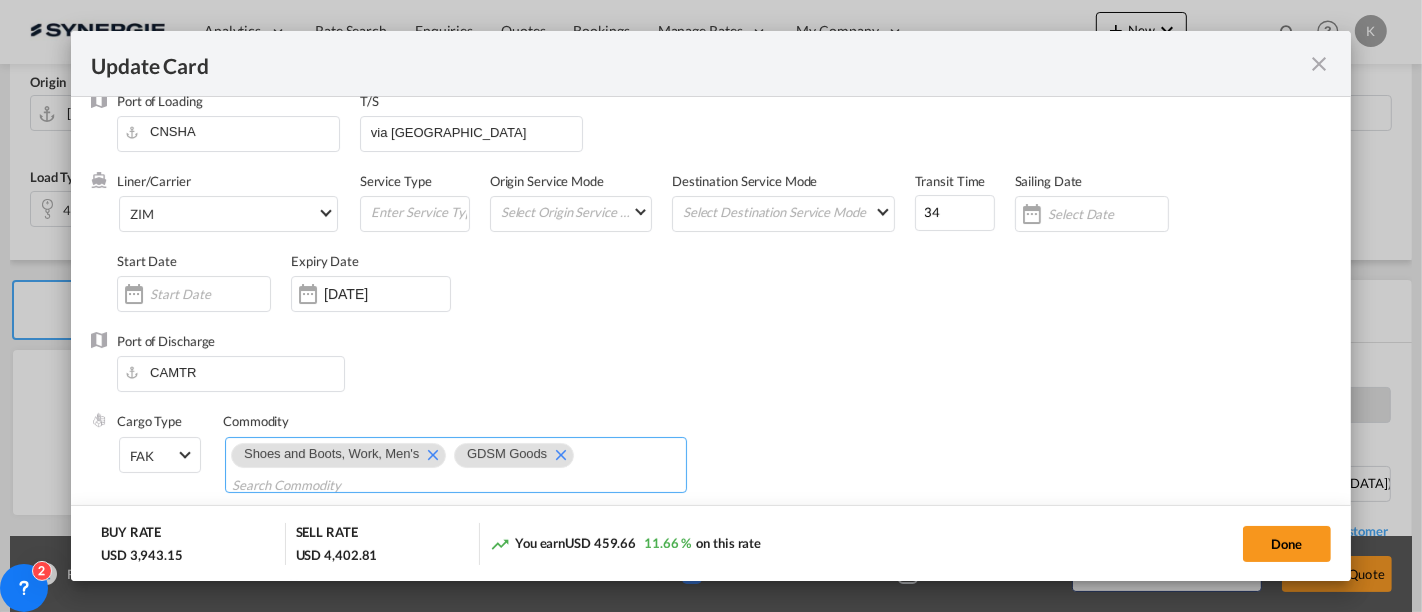 scroll, scrollTop: 8, scrollLeft: 0, axis: vertical 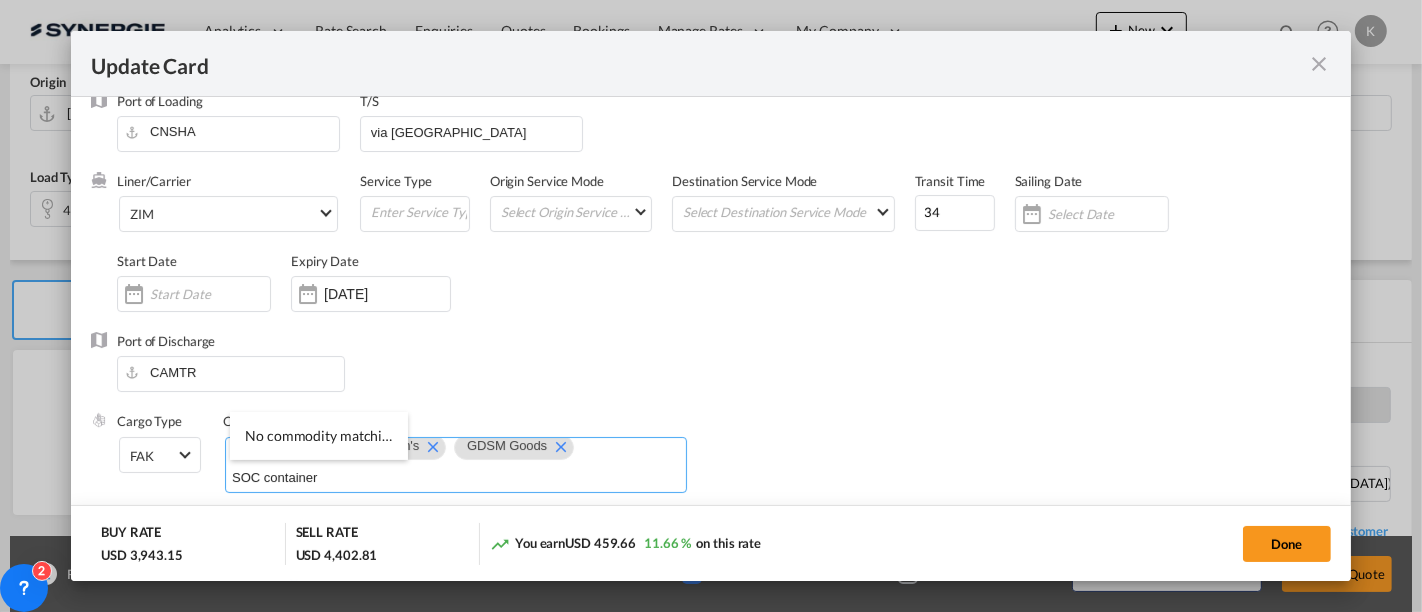 type on "SOC container" 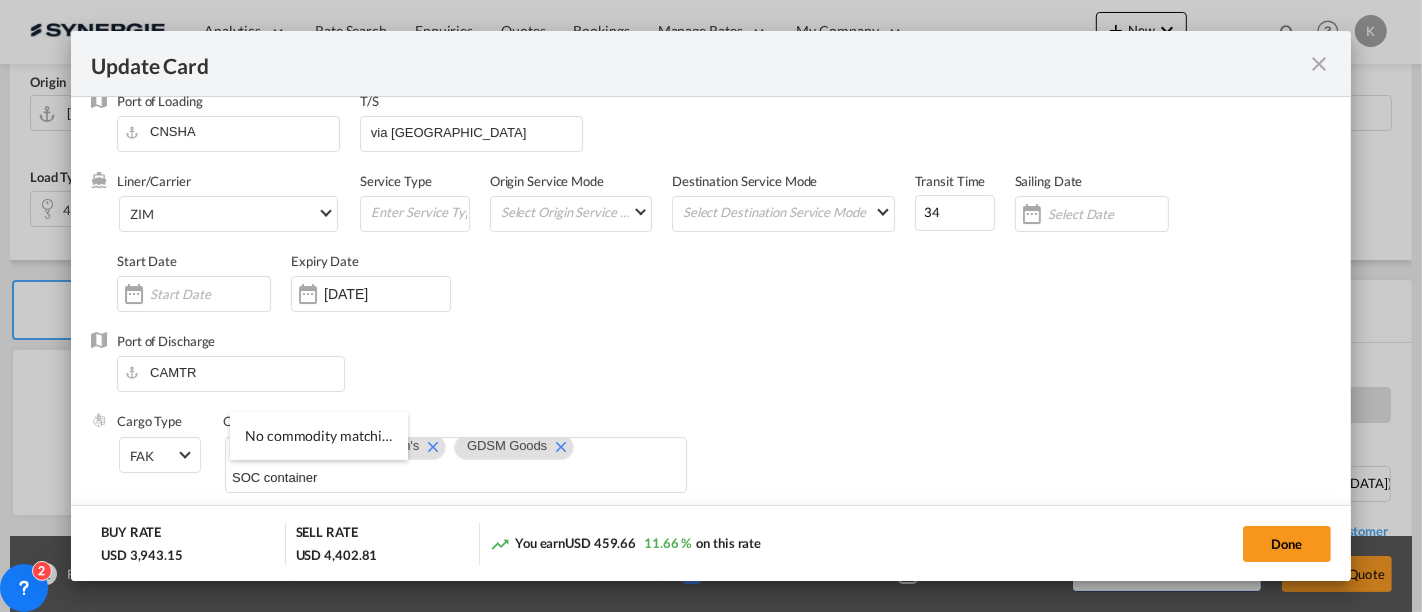 click on "Liner/Carrier ZIM
Service Type Origin Service Mode
Select Origin Service Mode [GEOGRAPHIC_DATA] [GEOGRAPHIC_DATA]
Destination Service Mode Select Destination Service Mode SD CY Transit Time 34 Sailing Date
Start Date
Expiry Date
[DATE]" at bounding box center [724, 252] 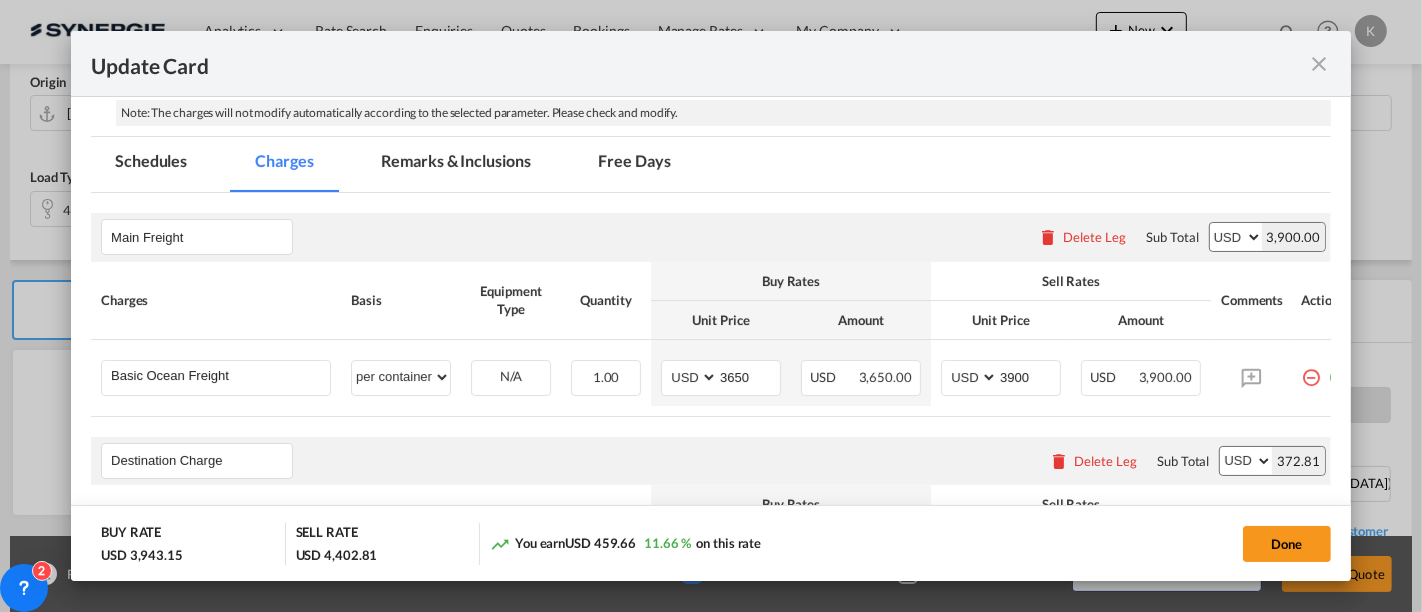 scroll, scrollTop: 474, scrollLeft: 0, axis: vertical 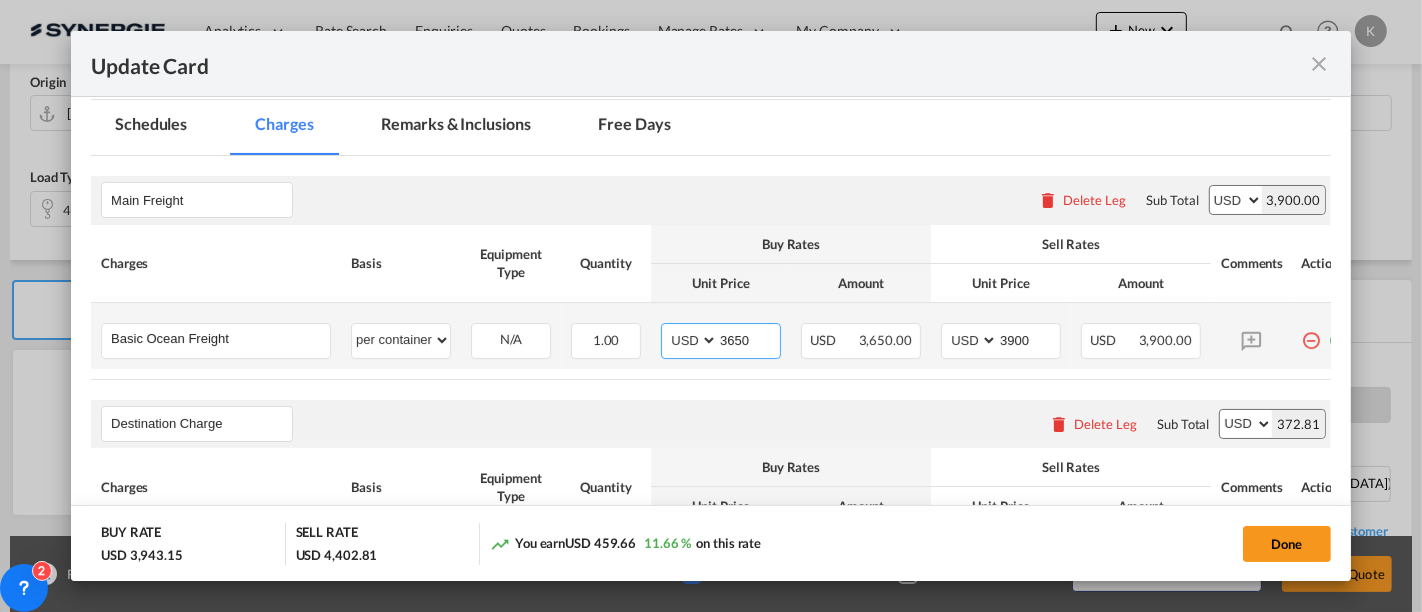 click on "3650" at bounding box center (749, 339) 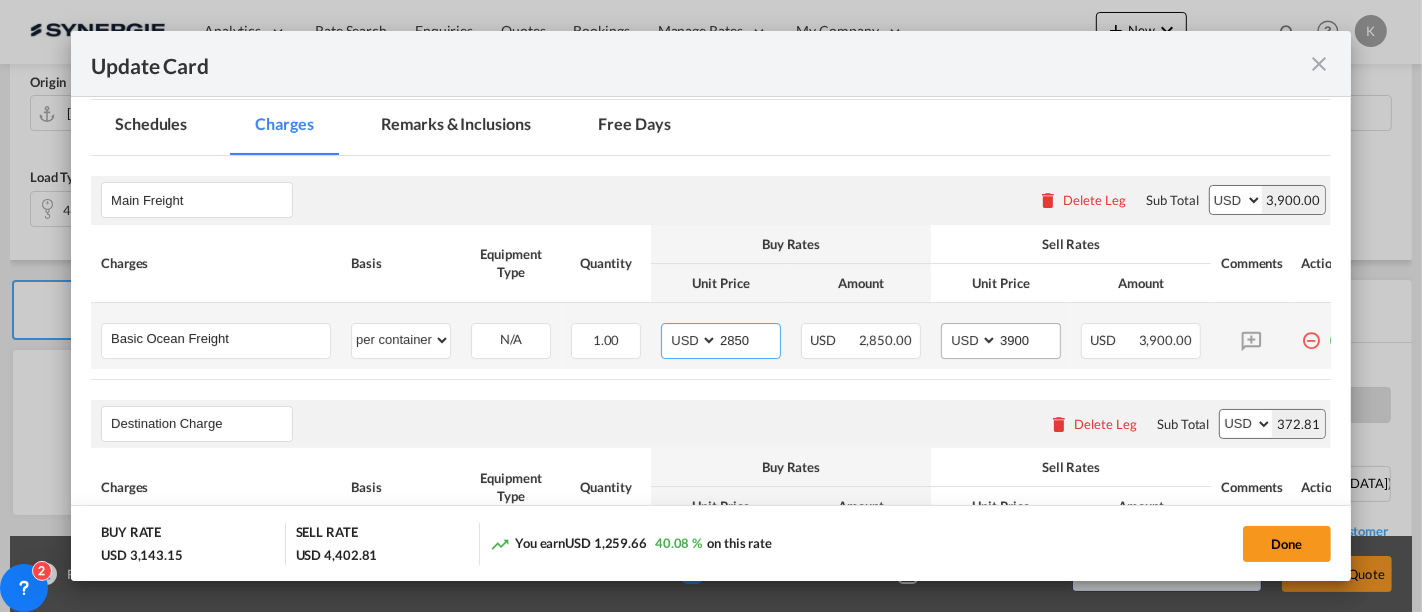 type on "2850" 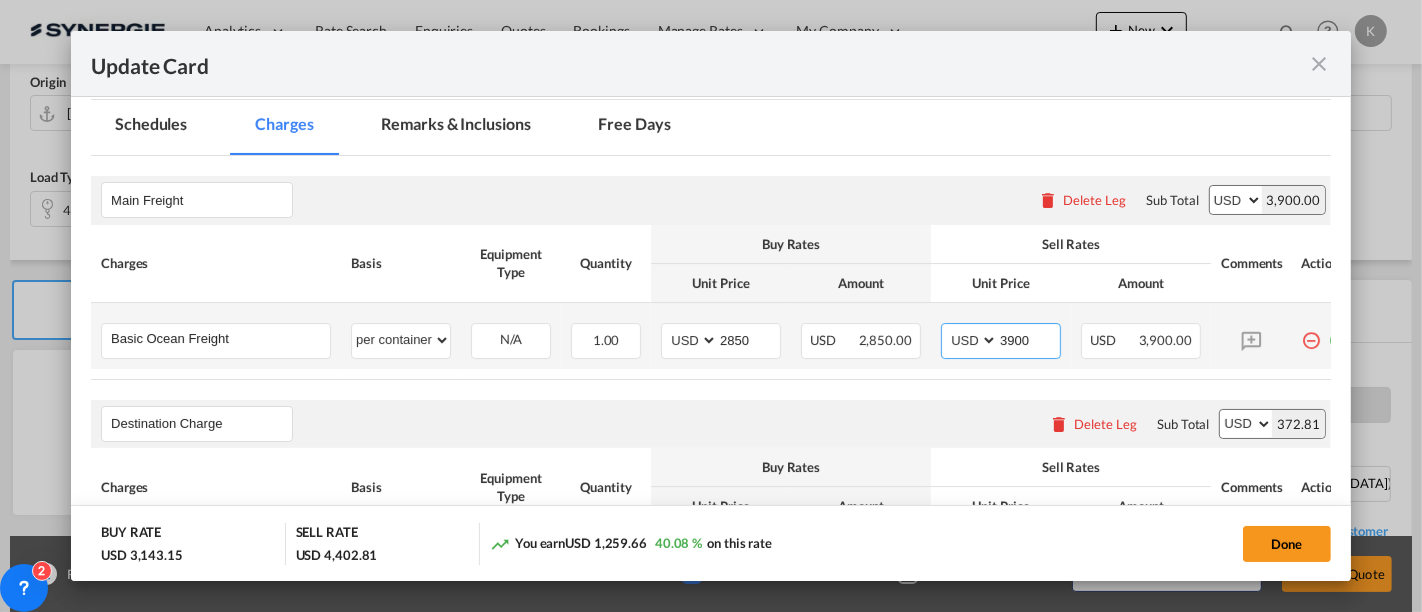 click on "3900" at bounding box center (1029, 339) 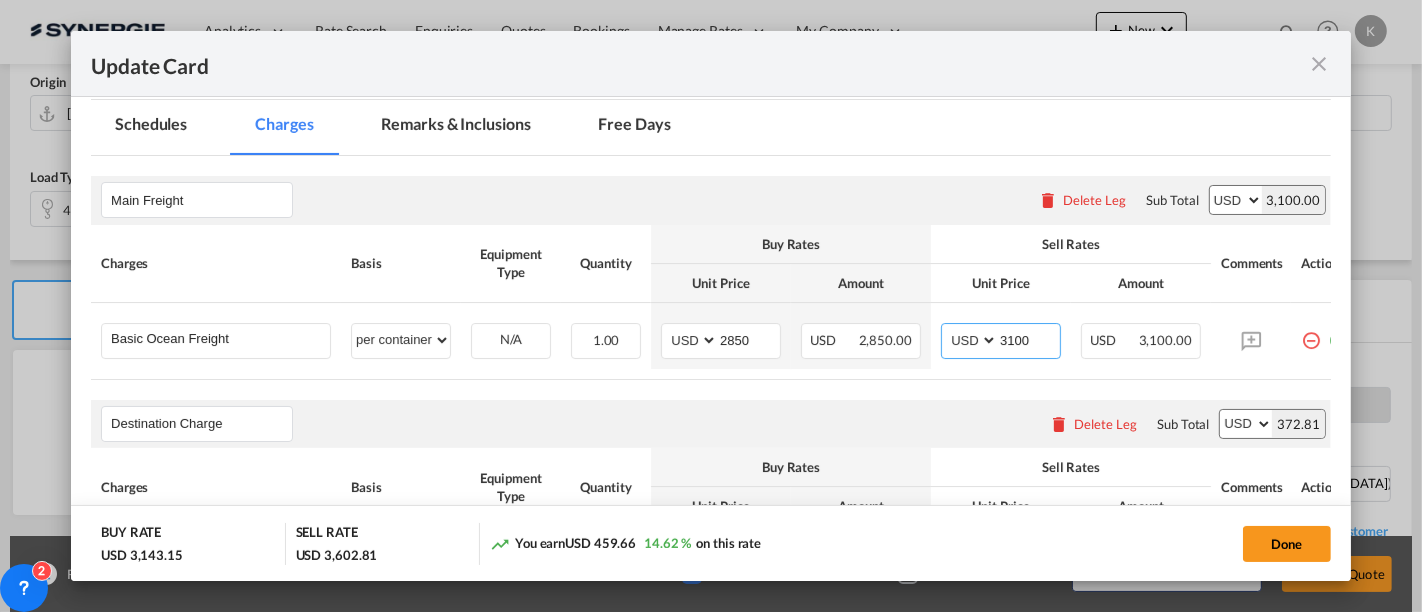 type on "3100" 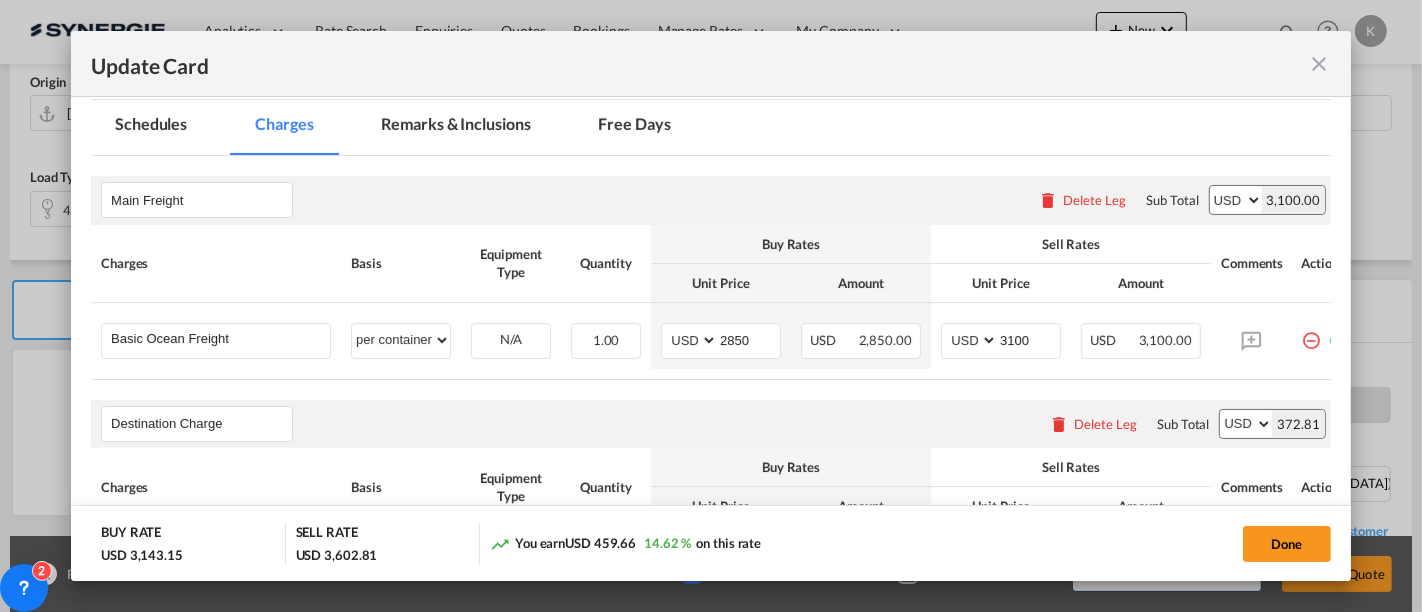 click on "Remarks & Inclusions" at bounding box center [456, 127] 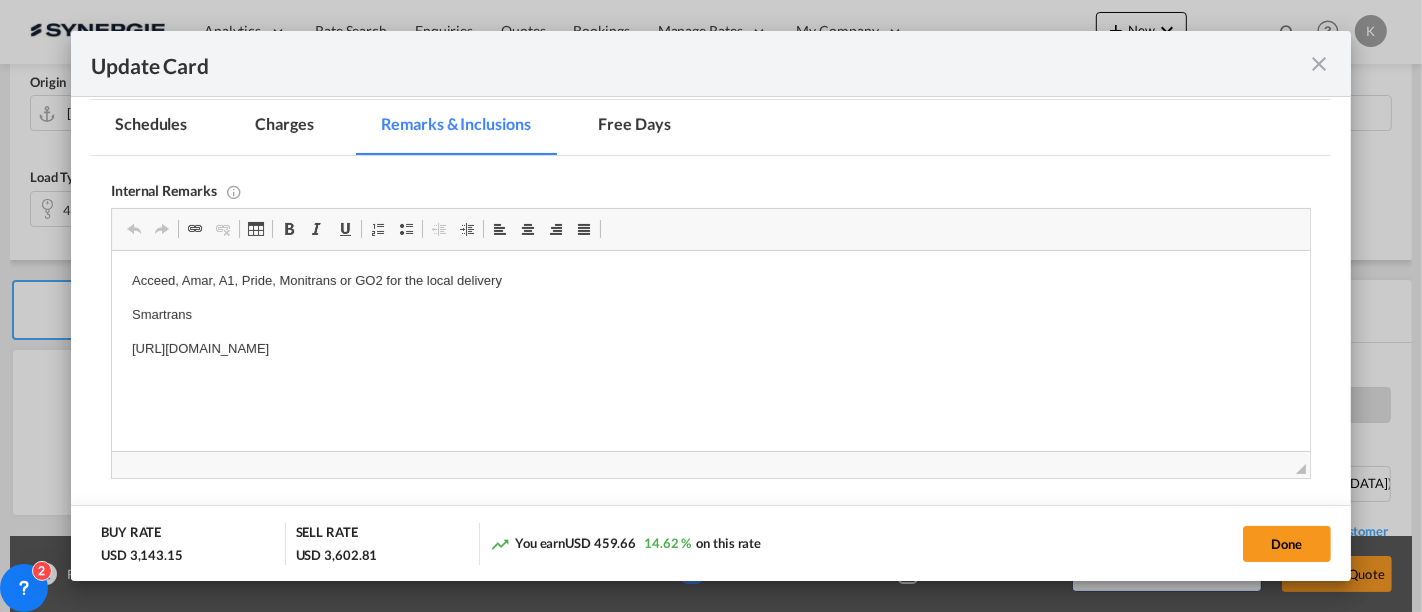 scroll, scrollTop: 0, scrollLeft: 0, axis: both 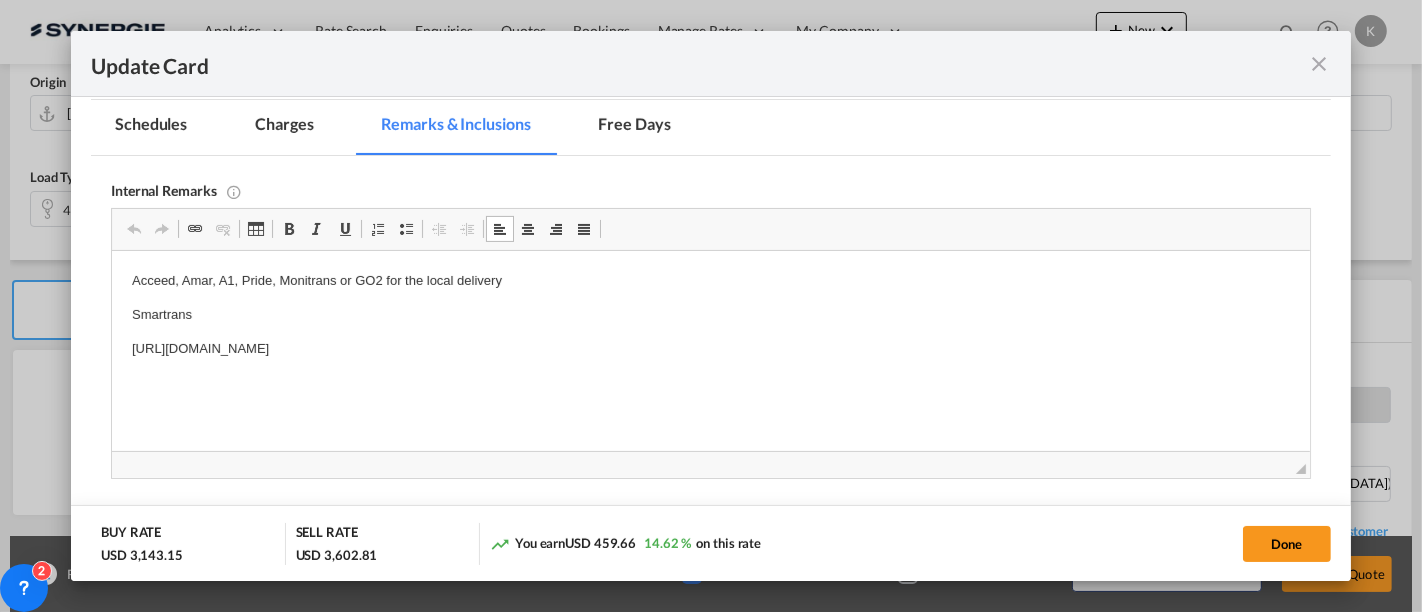 drag, startPoint x: 713, startPoint y: 348, endPoint x: 331, endPoint y: 329, distance: 382.47223 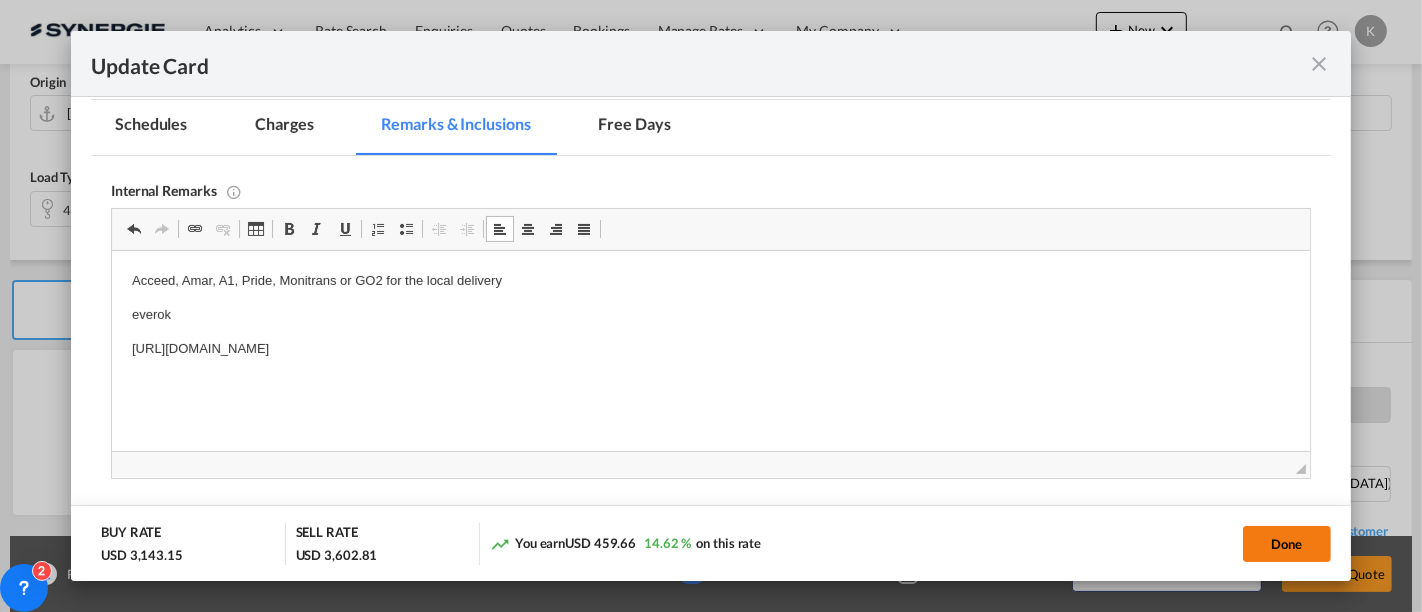 click on "Done" 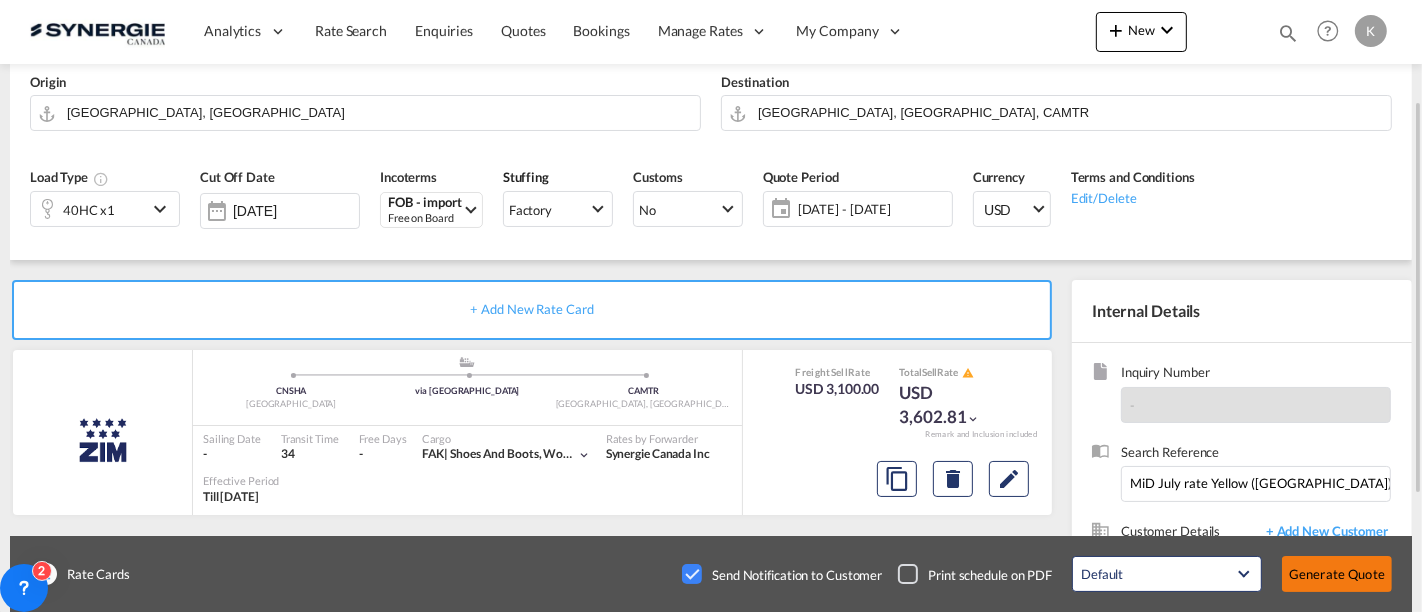 click on "Generate Quote" at bounding box center [1337, 574] 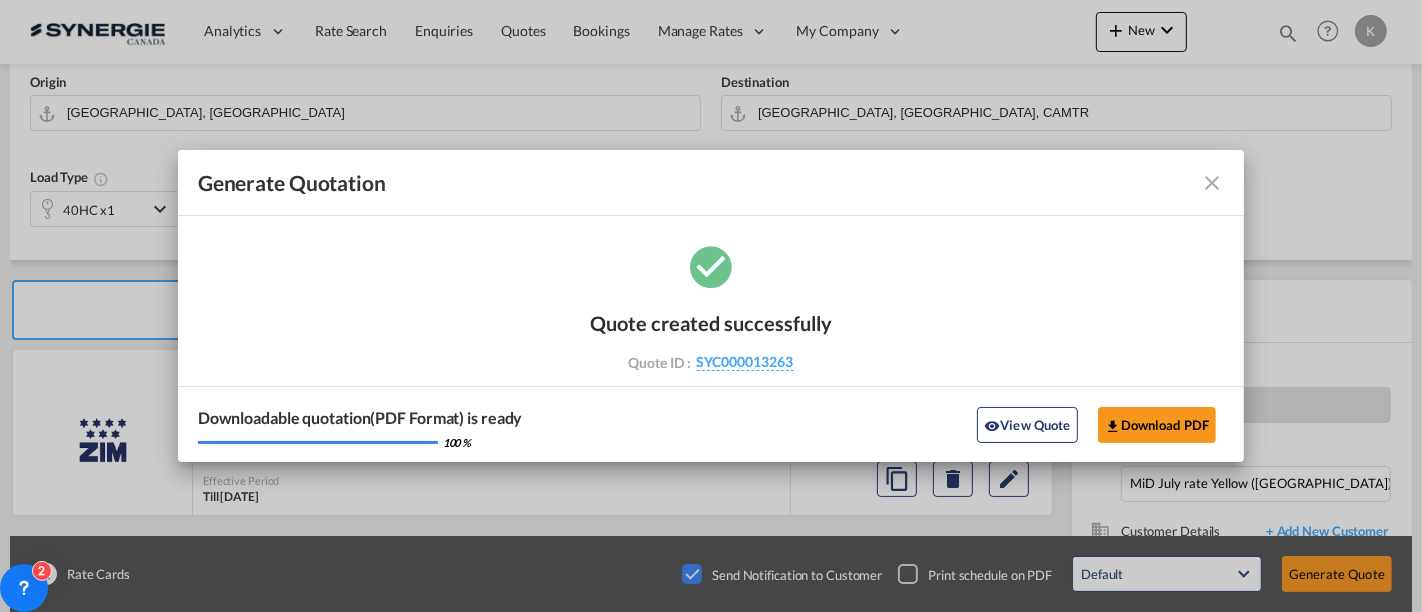 click at bounding box center [1212, 183] 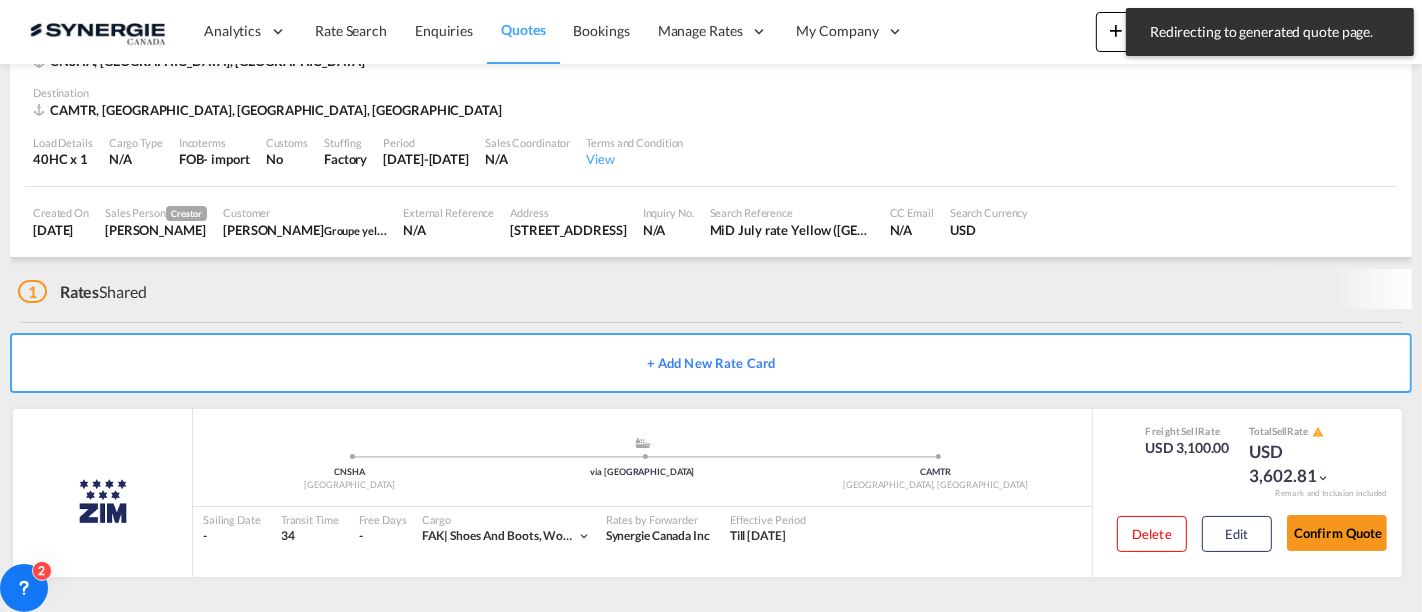 scroll, scrollTop: 127, scrollLeft: 0, axis: vertical 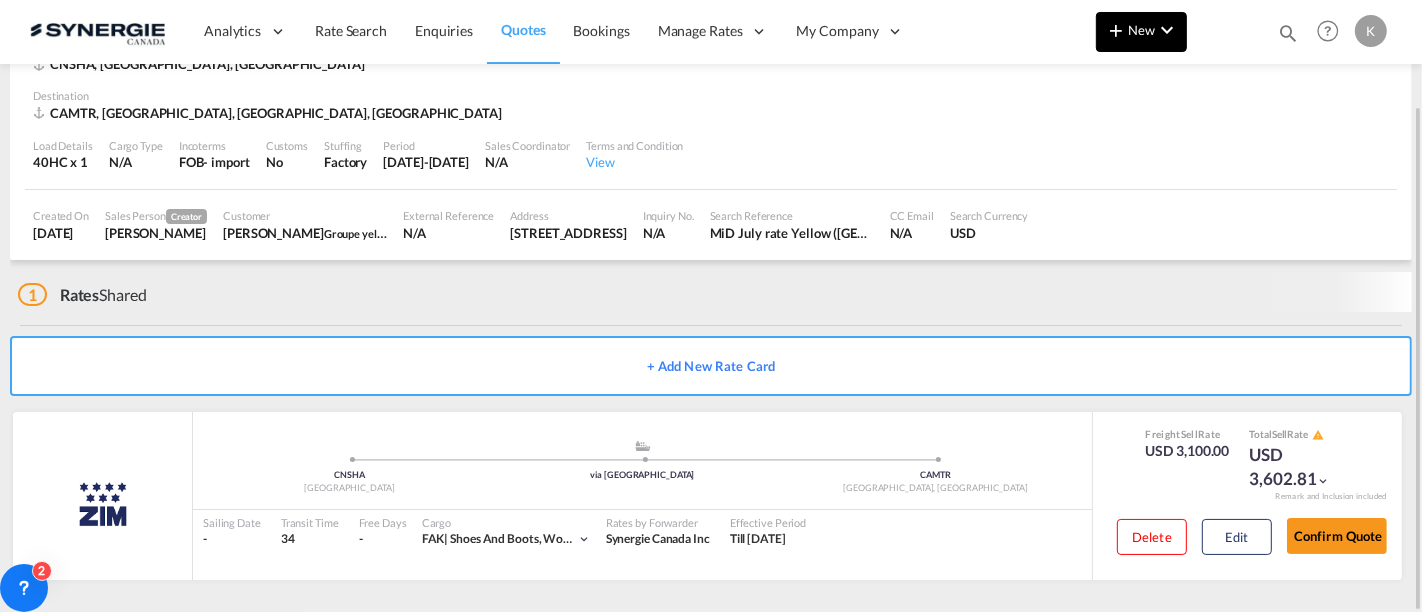 click at bounding box center [1116, 30] 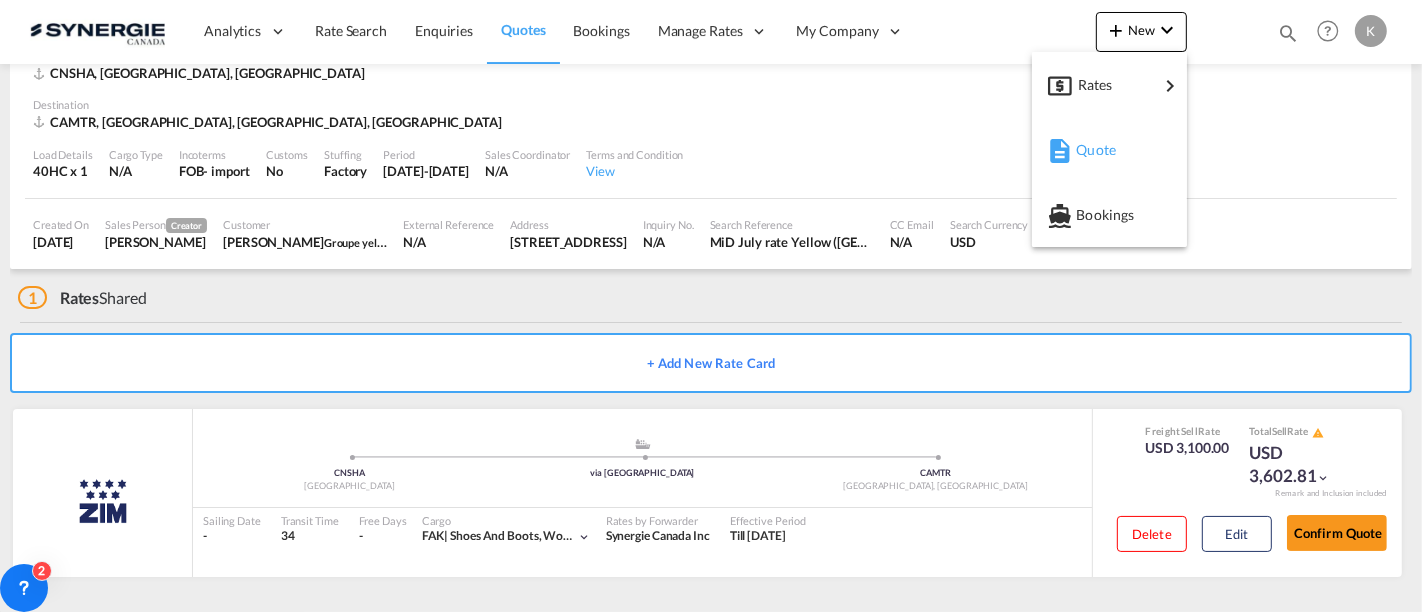 scroll, scrollTop: 115, scrollLeft: 0, axis: vertical 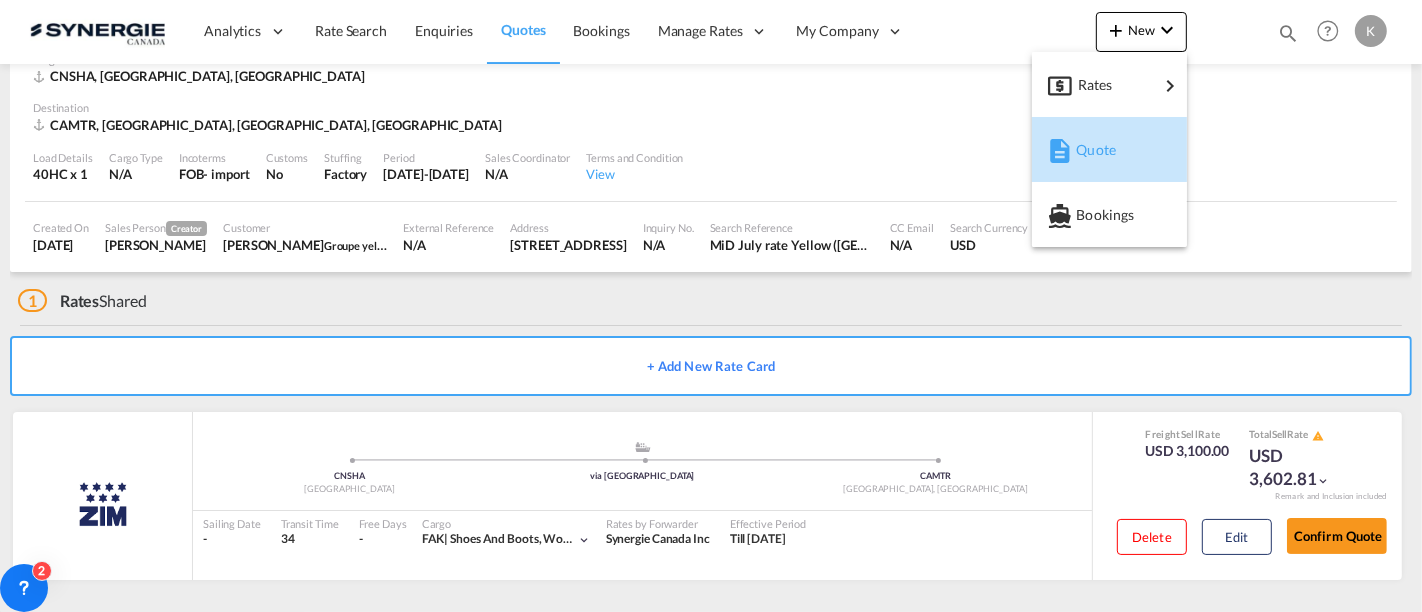 click on "Quote" at bounding box center (1113, 150) 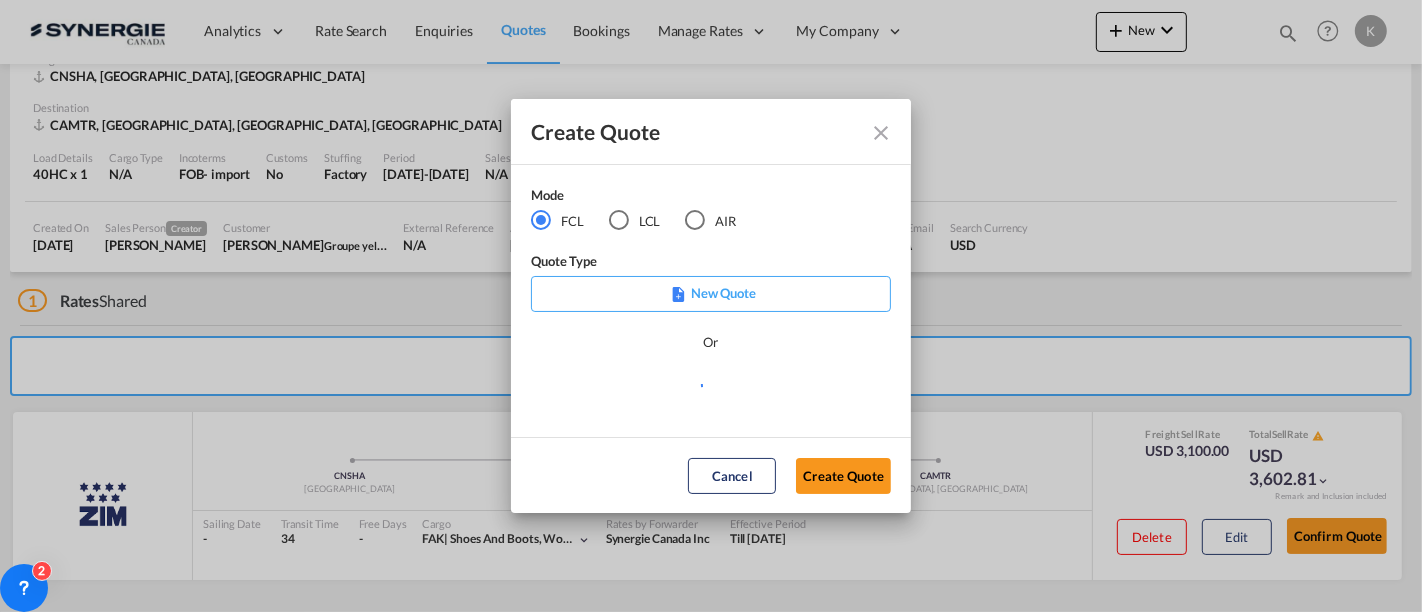 click at bounding box center (619, 220) 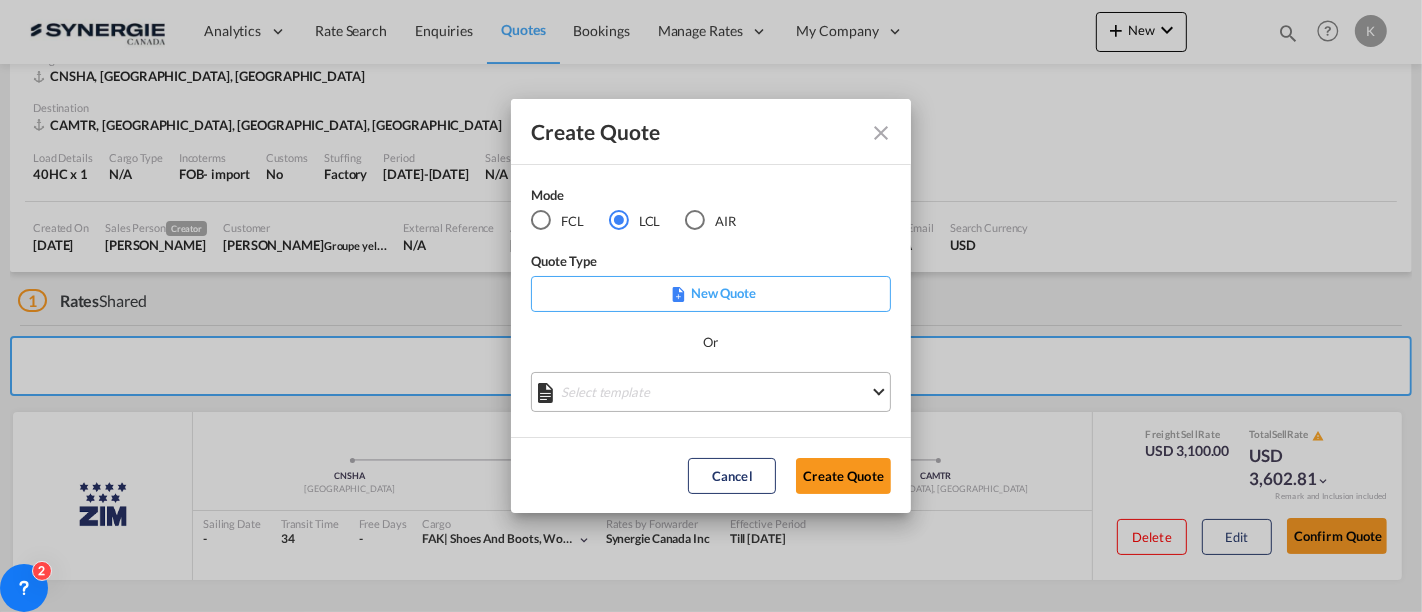 click on "Select template
*NEW* FCL FREEHAND / DAP
[PERSON_NAME]  |
[DATE]
*NEW* Import FCL
[PERSON_NAME]  |
[DATE]
*New* Export FCL
[PERSON_NAME]  |
[DATE]
NEW FCL EXPORT [GEOGRAPHIC_DATA]
[PERSON_NAME]  |
[DATE]
[GEOGRAPHIC_DATA] 20' [GEOGRAPHIC_DATA]
[PERSON_NAME]  |
[DATE]
Custom clearance [GEOGRAPHIC_DATA] DDP
[PERSON_NAME]  |
[DATE]
Custom Clearance [GEOGRAPHIC_DATA] DDU
[PERSON_NAME]  |
[DATE]
CUSTOM CLEARANCE CANADA DDP
[PERSON_NAME]  |
[DATE]
FCL IMPORT
[PERSON_NAME]  |
[DATE]
FREEHAND FCL
[PERSON_NAME]  |
[DATE] Done" at bounding box center (711, 392) 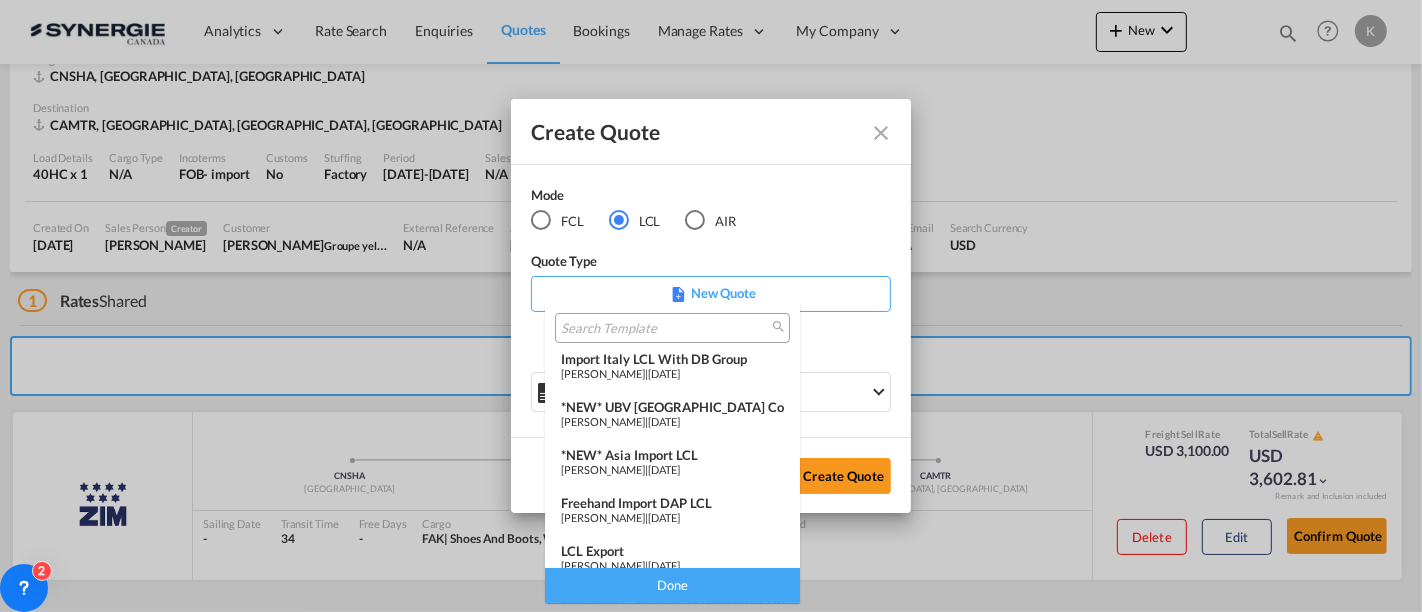 scroll, scrollTop: 226, scrollLeft: 0, axis: vertical 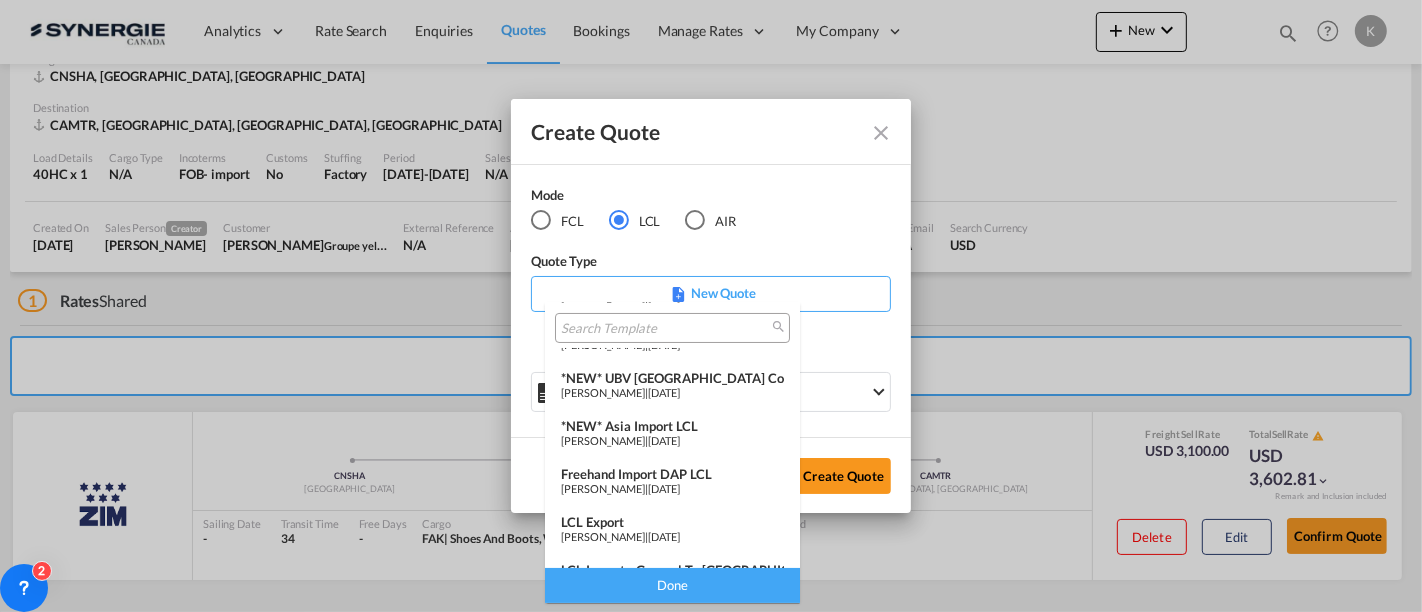 click on "*NEW* Asia Import LCL
[PERSON_NAME]  |
[DATE]" at bounding box center (672, 434) 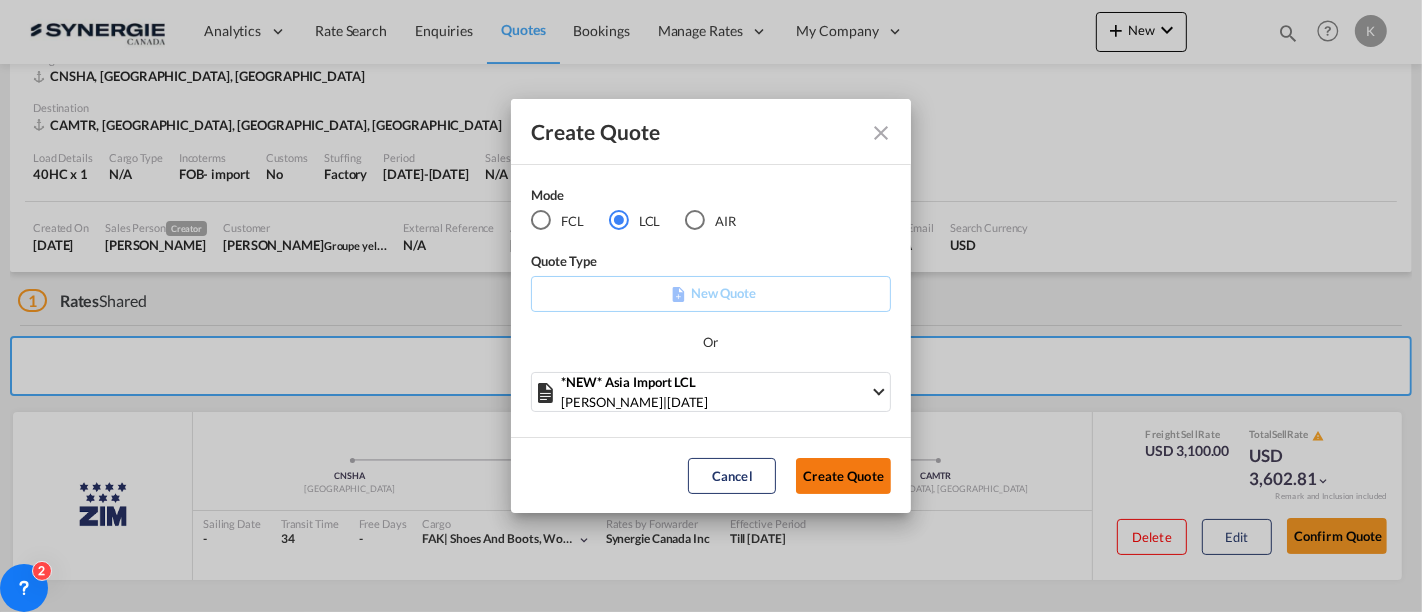 click on "Create Quote" 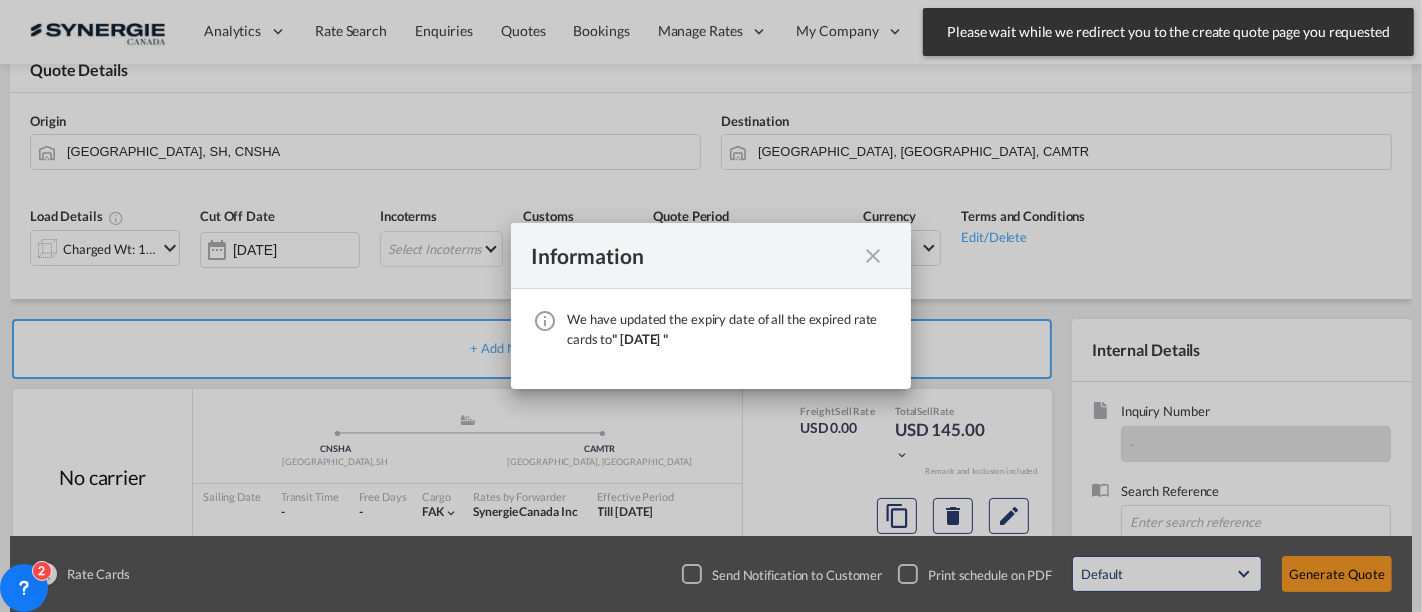scroll, scrollTop: 340, scrollLeft: 0, axis: vertical 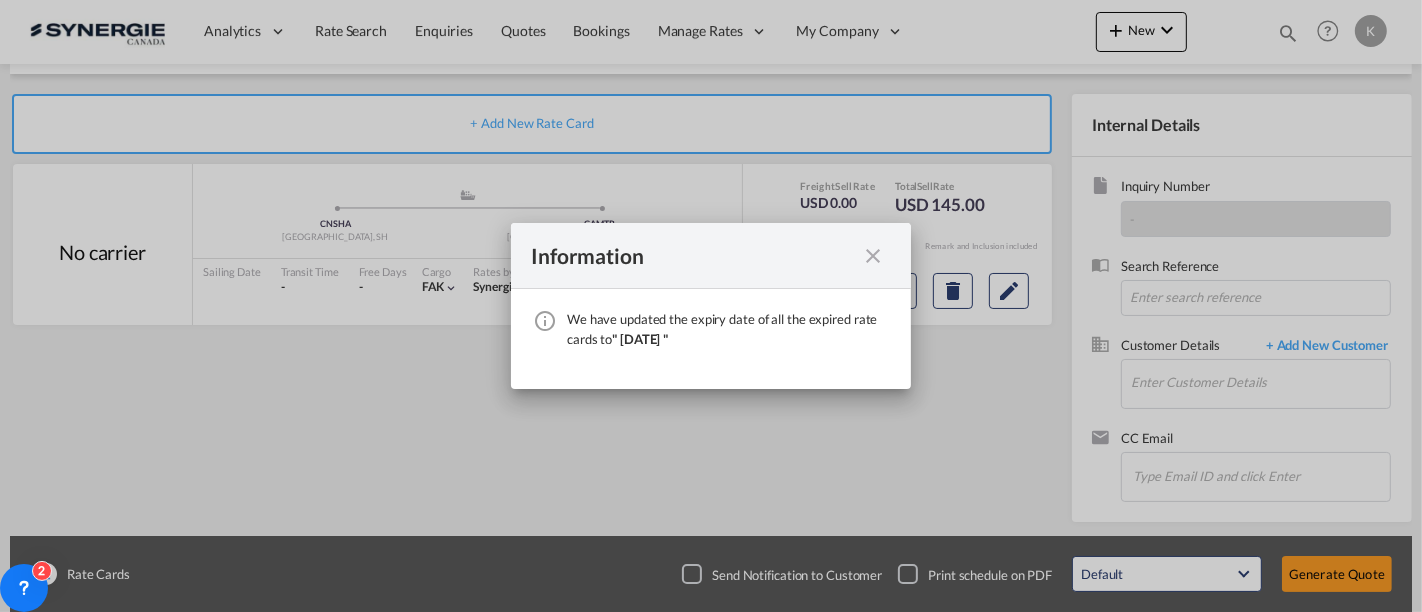 click at bounding box center (873, 256) 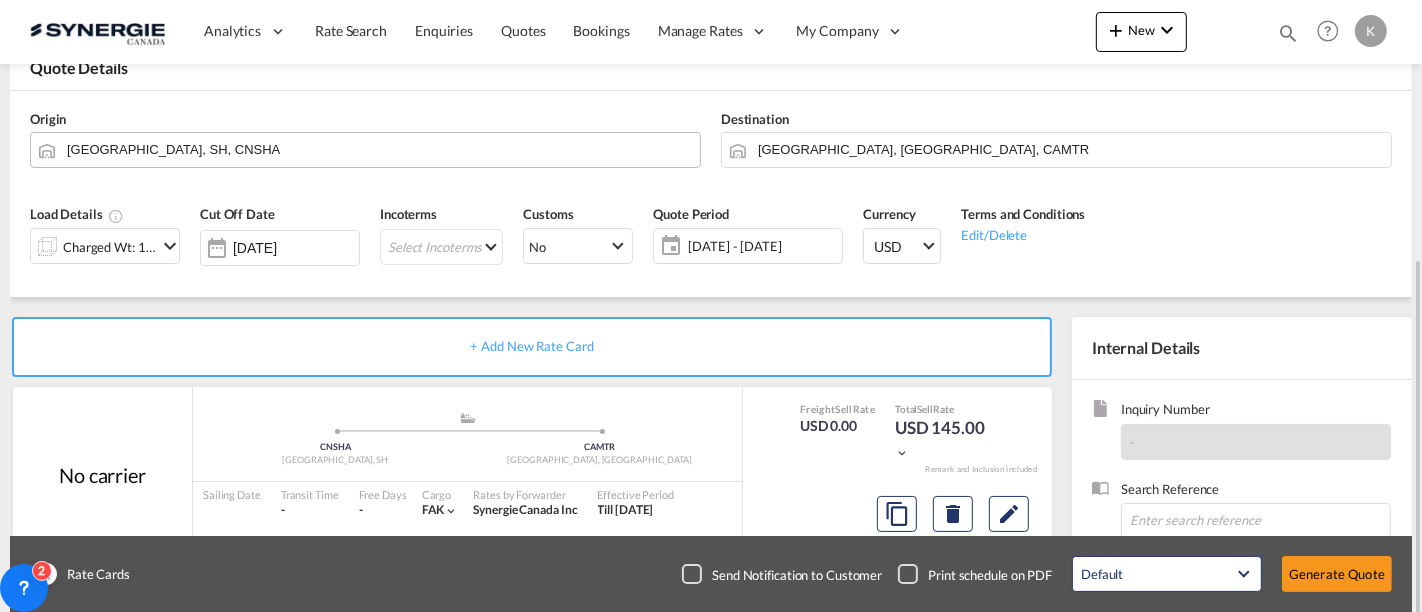 scroll, scrollTop: 6, scrollLeft: 0, axis: vertical 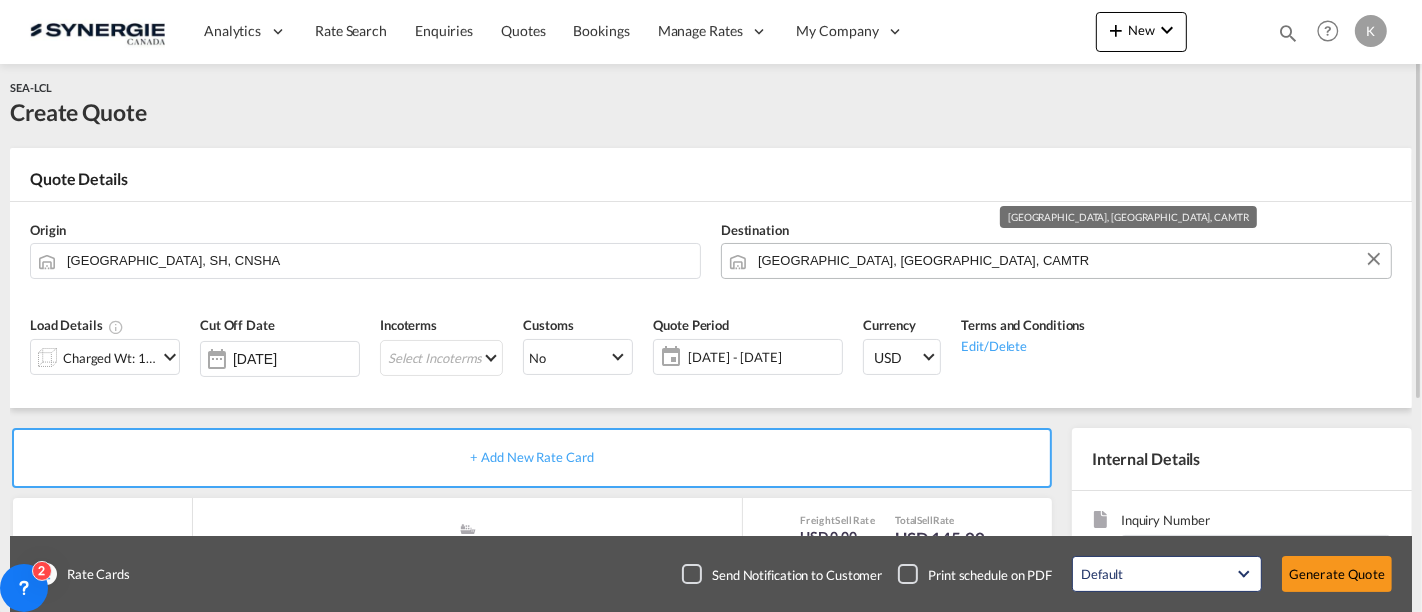 click on "[GEOGRAPHIC_DATA], [GEOGRAPHIC_DATA], CAMTR" at bounding box center (1069, 260) 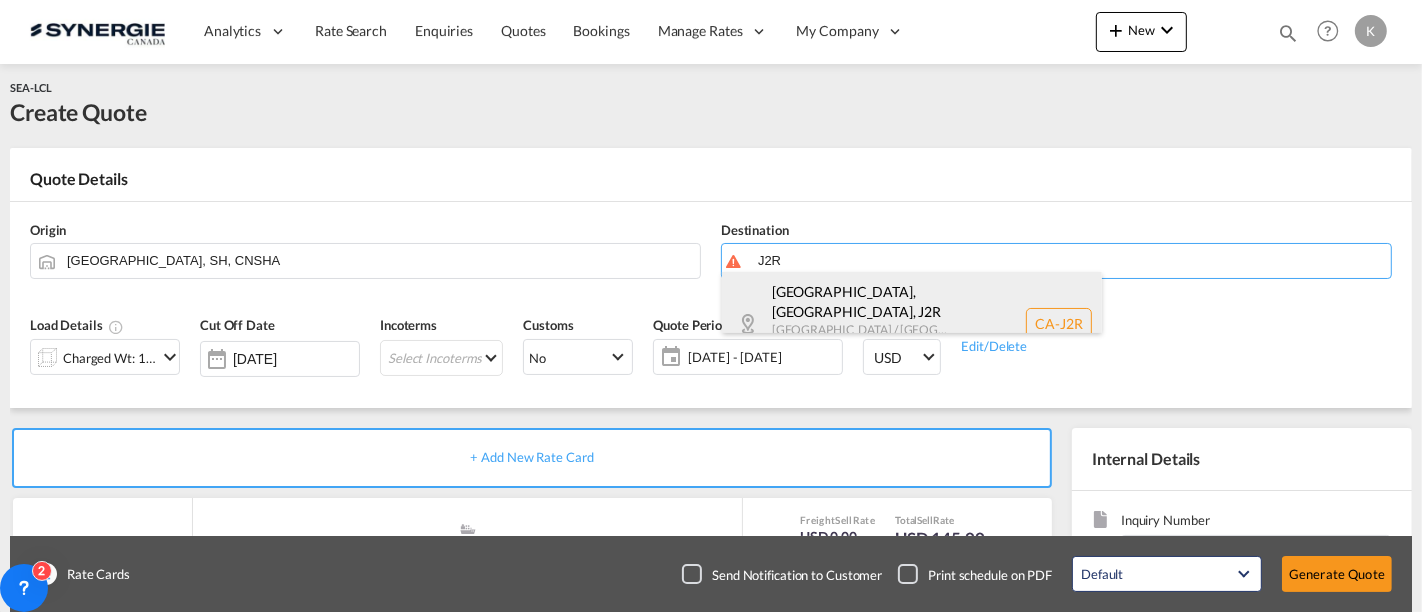 click on "[GEOGRAPHIC_DATA], [GEOGRAPHIC_DATA] ,
J2R
[GEOGRAPHIC_DATA] / [GEOGRAPHIC_DATA]
[GEOGRAPHIC_DATA] [GEOGRAPHIC_DATA]-J2R" at bounding box center [912, 323] 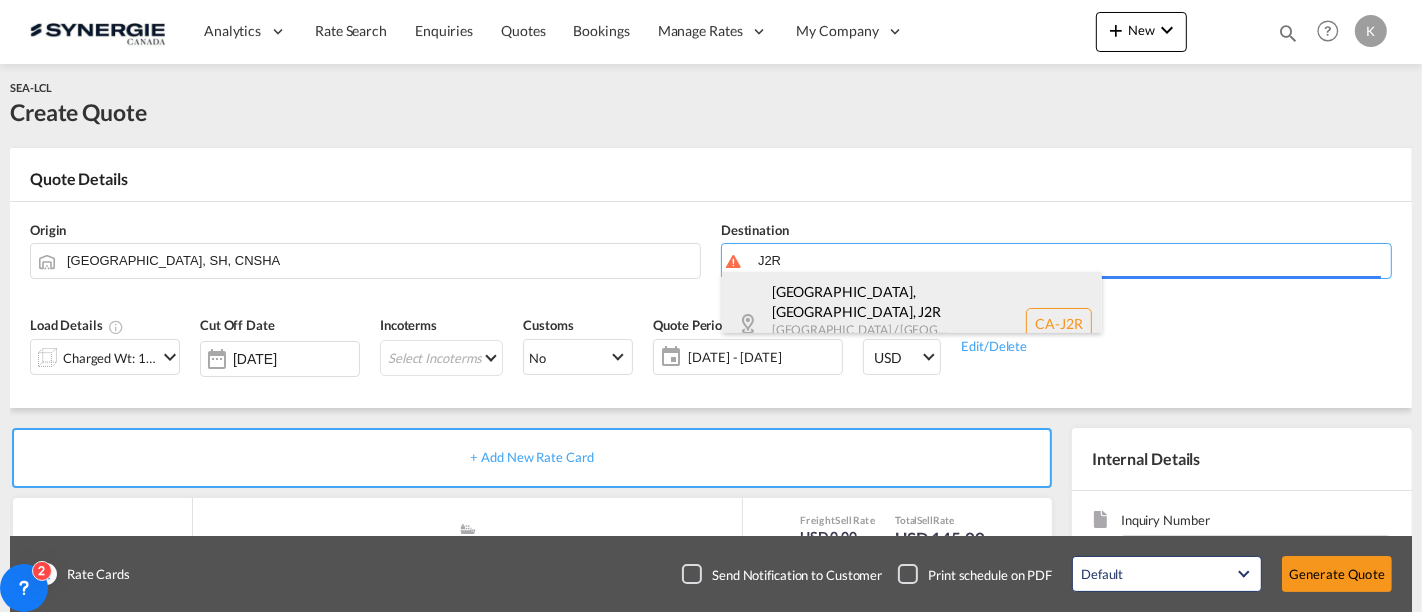 type on "CA-J2R, [GEOGRAPHIC_DATA], [GEOGRAPHIC_DATA], [GEOGRAPHIC_DATA] / [GEOGRAPHIC_DATA]" 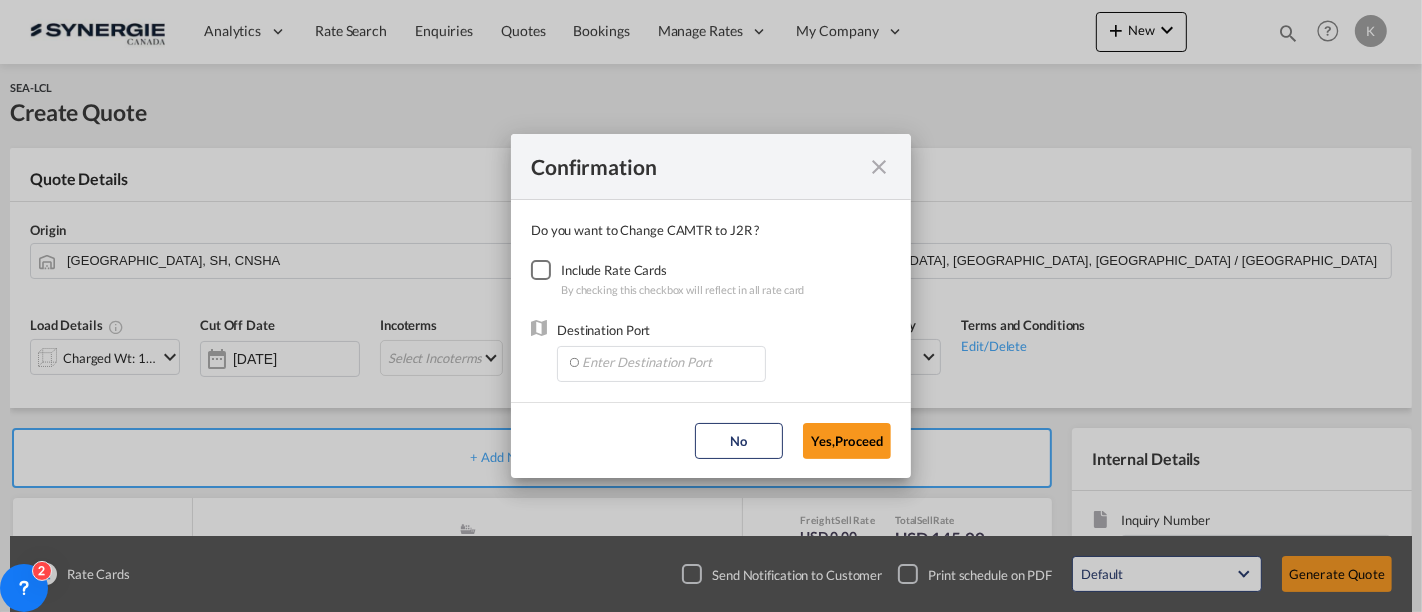 click at bounding box center [541, 270] 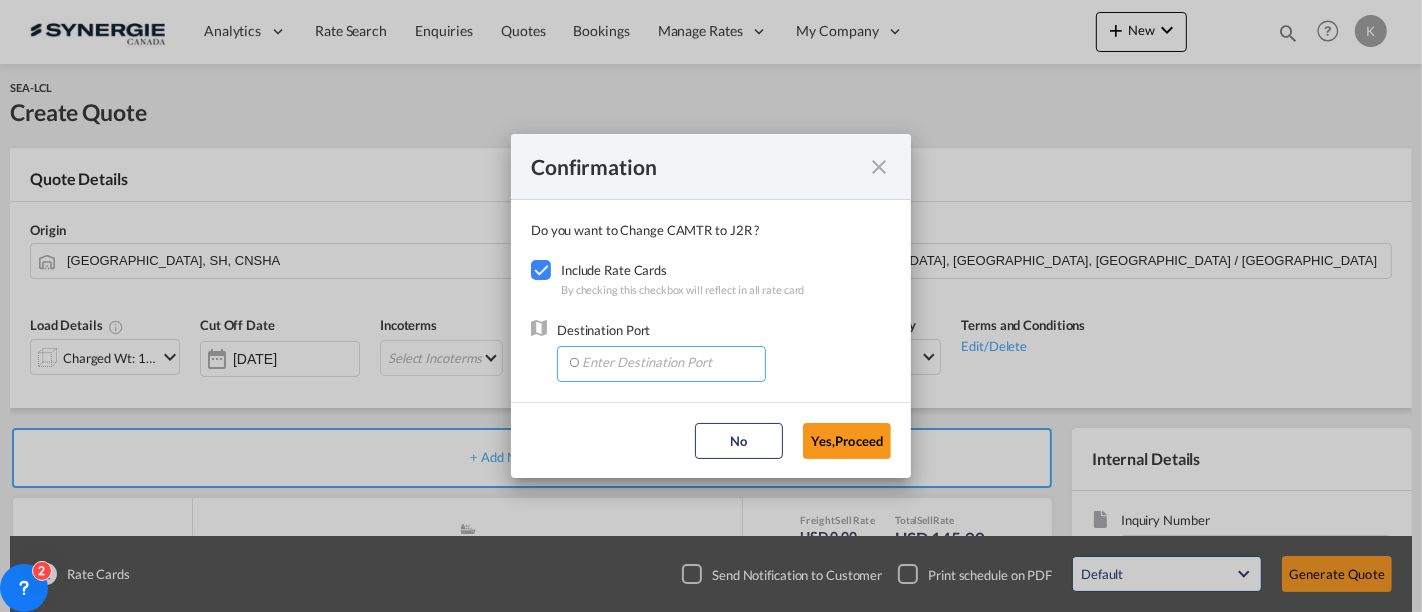 click at bounding box center (666, 362) 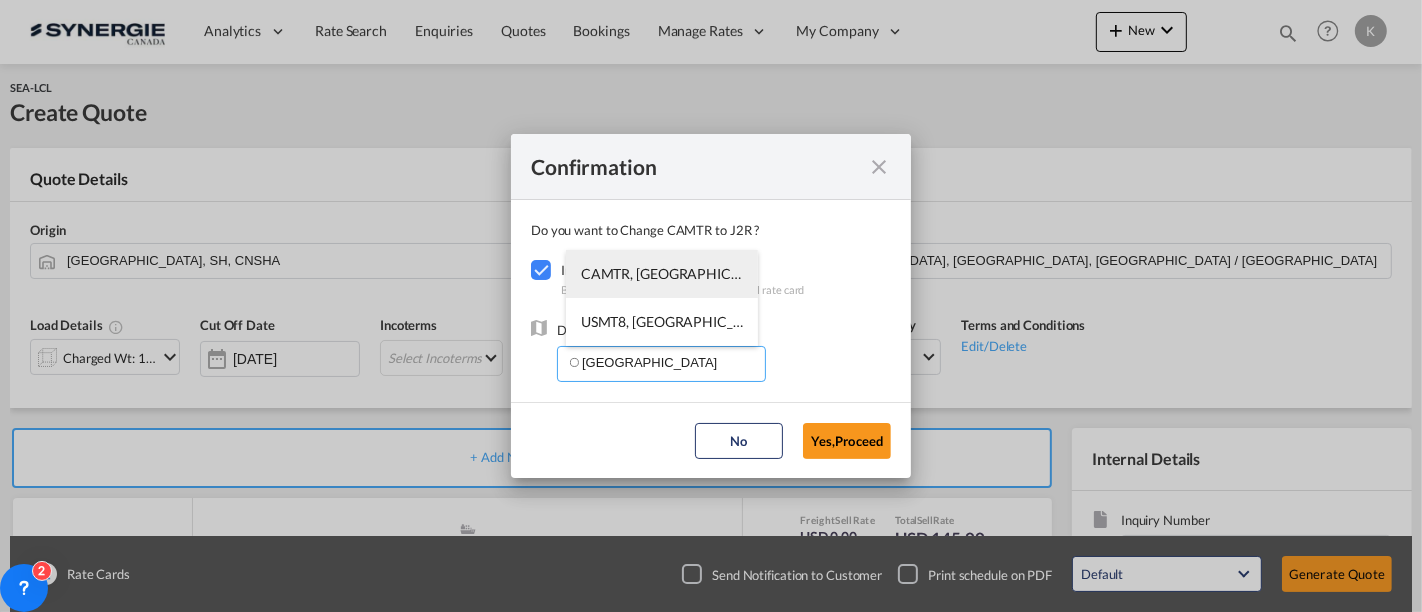 click on "CAMTR, [GEOGRAPHIC_DATA], [GEOGRAPHIC_DATA], [GEOGRAPHIC_DATA], [GEOGRAPHIC_DATA], [GEOGRAPHIC_DATA]" at bounding box center (973, 273) 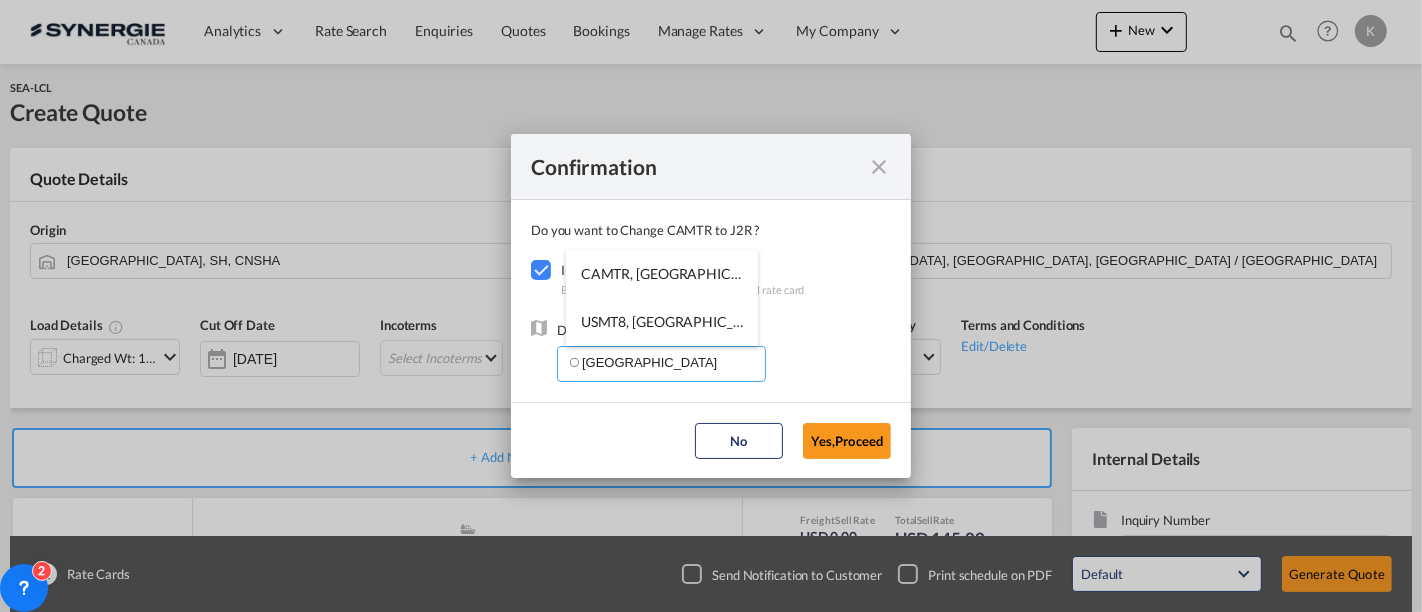 type on "CAMTR, [GEOGRAPHIC_DATA], [GEOGRAPHIC_DATA], [GEOGRAPHIC_DATA], [GEOGRAPHIC_DATA], [GEOGRAPHIC_DATA]" 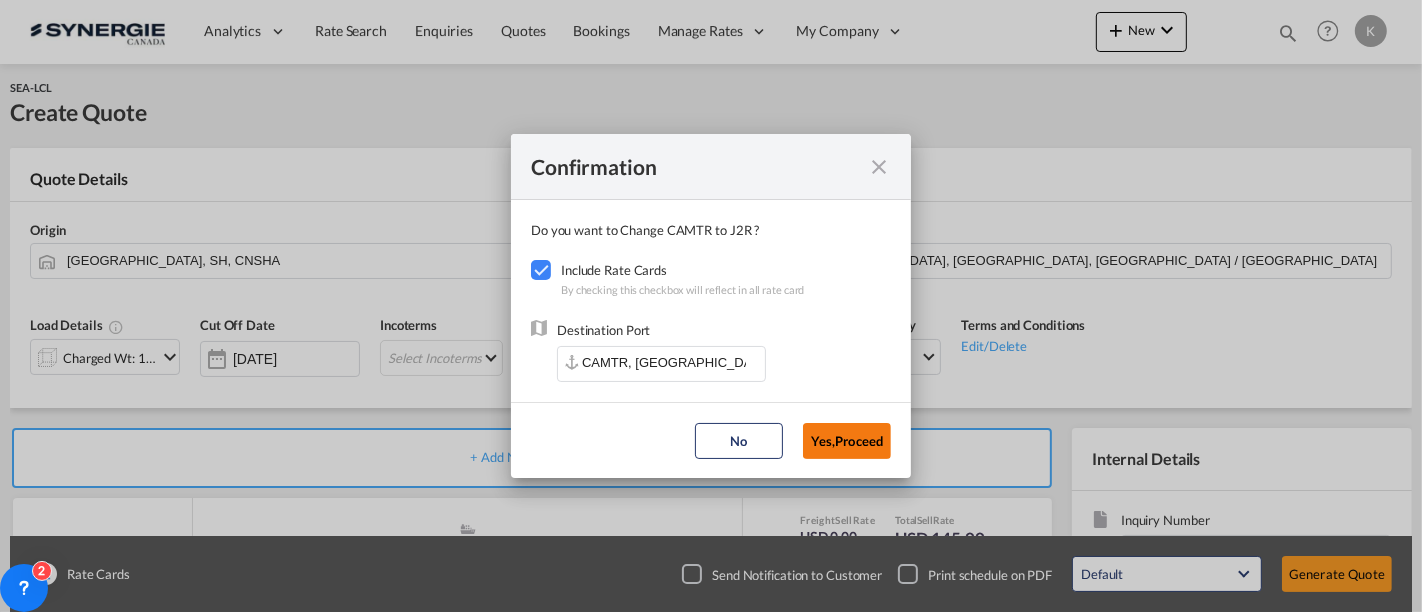 click on "Yes,Proceed" at bounding box center [847, 441] 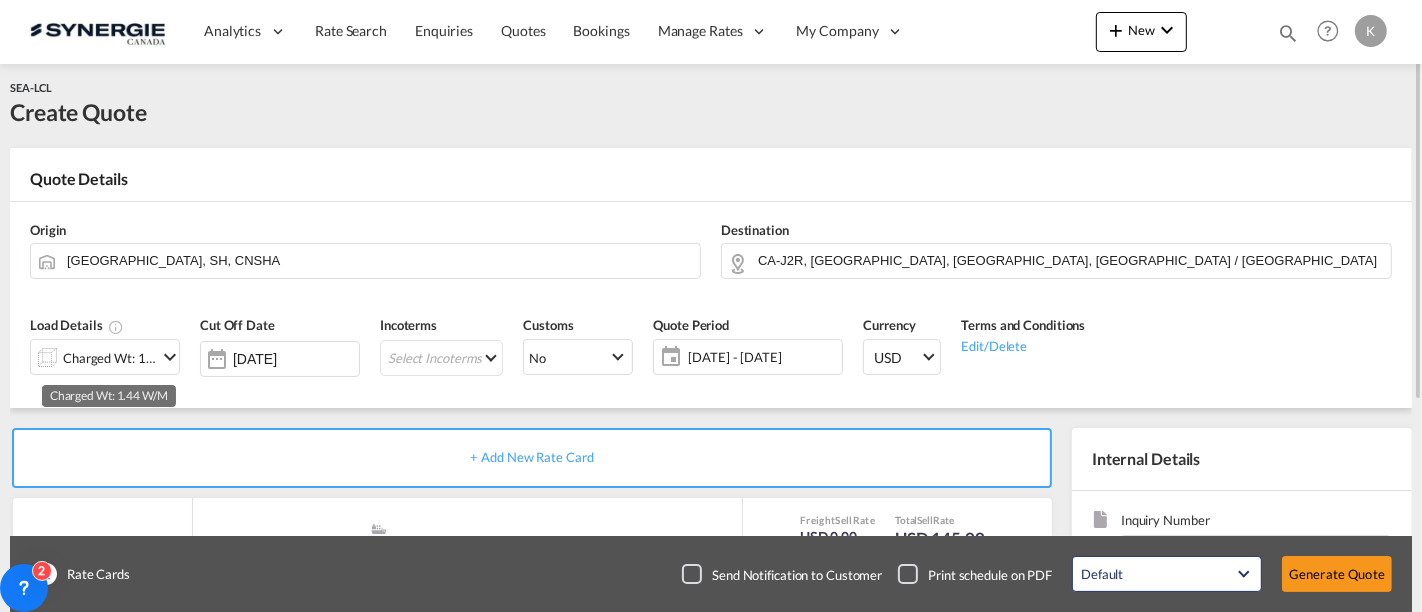 click on "Charged Wt: 1.44 W/M" at bounding box center [110, 358] 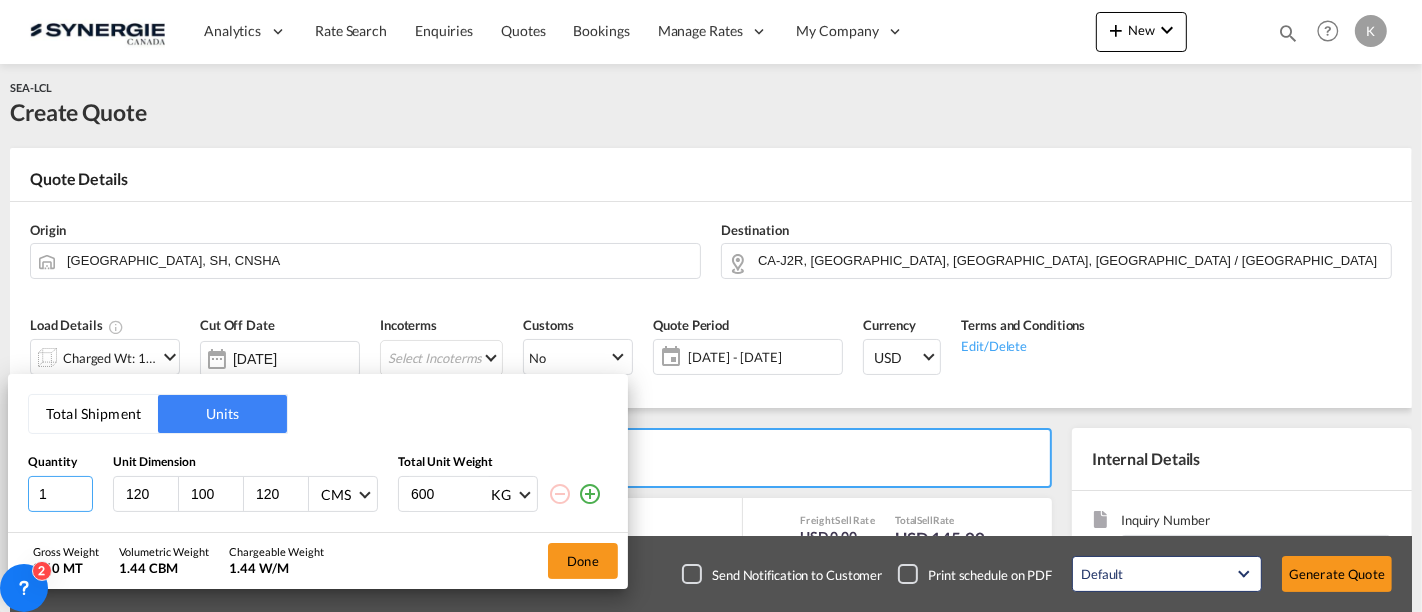 drag, startPoint x: 62, startPoint y: 485, endPoint x: 11, endPoint y: 490, distance: 51.24451 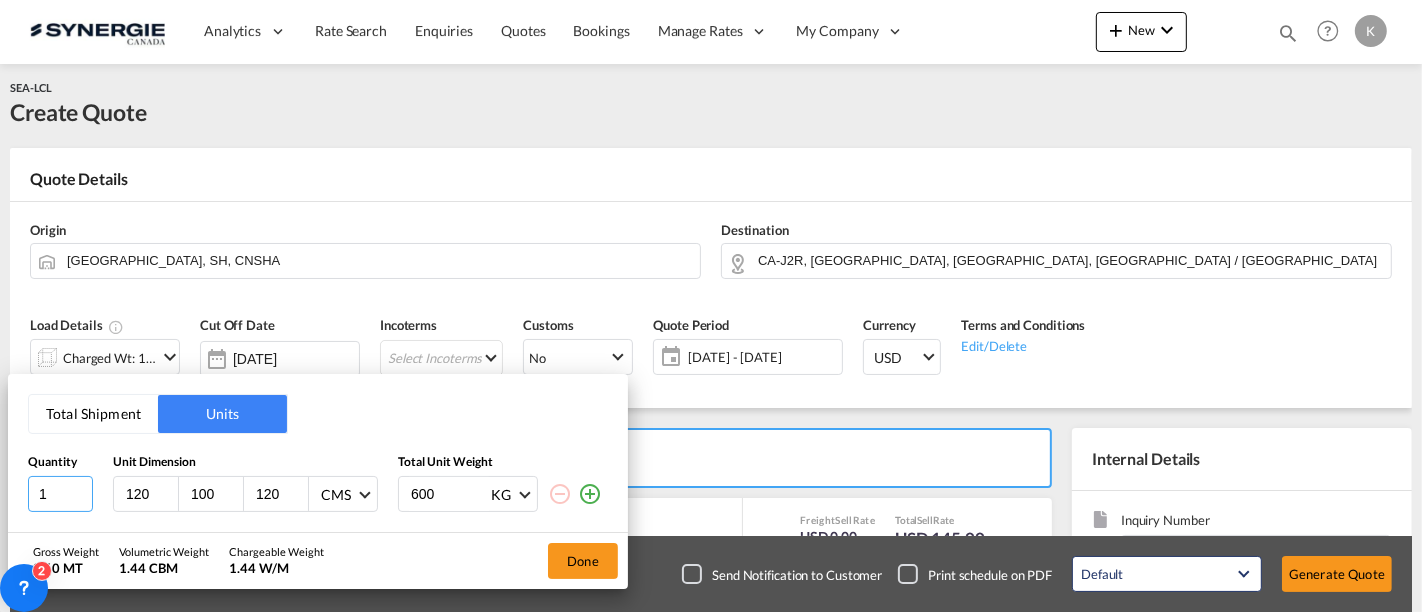 click on "Total Shipment
Units Quantity Unit Dimension Total Unit Weight
1 120 100 120 CMS
CMS Inches 600 KG
KG LB" at bounding box center (318, 453) 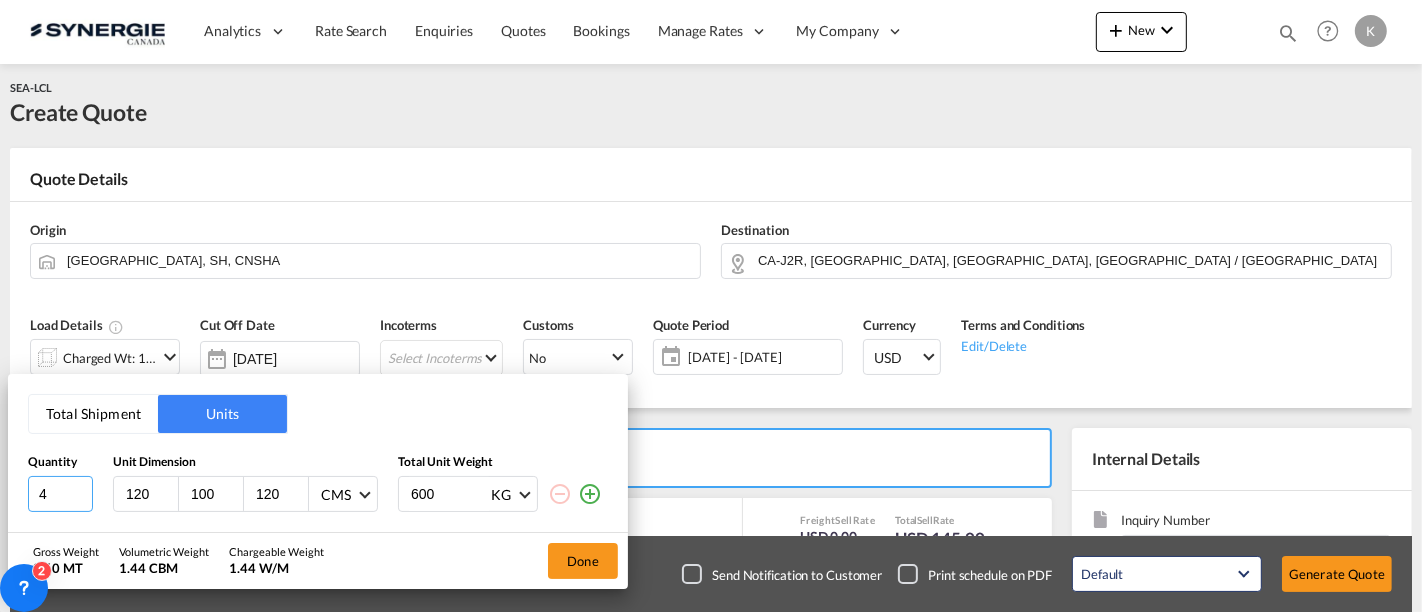 type on "4" 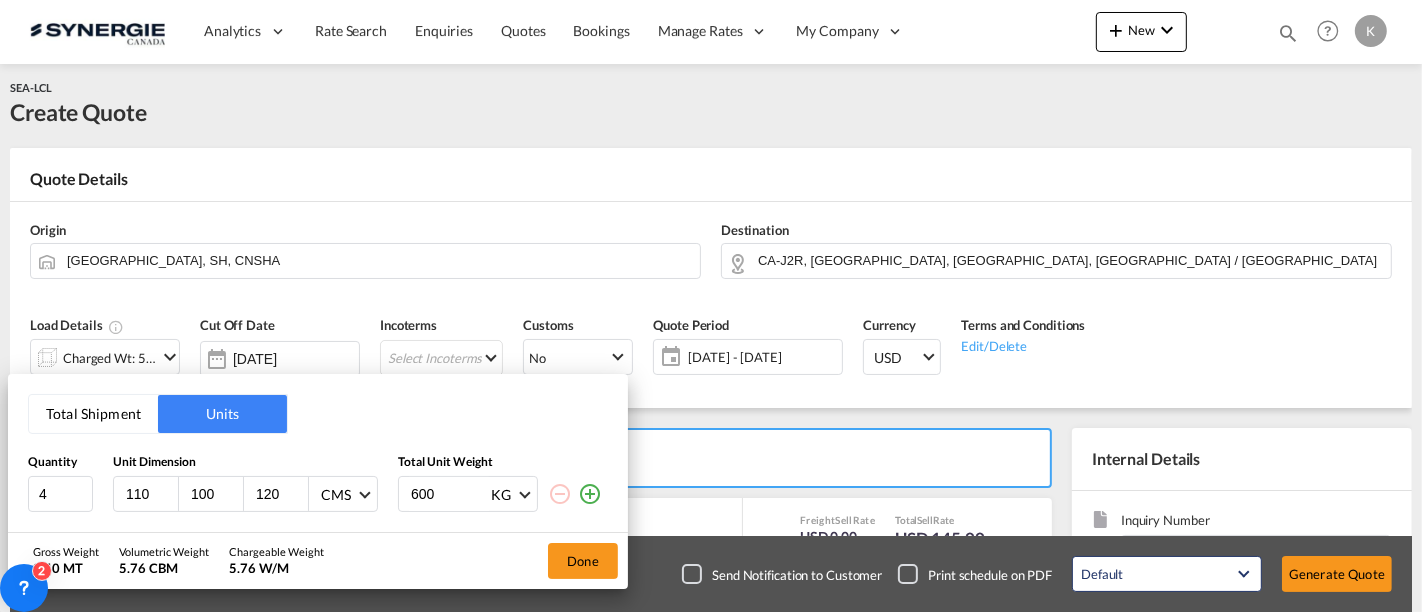 type on "110" 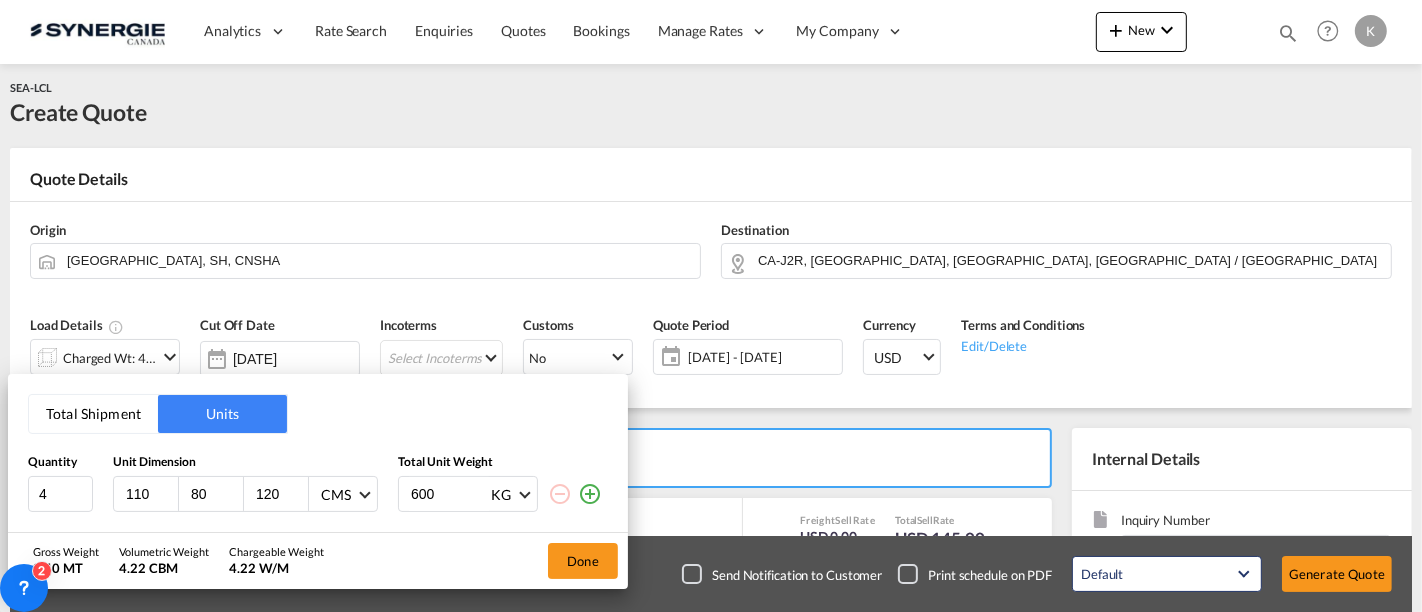 type on "80" 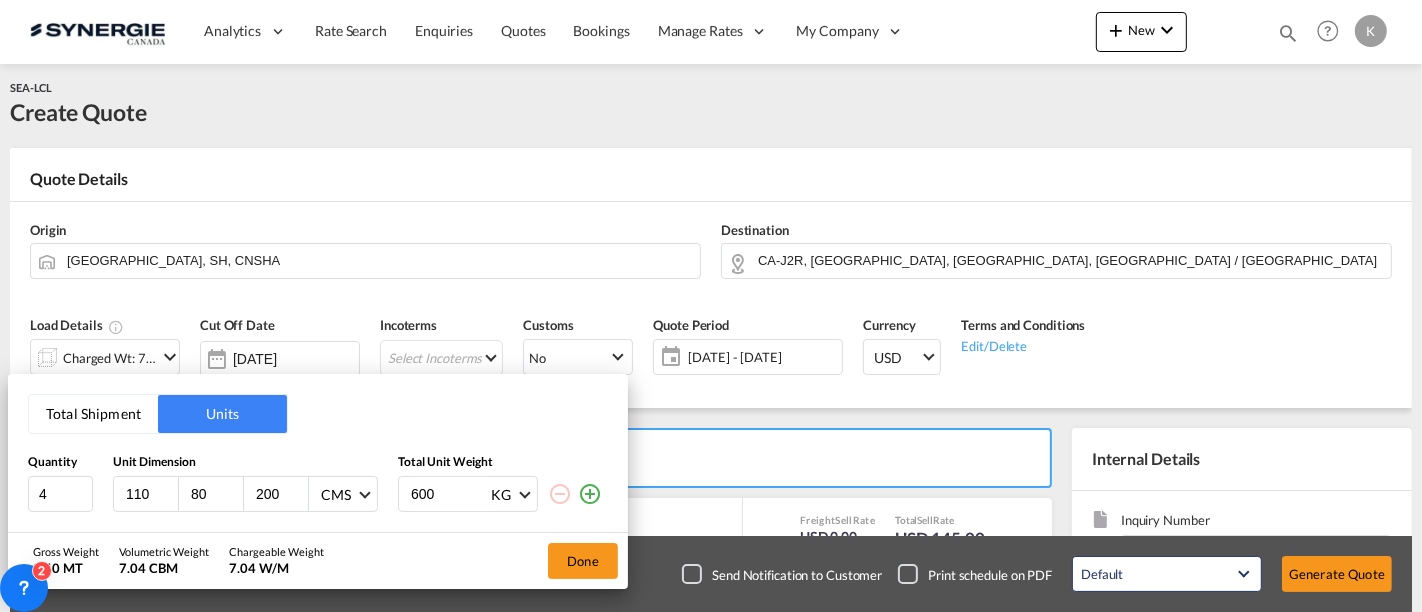 type on "200" 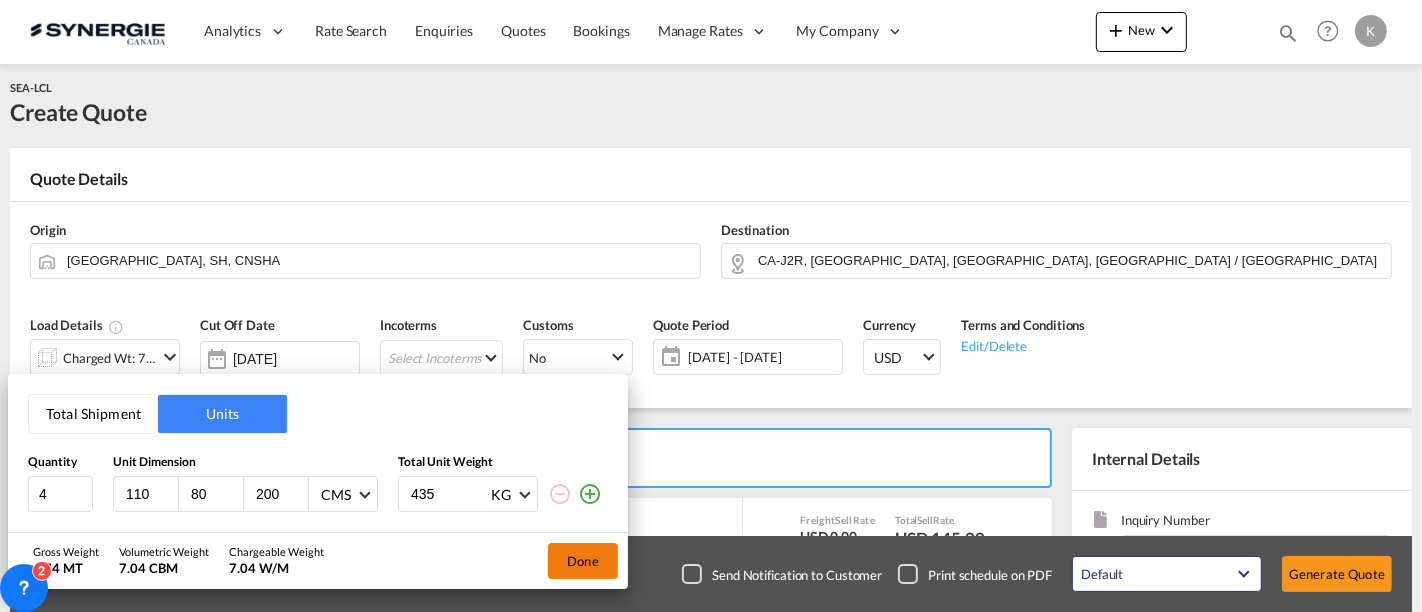 type on "435" 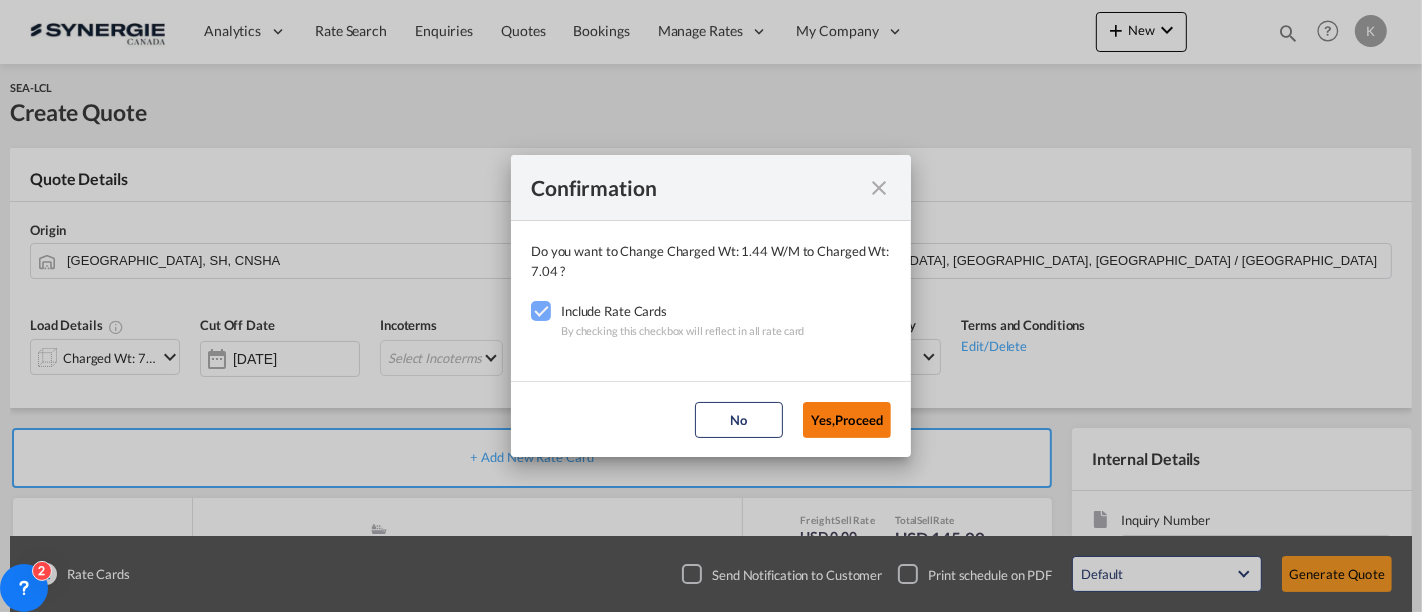 click on "Yes,Proceed" at bounding box center (847, 420) 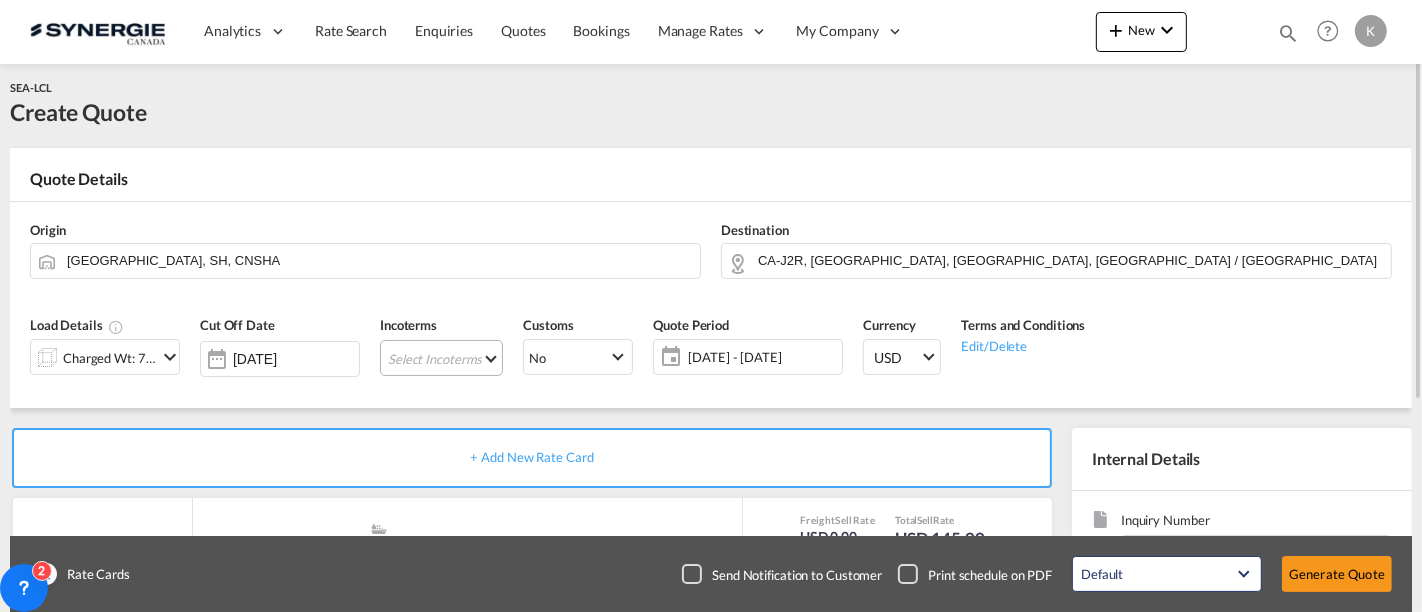 click on "Select Incoterms
CIF - import
Cost,Insurance and Freight FAS - export
Free Alongside Ship FCA - import
Free Carrier EXW - import
Ex Works CFR - export
Cost and Freight CIP - import
Carriage and Insurance Paid to DAP - import
Delivered at Place DPU - import
Delivery at Place Unloaded EXW - export
Ex Works DAP - export
Delivered at Place CFR - import
Cost and Freight CPT - import
Carrier Paid to DPU - export
Delivery at Place Unloaded CPT - export
Carrier Paid to FAS - import
Free Alongside Ship FCA - export
Free Carrier FOB - export
Free on Board CIF - export
Cost,Insurance and Freight FOB - import
Free on Board CIP - export
Carriage and Insurance Paid to DDP - export
Delivery Duty Paid" at bounding box center [441, 358] 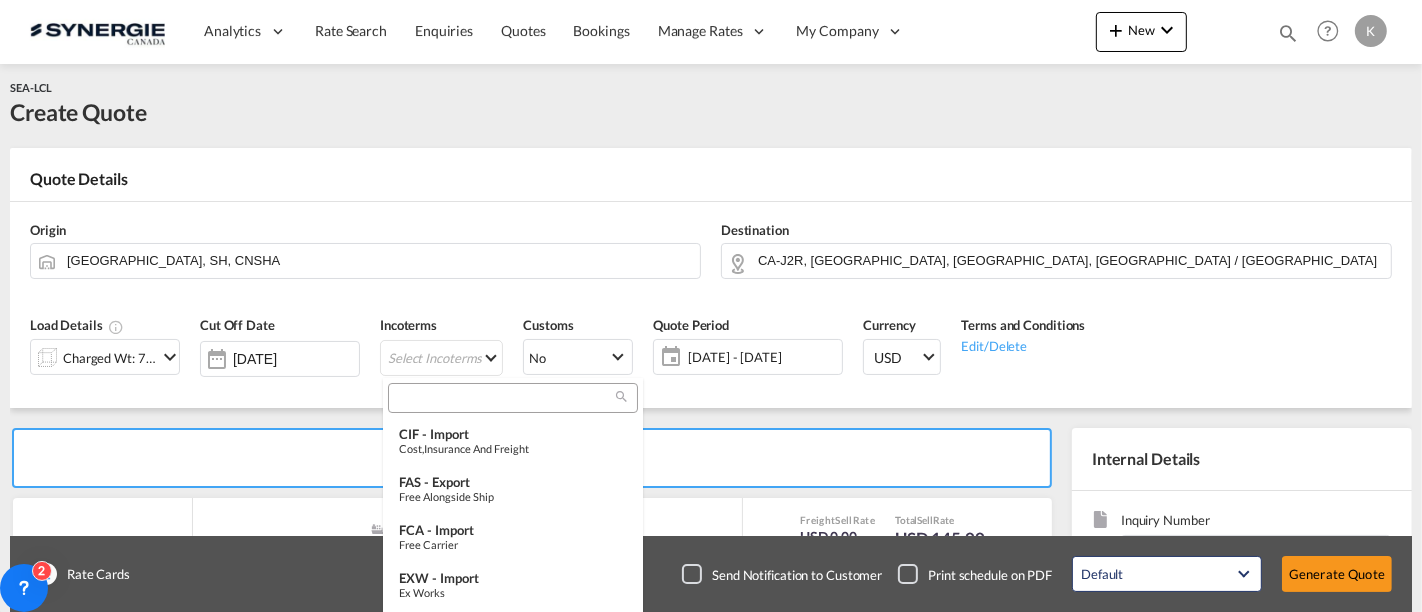 click at bounding box center (505, 399) 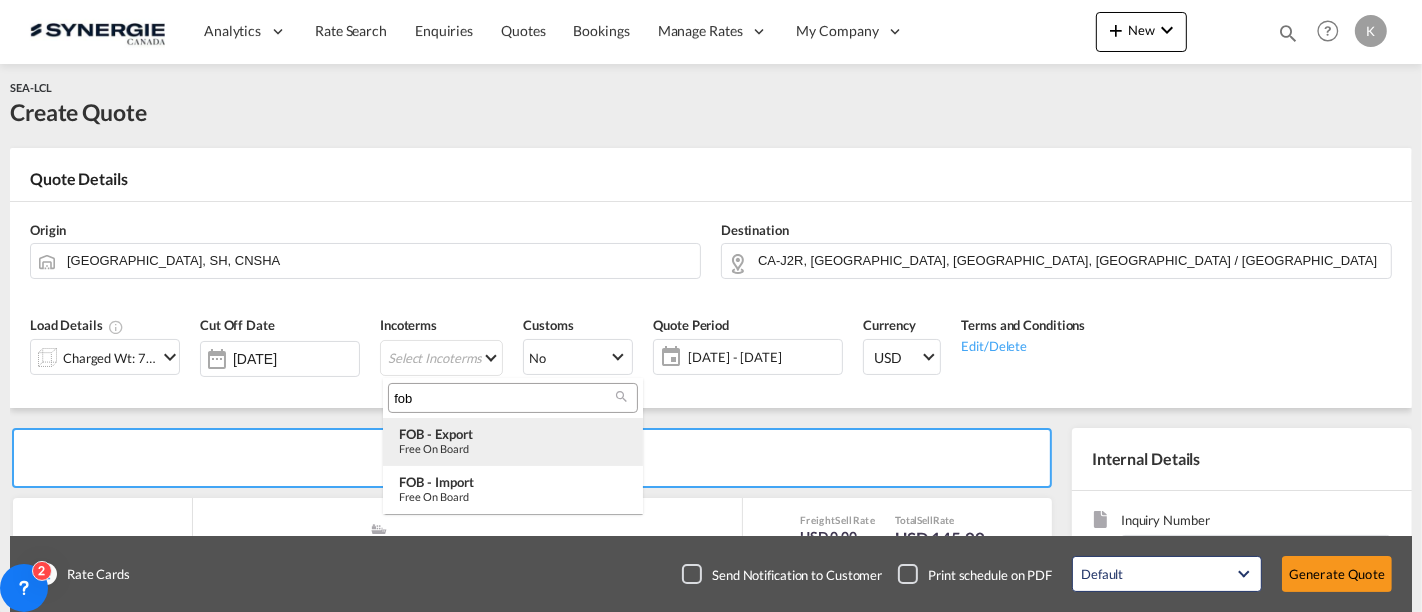 type on "fob" 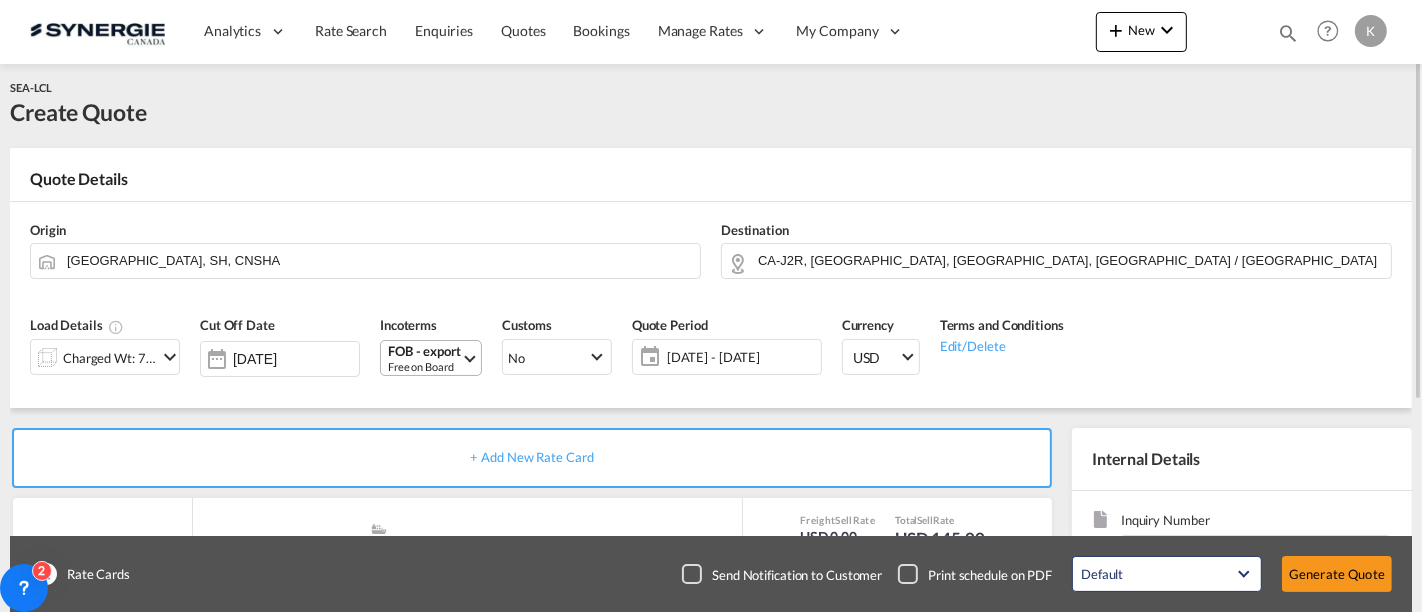 click on "Free on Board" at bounding box center [424, 366] 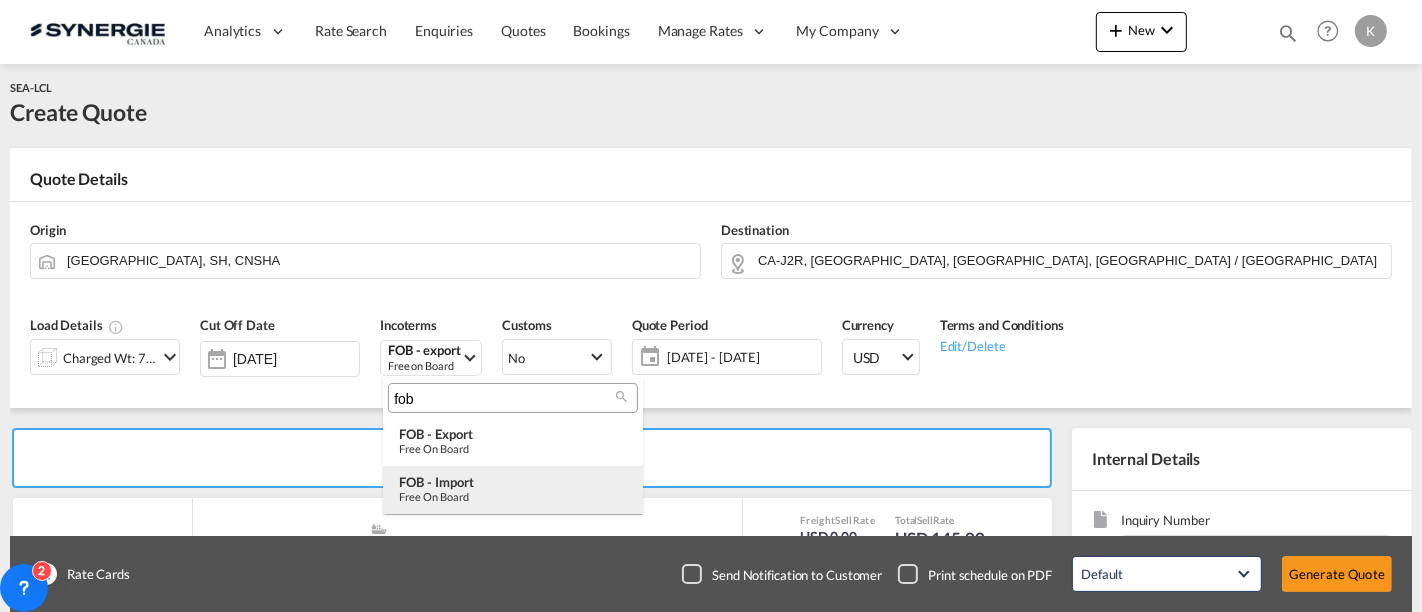 click on "FOB - import" at bounding box center (513, 482) 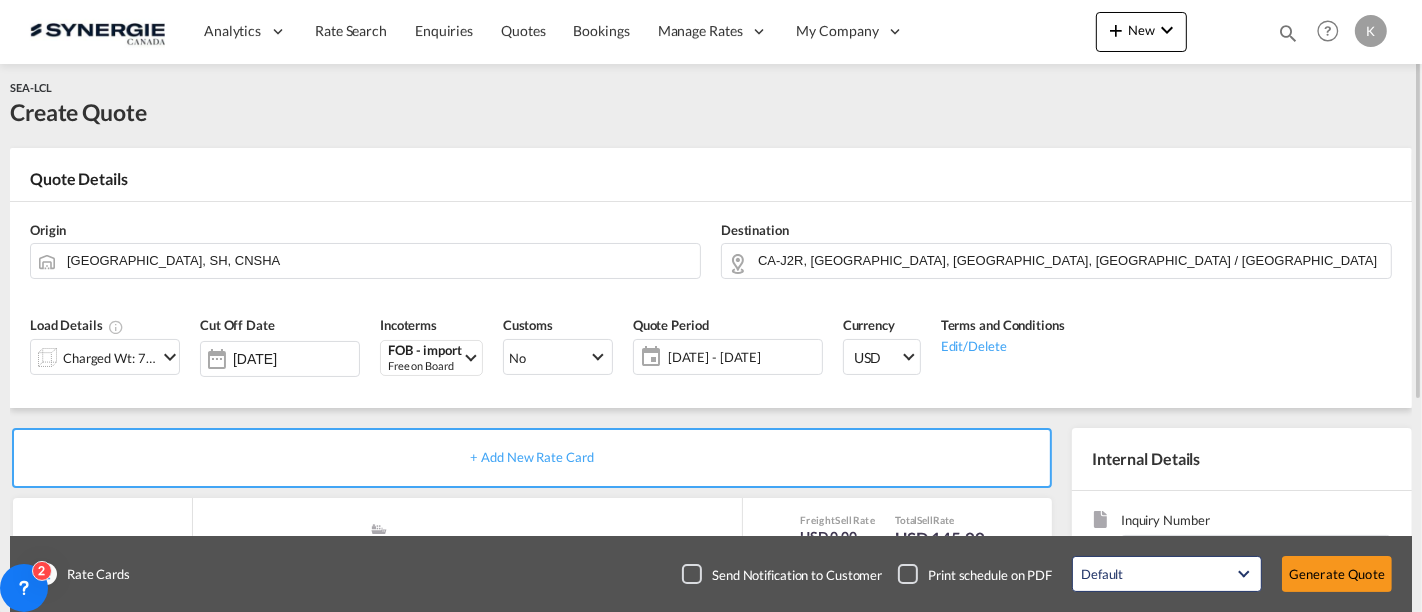 click on "[DATE] - [DATE]" 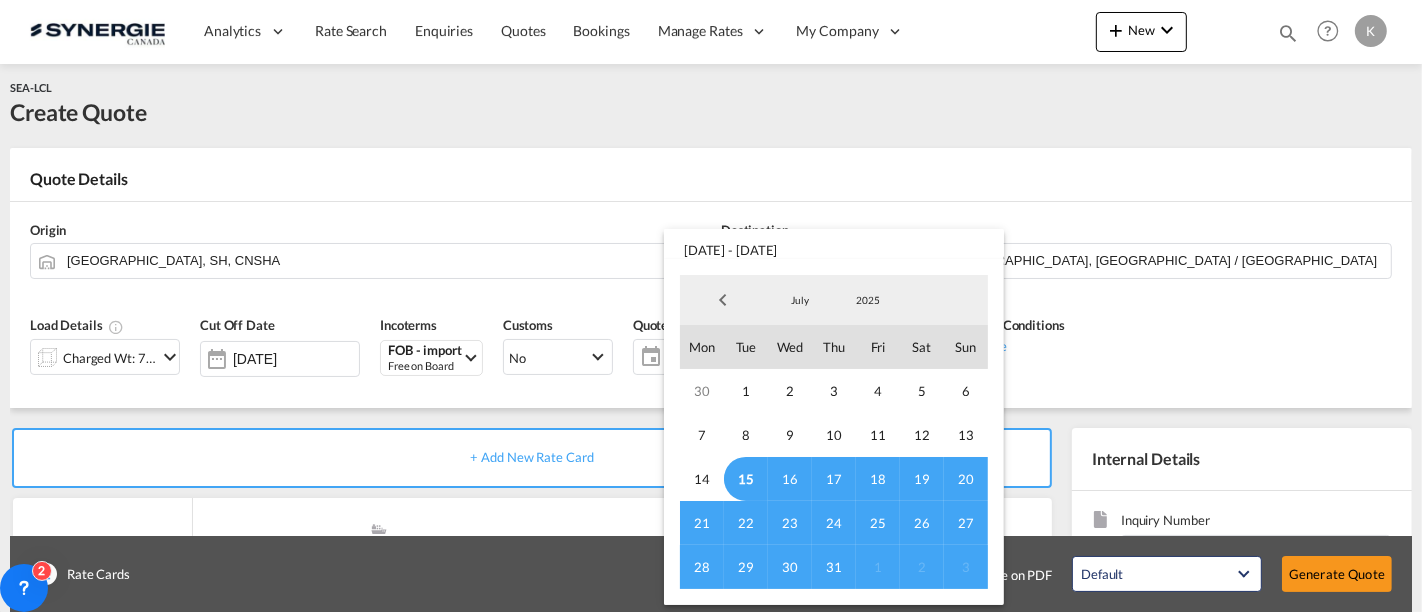 click on "15" at bounding box center (746, 479) 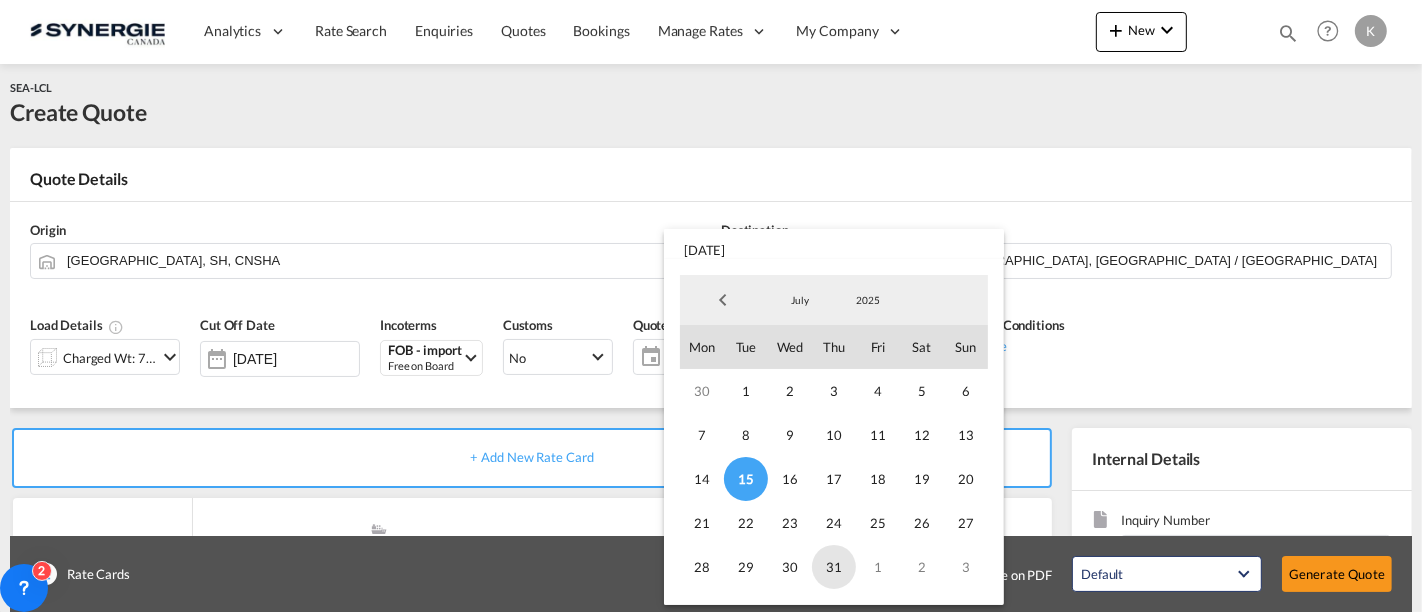 click on "31" at bounding box center [834, 567] 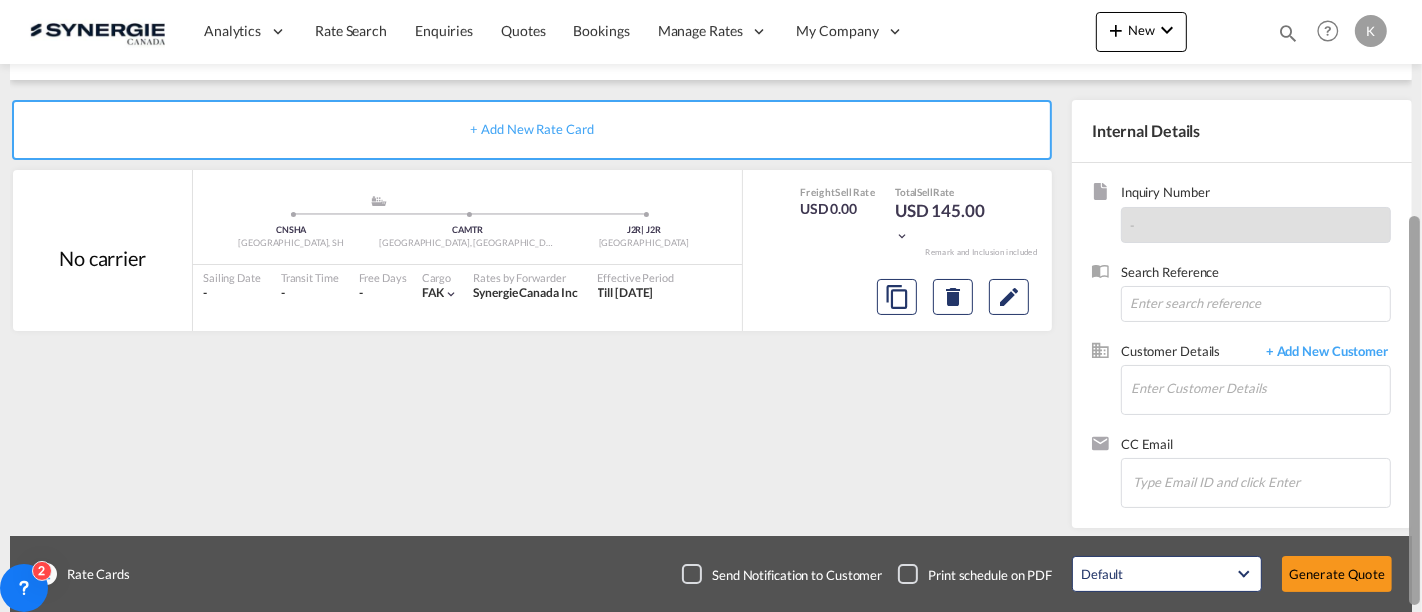 drag, startPoint x: 1414, startPoint y: 301, endPoint x: 1414, endPoint y: 512, distance: 211 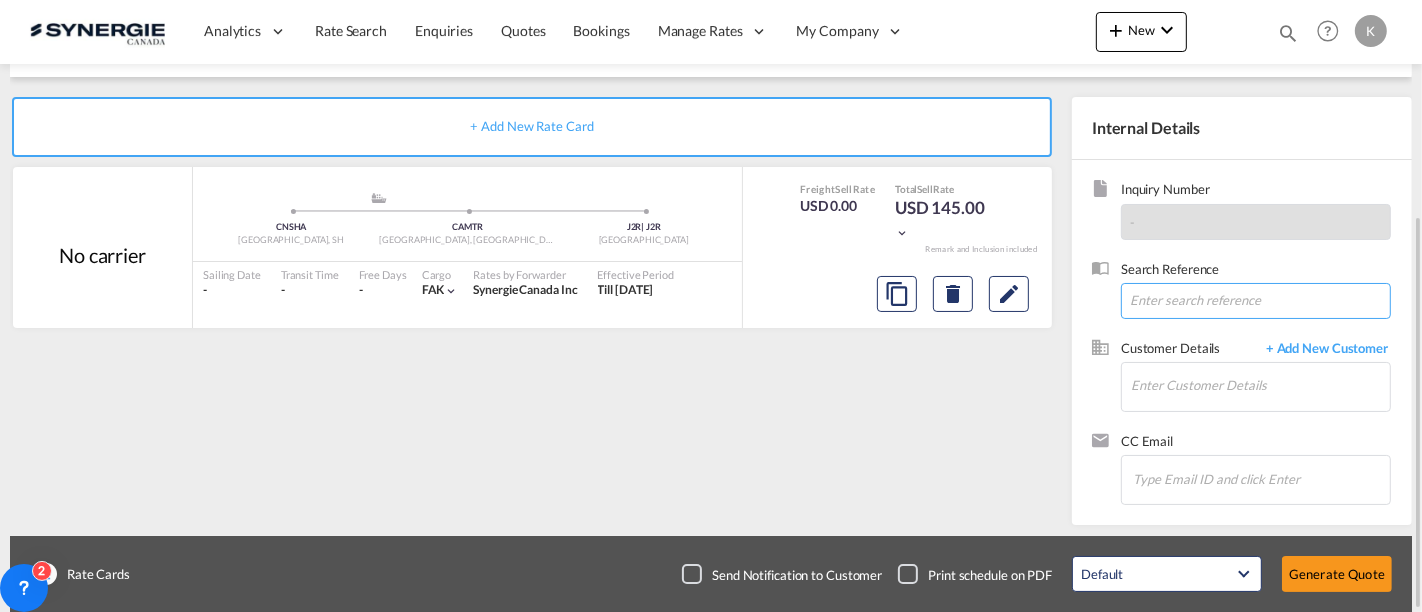 click at bounding box center [1256, 301] 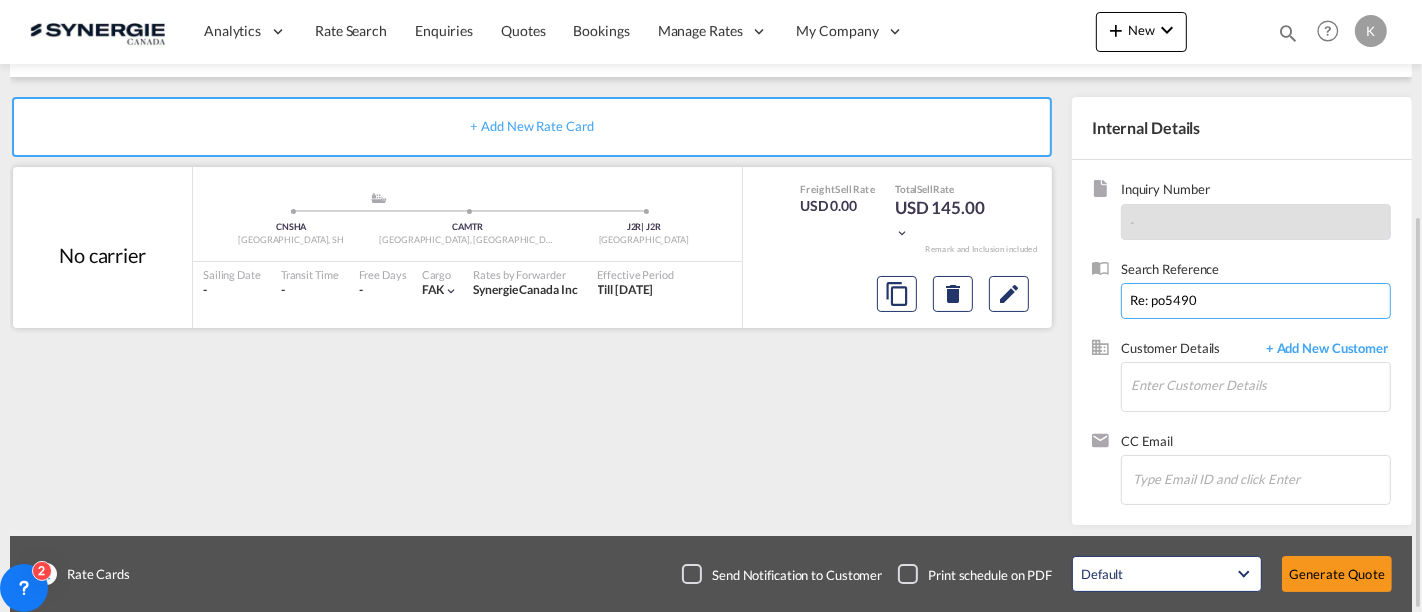 type on "Re: po5490" 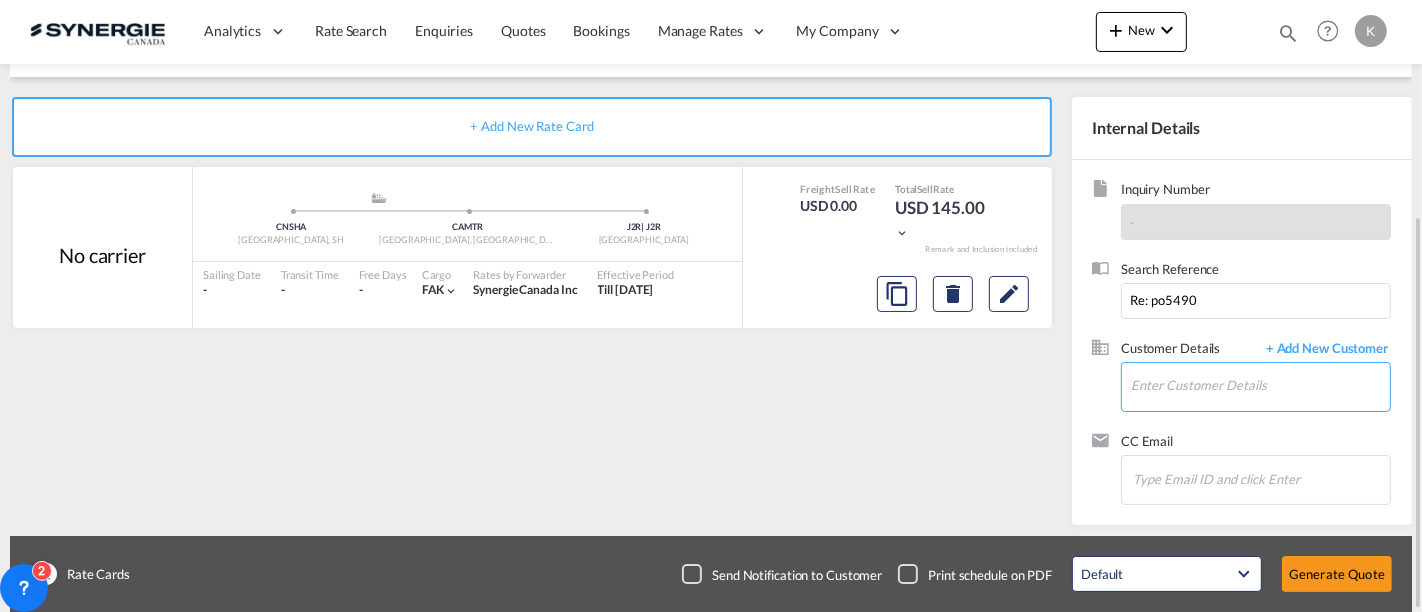 click on "Enter Customer Details" at bounding box center [1260, 385] 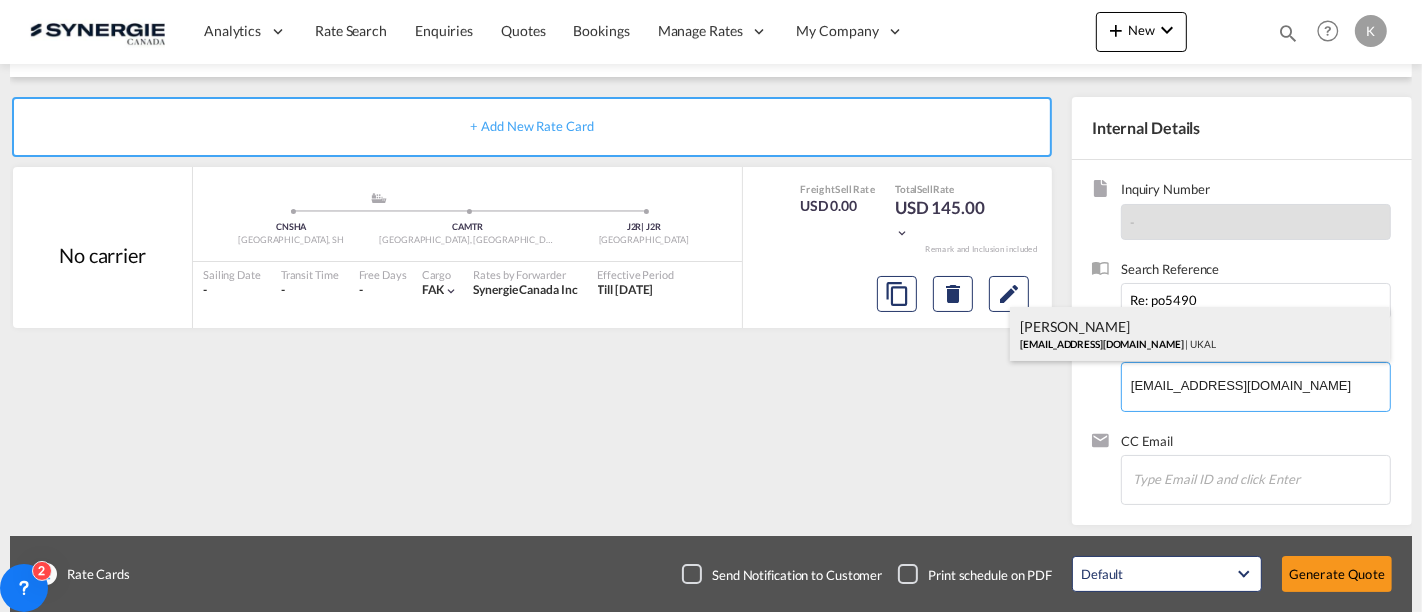 click on "[PERSON_NAME] [EMAIL_ADDRESS][DOMAIN_NAME]    |    UKAL" at bounding box center (1200, 334) 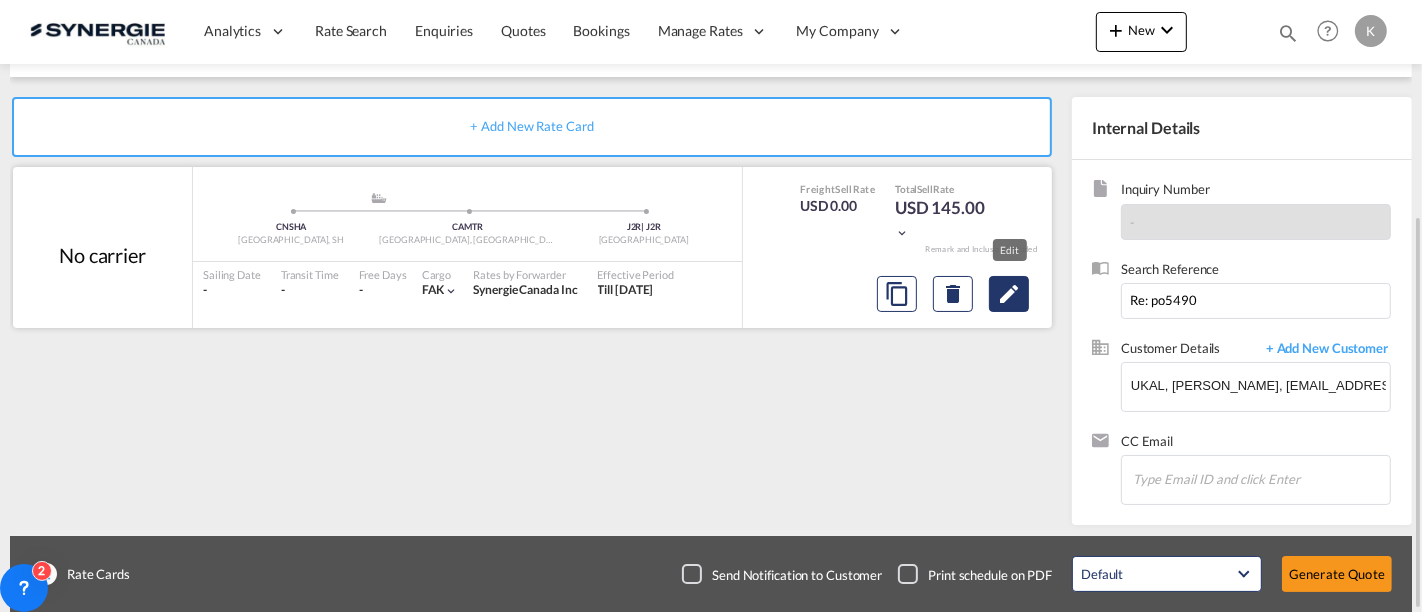 click at bounding box center (1009, 294) 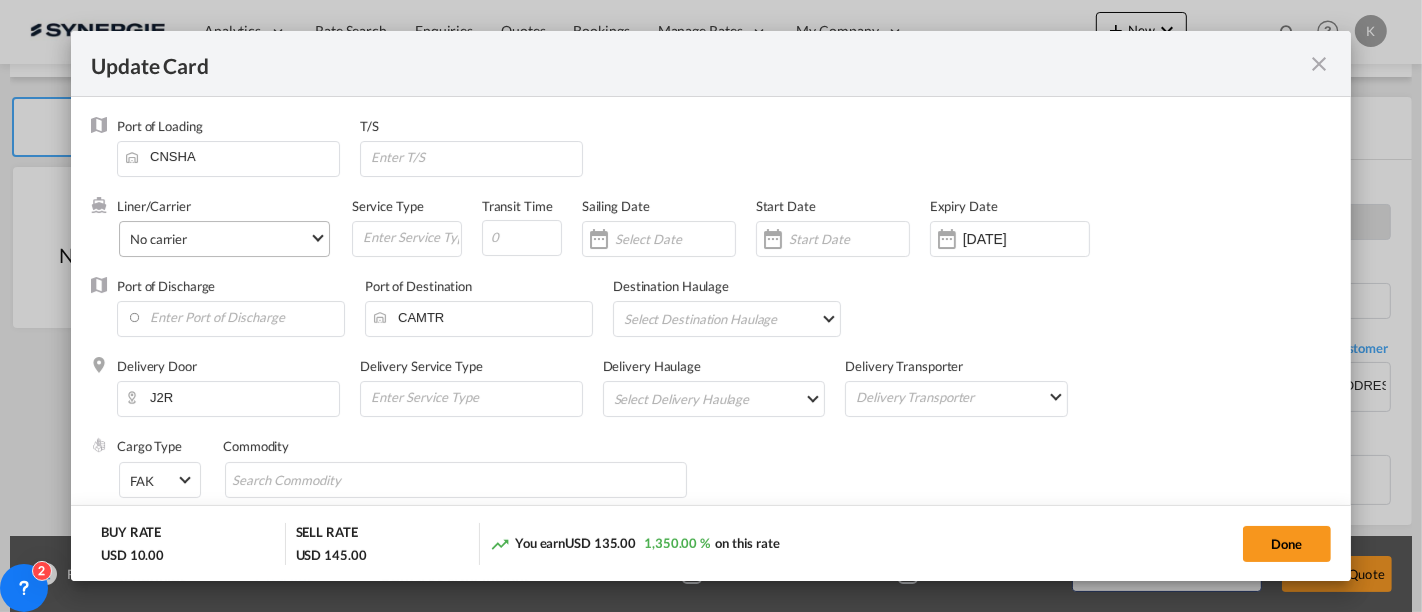 select on "per_w/m" 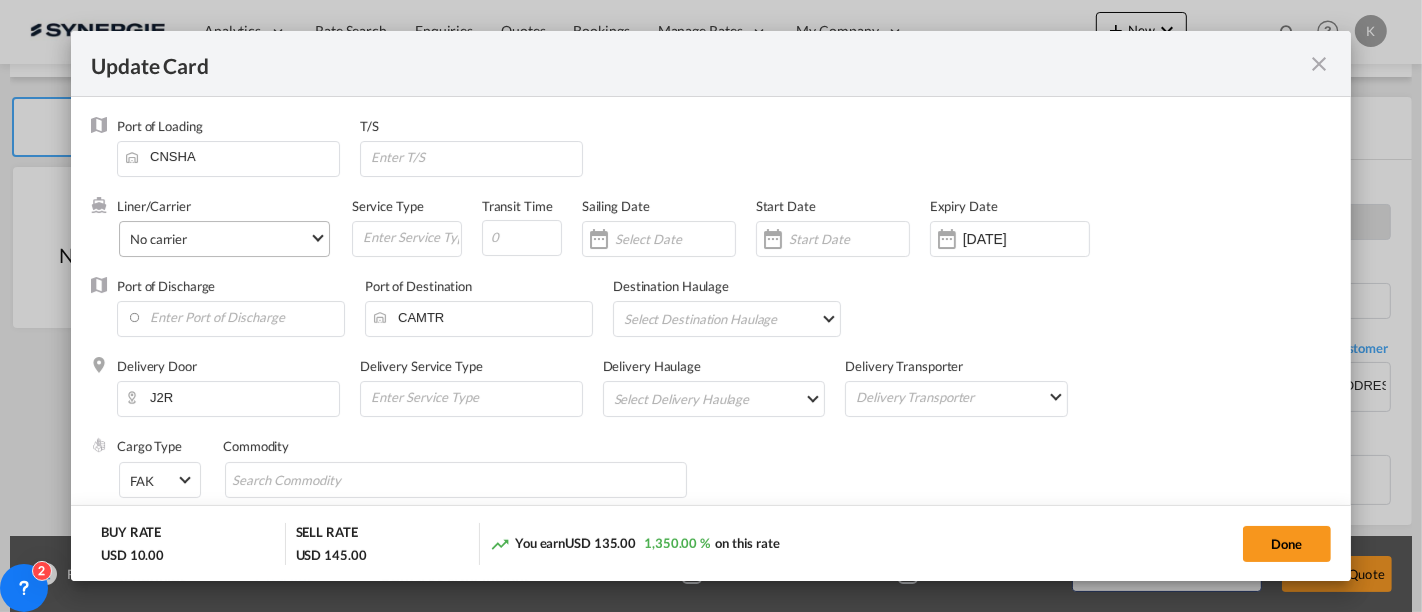 select on "flat" 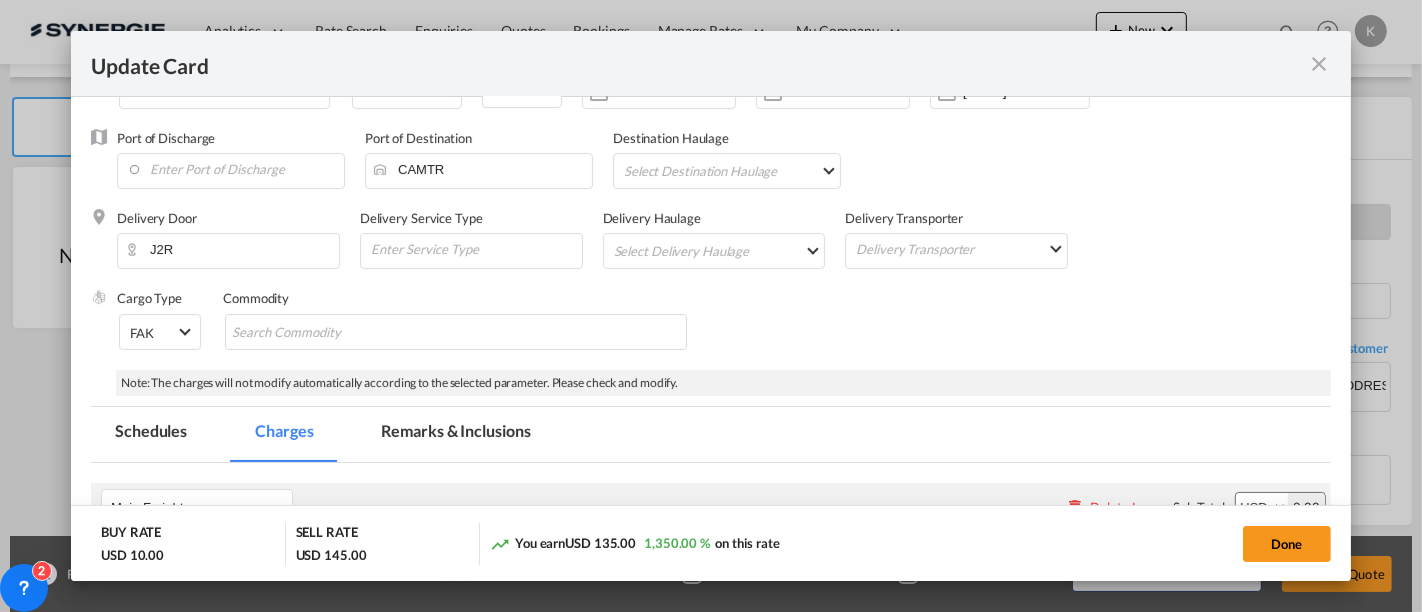 scroll, scrollTop: 222, scrollLeft: 0, axis: vertical 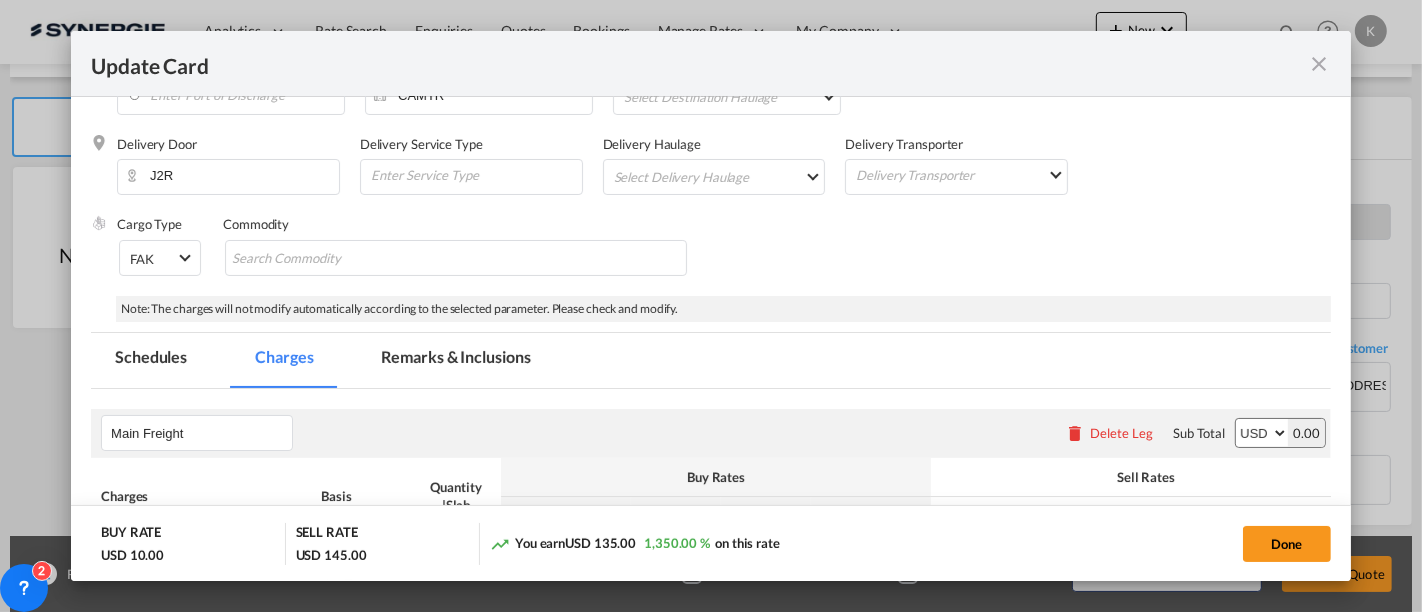 click on "Remarks & Inclusions" at bounding box center [456, 360] 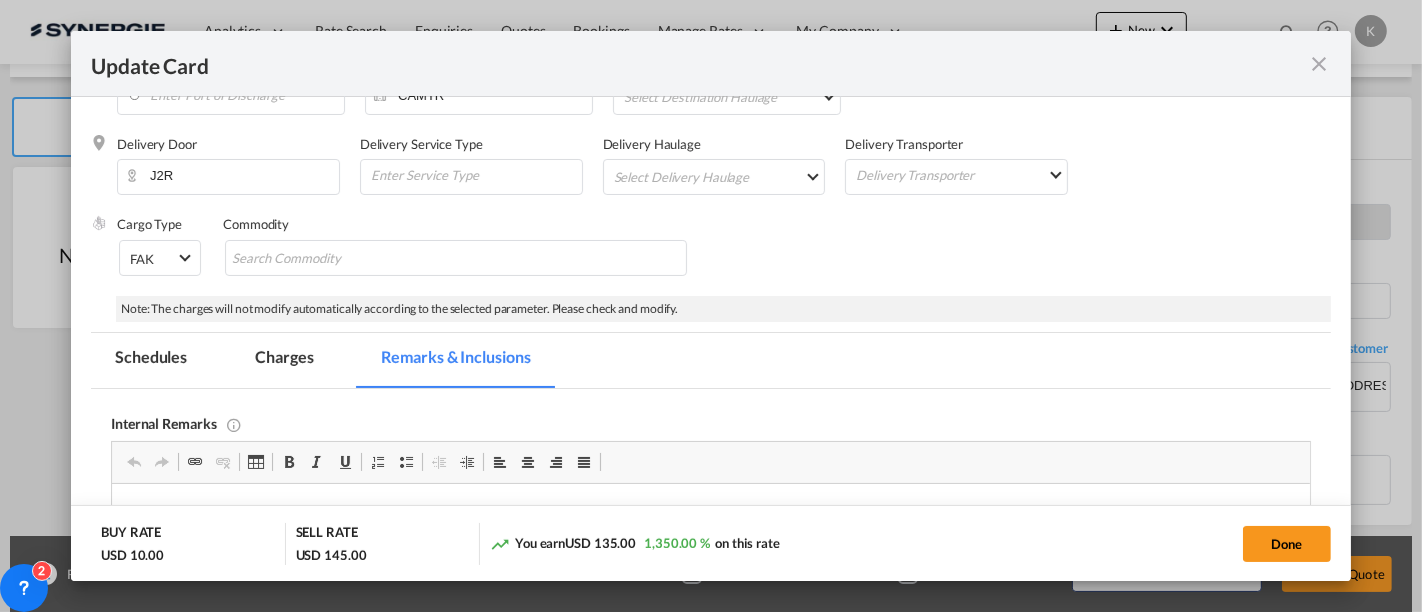scroll, scrollTop: 0, scrollLeft: 0, axis: both 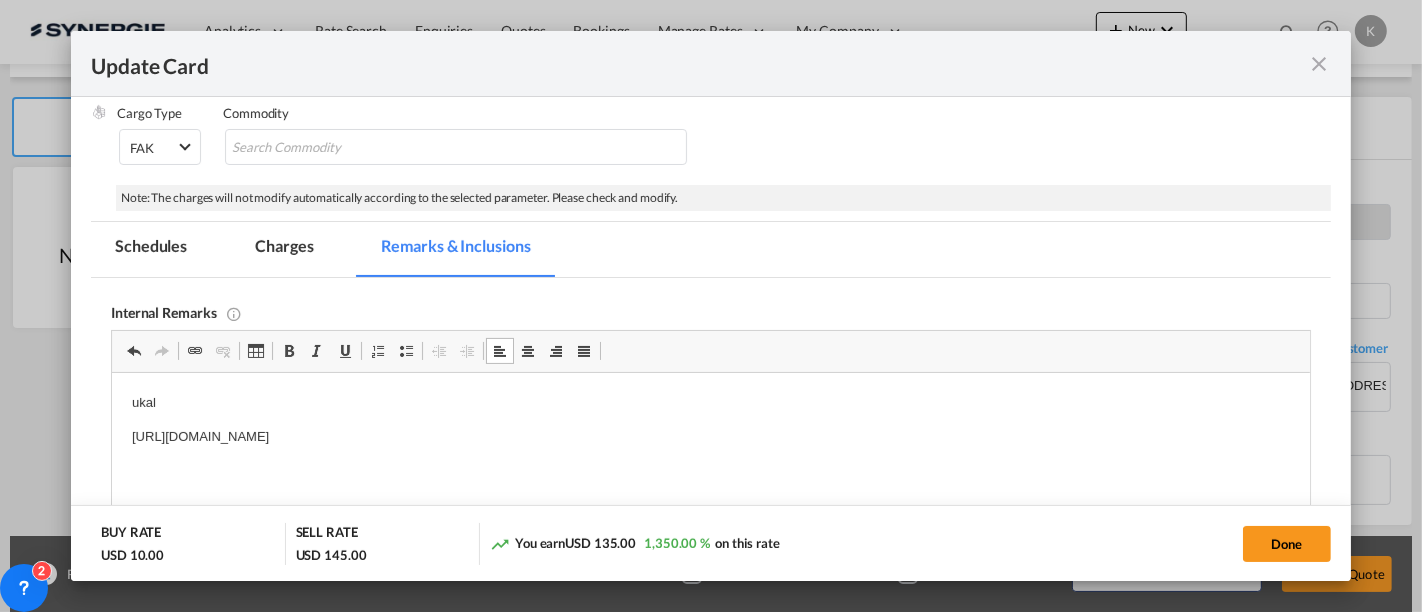 click on "Commodity" at bounding box center [466, 144] 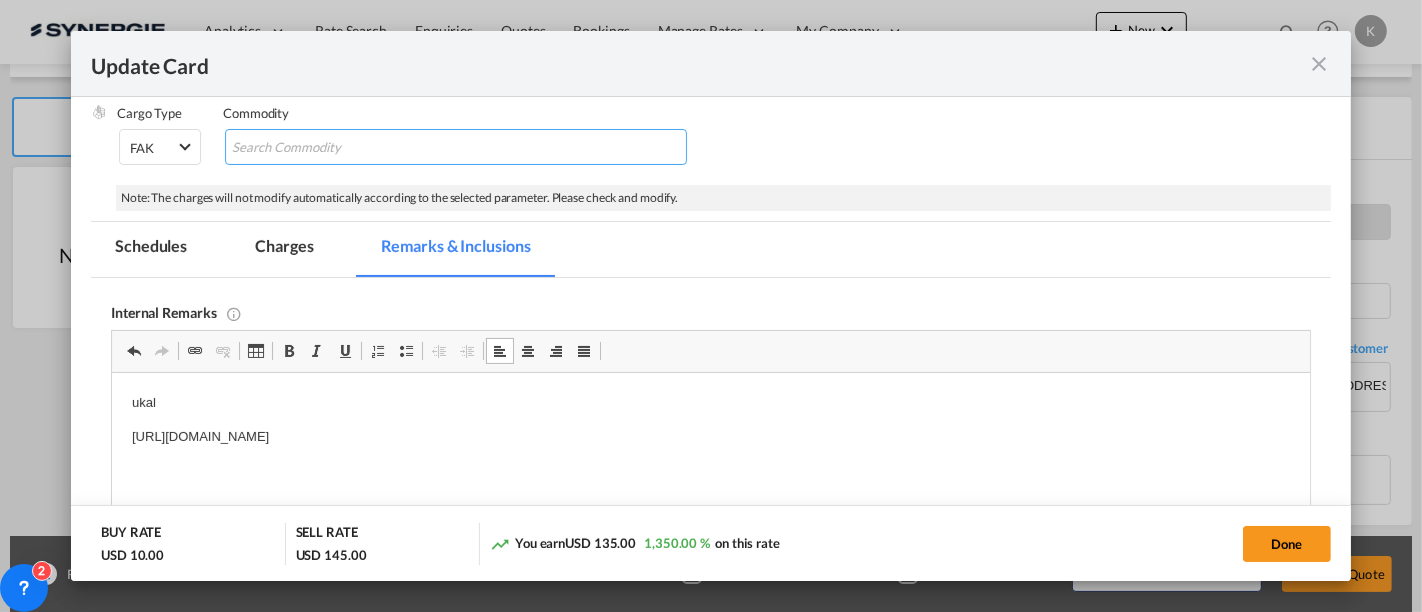 click at bounding box center (323, 148) 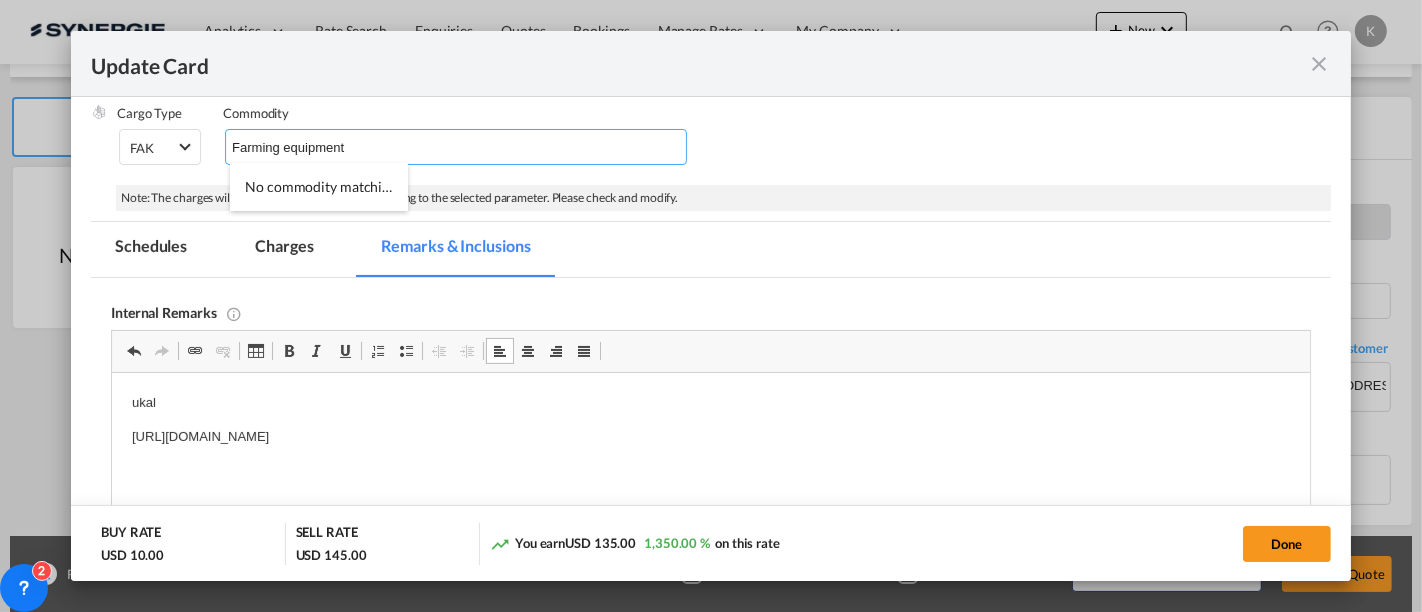 type on "Farming equipment" 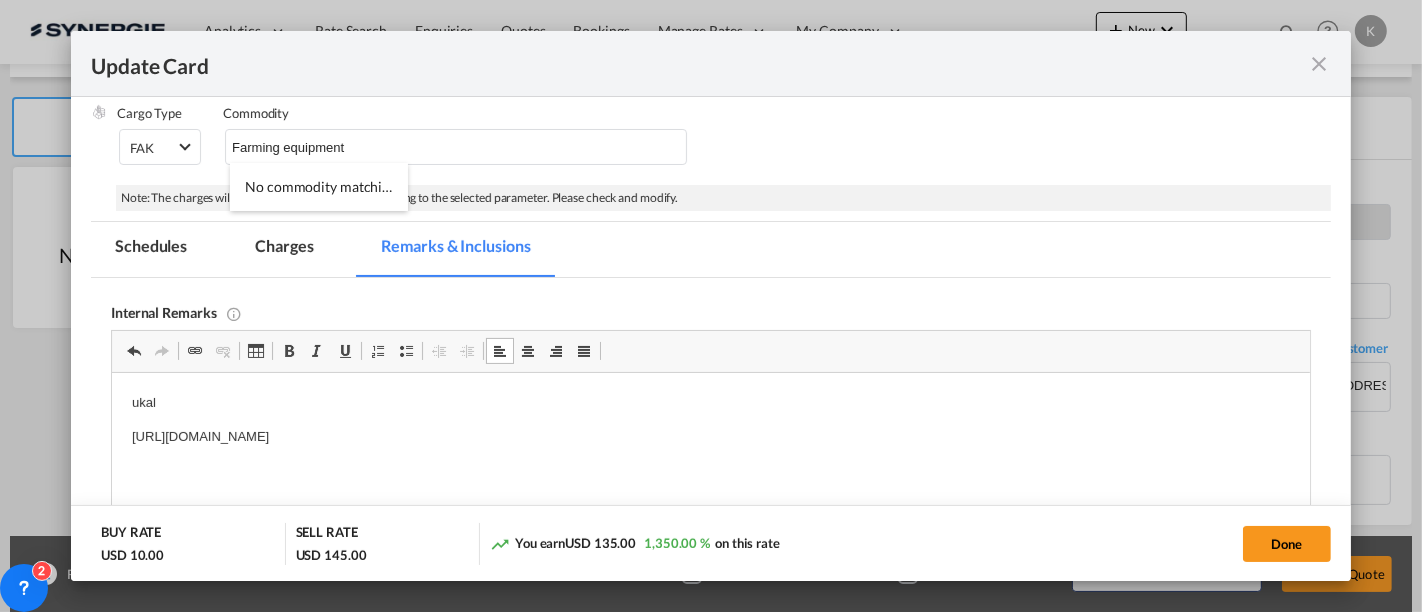 type 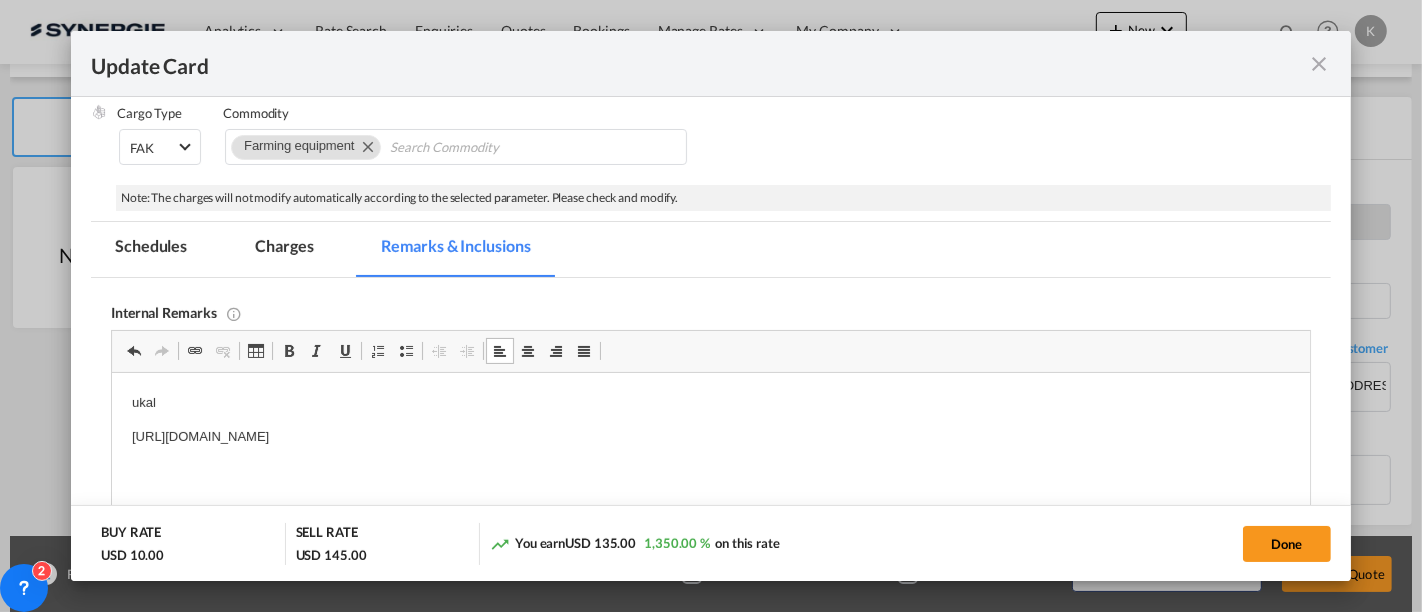 click on "https://app.frontapp.com/open/msg_1gcmt2mn?key=cWszURLVjLBEG8ng8S_iMwfTuTf_0mIc" at bounding box center (711, 437) 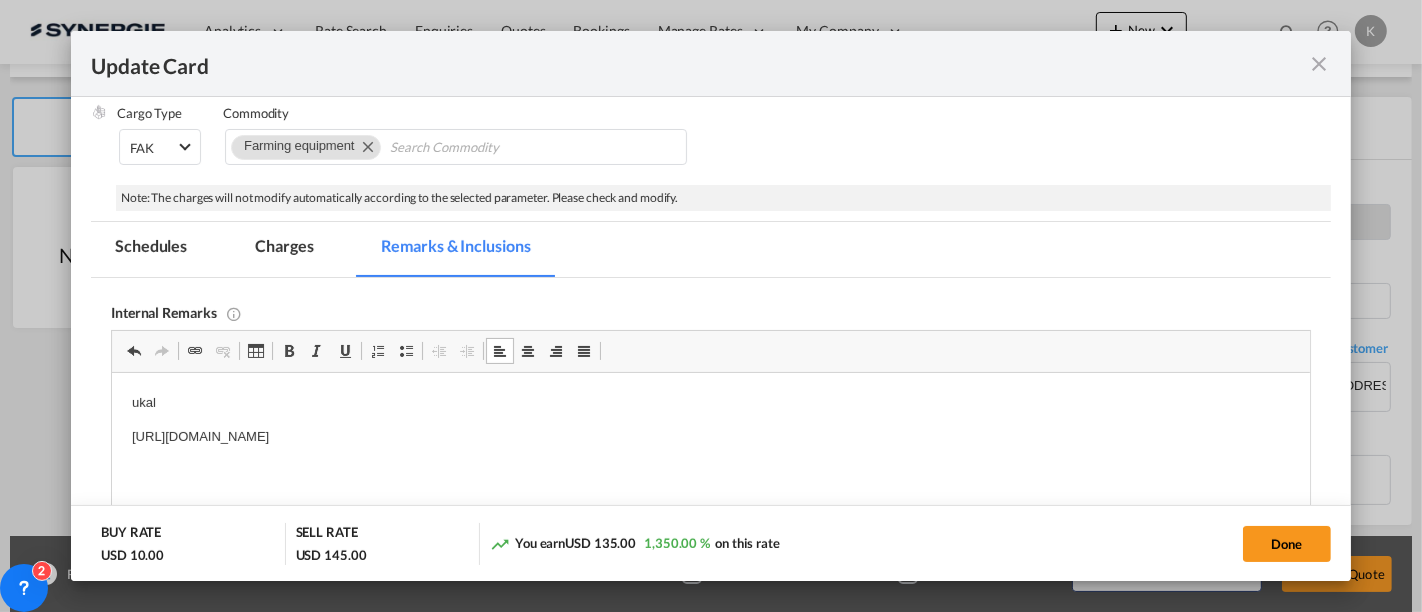 type 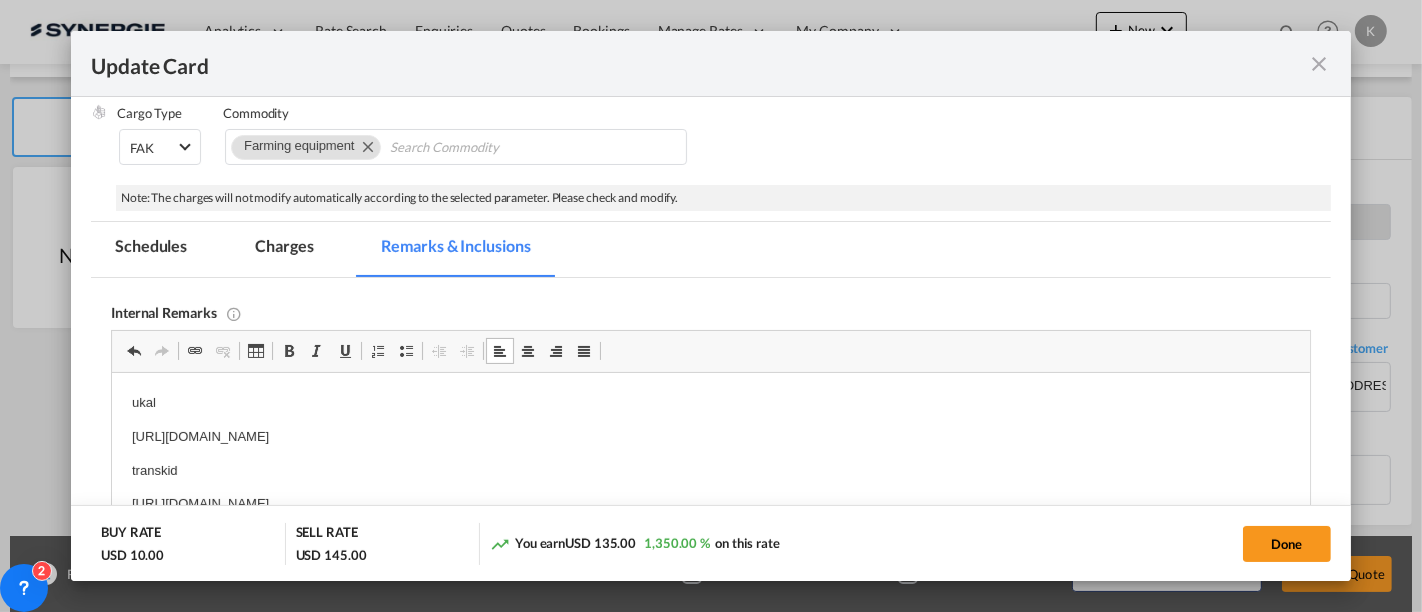 click on "Charges" at bounding box center [284, 249] 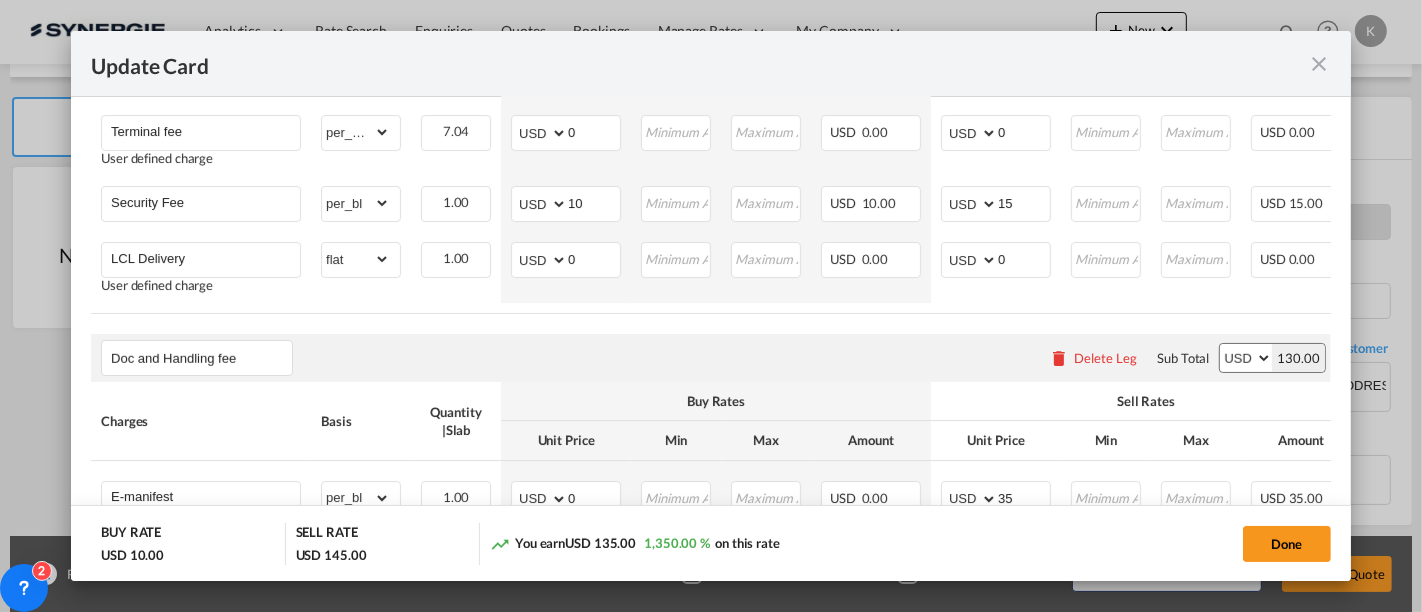 scroll, scrollTop: 1260, scrollLeft: 0, axis: vertical 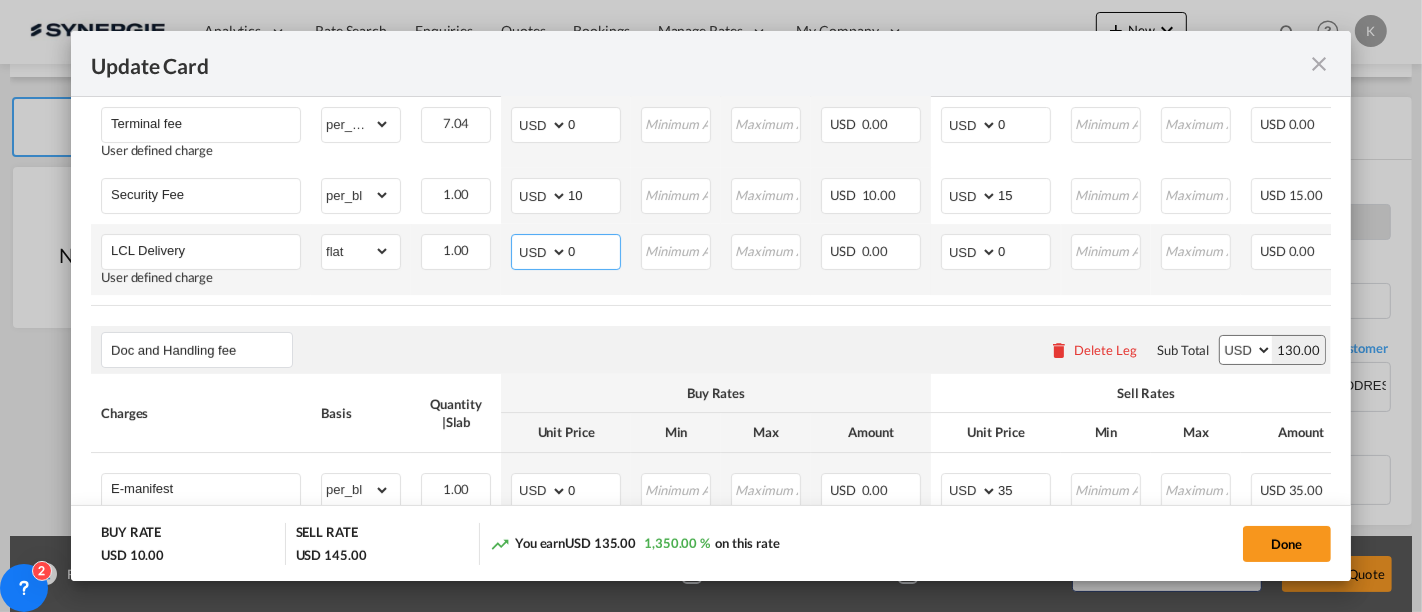 click on "AED AFN ALL AMD ANG AOA ARS AUD AWG AZN BAM BBD BDT BGN BHD BIF BMD BND BOB BRL BSD BTN BWP BYN BZD CAD CDF CHF CLP CNY COP CRC CUC CUP CVE CZK DJF DKK DOP DZD EGP ERN ETB EUR FJD FKP FOK GBP GEL GGP GHS GIP GMD GNF GTQ GYD HKD HNL HRK HTG HUF IDR ILS IMP INR IQD IRR ISK JMD JOD JPY KES KGS KHR KID KMF KRW KWD KYD KZT LAK LBP LKR LRD LSL LYD MAD MDL MGA MKD MMK MNT MOP MRU MUR MVR MWK MXN MYR MZN NAD NGN NIO NOK NPR NZD OMR PAB PEN PGK PHP PKR PLN PYG QAR RON RSD RUB RWF SAR SBD SCR SDG SEK SGD SHP SLL SOS SRD SSP STN SYP SZL THB TJS TMT TND TOP TRY TTD TVD TWD TZS UAH UGX USD UYU UZS VES VND VUV WST XAF XCD XDR XOF XPF YER ZAR ZMW" at bounding box center (541, 252) 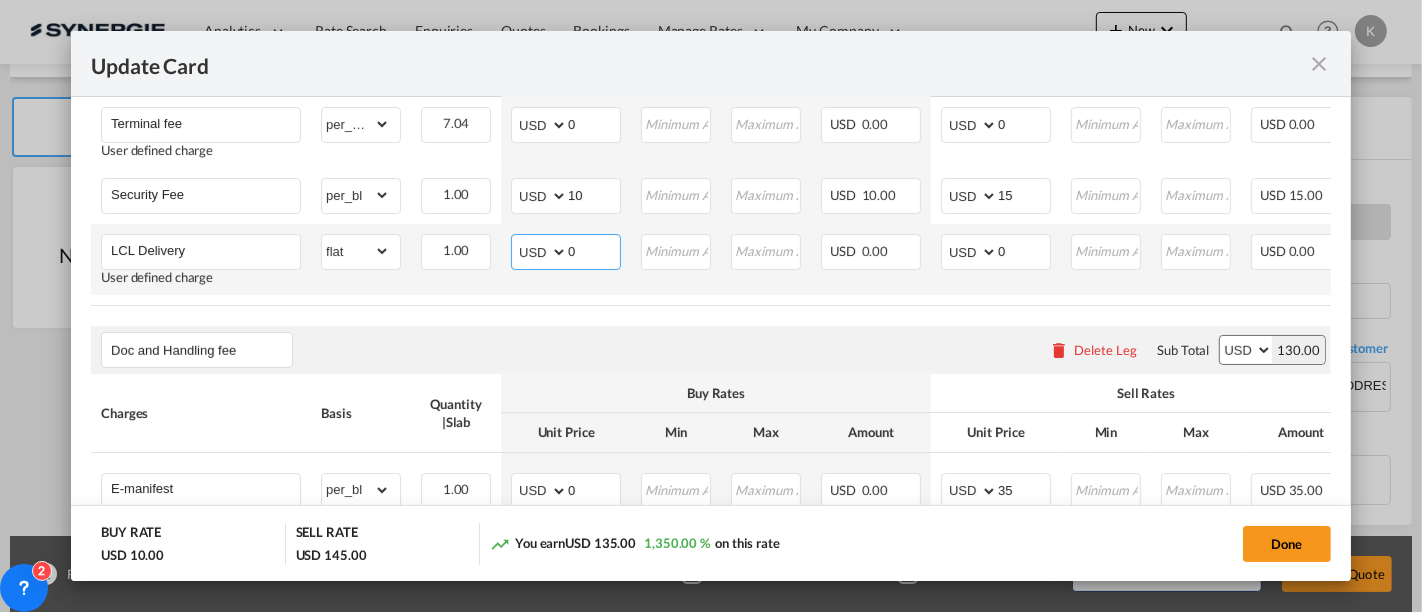 select on "string:CAD" 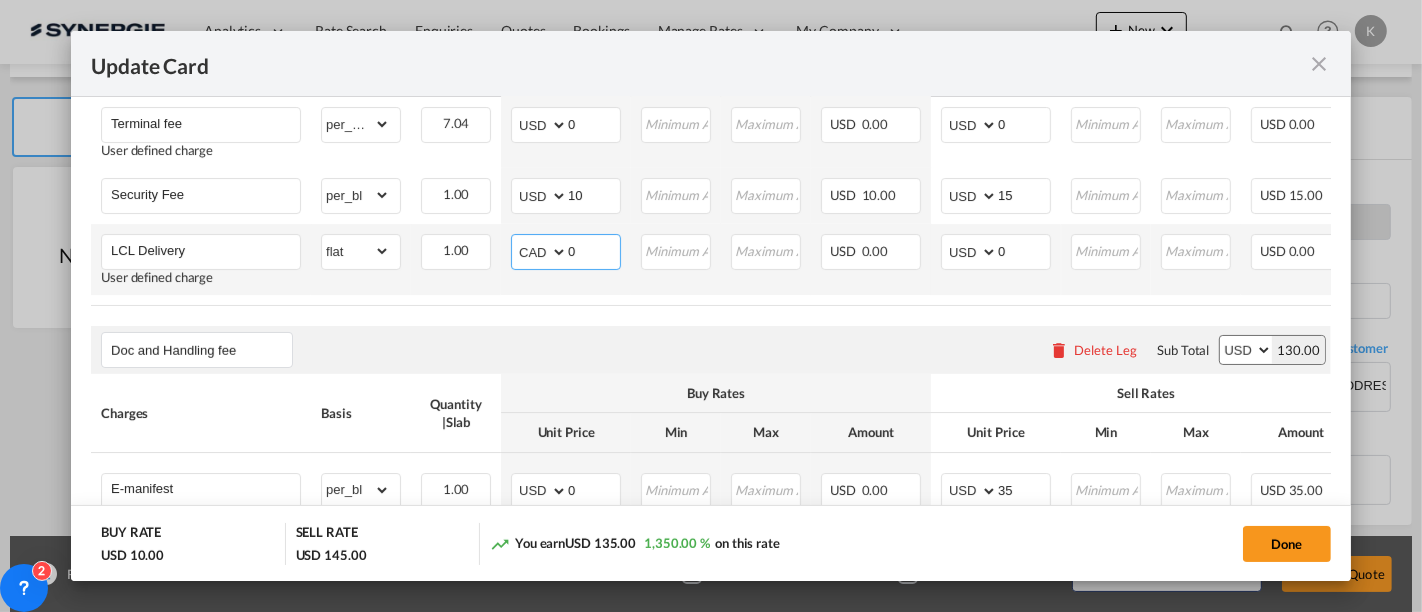 click on "AED AFN ALL AMD ANG AOA ARS AUD AWG AZN BAM BBD BDT BGN BHD BIF BMD BND BOB BRL BSD BTN BWP BYN BZD CAD CDF CHF CLP CNY COP CRC CUC CUP CVE CZK DJF DKK DOP DZD EGP ERN ETB EUR FJD FKP FOK GBP GEL GGP GHS GIP GMD GNF GTQ GYD HKD HNL HRK HTG HUF IDR ILS IMP INR IQD IRR ISK JMD JOD JPY KES KGS KHR KID KMF KRW KWD KYD KZT LAK LBP LKR LRD LSL LYD MAD MDL MGA MKD MMK MNT MOP MRU MUR MVR MWK MXN MYR MZN NAD NGN NIO NOK NPR NZD OMR PAB PEN PGK PHP PKR PLN PYG QAR RON RSD RUB RWF SAR SBD SCR SDG SEK SGD SHP SLL SOS SRD SSP STN SYP SZL THB TJS TMT TND TOP TRY TTD TVD TWD TZS UAH UGX USD UYU UZS VES VND VUV WST XAF XCD XDR XOF XPF YER ZAR ZMW" at bounding box center (541, 252) 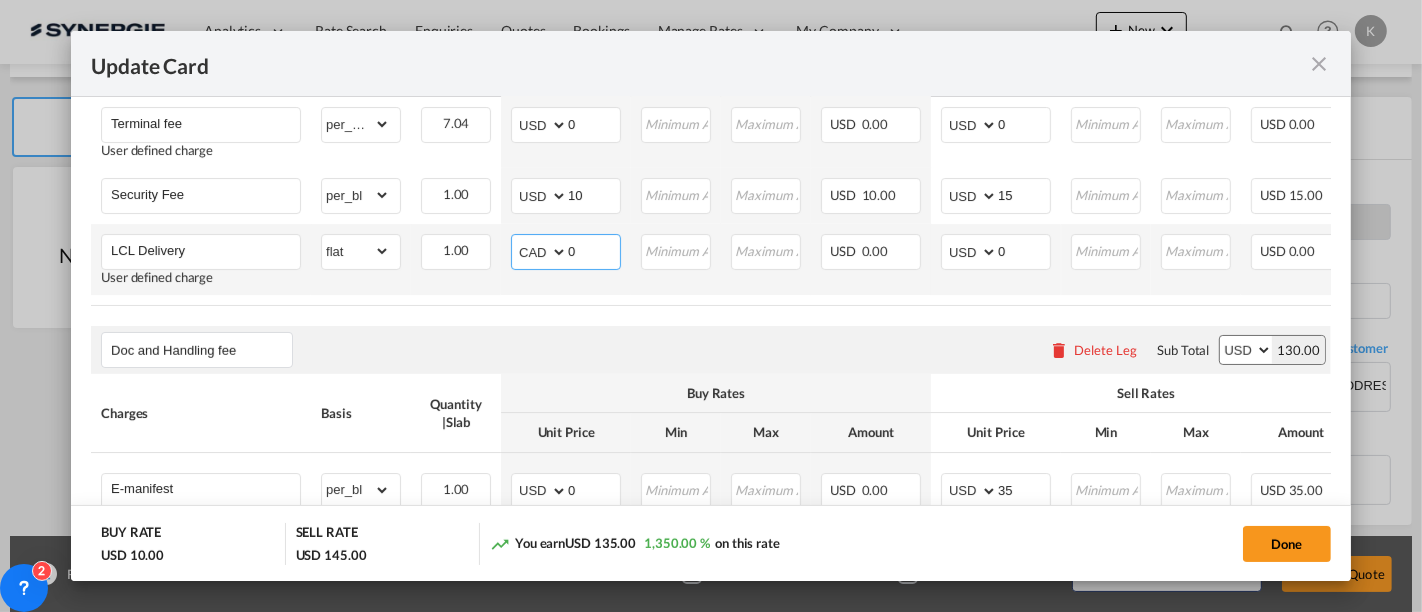 click on "0" at bounding box center [594, 250] 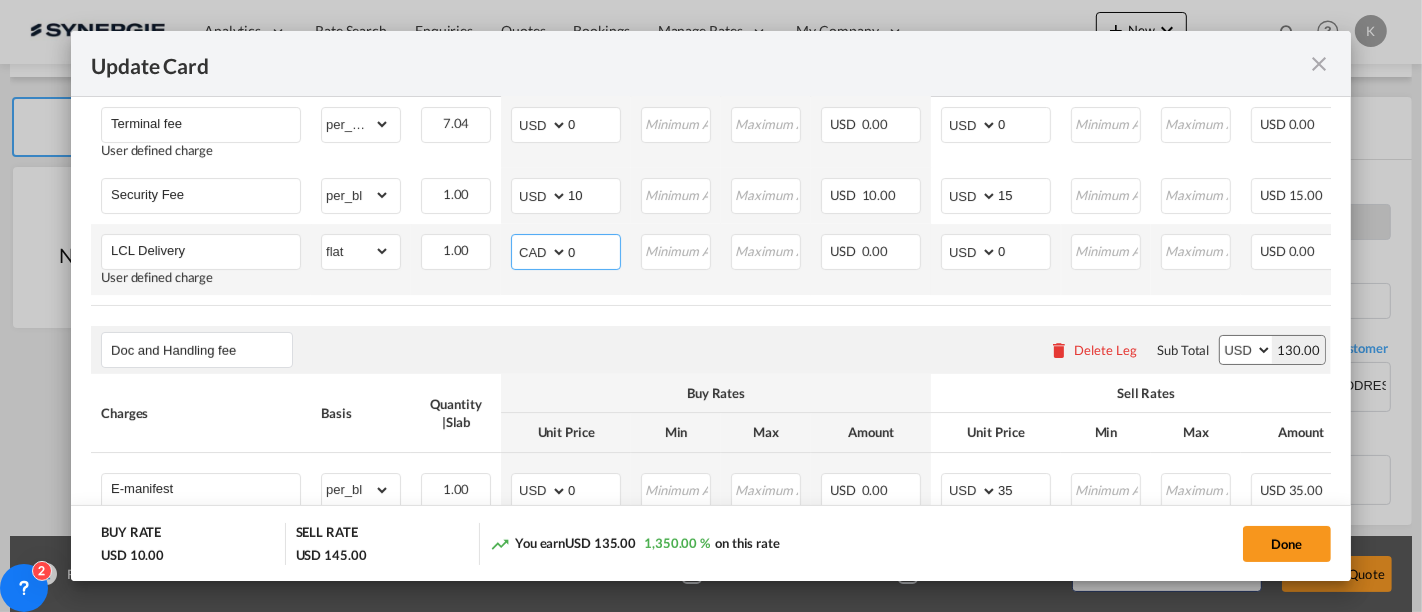click on "0" at bounding box center [594, 250] 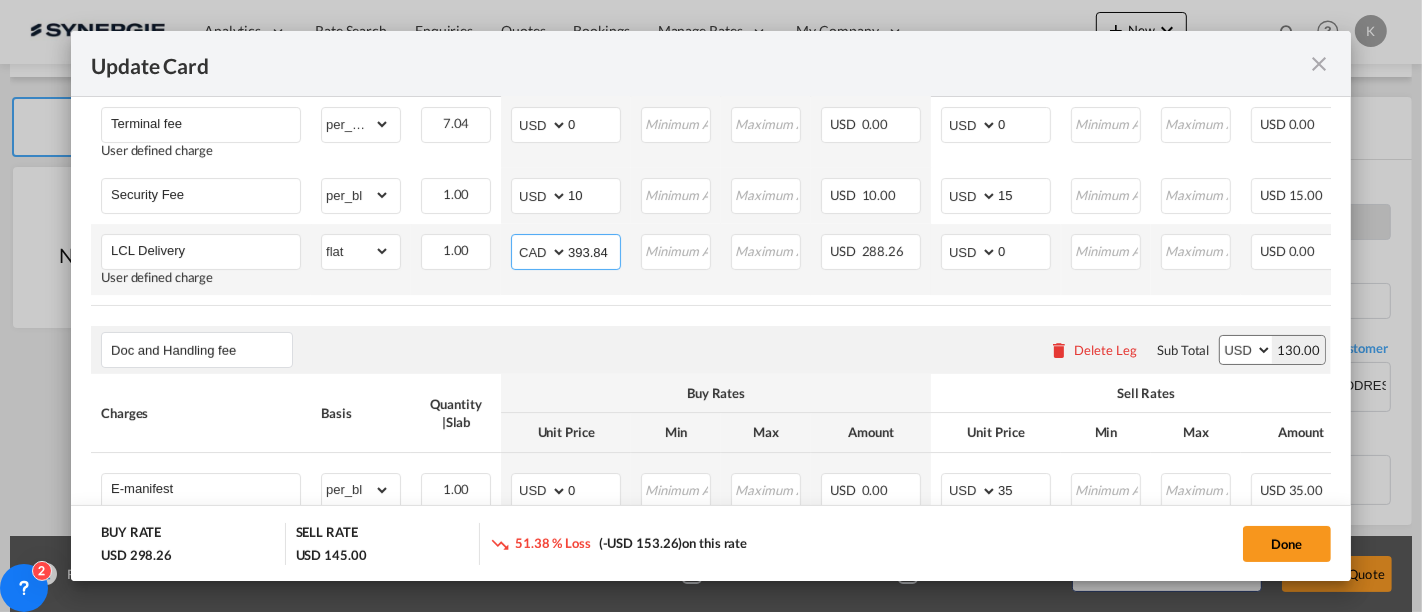type on "393.84" 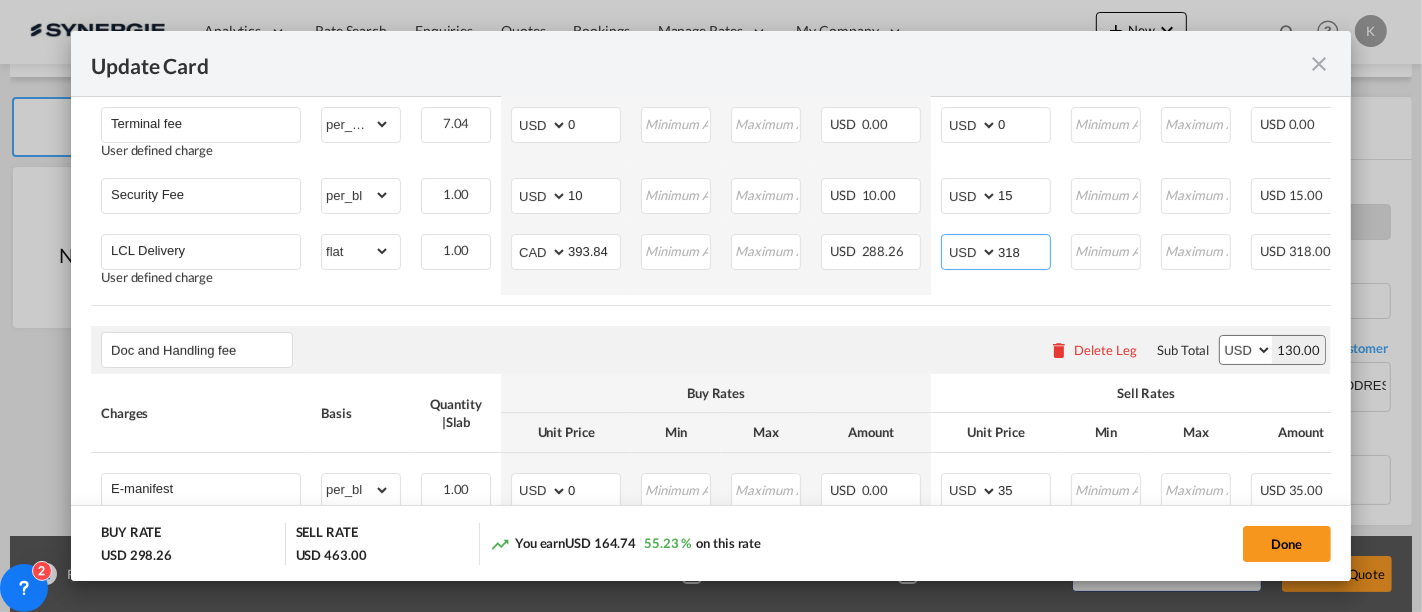 type on "318" 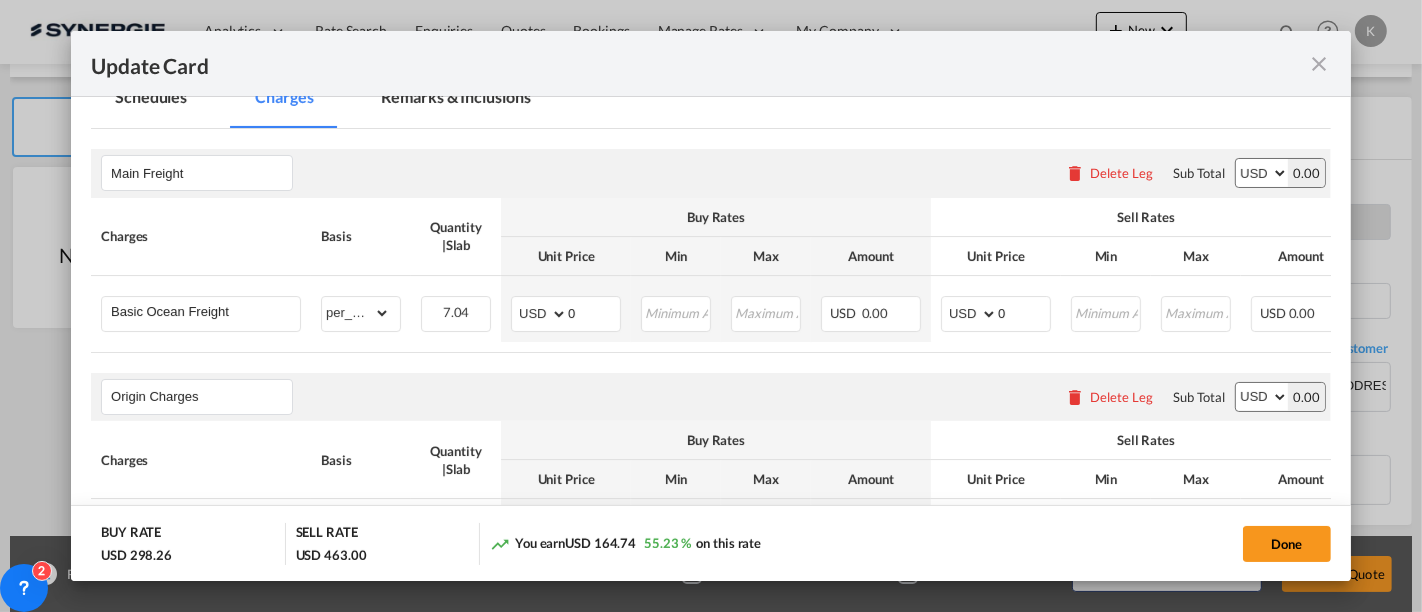 scroll, scrollTop: 371, scrollLeft: 0, axis: vertical 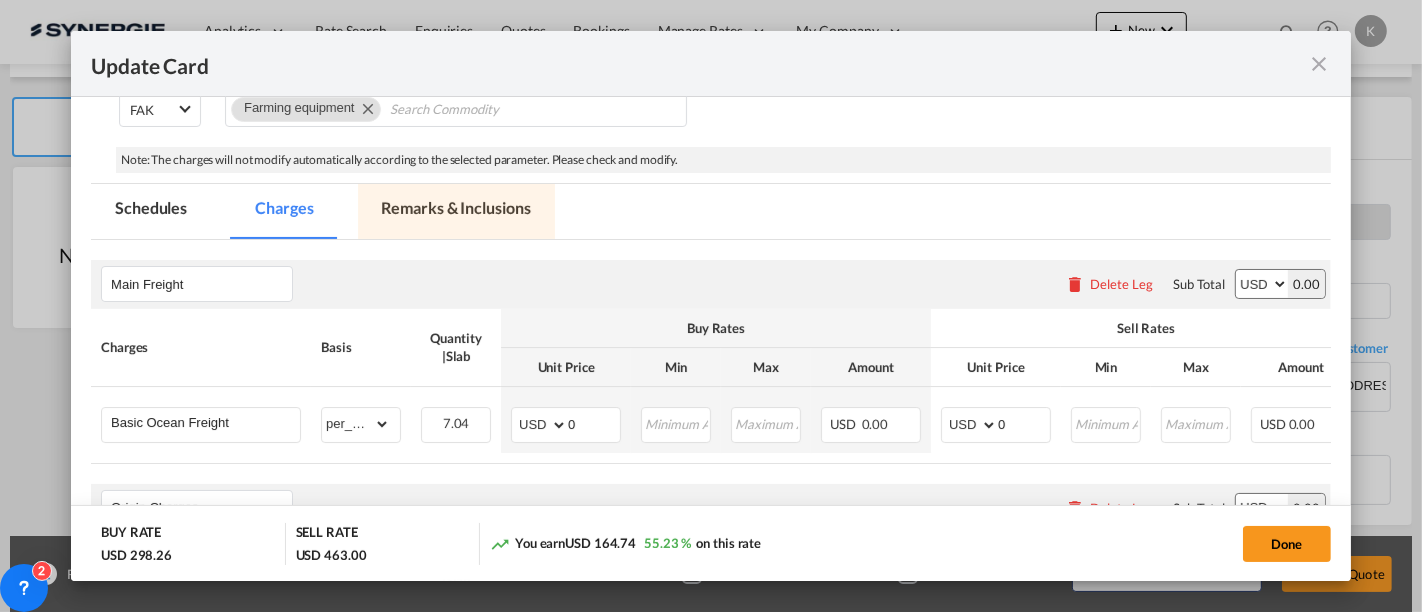 click on "Remarks & Inclusions" at bounding box center (456, 211) 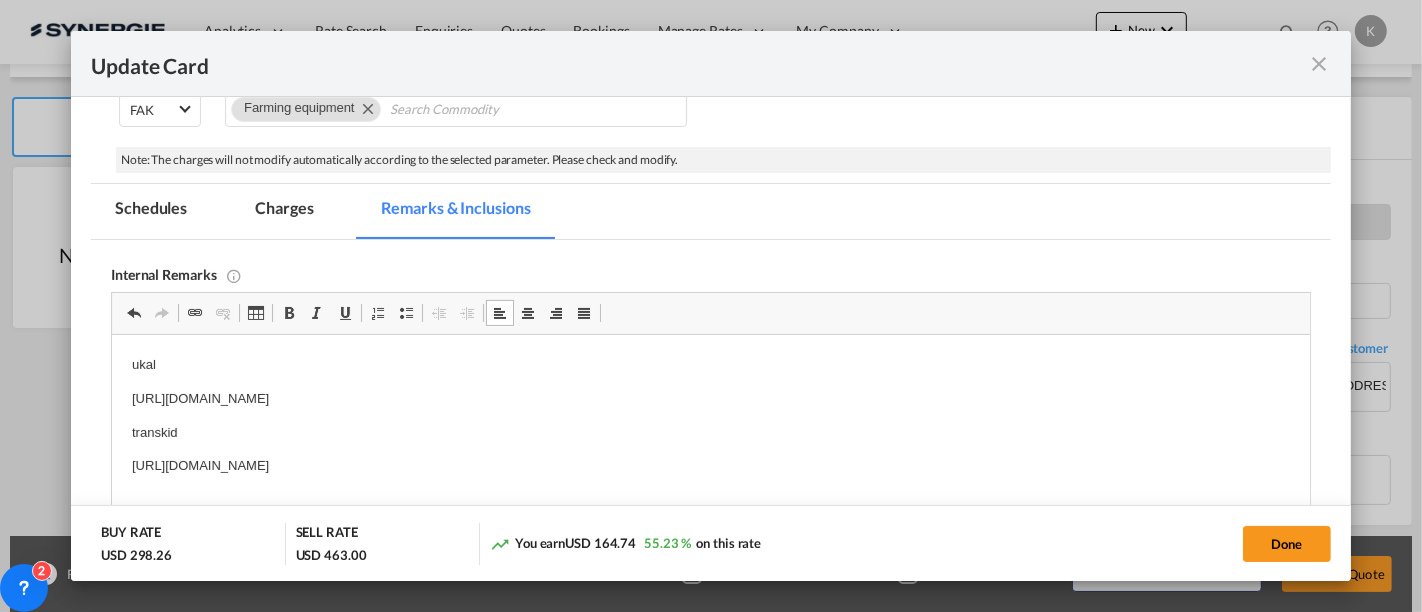click on "https://app.frontapp.com/open/msg_1gd024wf?key=1wUE-33FftJ5d3CTJxNI34YW7GNQwgWA" at bounding box center [711, 466] 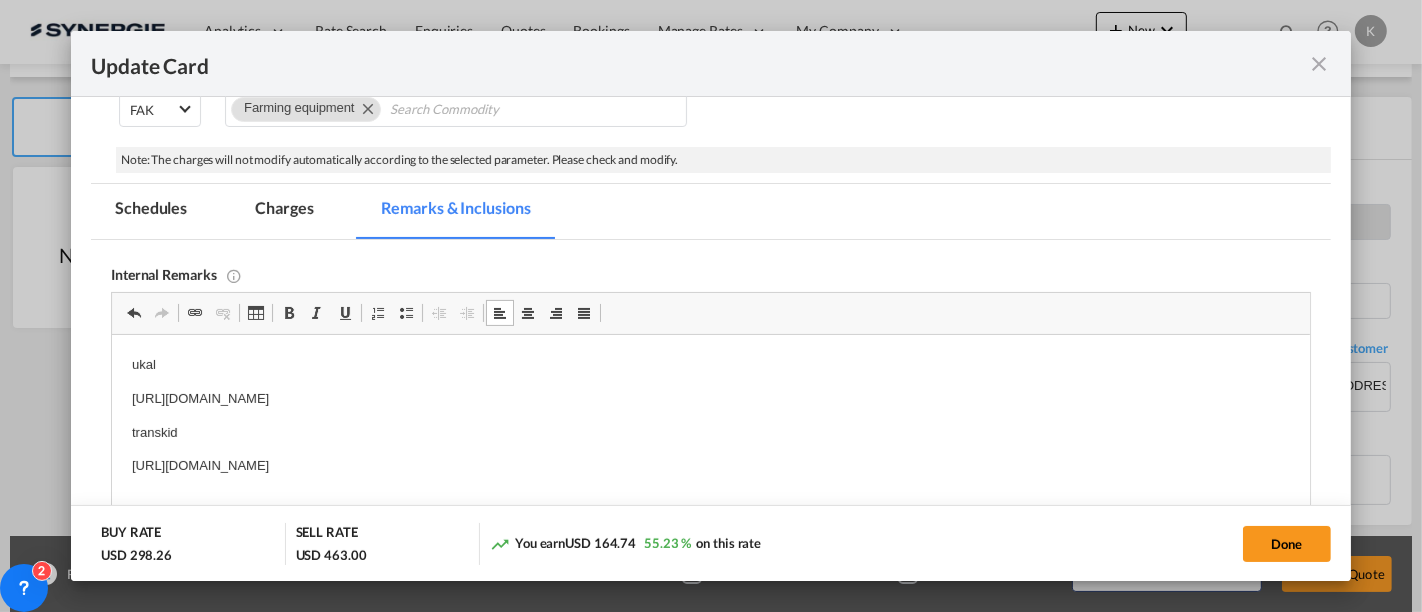 type 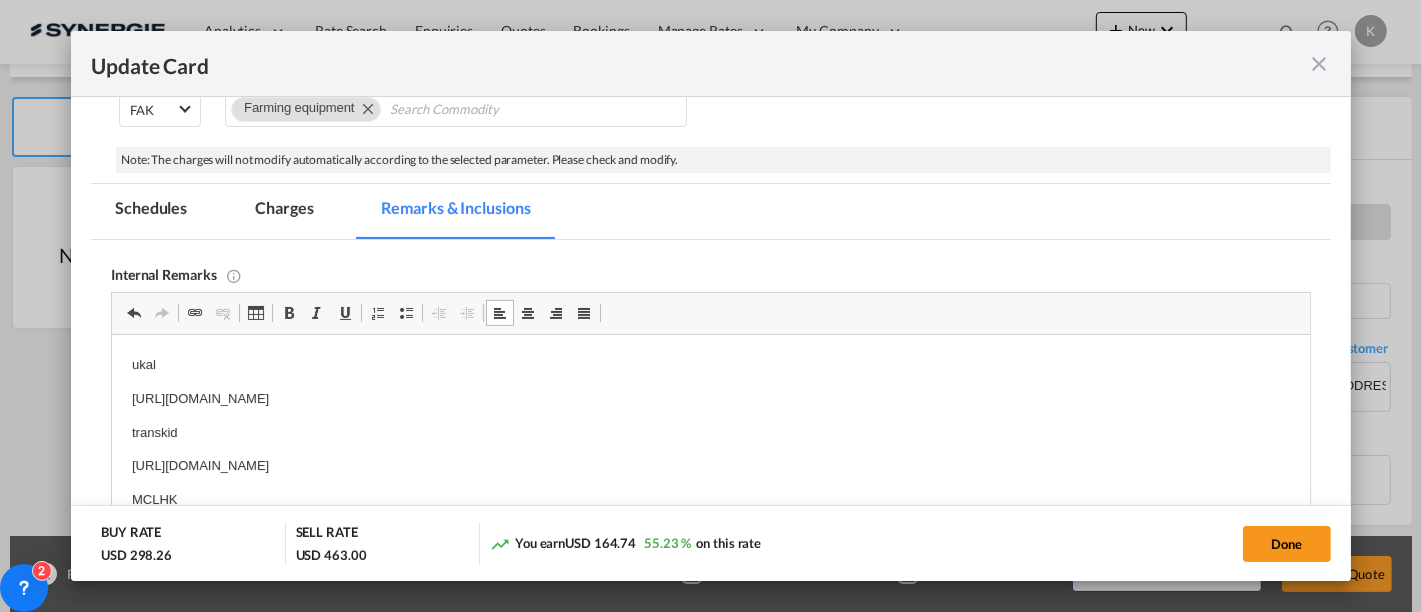 scroll, scrollTop: 6, scrollLeft: 0, axis: vertical 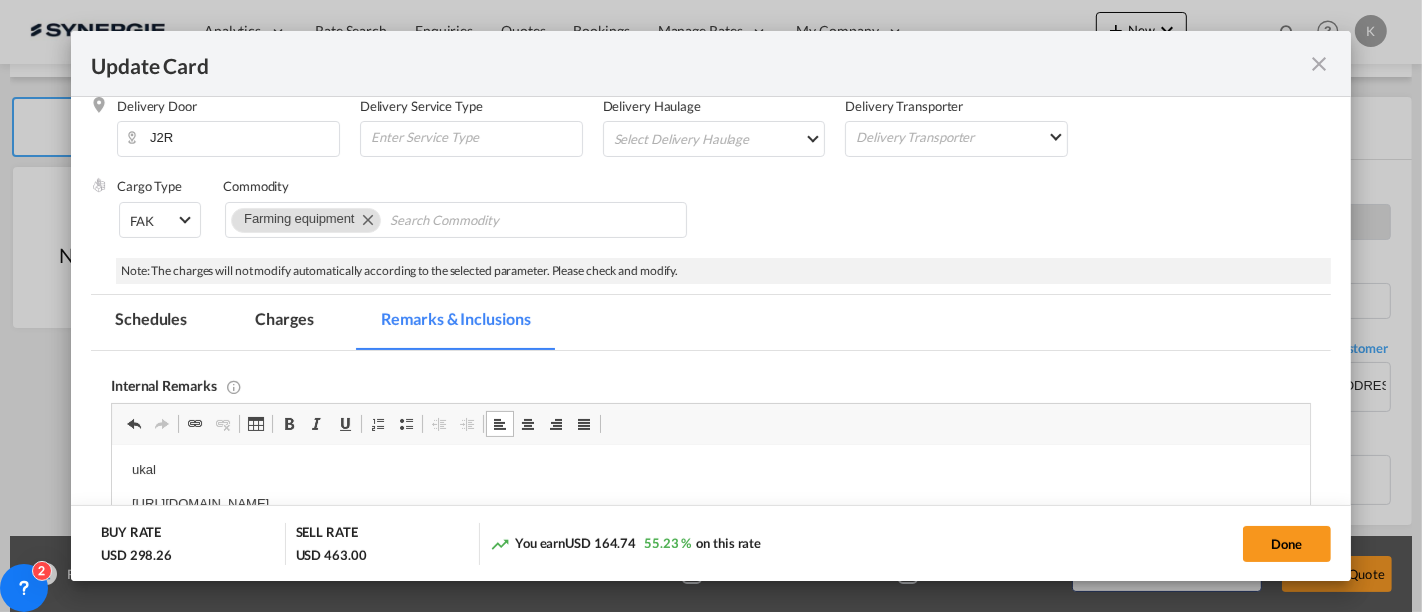 click on "Charges" at bounding box center (284, 322) 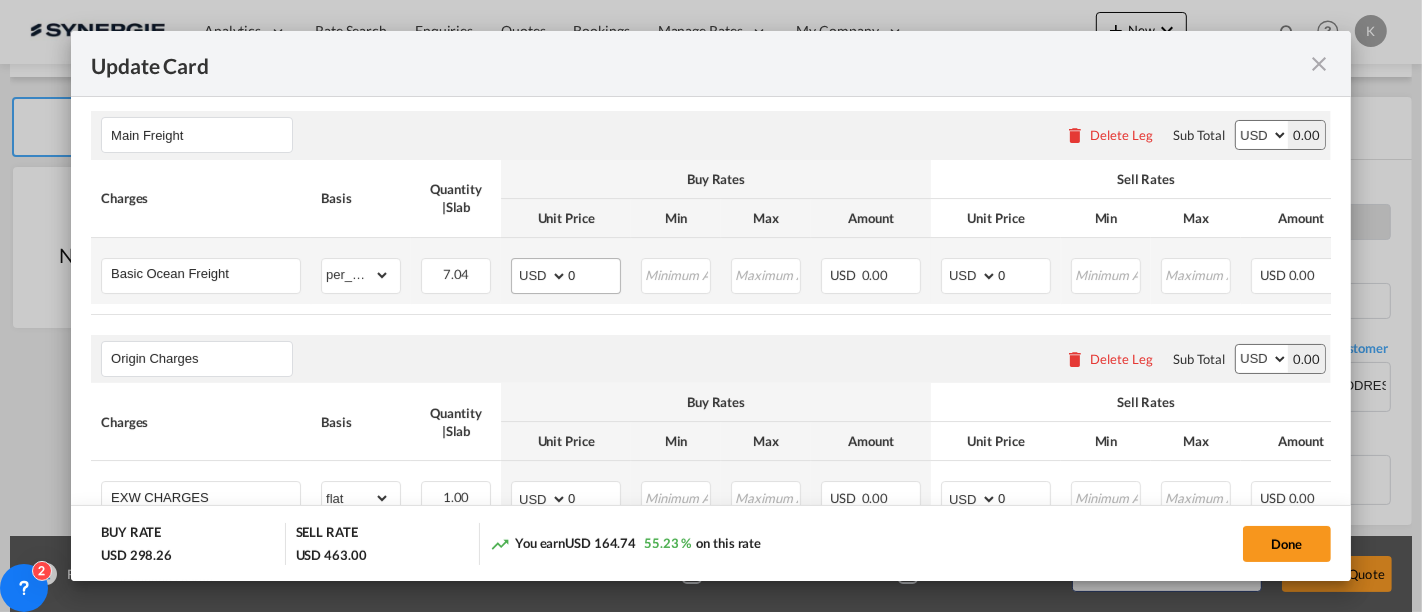 scroll, scrollTop: 486, scrollLeft: 0, axis: vertical 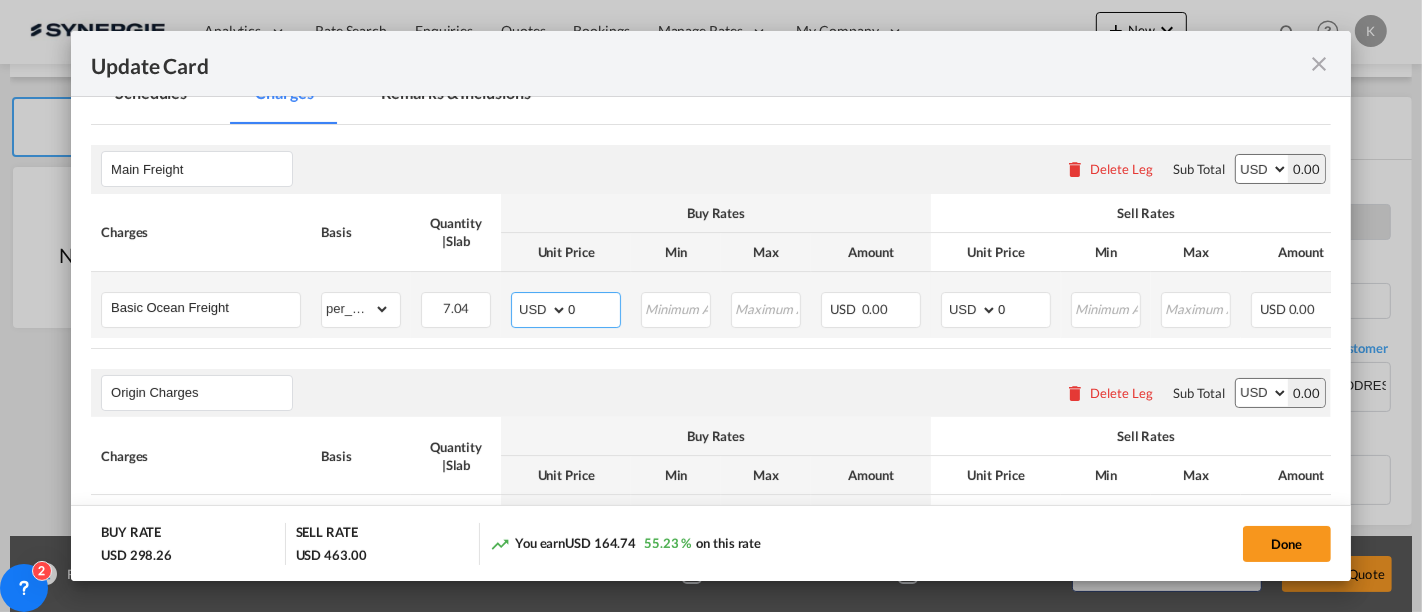 drag, startPoint x: 574, startPoint y: 315, endPoint x: 522, endPoint y: 315, distance: 52 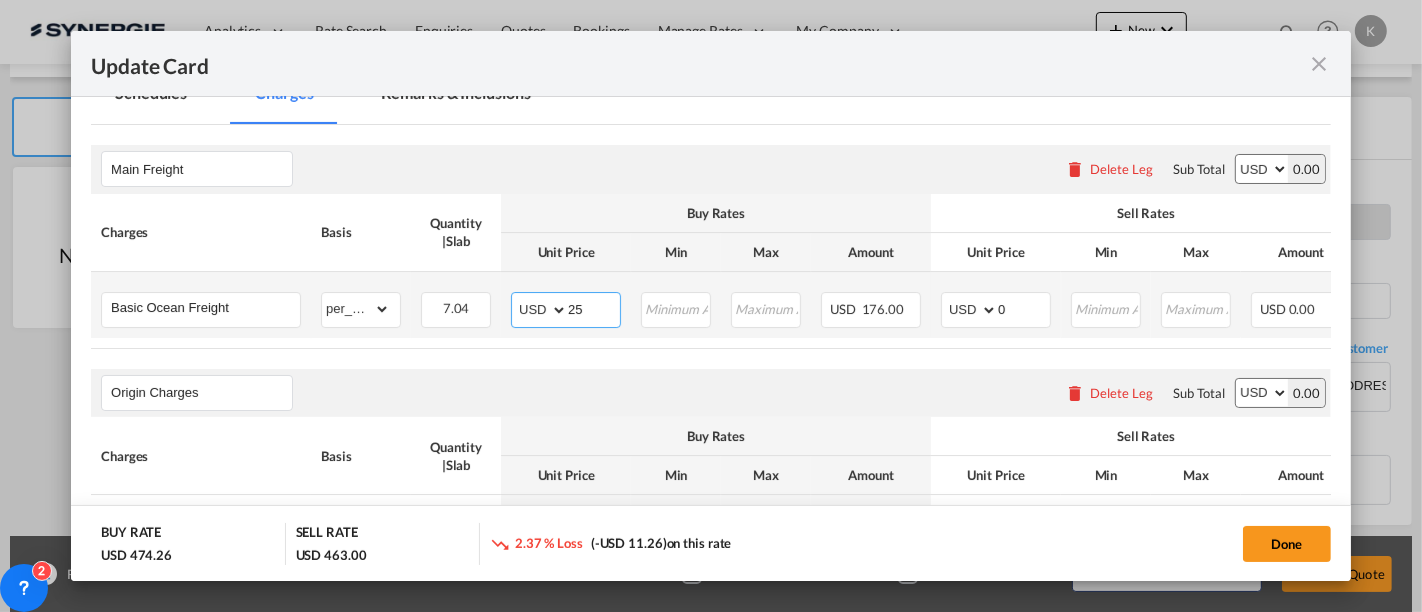 type on "25" 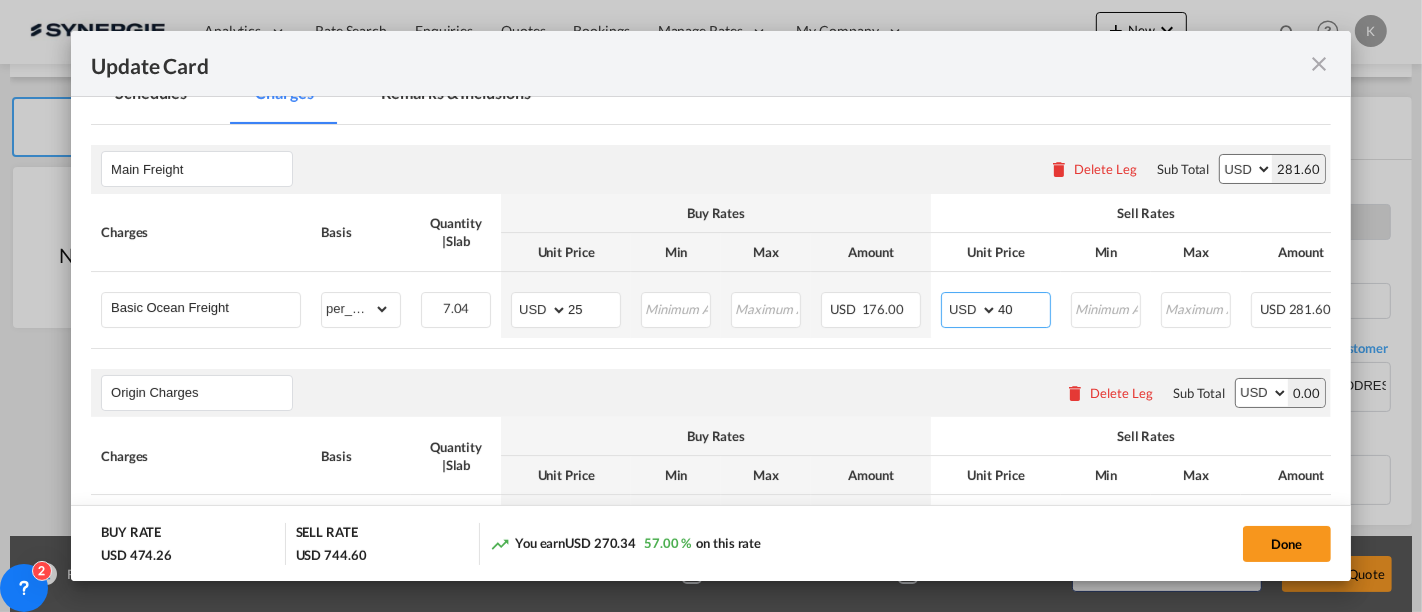 type on "40" 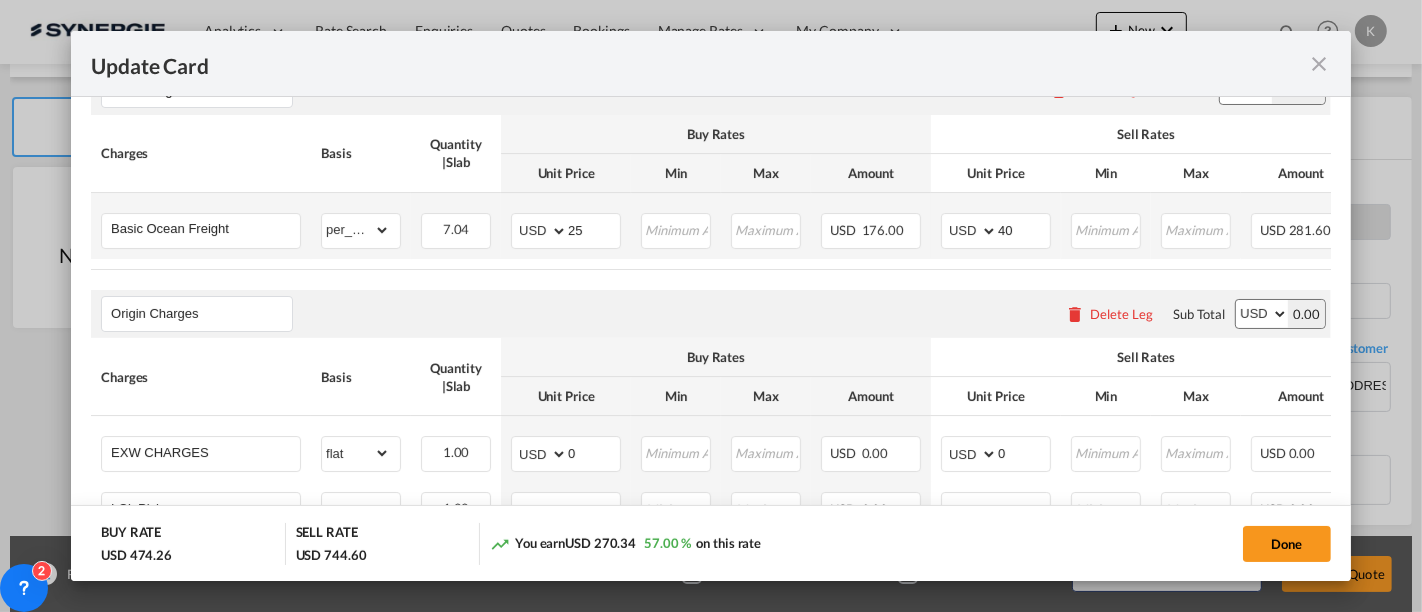 scroll, scrollTop: 597, scrollLeft: 0, axis: vertical 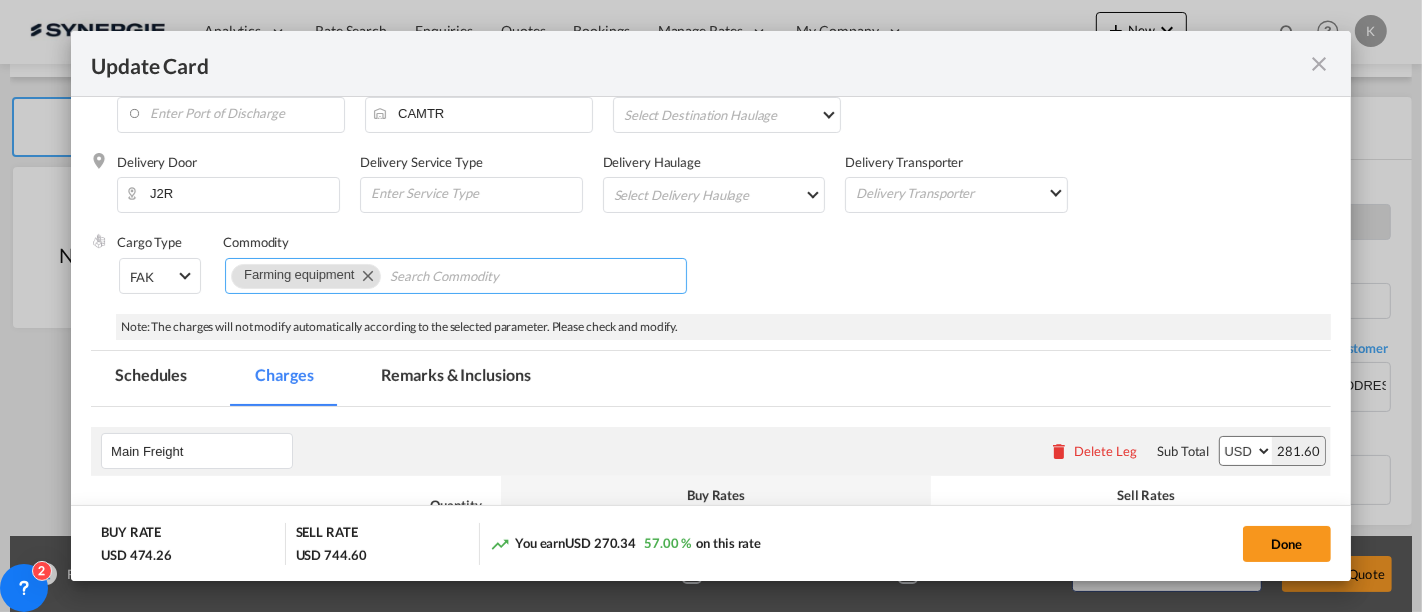 click at bounding box center [481, 277] 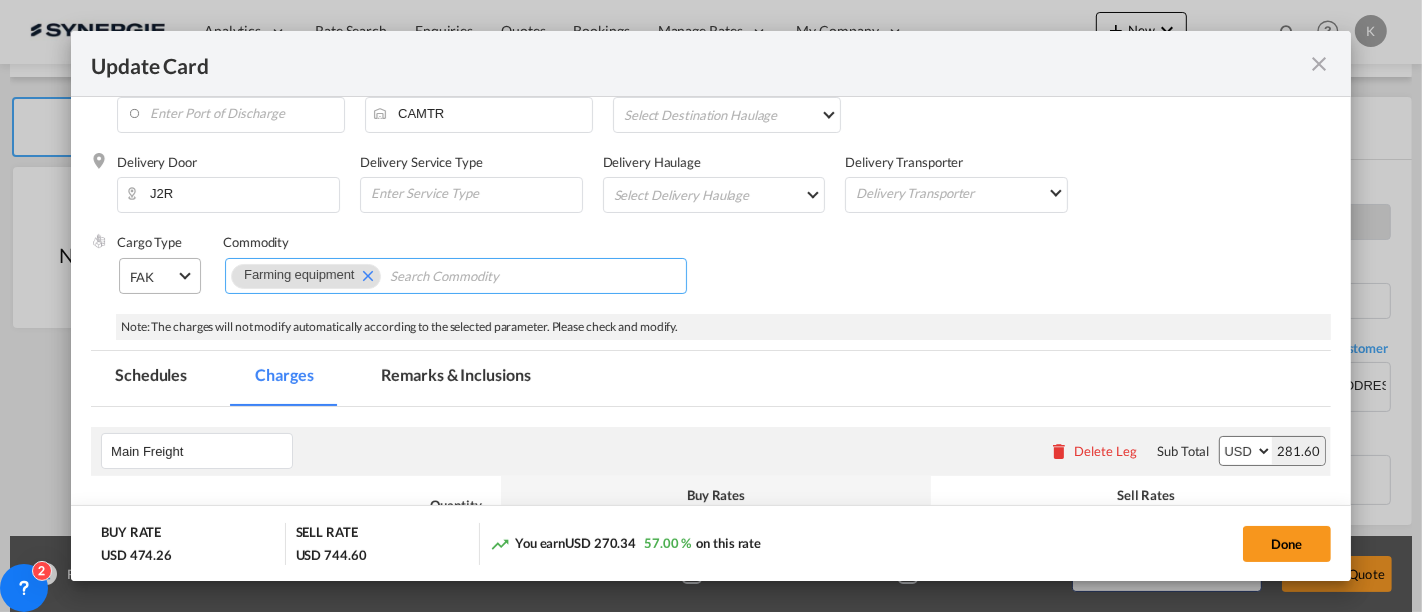 paste on "ETD: Every Saturday T/T: Est 25 days via Van Rate valid until delivery of cargo on or before 21-Jul." 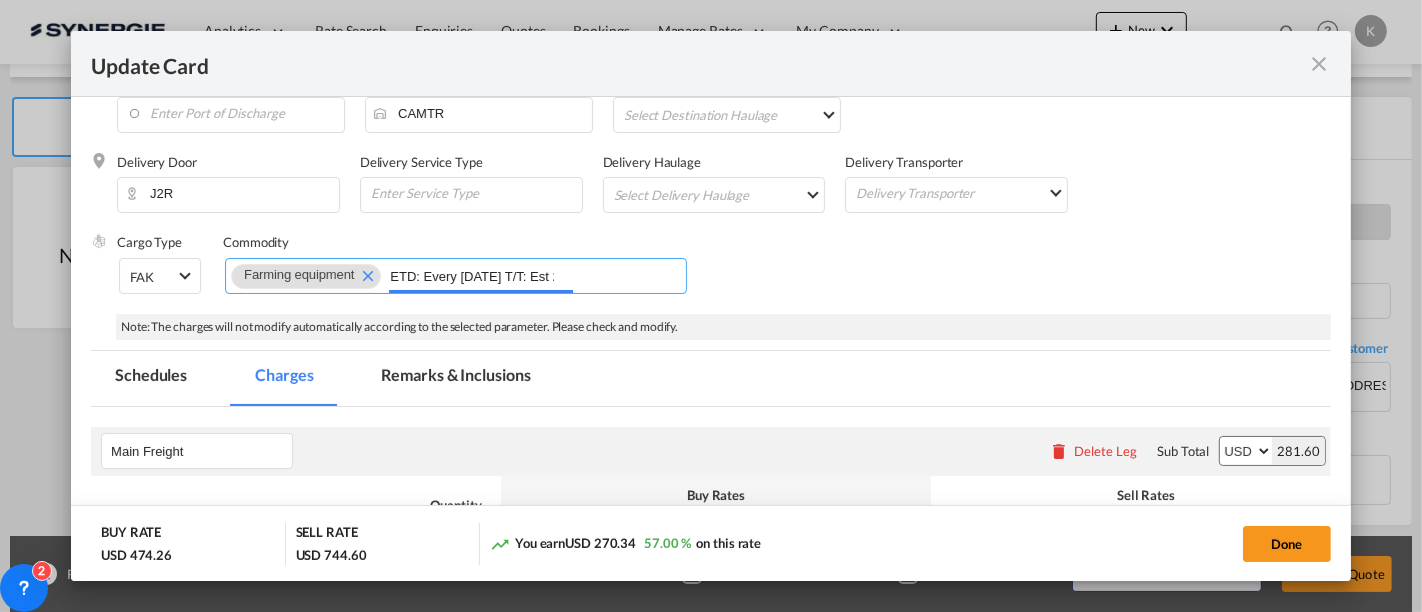 scroll, scrollTop: 0, scrollLeft: 411, axis: horizontal 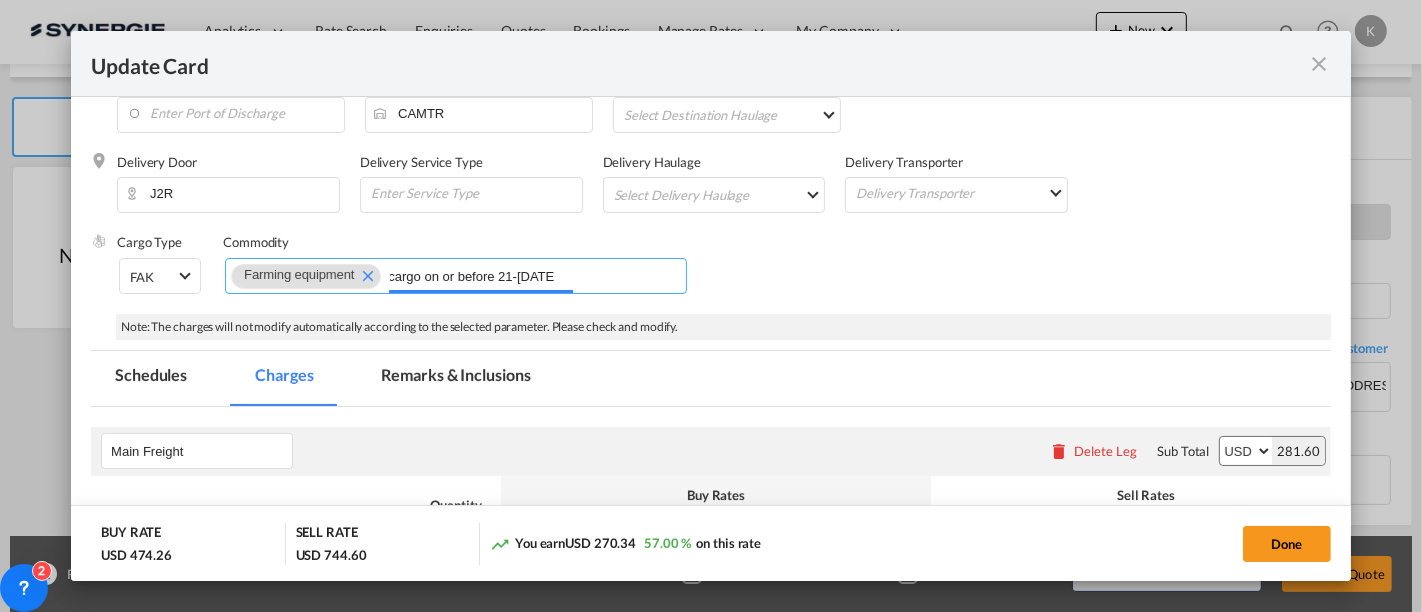 type on "ETD: Every Saturday T/T: Est 25 days via Van Rate valid until delivery of cargo on or before 21-Jul." 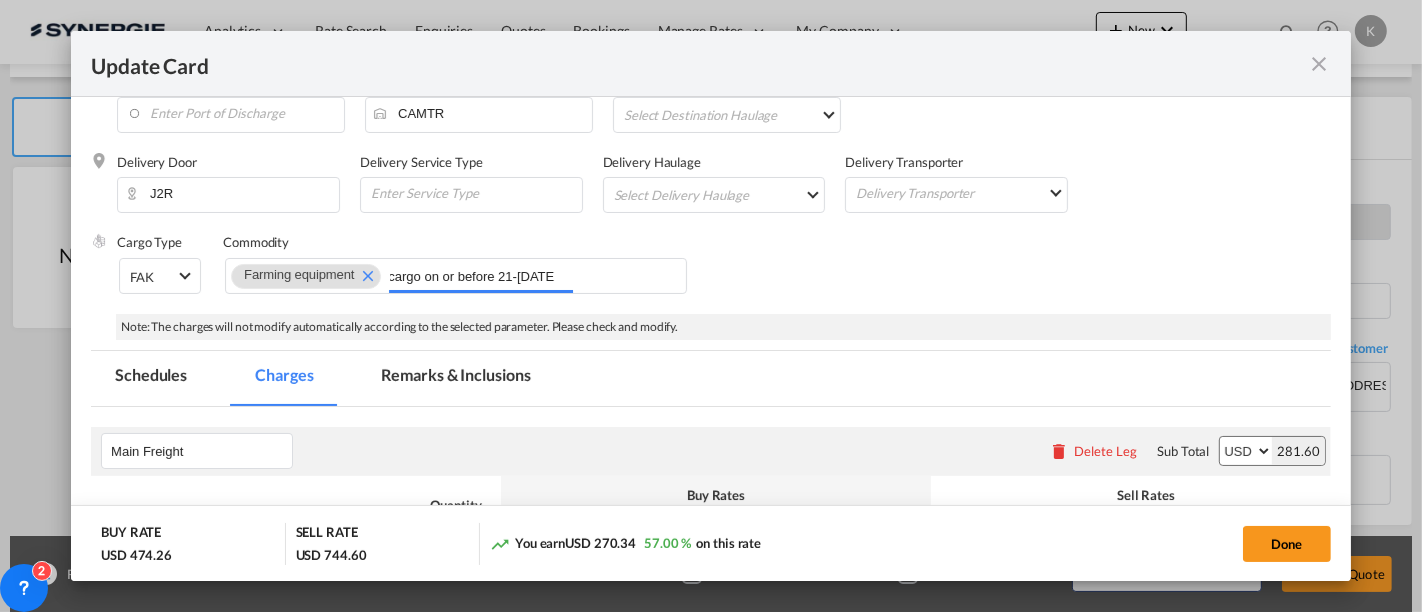 type 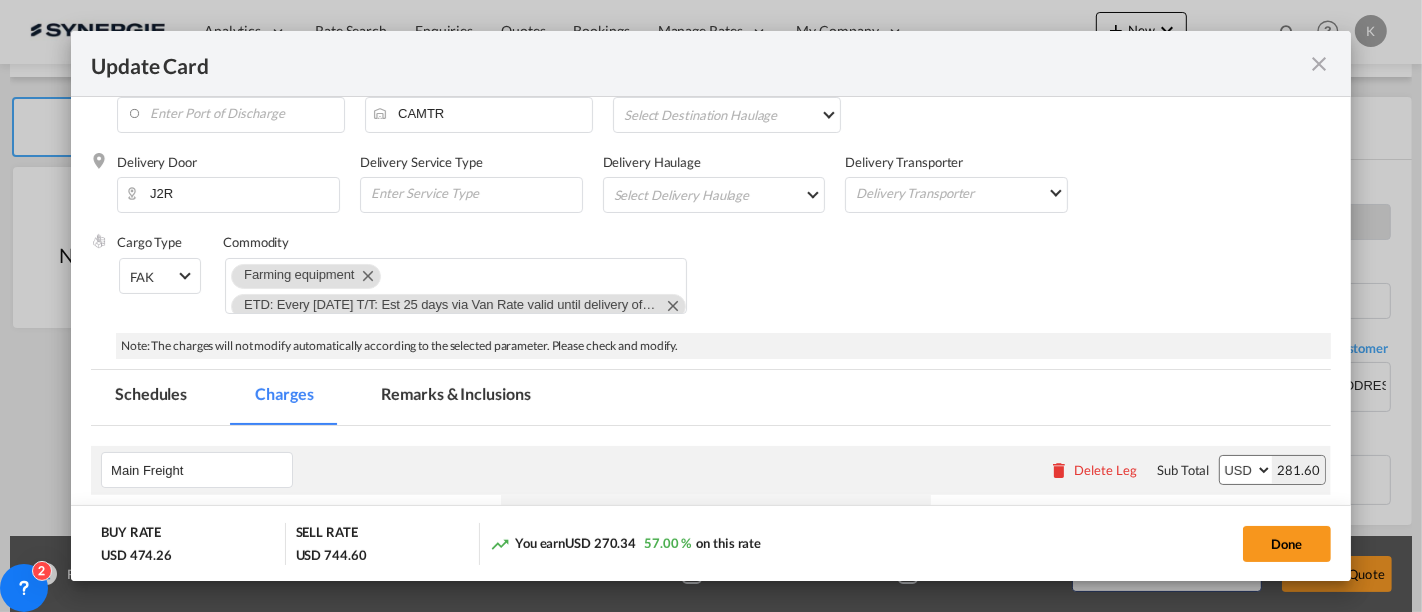 scroll, scrollTop: 0, scrollLeft: 0, axis: both 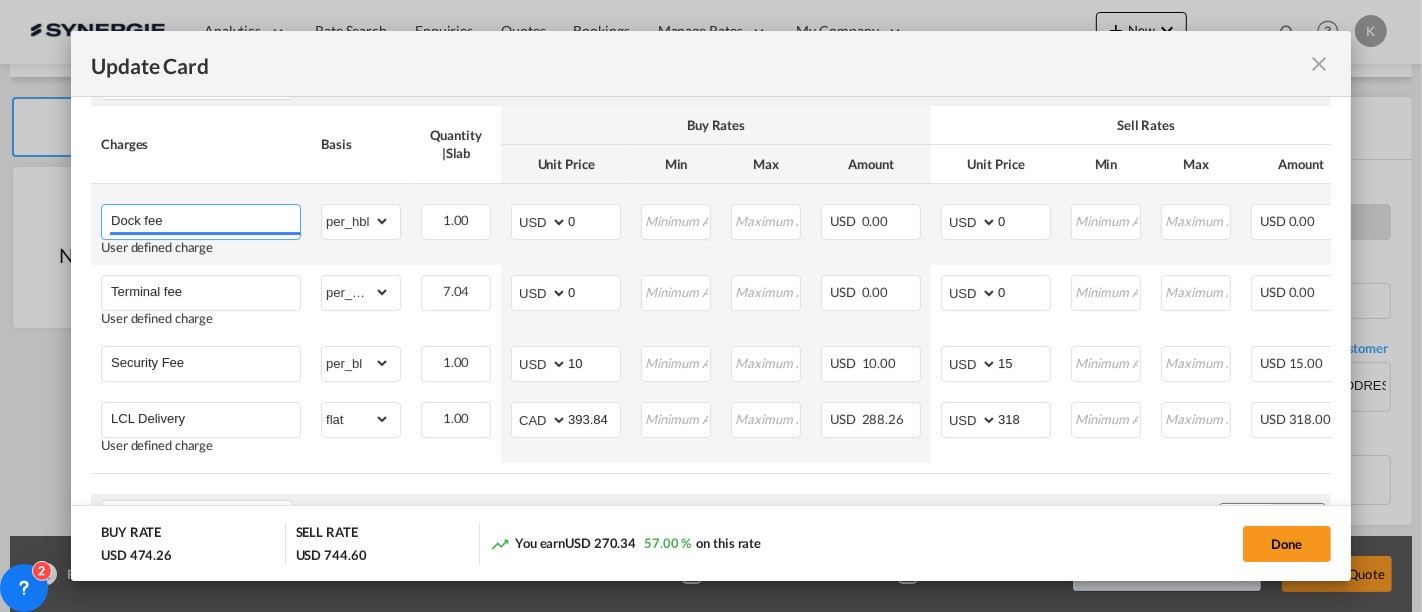 click on "Dock fee" at bounding box center (205, 220) 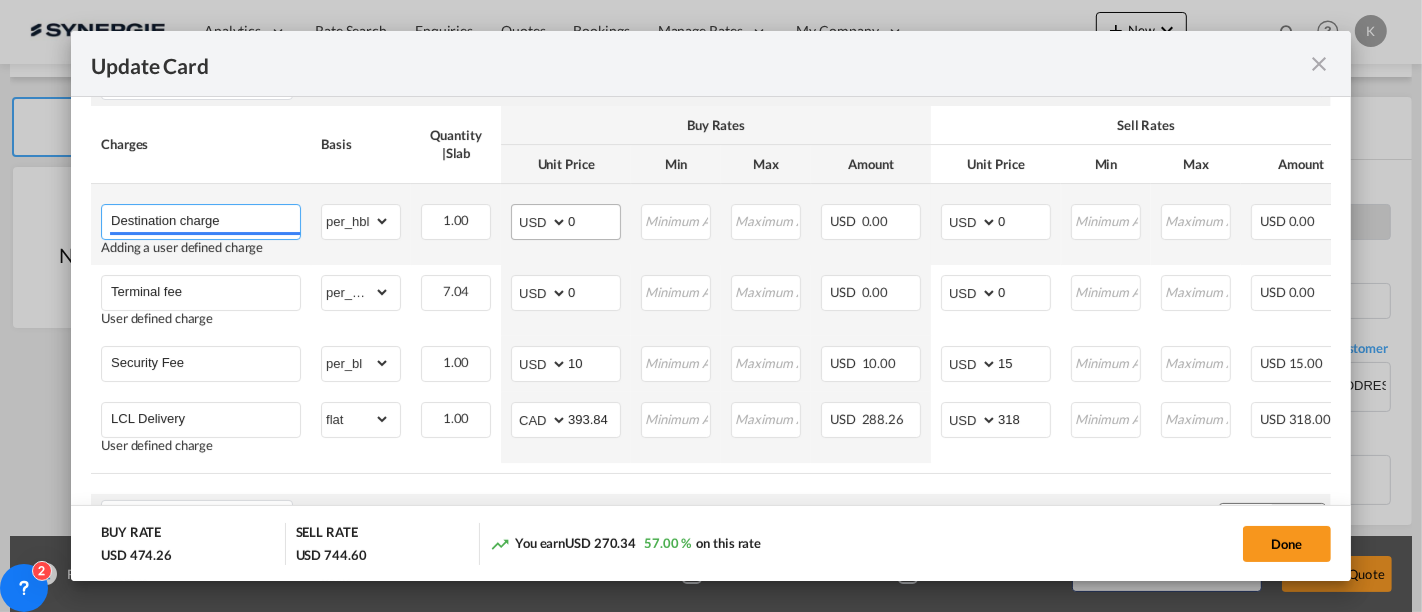 type on "Destination charge" 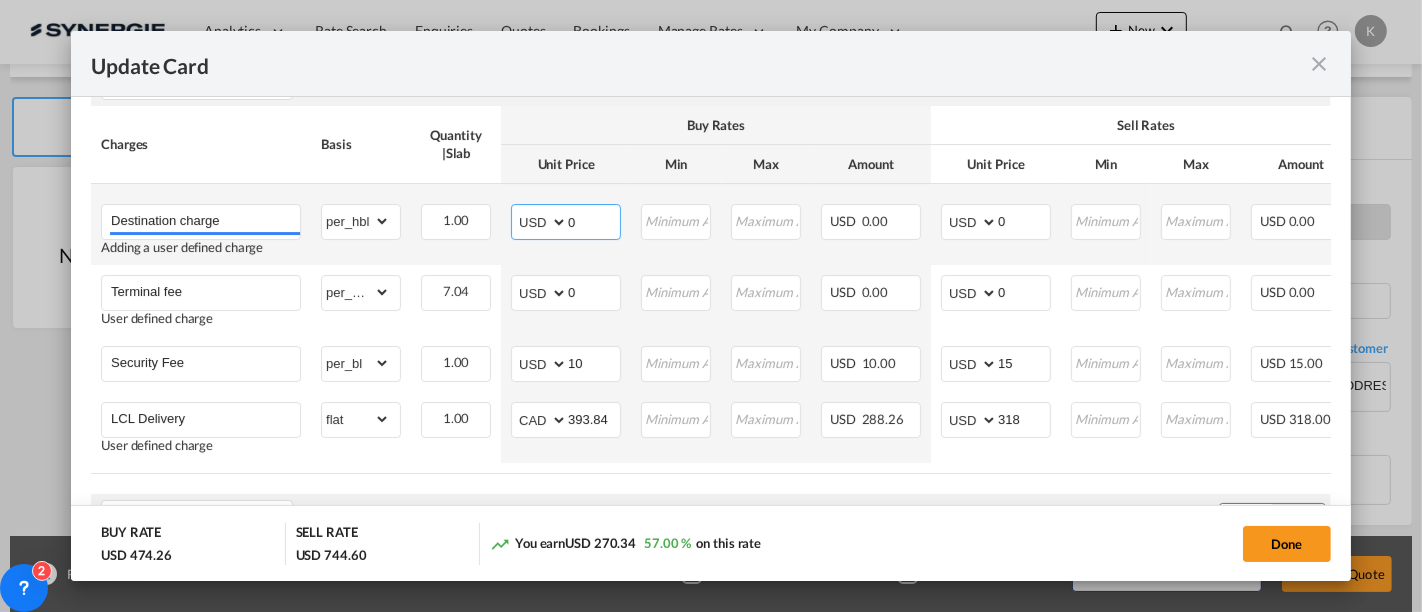 drag, startPoint x: 592, startPoint y: 236, endPoint x: 544, endPoint y: 236, distance: 48 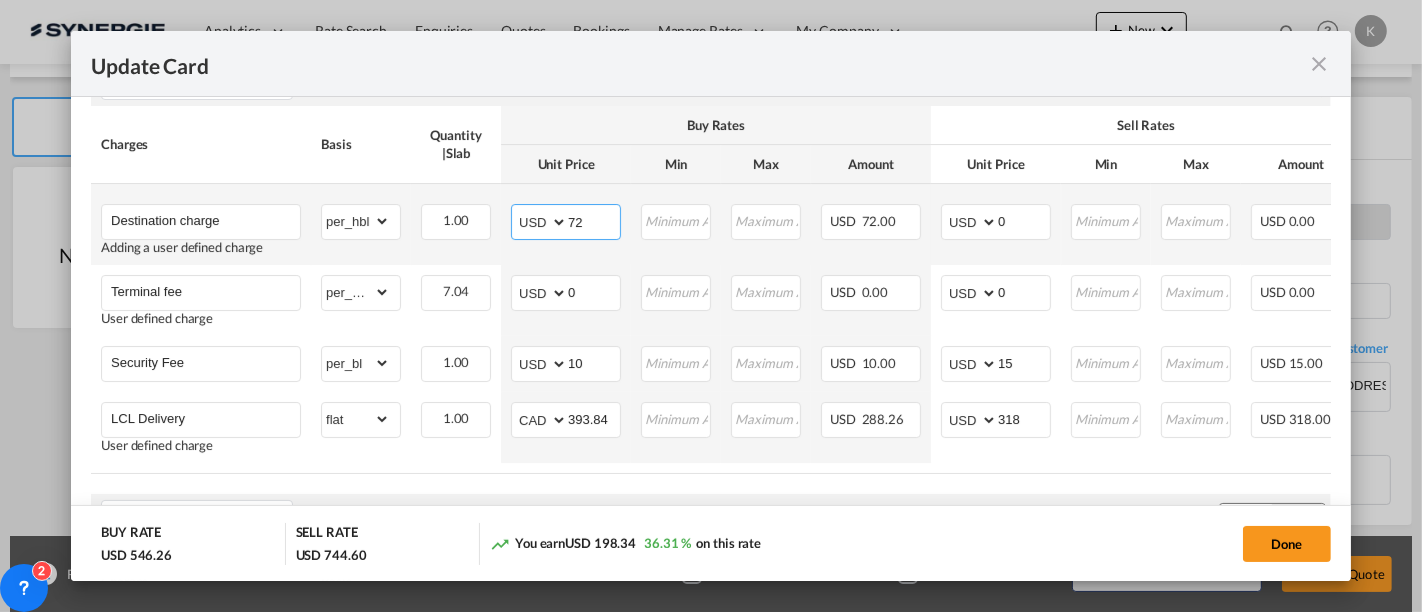 type on "72" 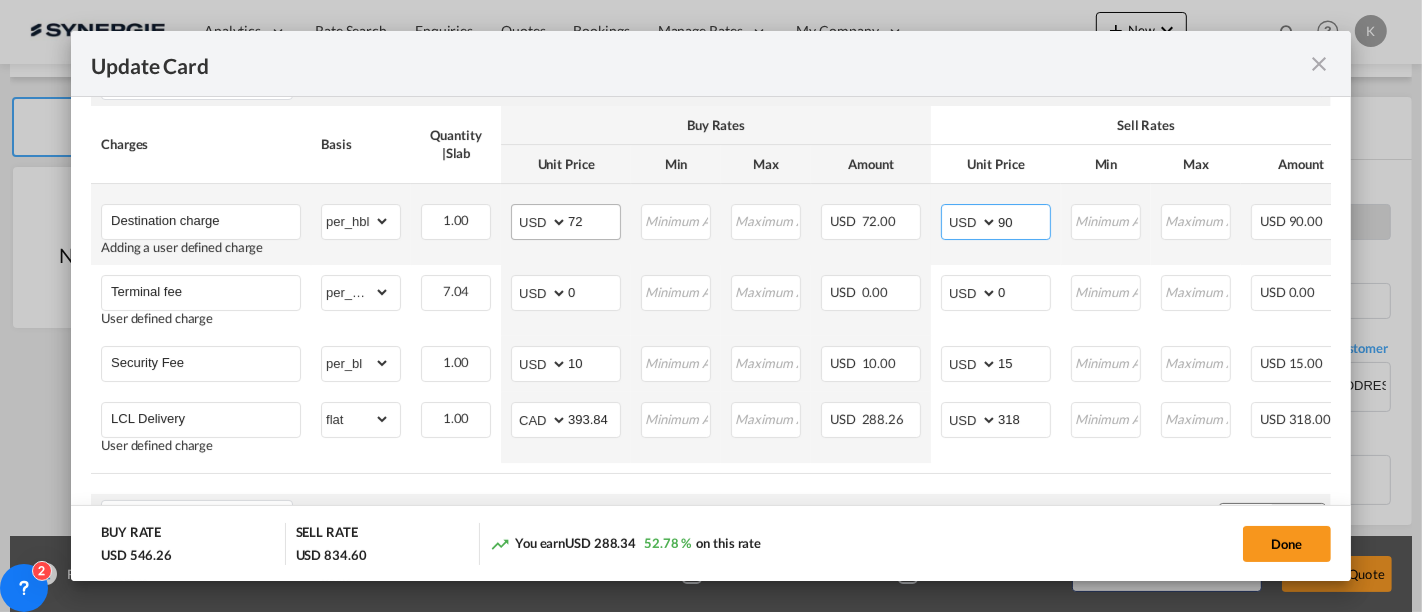 type on "9" 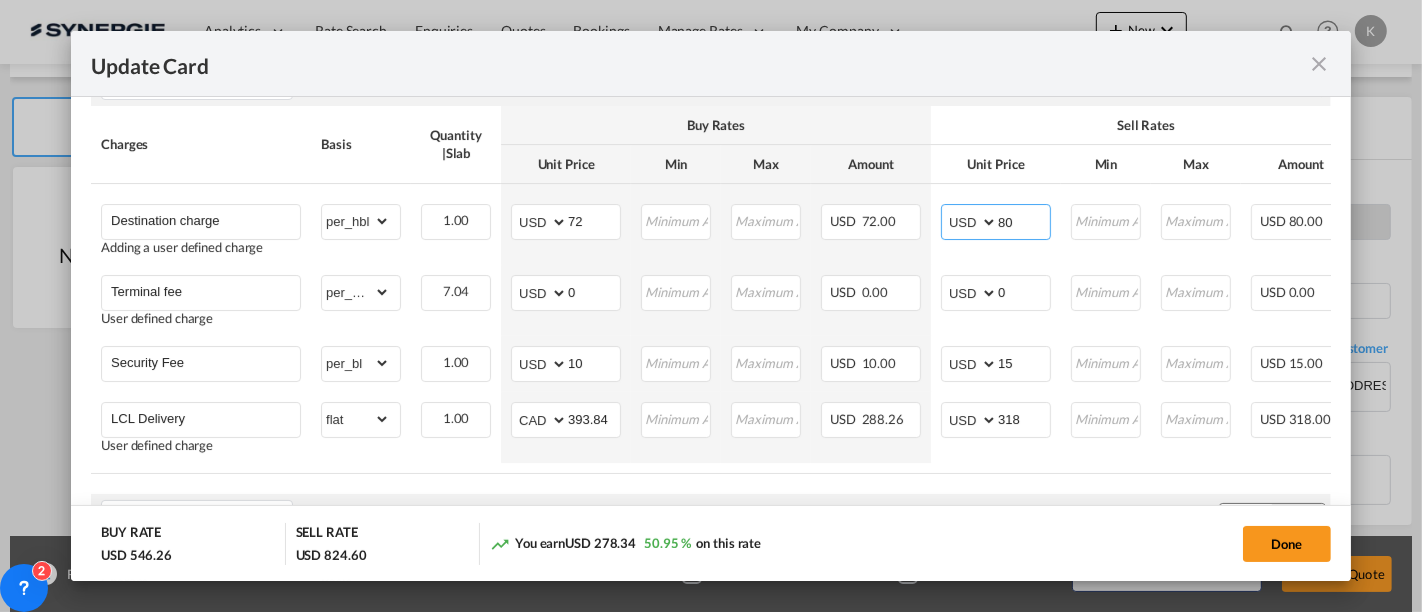 type on "80" 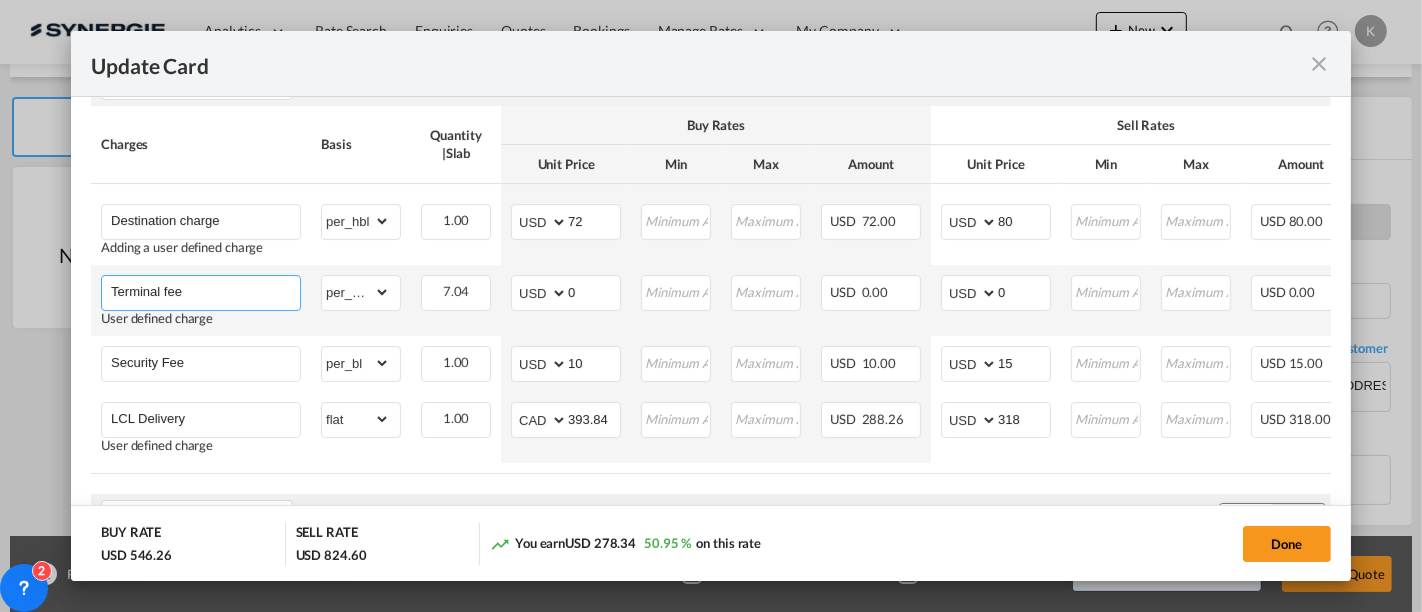 click on "Terminal fee" at bounding box center (205, 291) 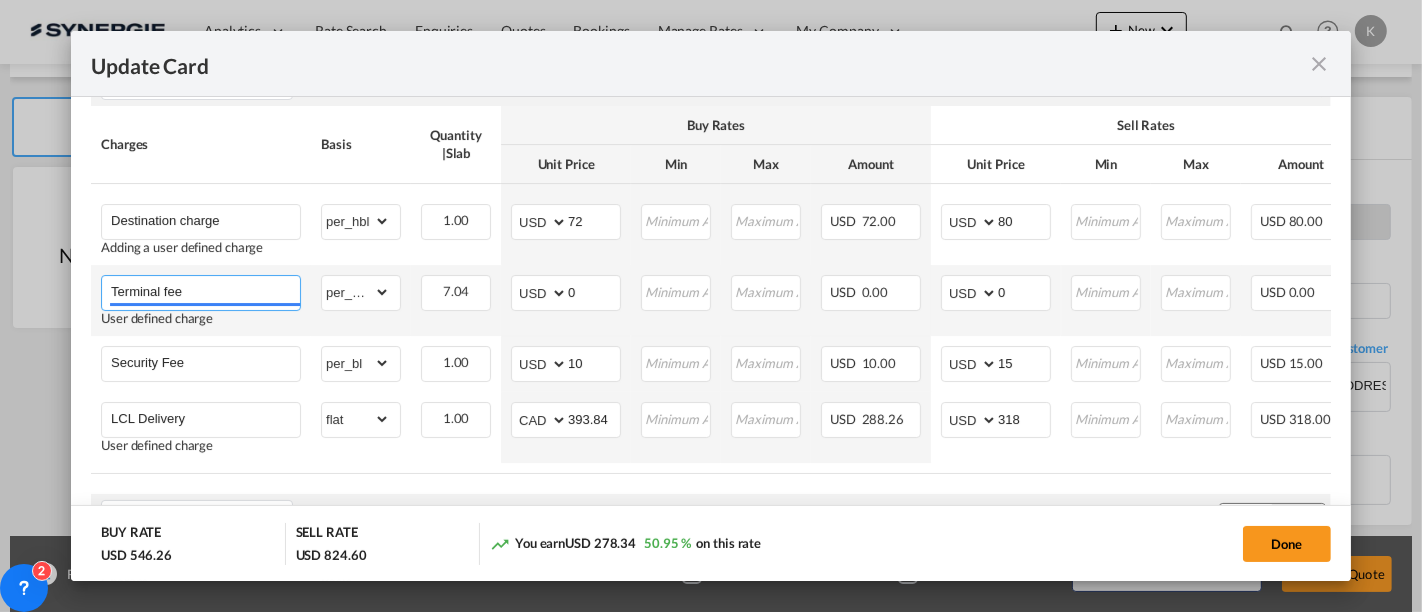 click on "Terminal fee" at bounding box center [205, 291] 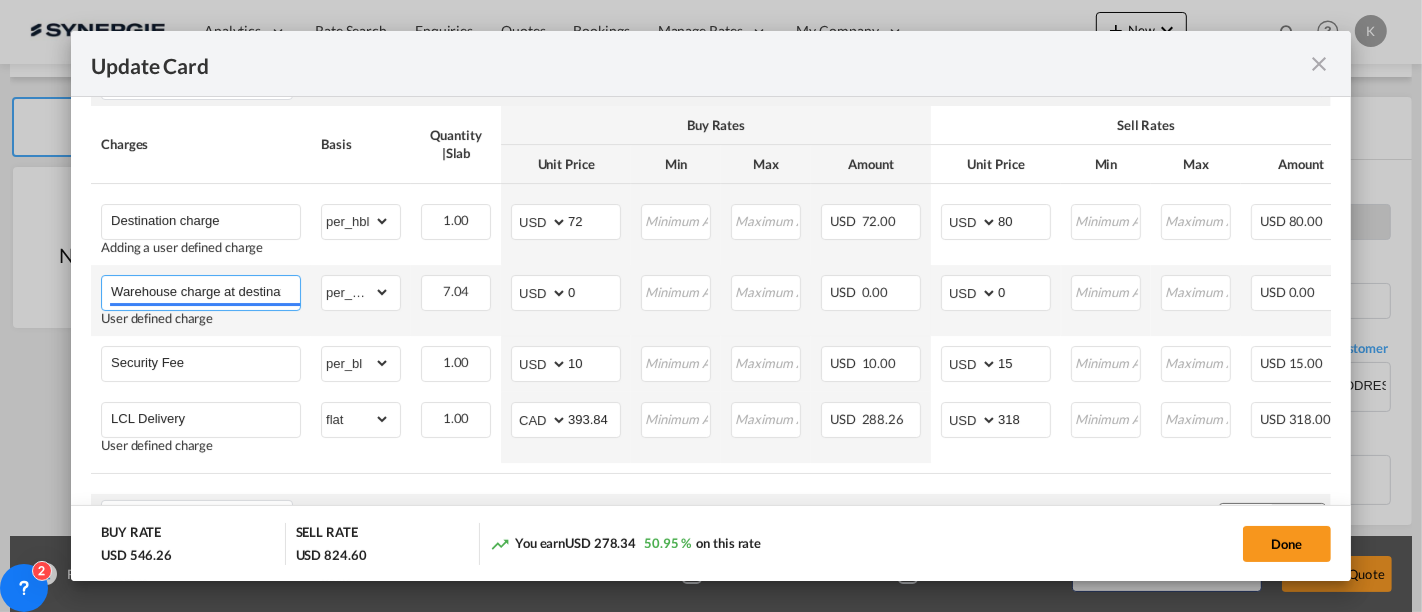 scroll, scrollTop: 0, scrollLeft: 20, axis: horizontal 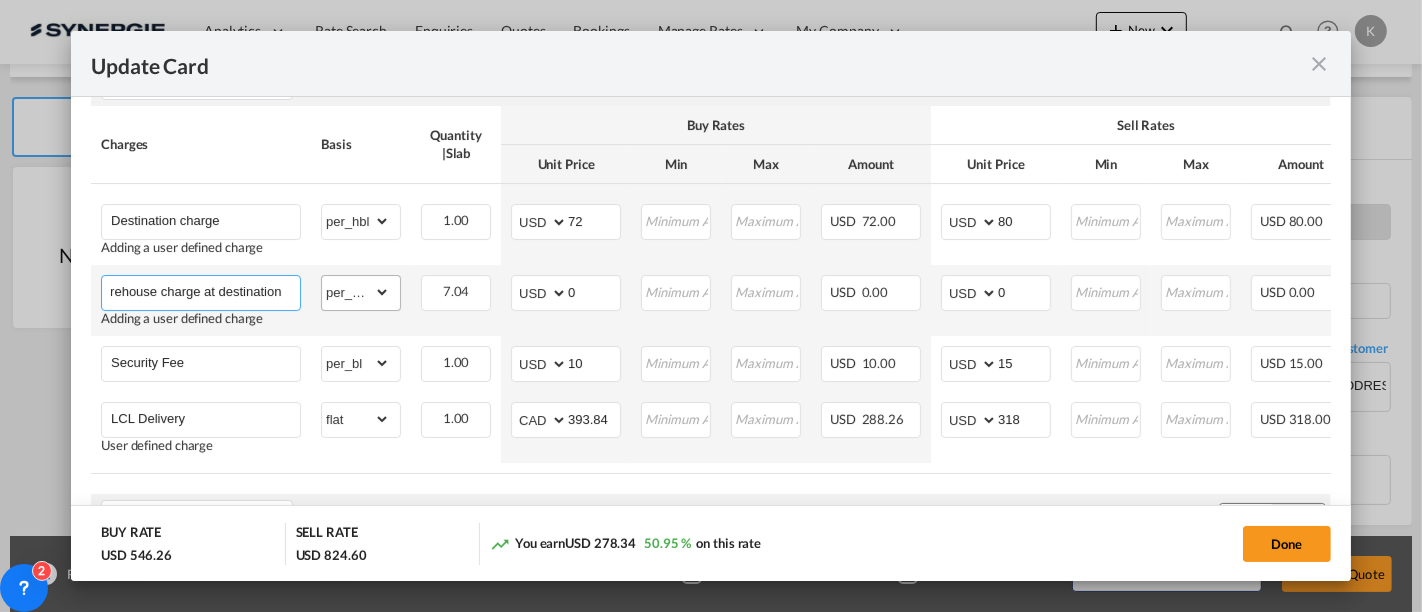 type on "Warehouse charge at destination" 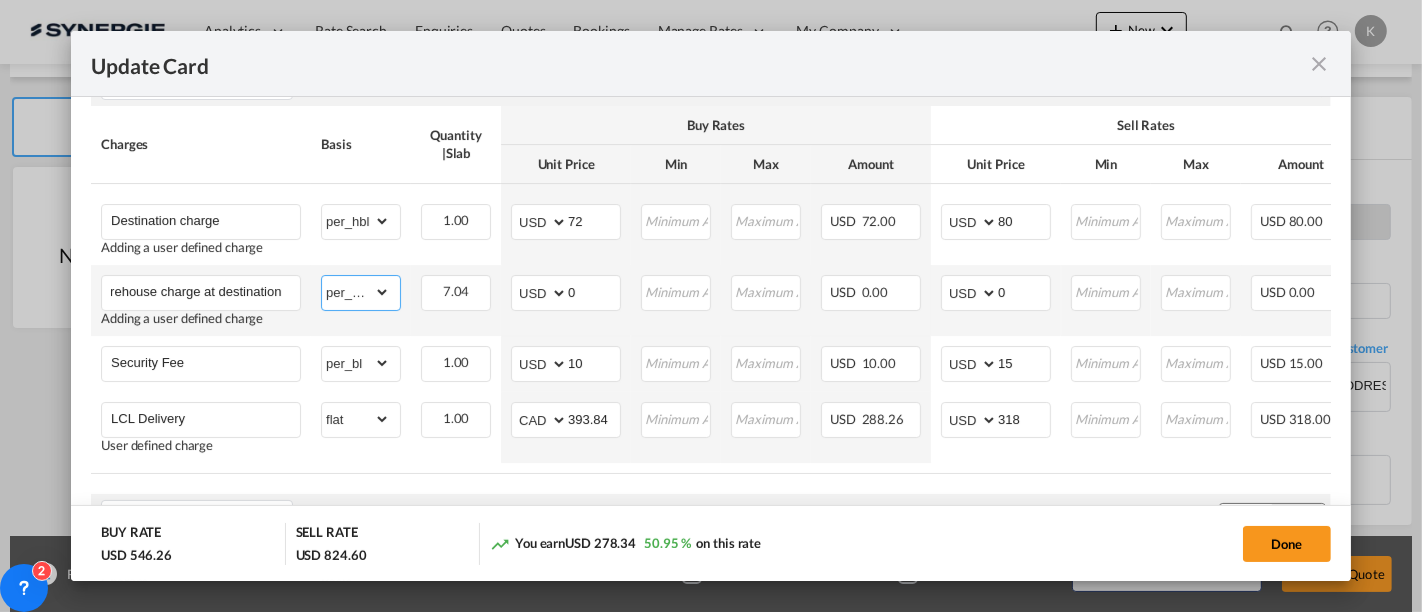 scroll, scrollTop: 0, scrollLeft: 0, axis: both 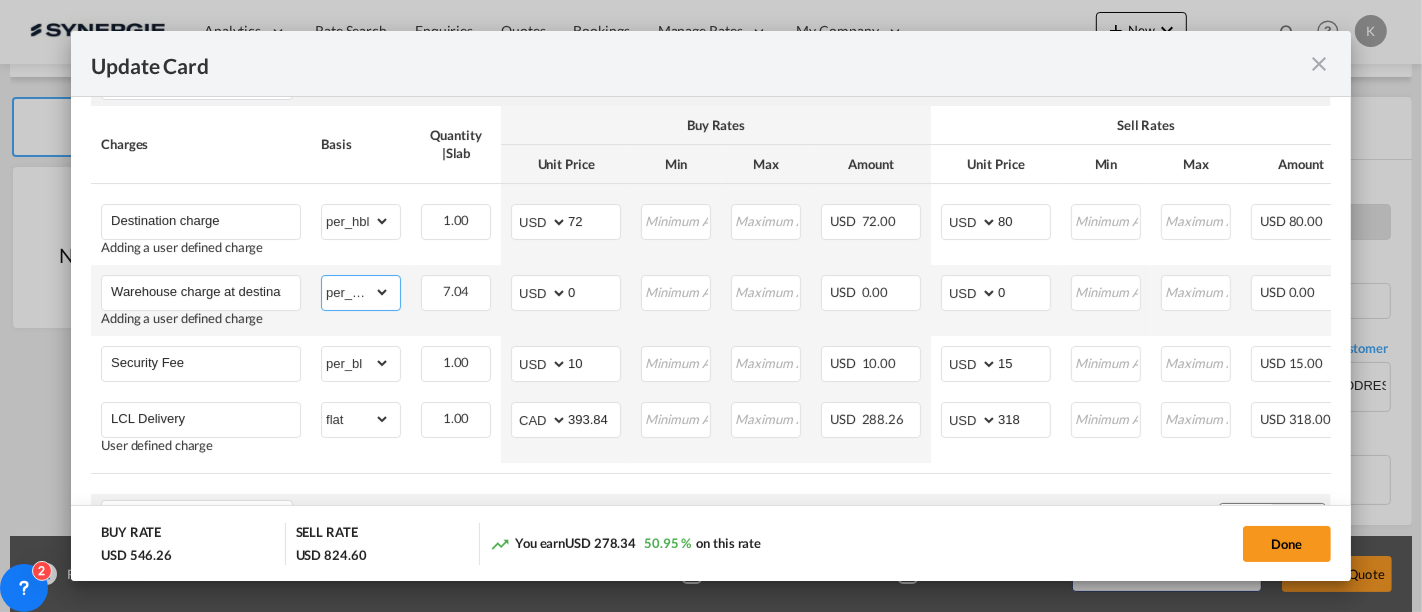 click on "gross_weight
volumetric_weight
per_shipment
per_bl
per_km
per_hawb
per_kg
flat
per_ton
per_cbm
per_hbl
per_w/m
per_awb
per_sbl
per_quintal
per_doc
N/A
per shipping bill
per_lbs
per_pallet
per_carton
per_vehicle
per_shift
per_invoice
per_package
per_cft
per_day
per_revalidation
per_declaration
per_document
per clearance" at bounding box center (356, 292) 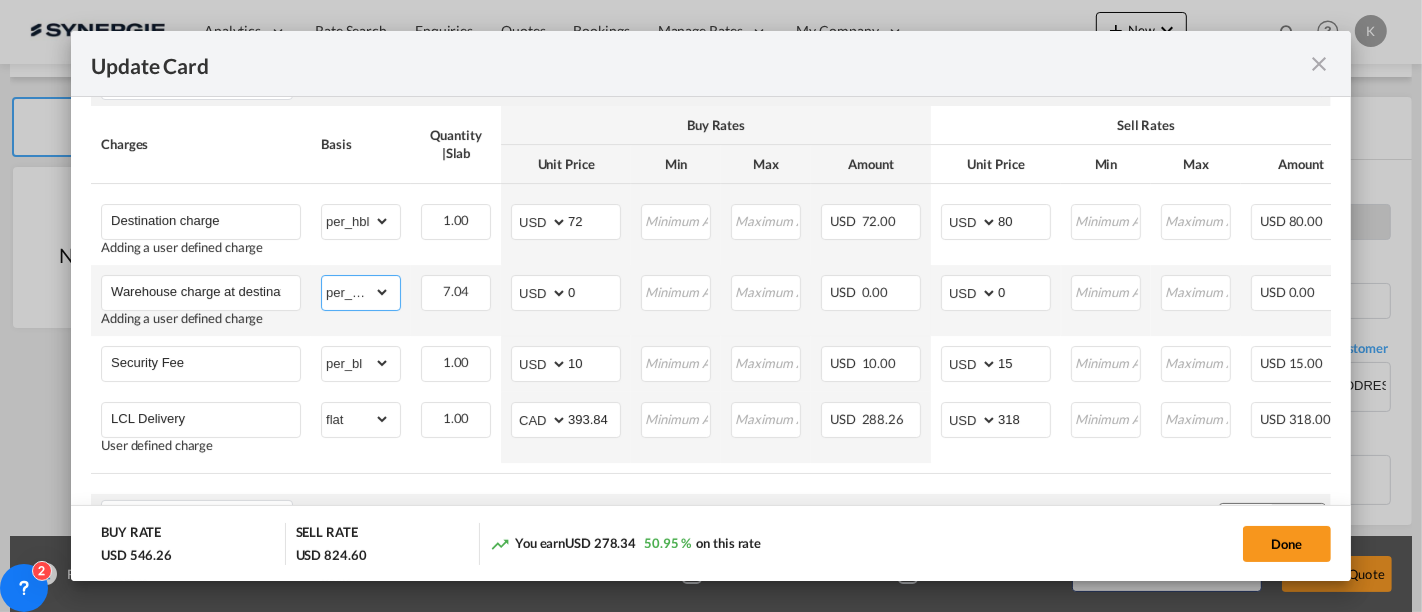select on "per_kg" 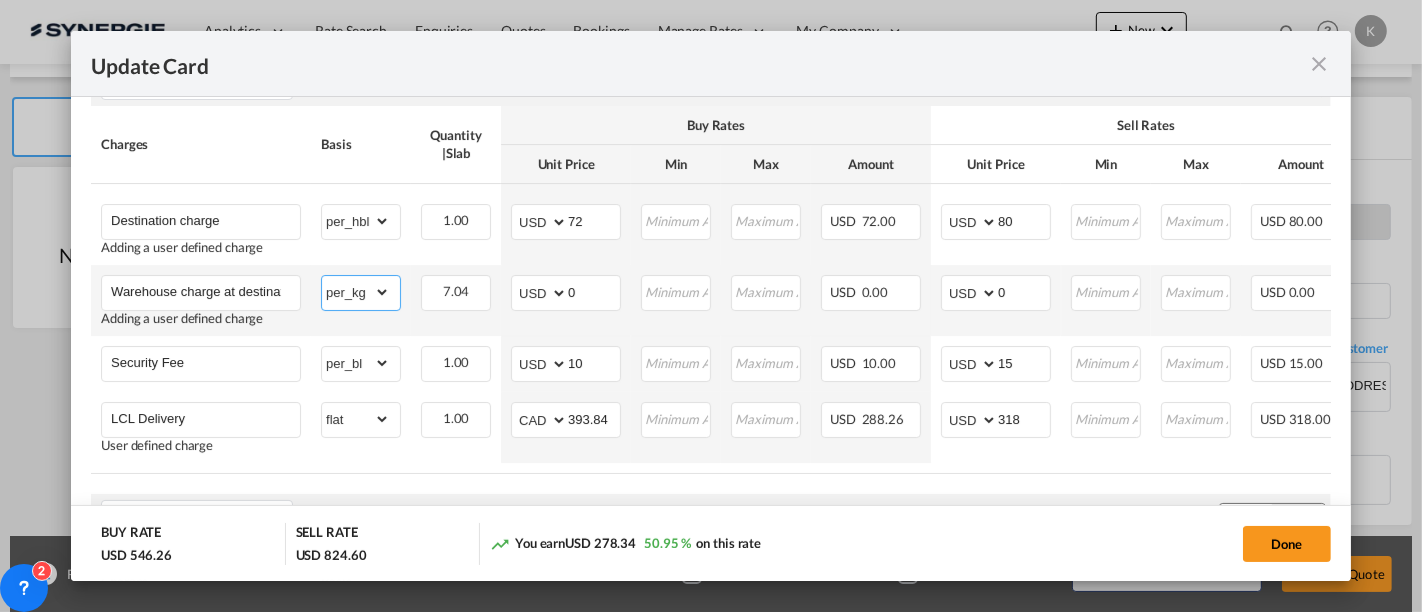 click on "gross_weight
volumetric_weight
per_shipment
per_bl
per_km
per_hawb
per_kg
flat
per_ton
per_cbm
per_hbl
per_w/m
per_awb
per_sbl
per_quintal
per_doc
N/A
per shipping bill
per_lbs
per_pallet
per_carton
per_vehicle
per_shift
per_invoice
per_package
per_cft
per_day
per_revalidation
per_declaration
per_document
per clearance" at bounding box center [356, 292] 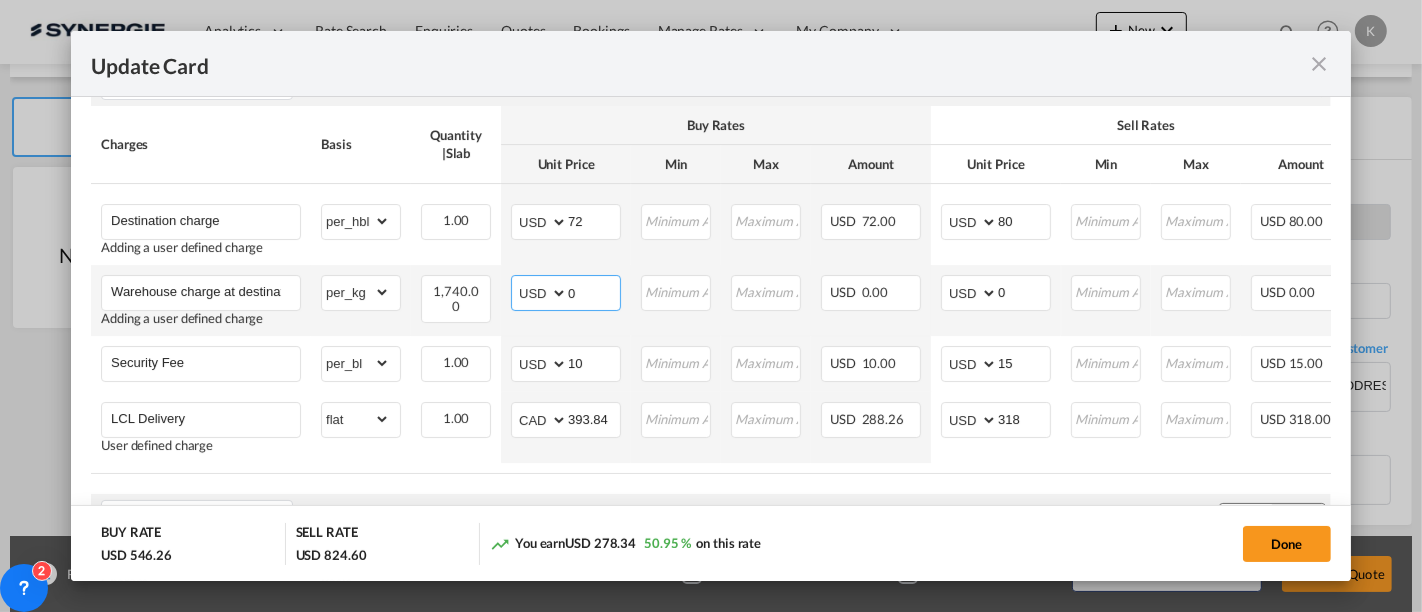 drag, startPoint x: 586, startPoint y: 298, endPoint x: 537, endPoint y: 308, distance: 50.01 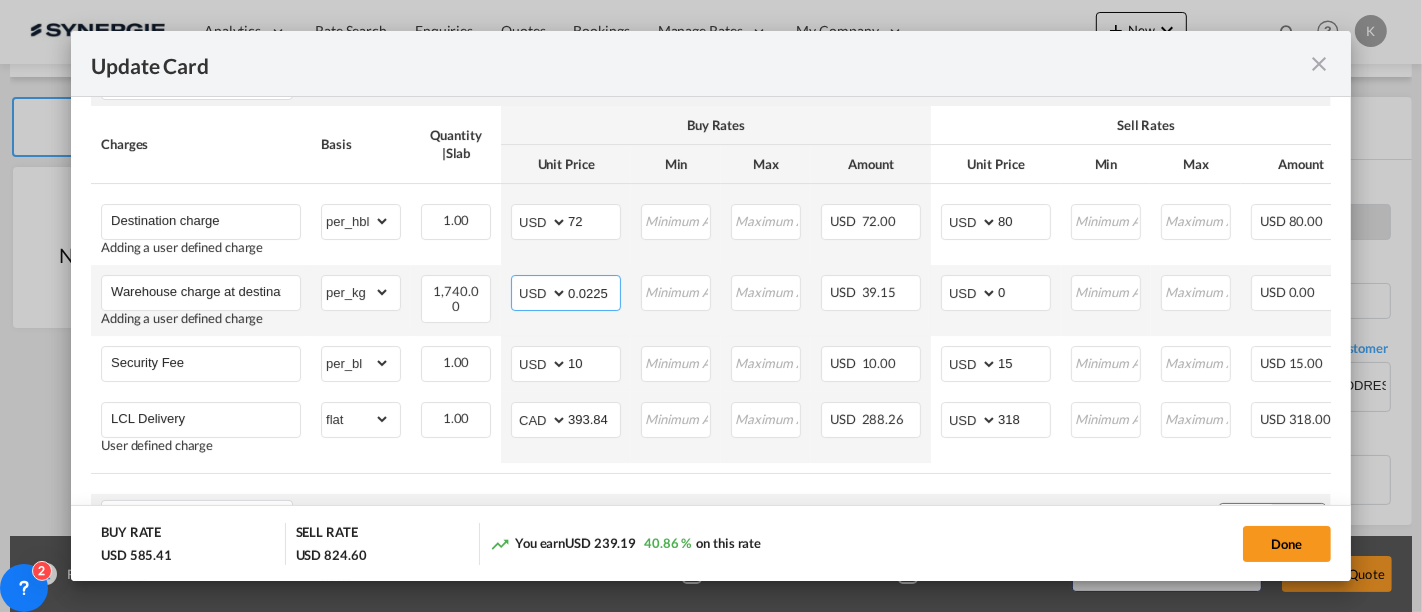 type on "0.0225" 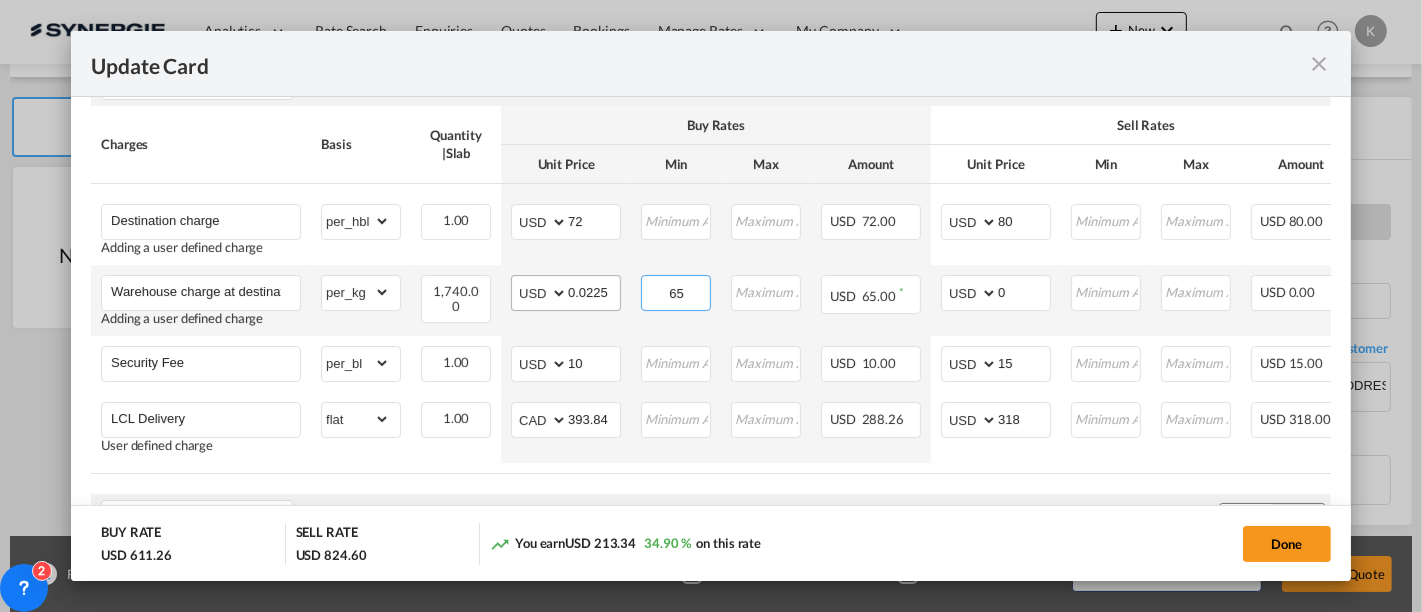 type on "65" 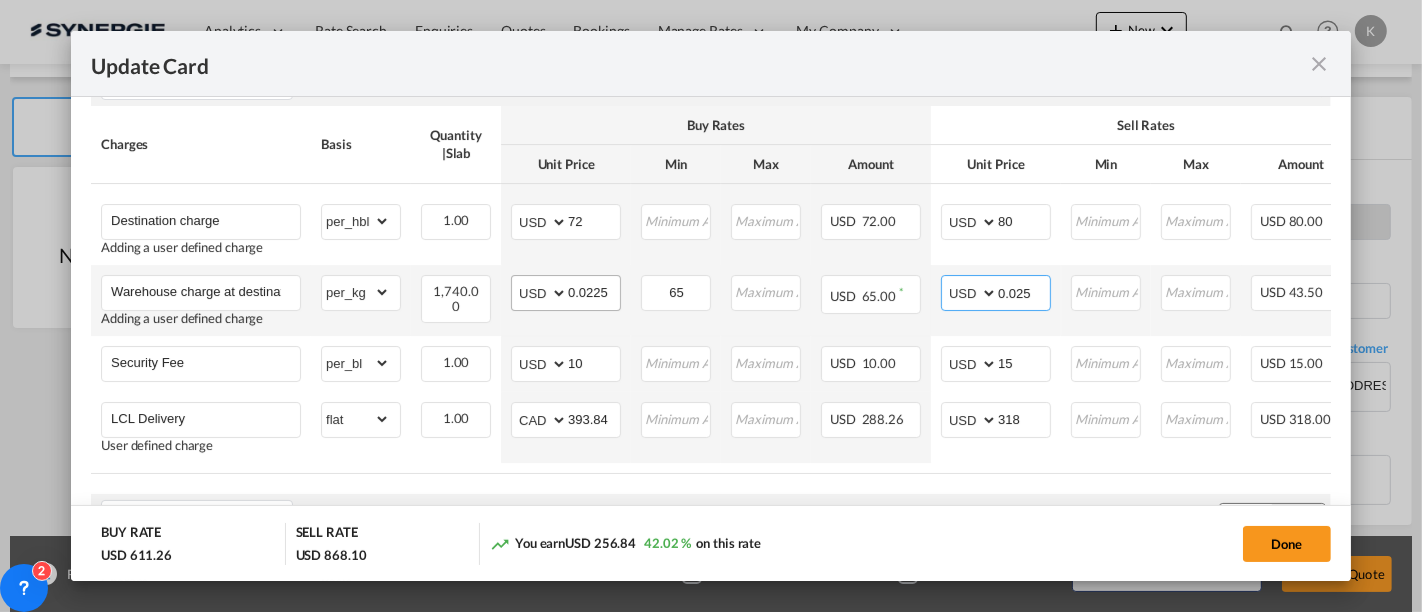 type on "0.025" 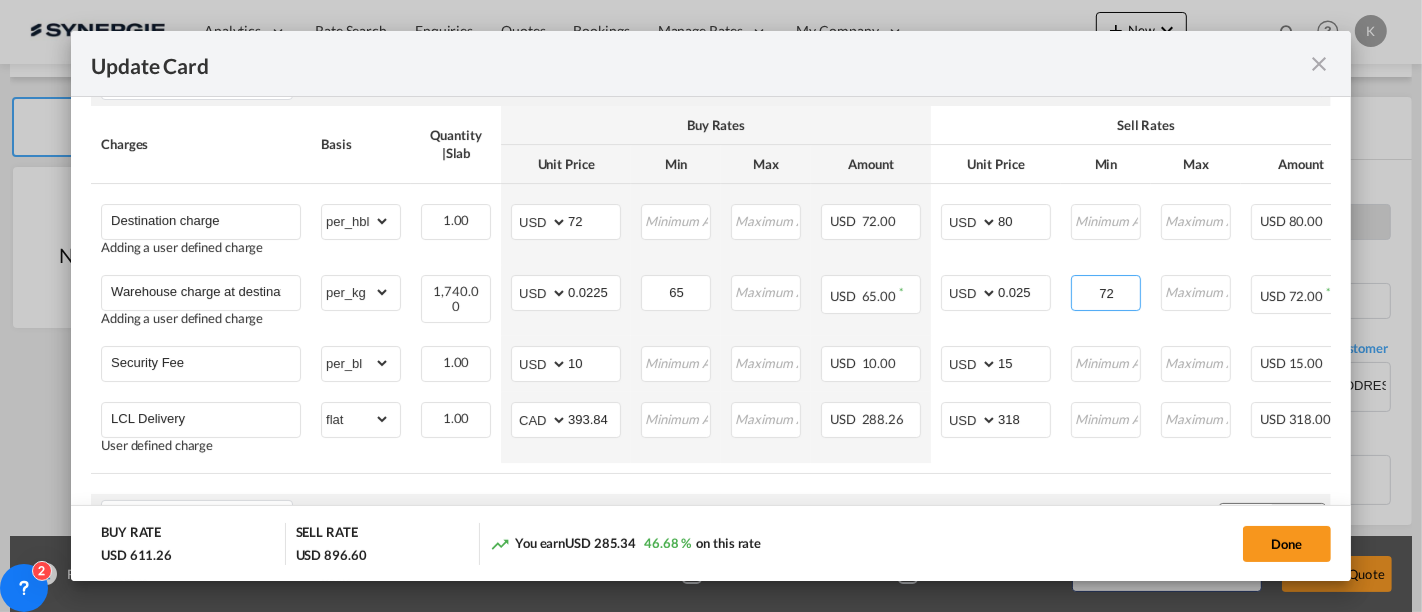 type on "72" 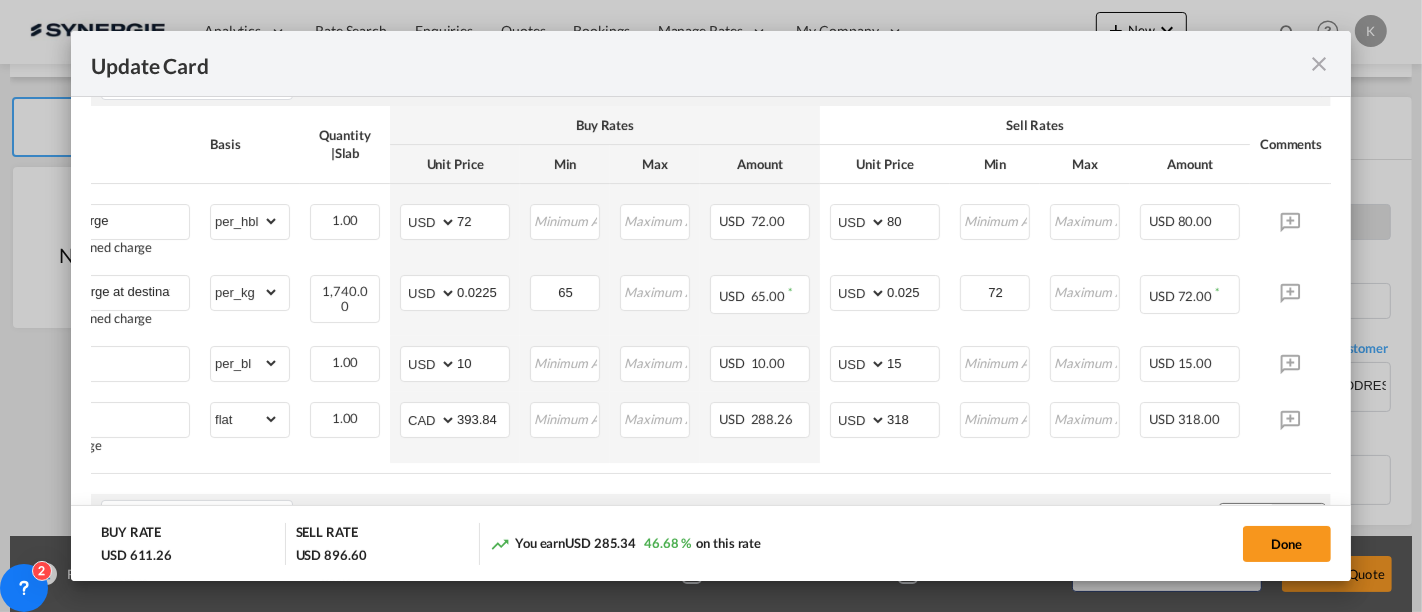 scroll, scrollTop: 0, scrollLeft: 154, axis: horizontal 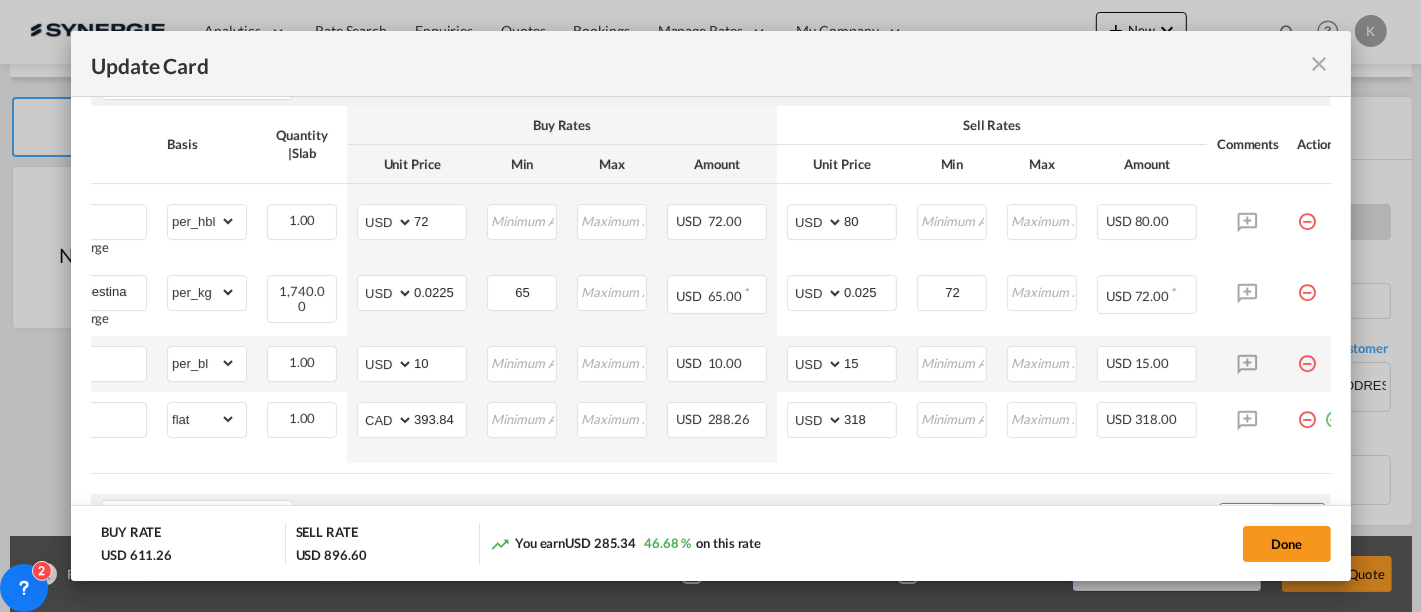 click at bounding box center [1307, 356] 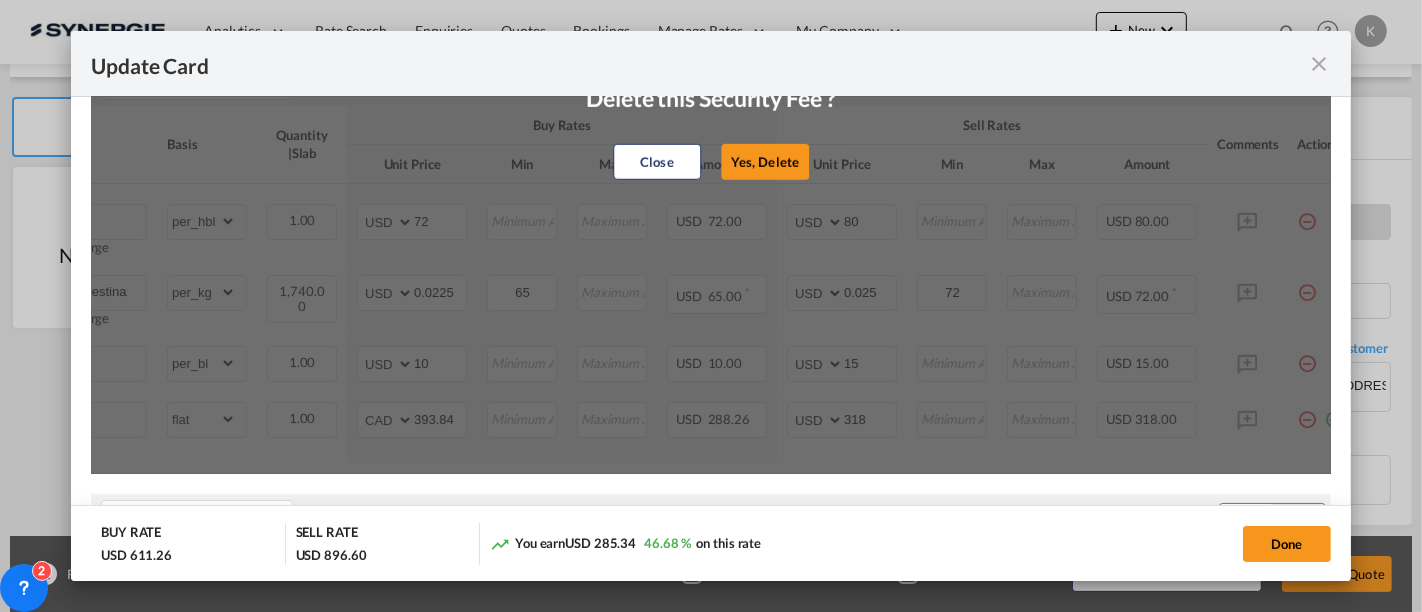 click on "Close Yes, Delete" at bounding box center (710, 162) 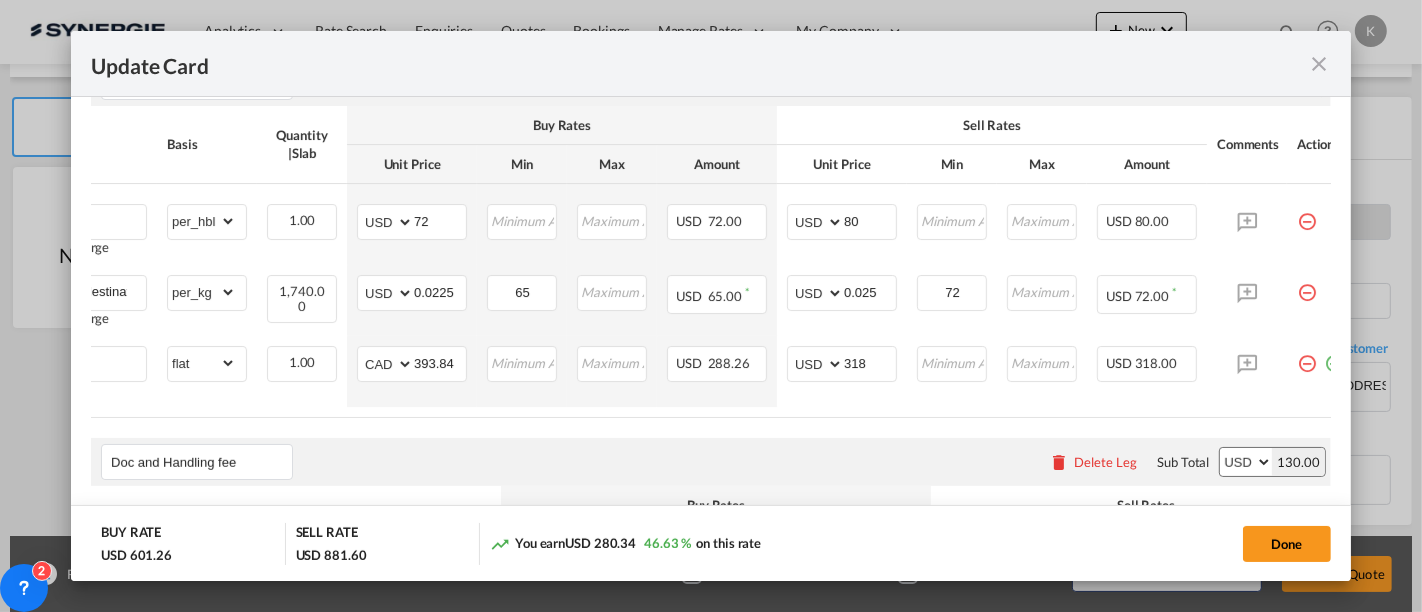 scroll, scrollTop: 0, scrollLeft: 0, axis: both 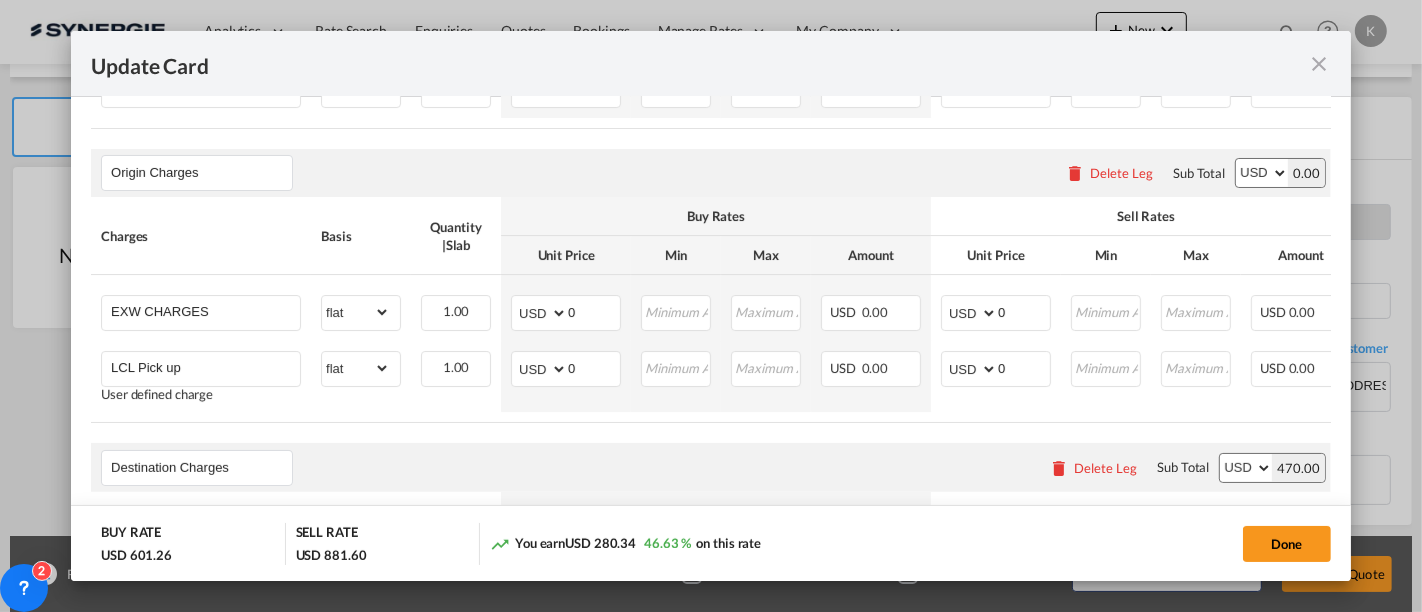 click on "Delete Leg" at bounding box center [1121, 173] 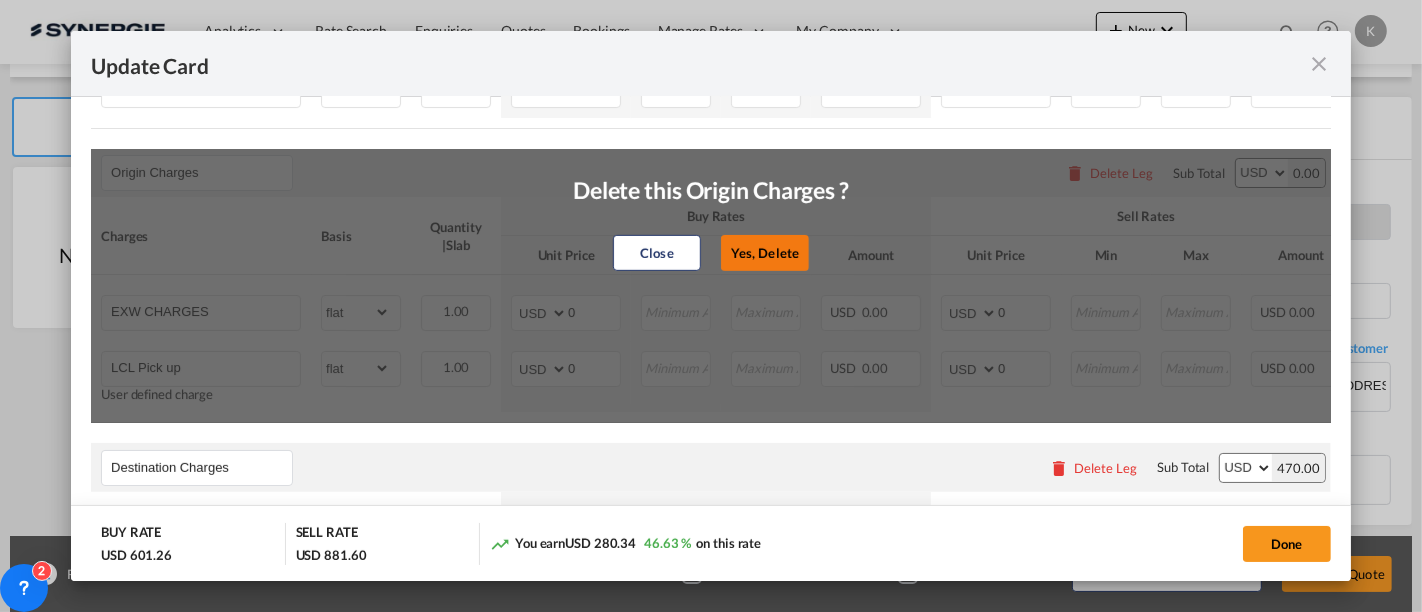 click on "Yes, Delete" at bounding box center [765, 253] 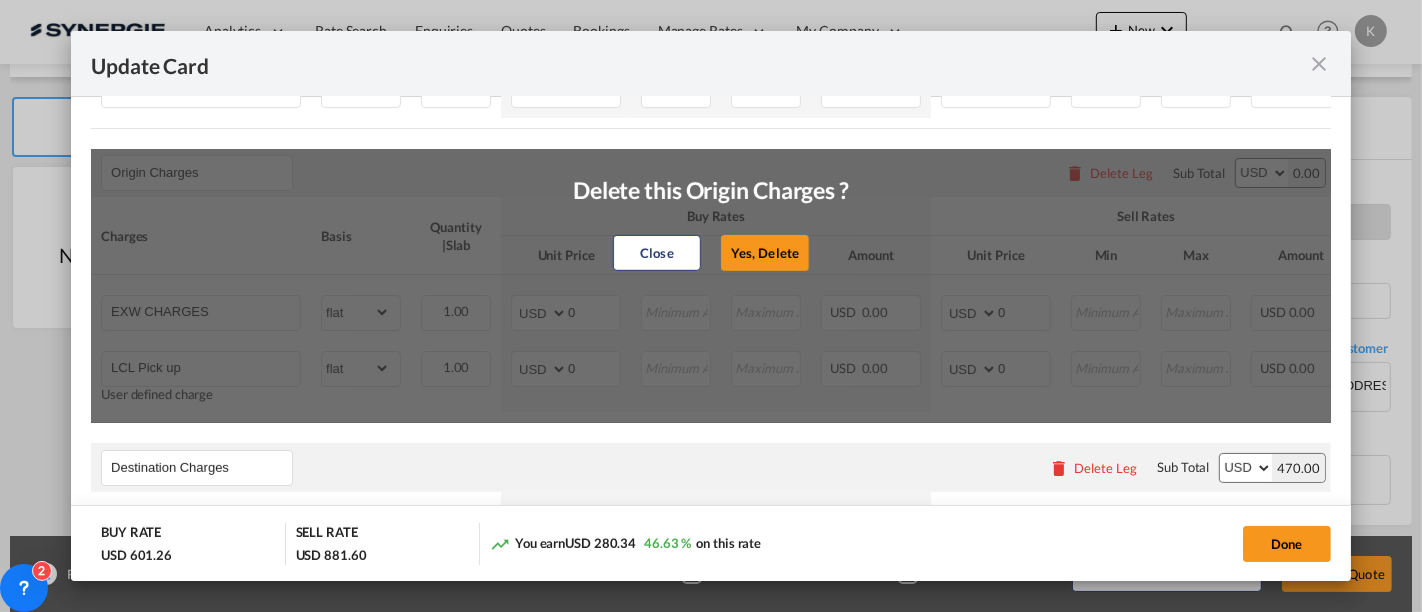 type on "Destination Charges" 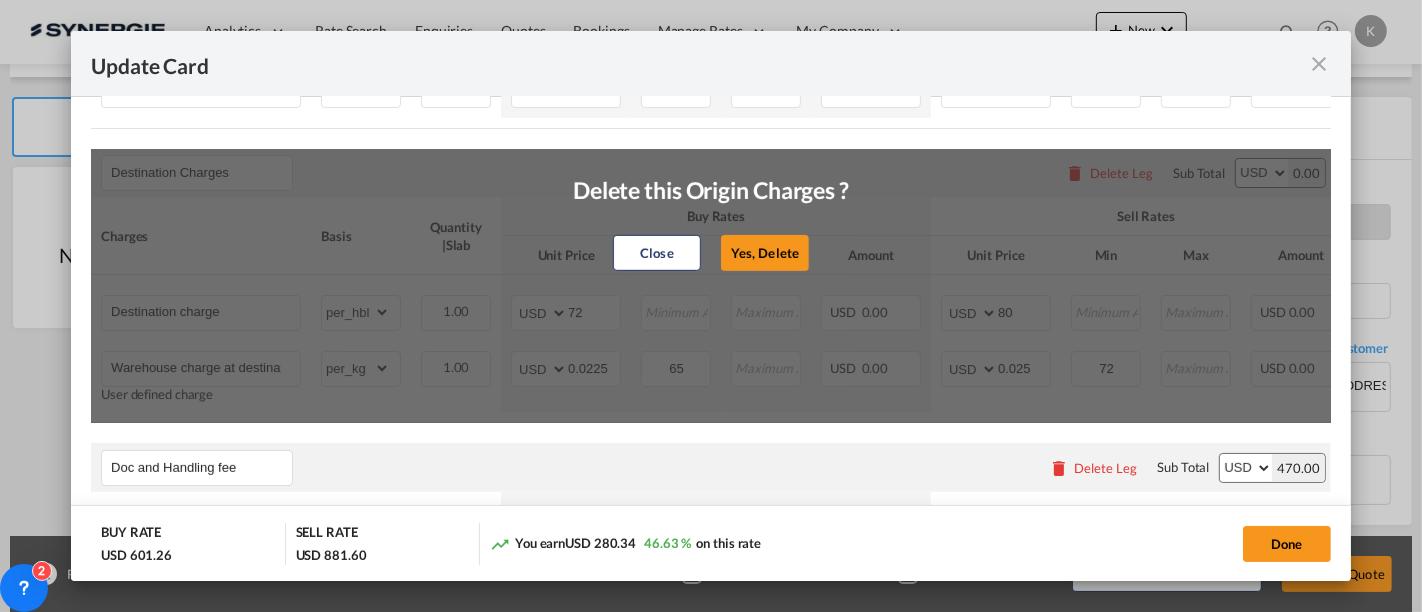 select on "string:USD" 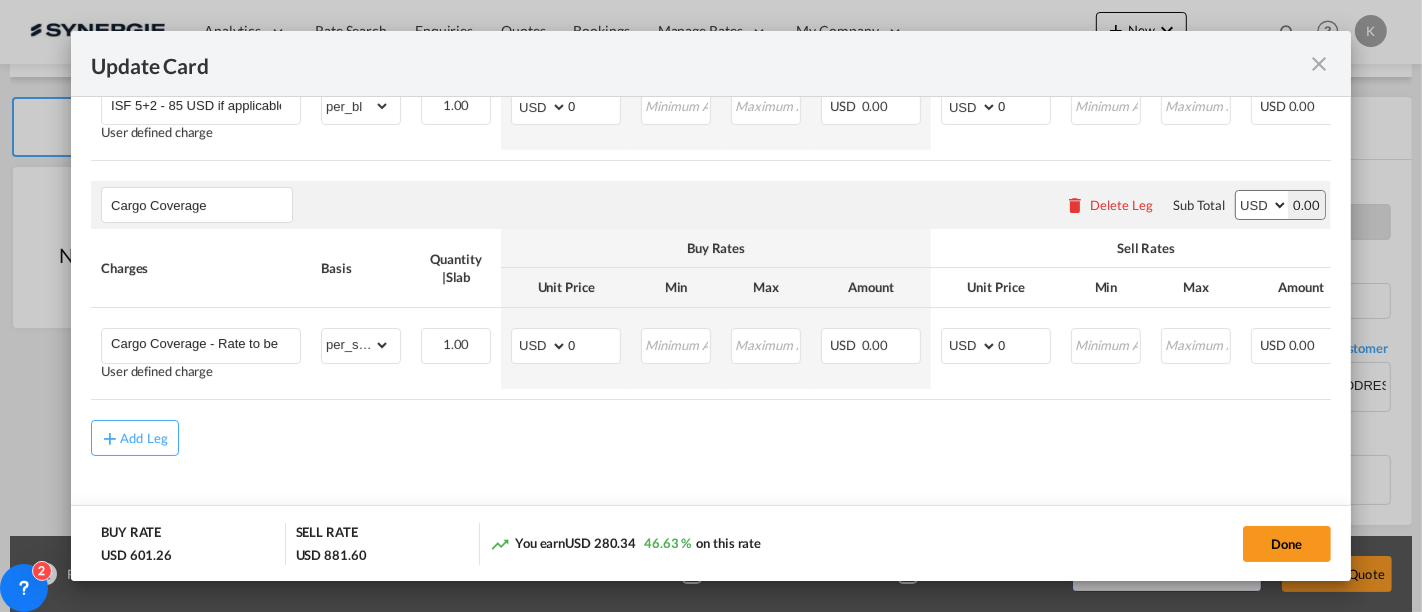 scroll, scrollTop: 1554, scrollLeft: 0, axis: vertical 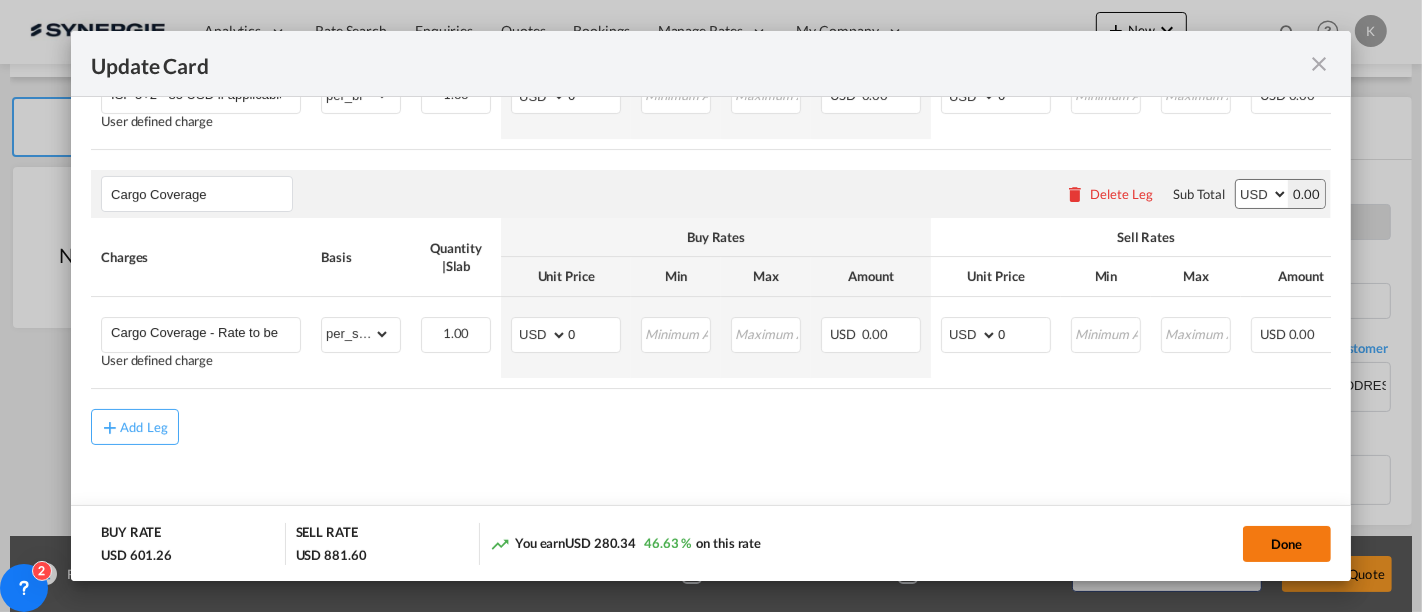 click on "Done" 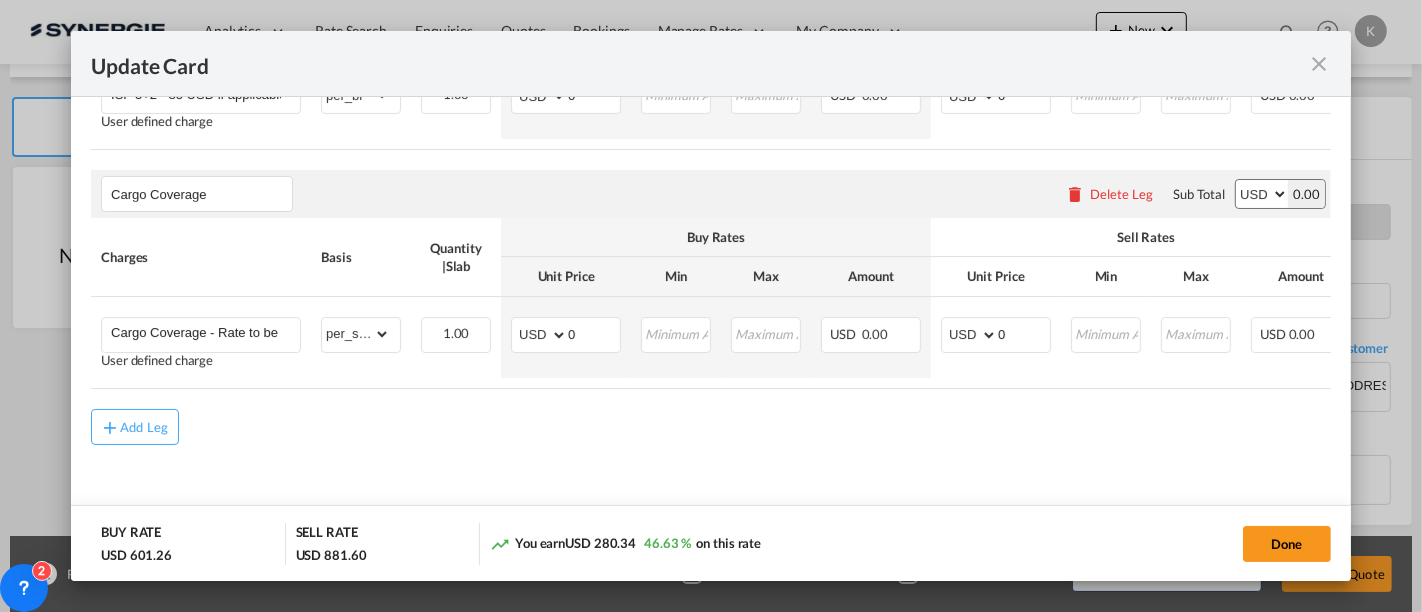 type on "13 Aug 2025" 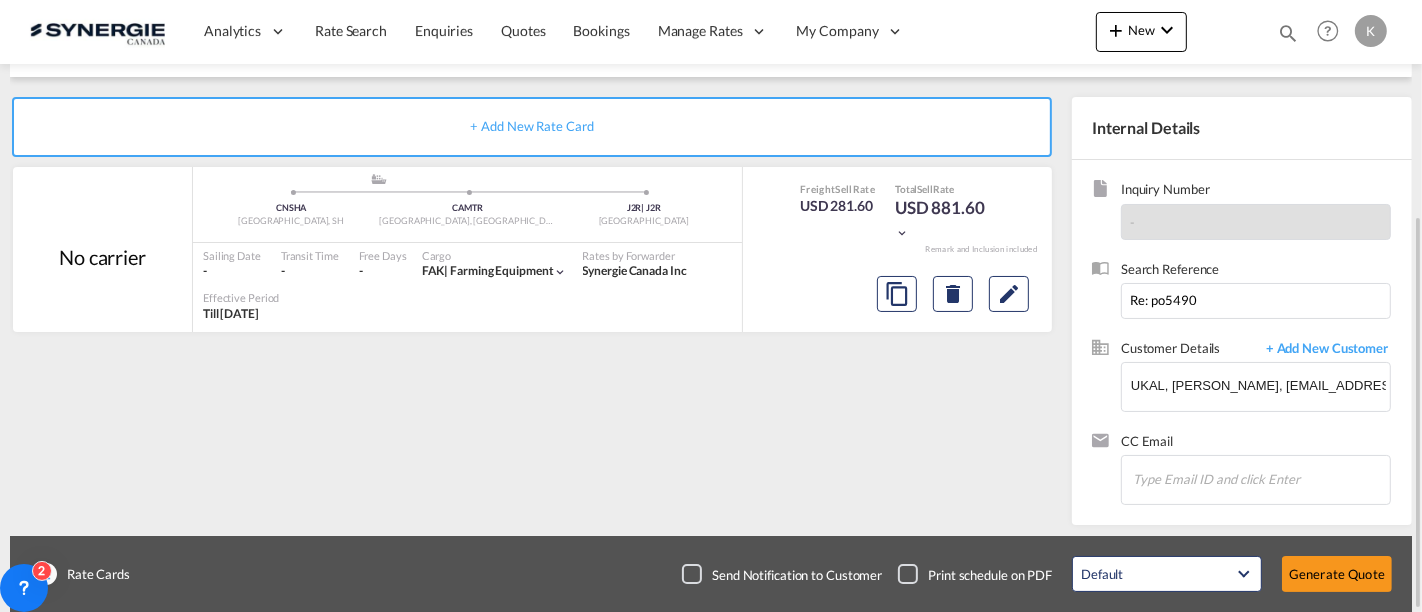 click at bounding box center [692, 574] 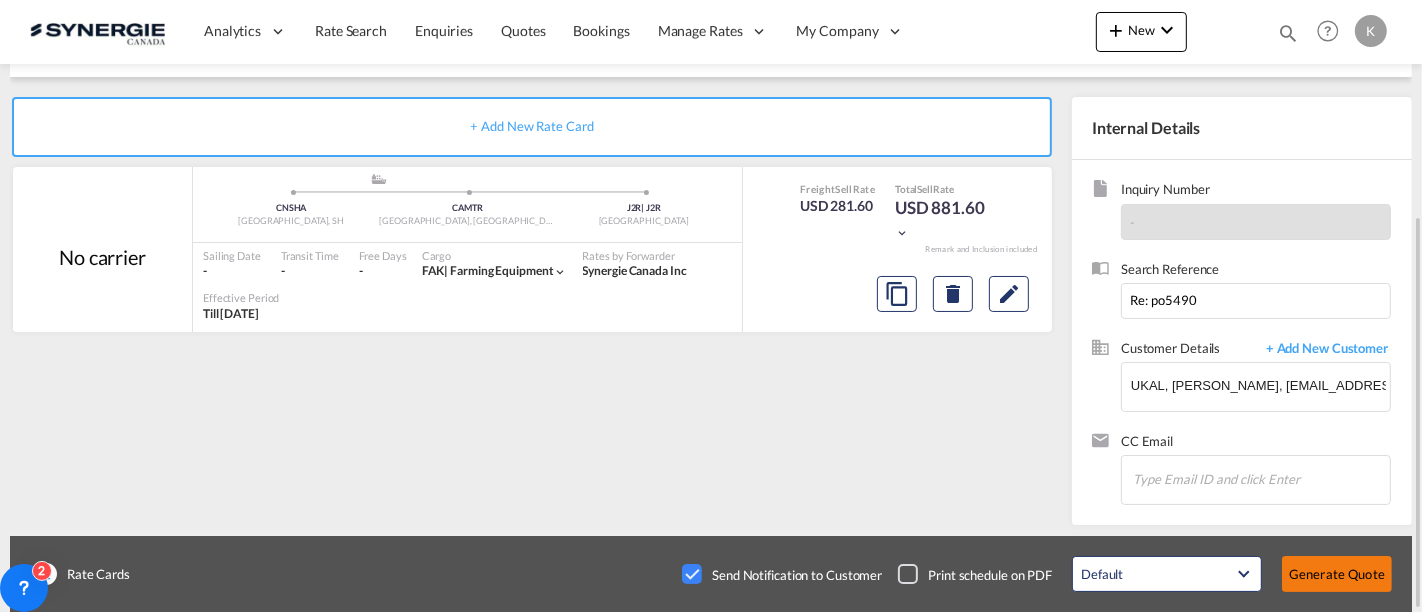 click on "Generate Quote" at bounding box center (1337, 574) 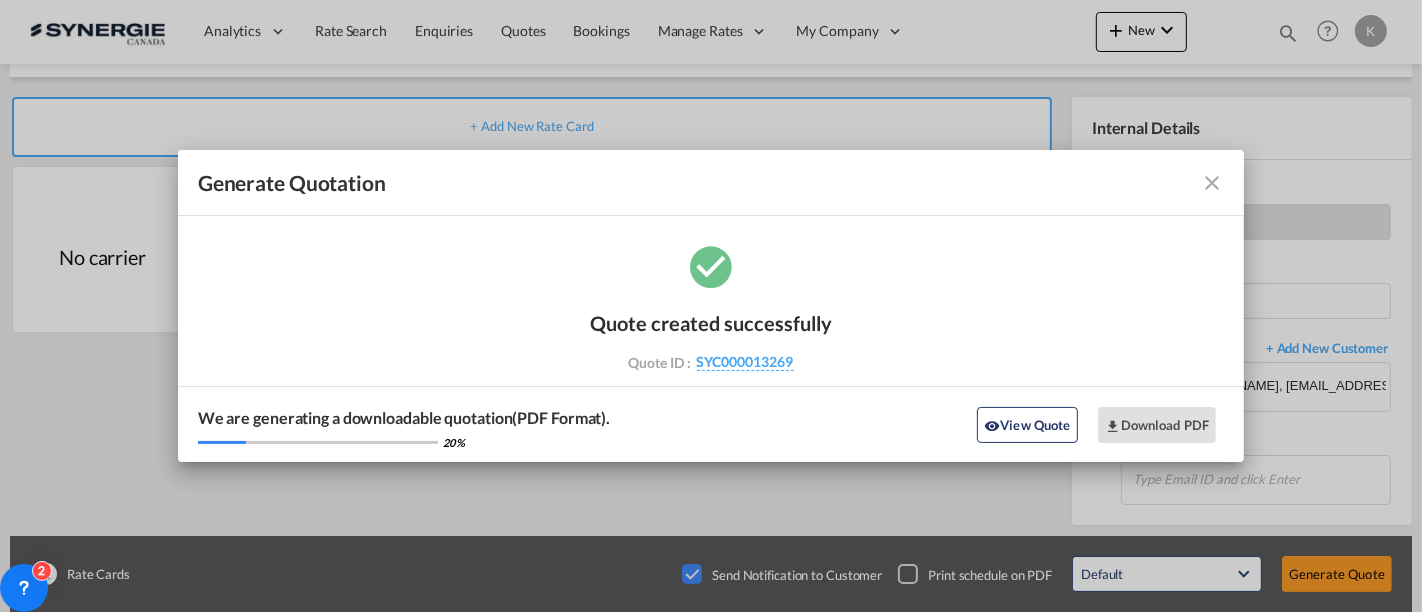 drag, startPoint x: 1214, startPoint y: 181, endPoint x: 1191, endPoint y: 181, distance: 23 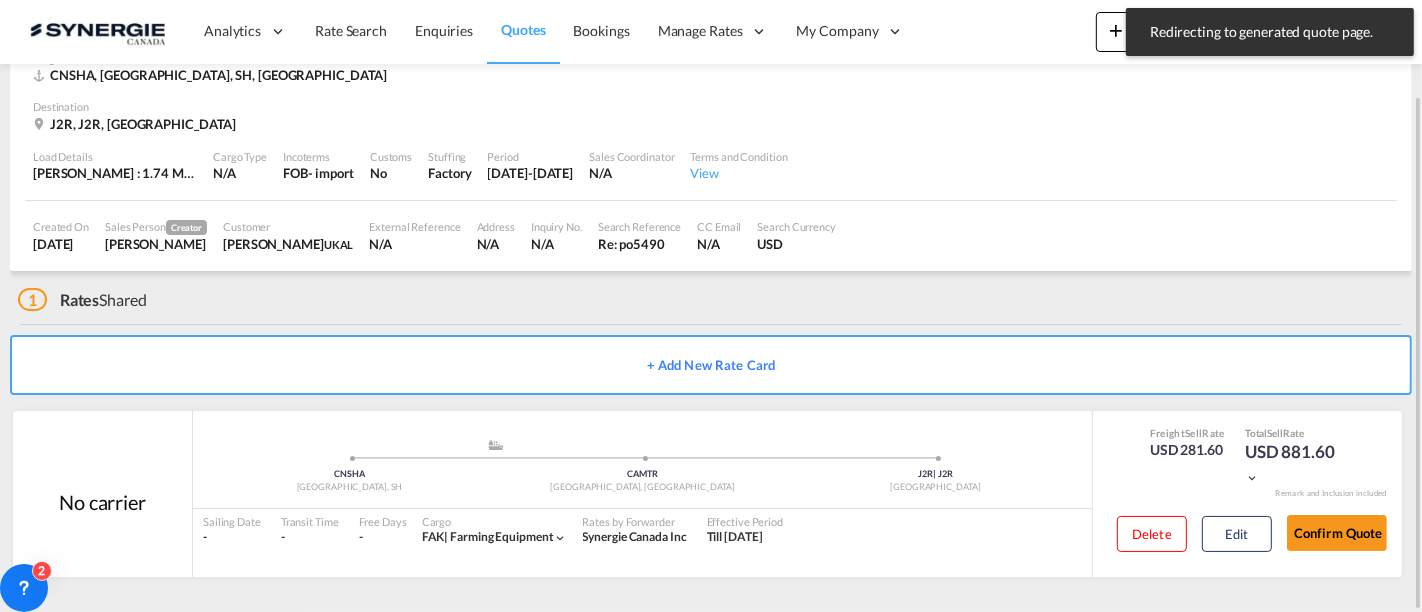 scroll, scrollTop: 114, scrollLeft: 0, axis: vertical 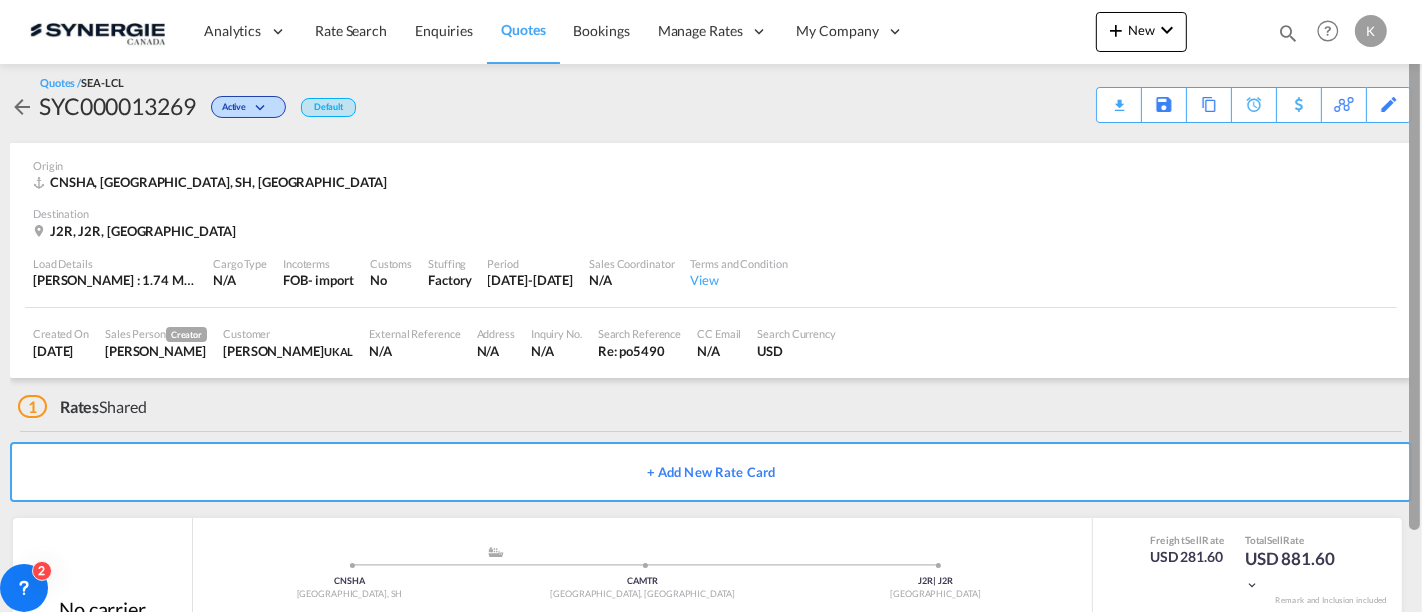 drag, startPoint x: 1416, startPoint y: 142, endPoint x: 1415, endPoint y: 56, distance: 86.00581 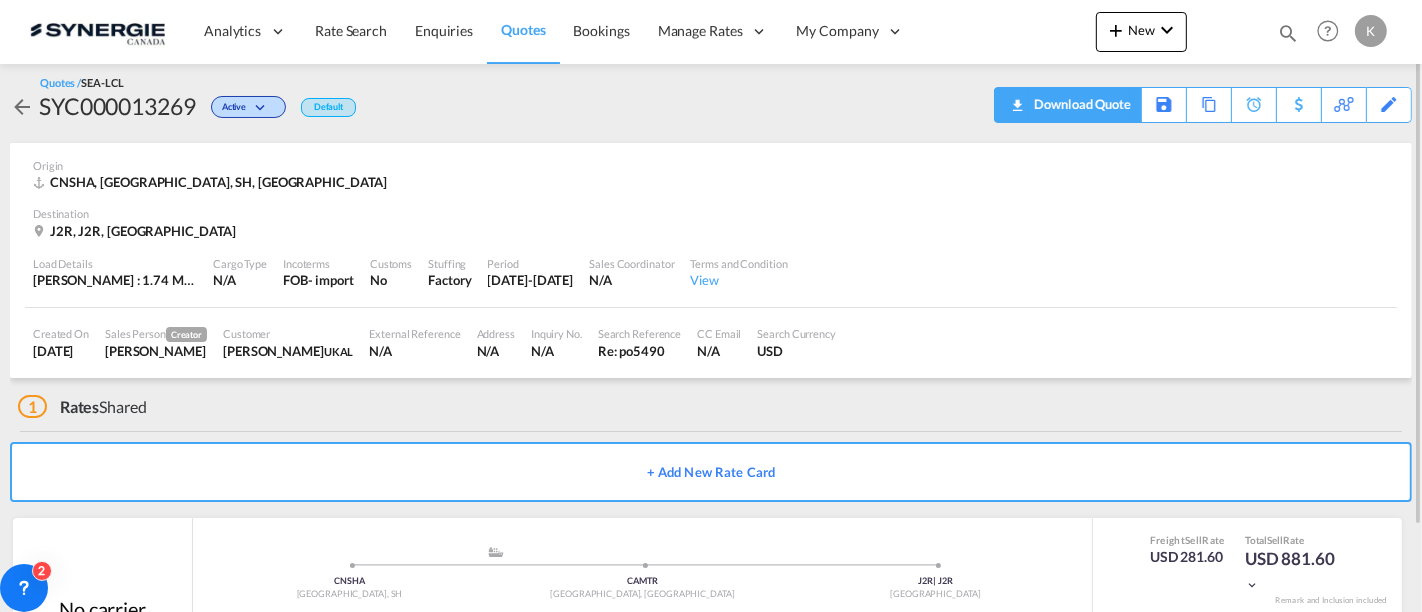 click on "Download Quote" at bounding box center (1080, 104) 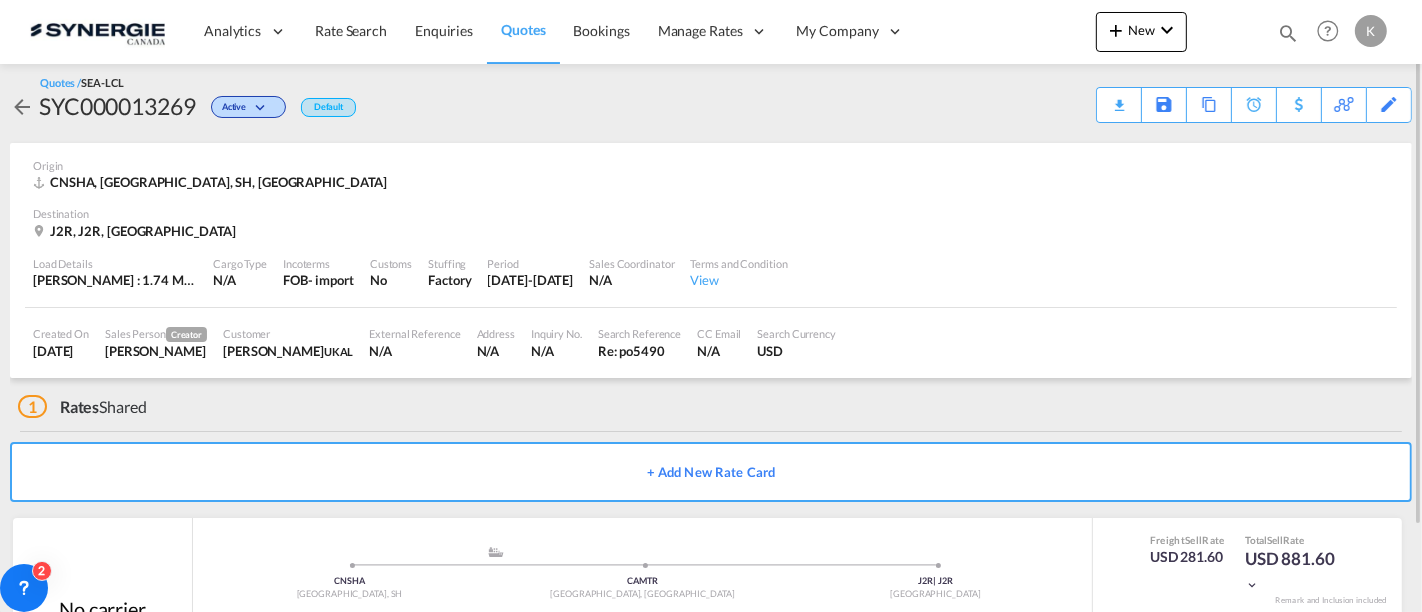 click on "Quotes" at bounding box center [523, 29] 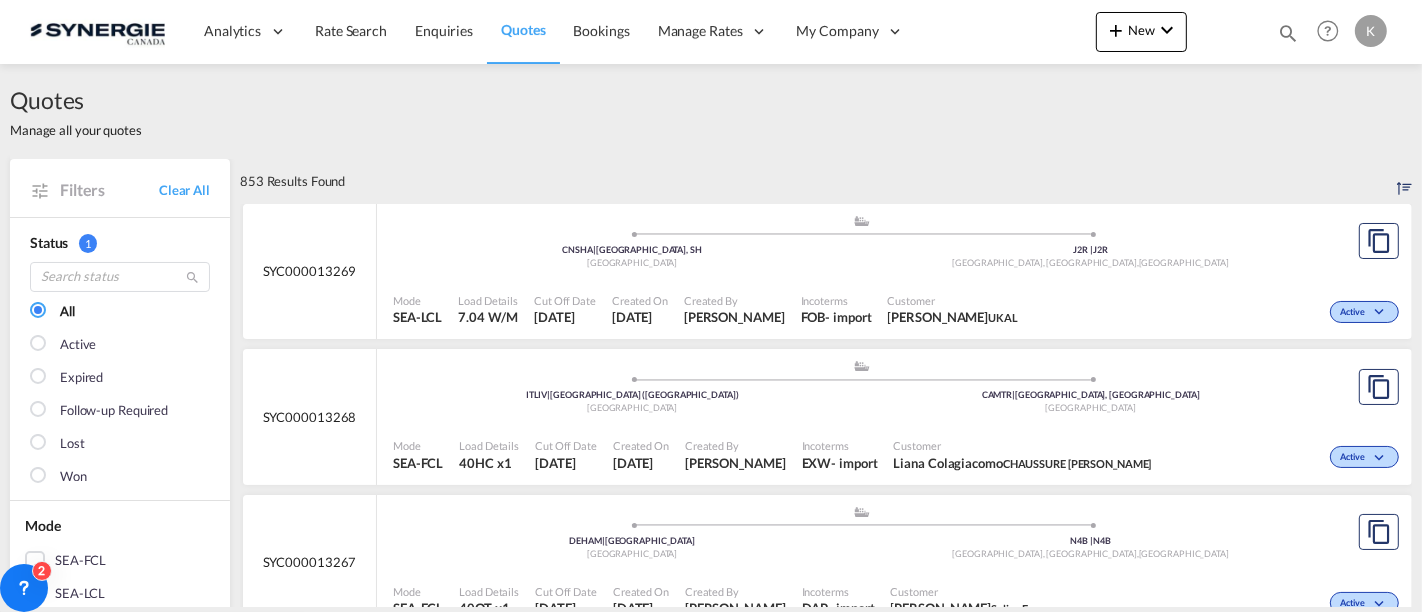 scroll, scrollTop: 0, scrollLeft: 0, axis: both 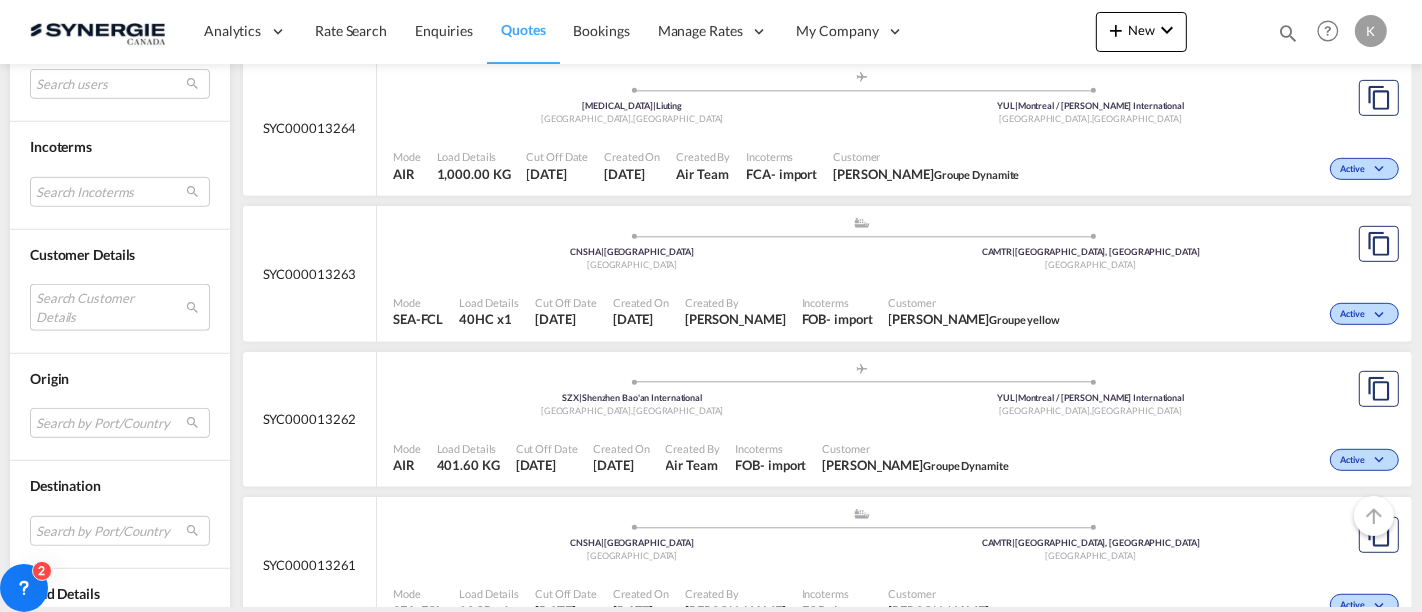 click on "Search Customer Details user name
user [PERSON_NAME] [PERSON_NAME][DOMAIN_NAME][EMAIL_ADDRESS][PERSON_NAME][DOMAIN_NAME]    | syline express
user [PERSON_NAME] [EMAIL_ADDRESS][DOMAIN_NAME]    | ease logistics
user fulya Yesil [EMAIL_ADDRESS][DOMAIN_NAME]    | mer shipping transport
user [PERSON_NAME] [PERSON_NAME][EMAIL_ADDRESS][DOMAIN_NAME]    | chef [PERSON_NAME] tevfik Toygun [EMAIL_ADDRESS][DOMAIN_NAME]    | altun logistics
user [PERSON_NAME] [PERSON_NAME][EMAIL_ADDRESS][DOMAIN_NAME]    | iss ff
user [PERSON_NAME] [PERSON_NAME][EMAIL_ADDRESS][DOMAIN_NAME]    | seamark shipping
user [PERSON_NAME] [EMAIL_ADDRESS][DOMAIN_NAME]    | abl dissaco
user [PERSON_NAME] . [EMAIL_ADDRESS][DOMAIN_NAME]    | integral equipment
user [PERSON_NAME] [EMAIL_ADDRESS][DOMAIN_NAME]    | farinex
user daniel STRUKOW [EMAIL_ADDRESS][DOMAIN_NAME]    | cs4 logistics
user [PERSON_NAME] [EMAIL_ADDRESS][DOMAIN_NAME]    | hanka cargo
user [PERSON_NAME] [PERSON_NAME][EMAIL_ADDRESS][DOMAIN_NAME]    | global goodwill logistics corp shenzhen branch
user [PERSON_NAME] Gómez [EMAIL_ADDRESS][PERSON_NAME][PERSON_NAME][DOMAIN_NAME]
user
user" at bounding box center [120, 307] 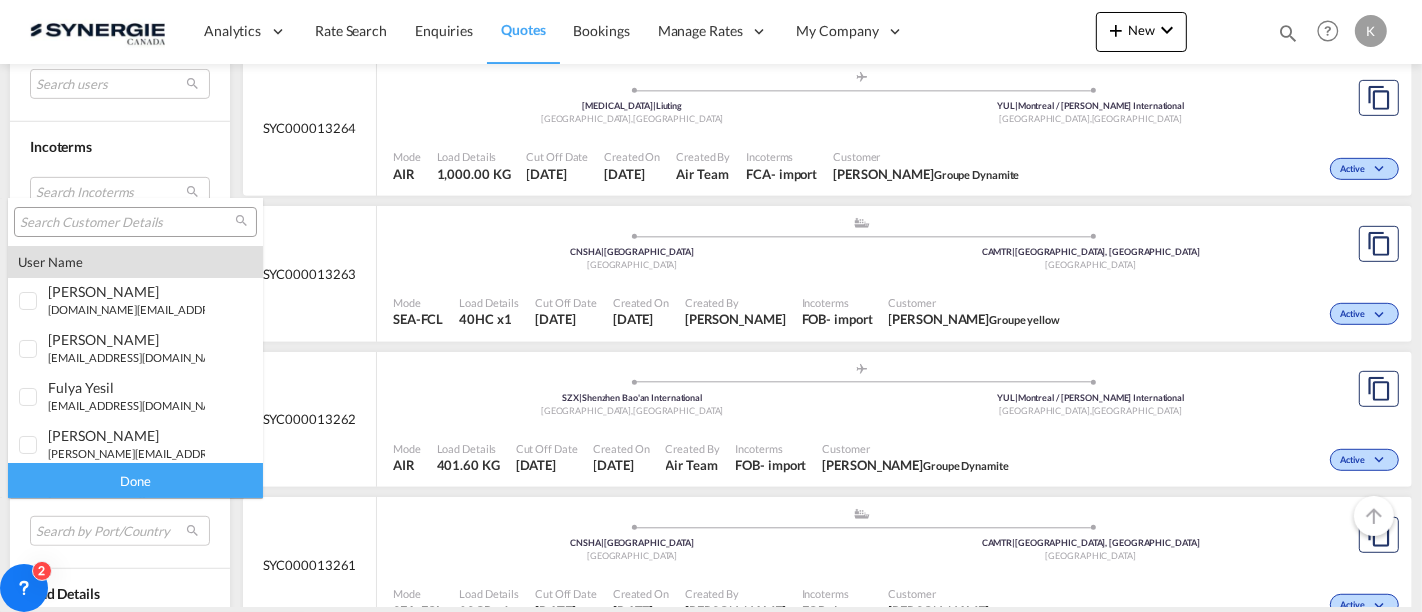 click at bounding box center [127, 223] 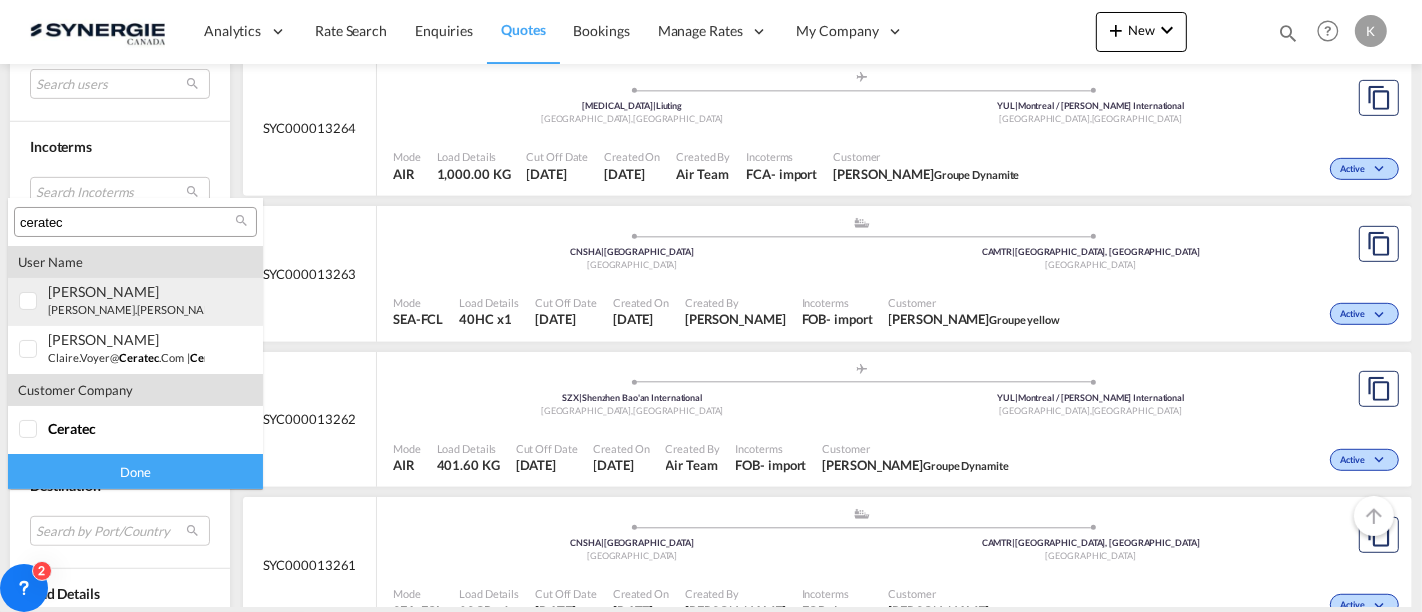 type on "ceratec" 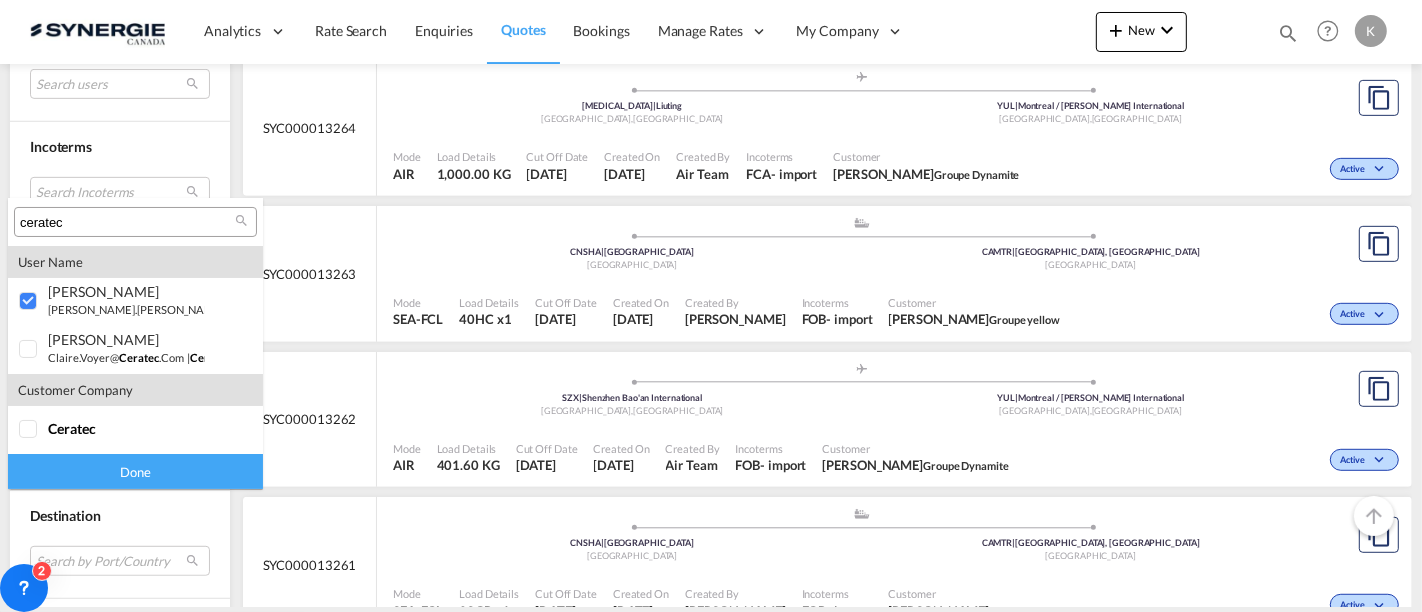 click on "Done" at bounding box center (135, 471) 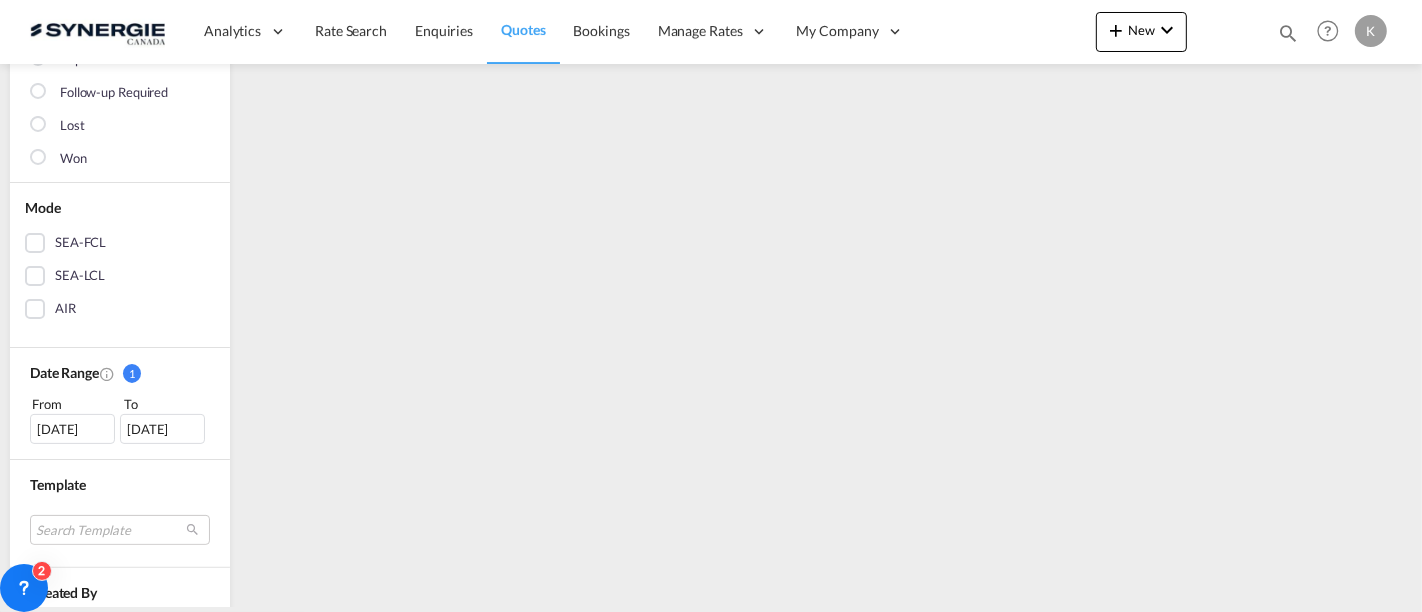 scroll, scrollTop: 0, scrollLeft: 0, axis: both 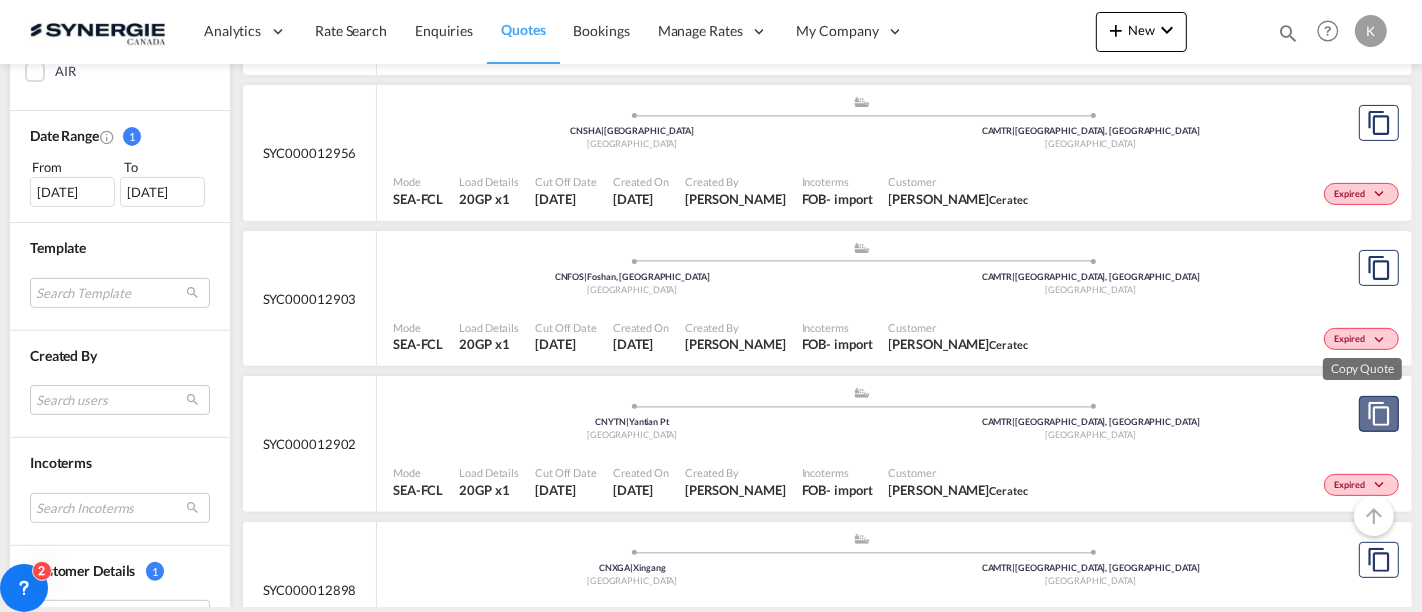 click at bounding box center (1379, 414) 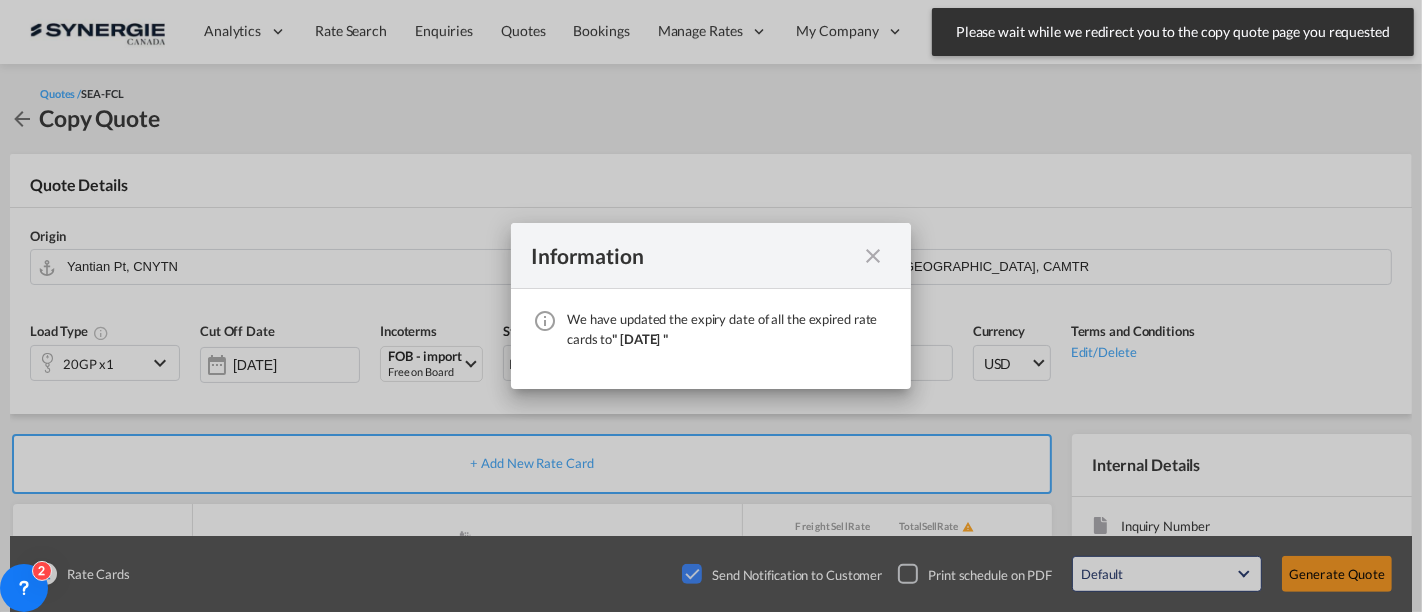click at bounding box center [873, 256] 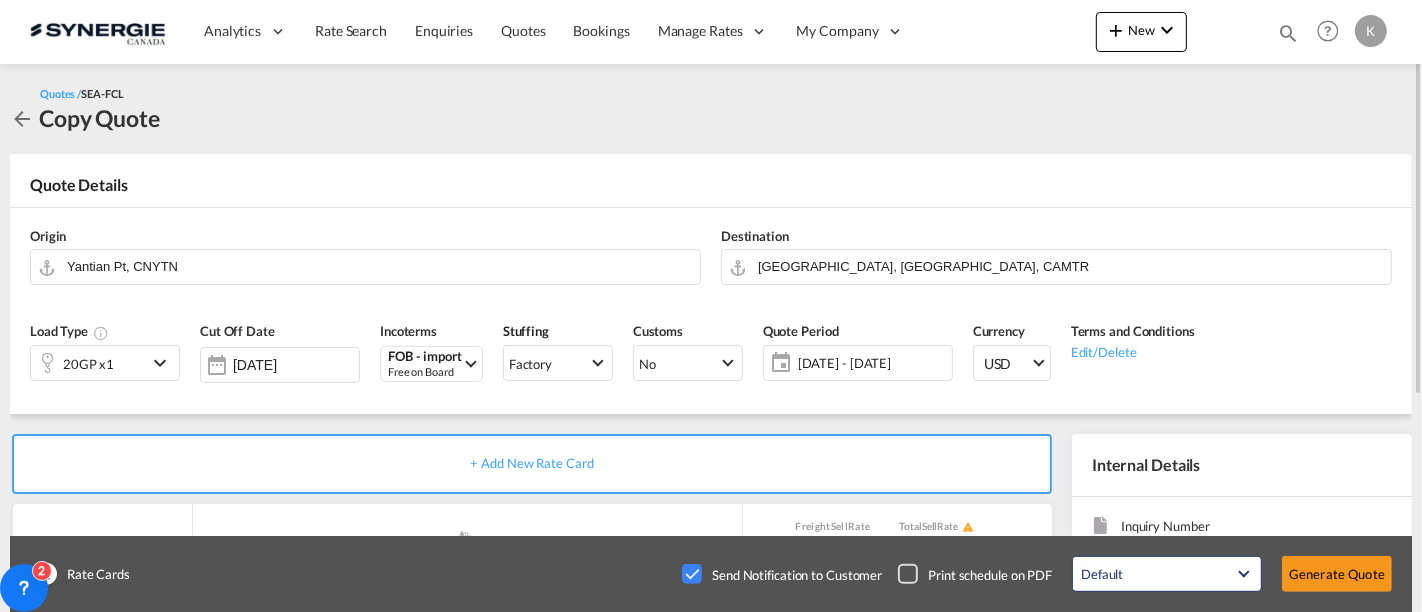click on "[DATE] - [DATE]" 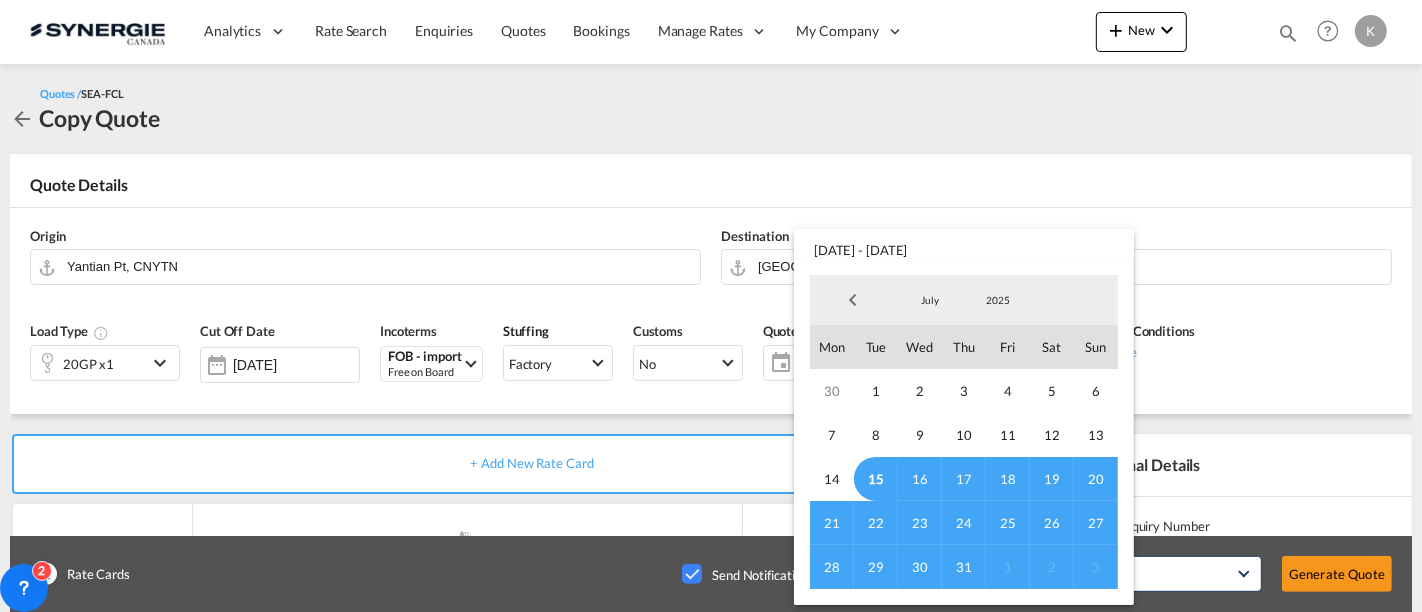 click on "15" at bounding box center (876, 479) 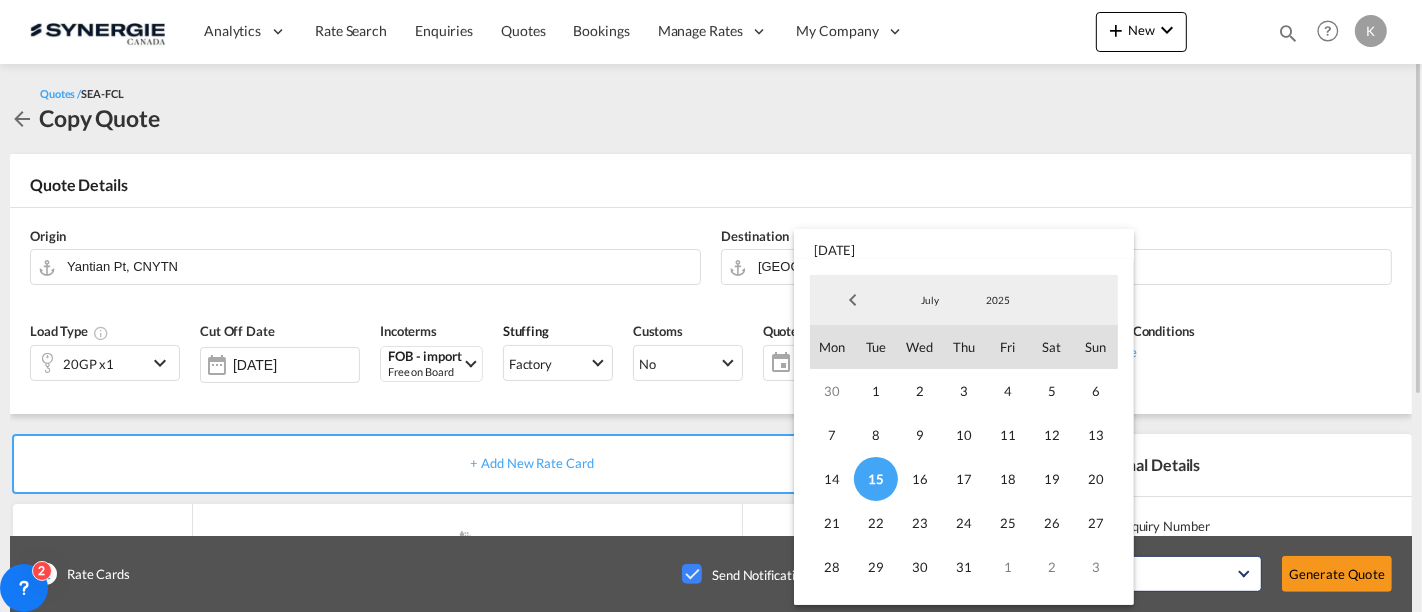 drag, startPoint x: 965, startPoint y: 567, endPoint x: 980, endPoint y: 563, distance: 15.524175 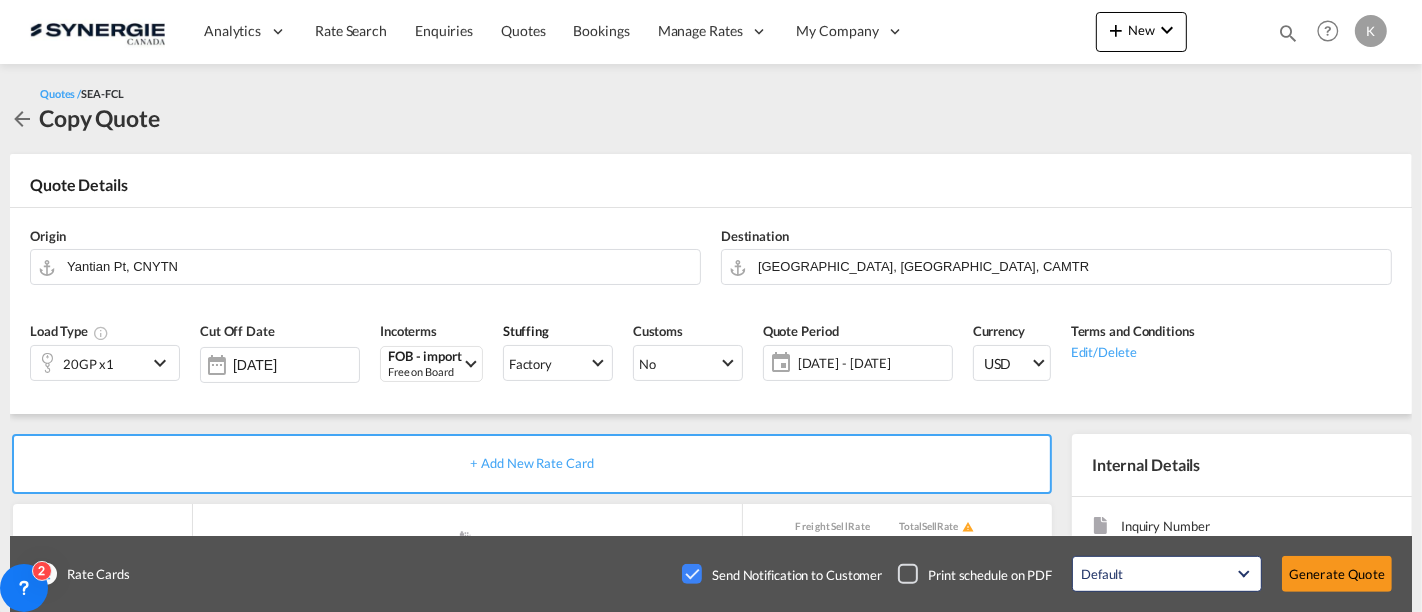 drag, startPoint x: 1421, startPoint y: 135, endPoint x: 1420, endPoint y: 251, distance: 116.00431 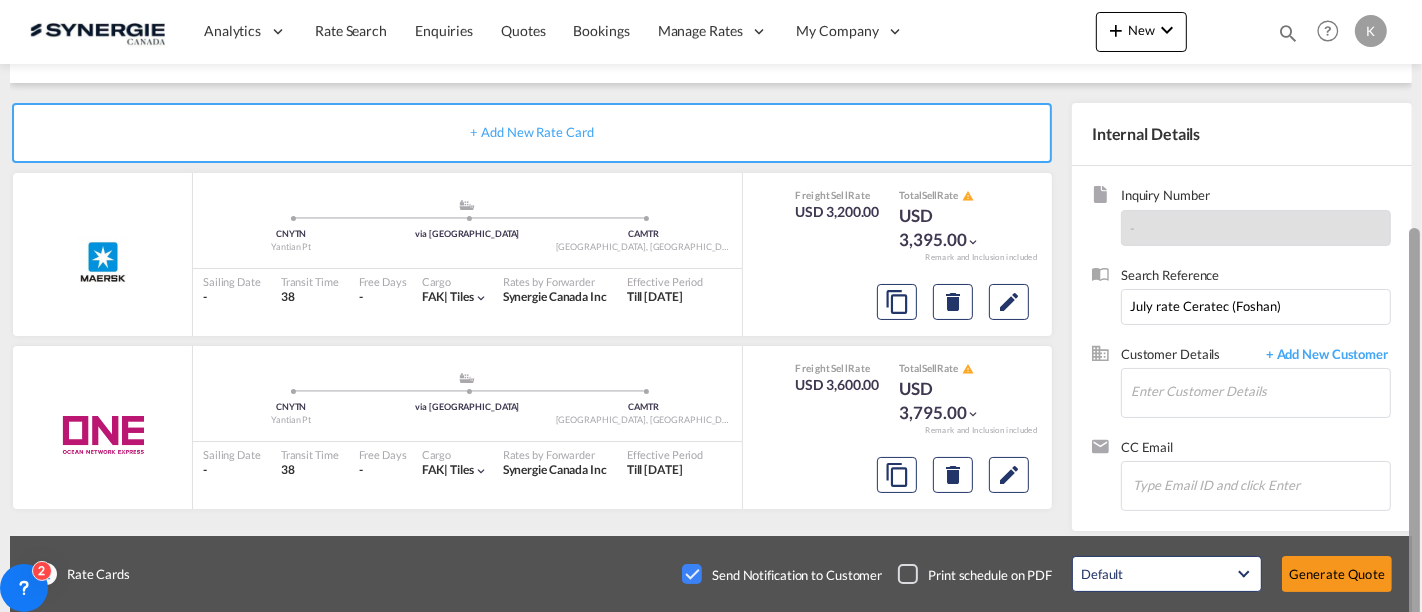 scroll, scrollTop: 339, scrollLeft: 0, axis: vertical 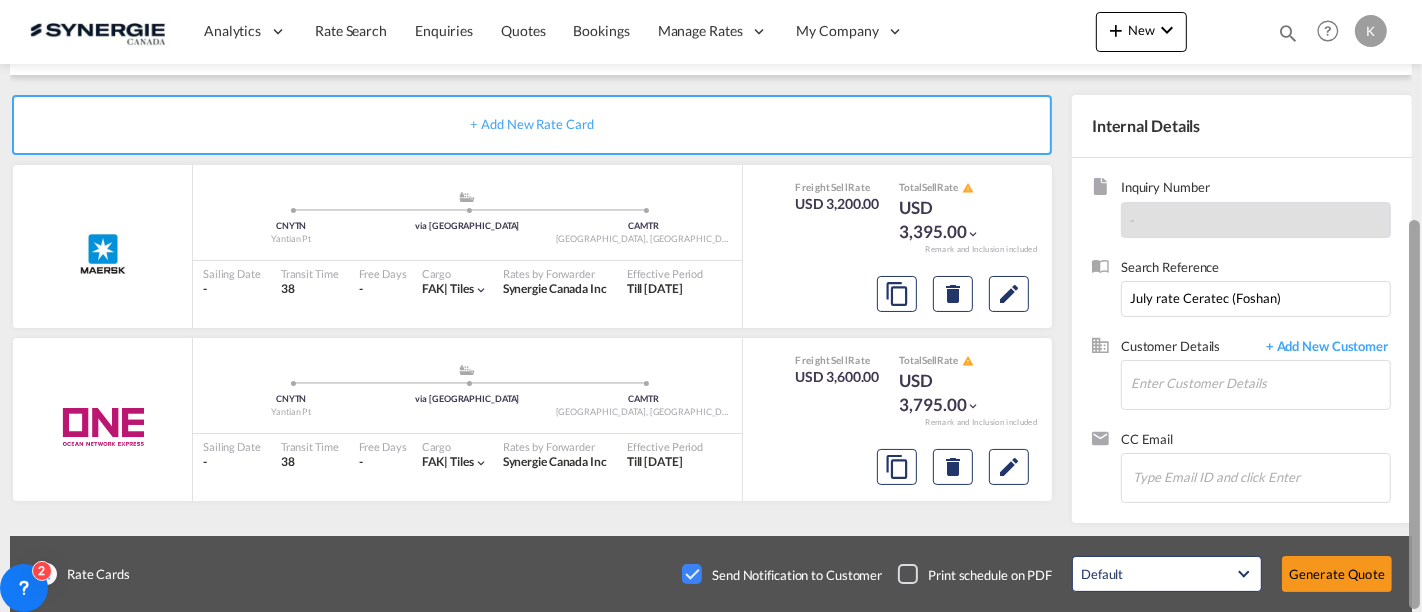 drag, startPoint x: 1412, startPoint y: 181, endPoint x: 1417, endPoint y: 411, distance: 230.05434 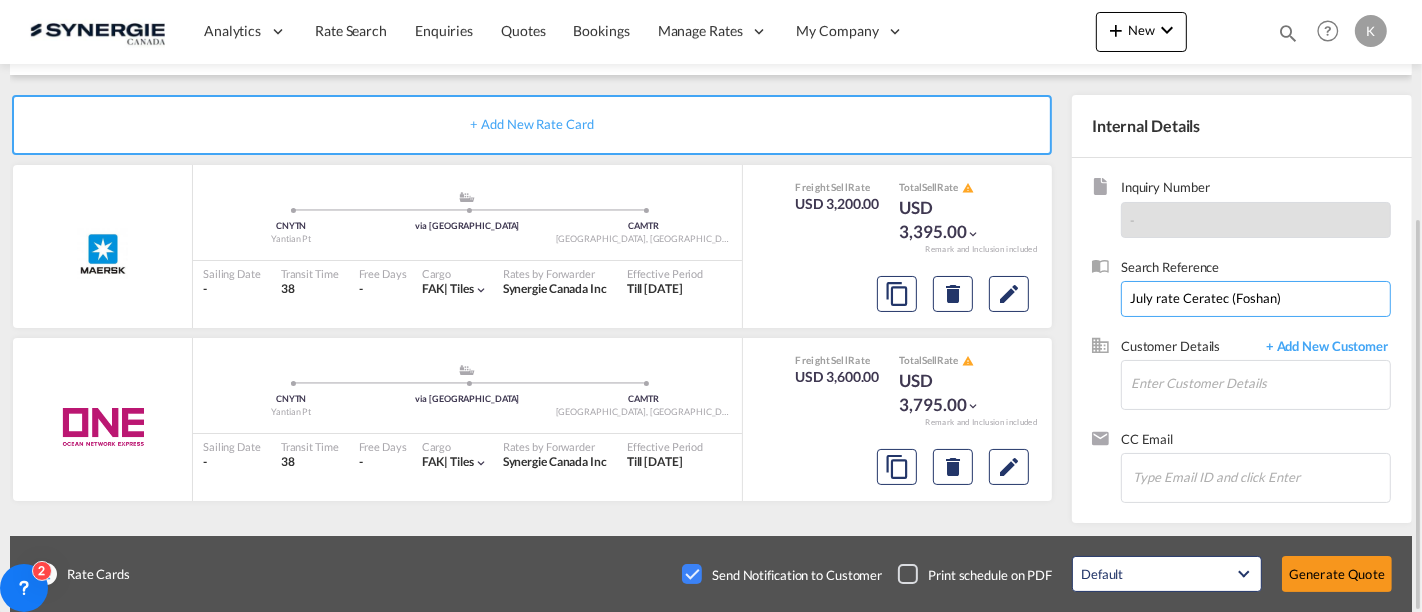 click on "July rate Ceratec (Foshan)" at bounding box center (1256, 299) 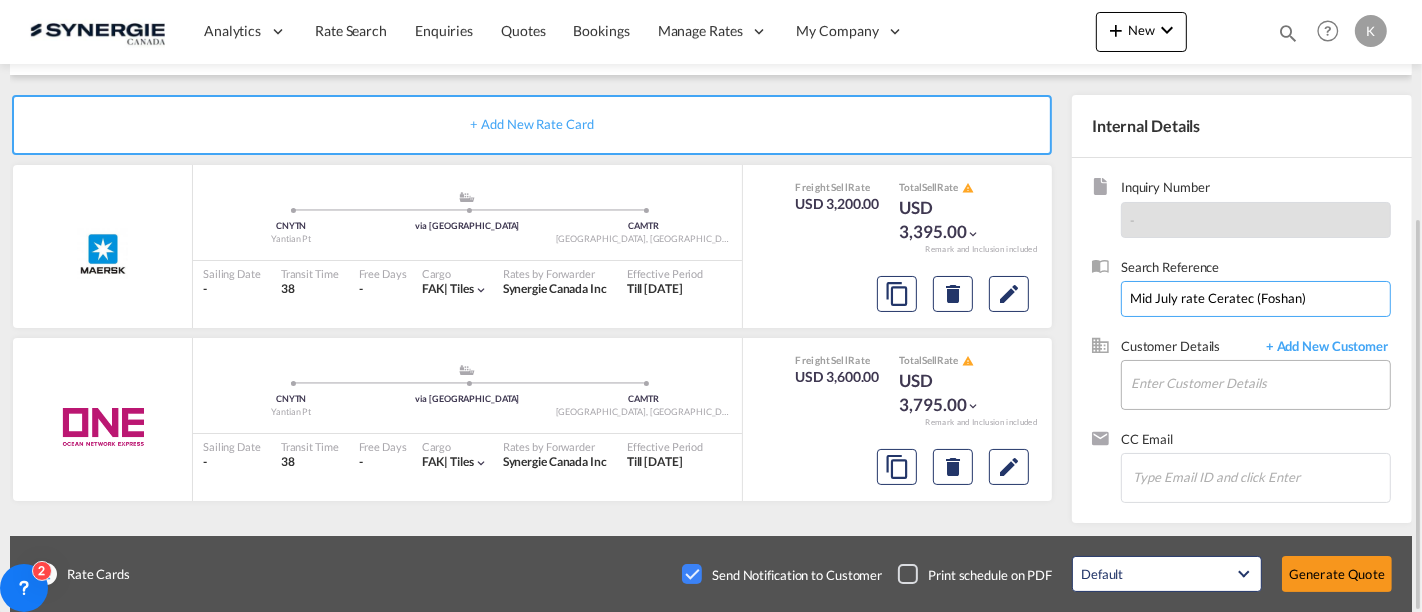 type on "Mid July rate Ceratec (Foshan)" 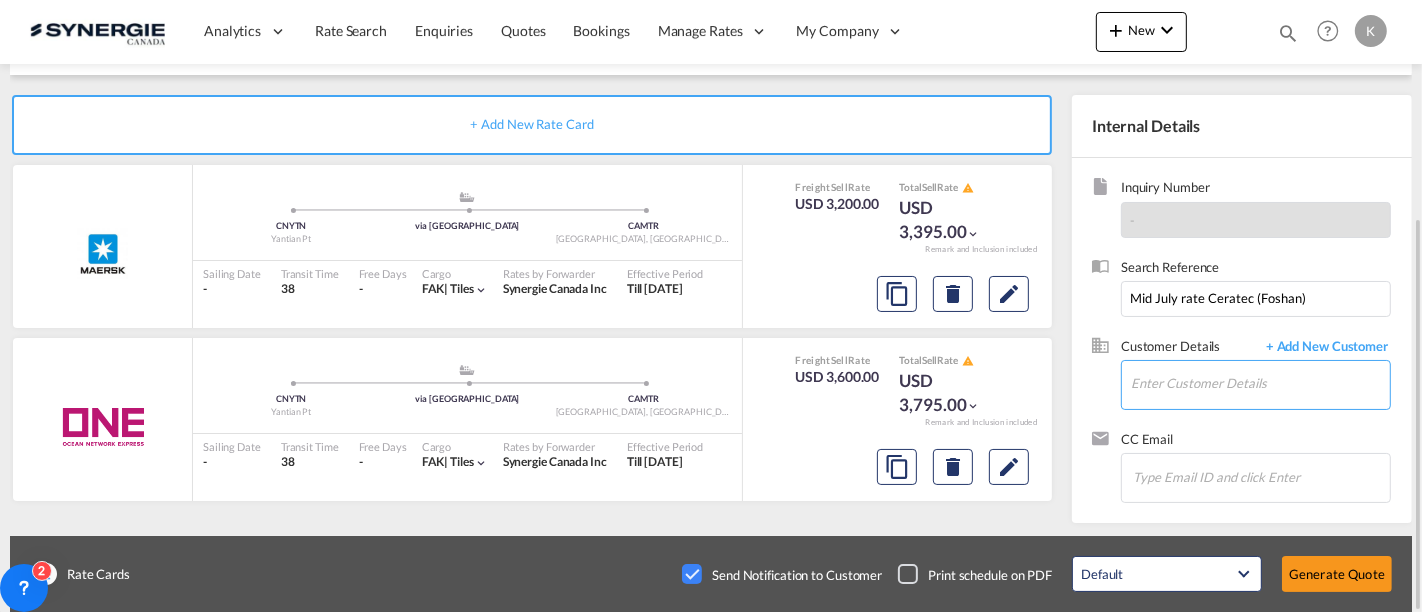 click on "Enter Customer Details" at bounding box center [1260, 383] 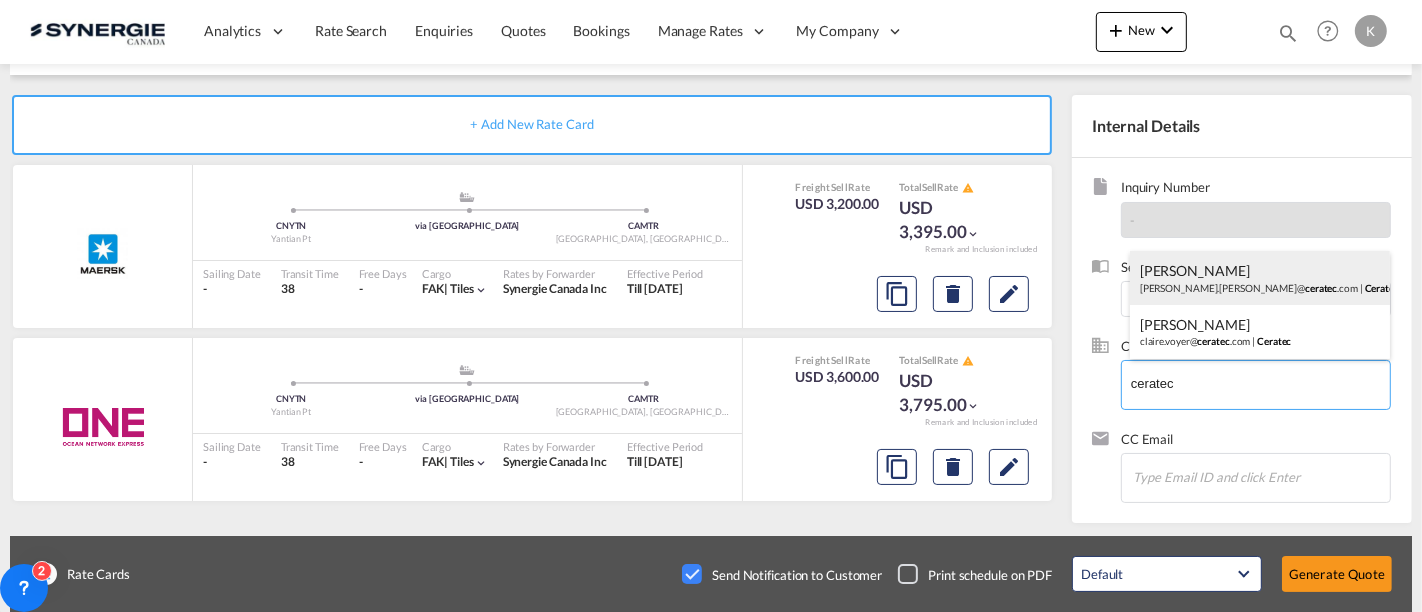 click on "Viviana Torres viviana.torres@ ceratec .com    |    Ceratec" at bounding box center (1260, 278) 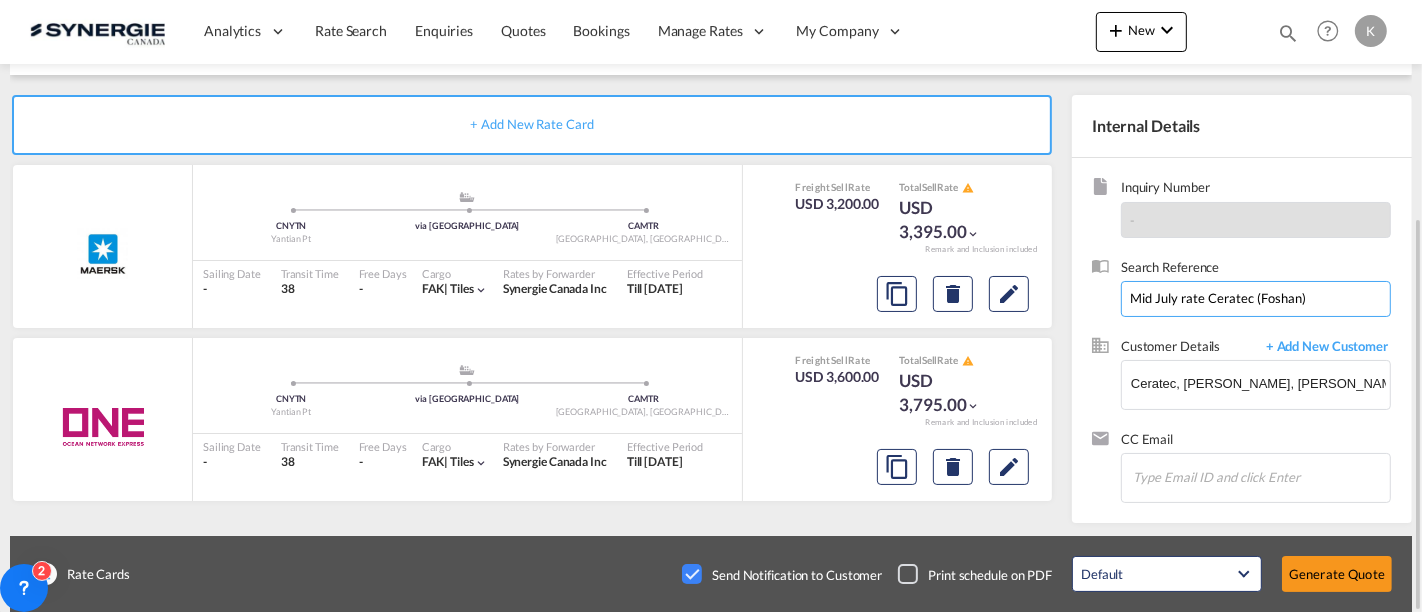 click on "Mid July rate Ceratec (Foshan)" at bounding box center (1256, 299) 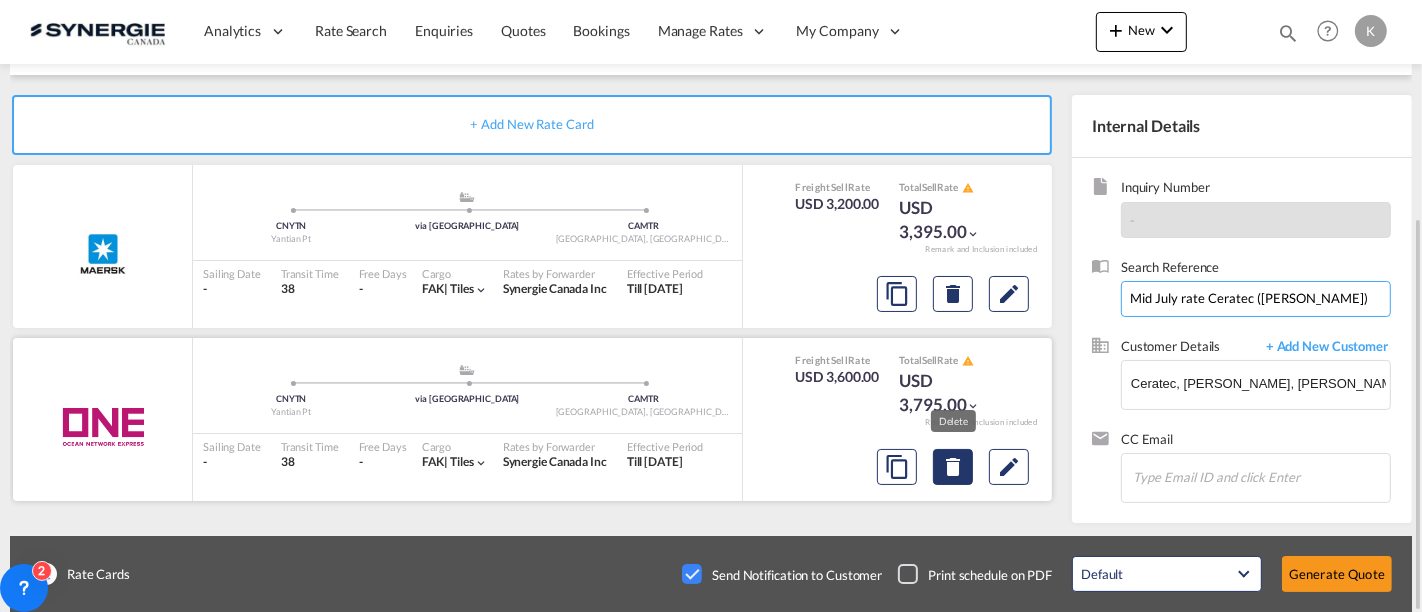 type on "Mid July rate Ceratec (Yantian)" 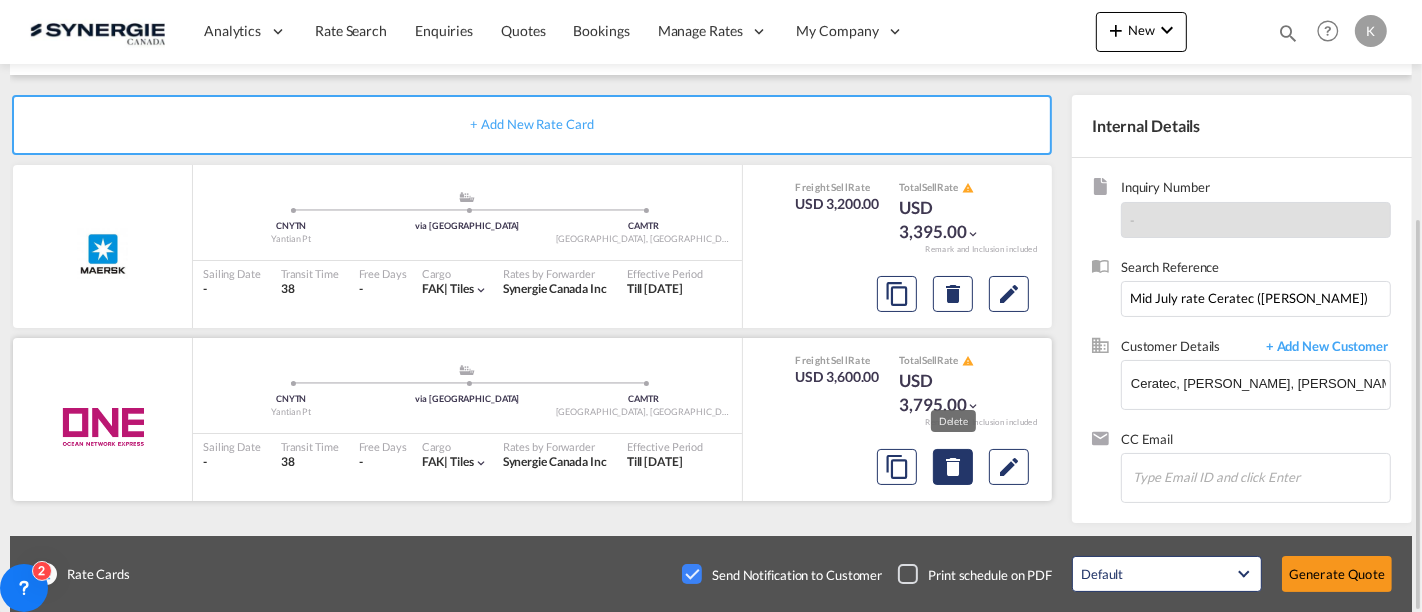 click at bounding box center [953, 294] 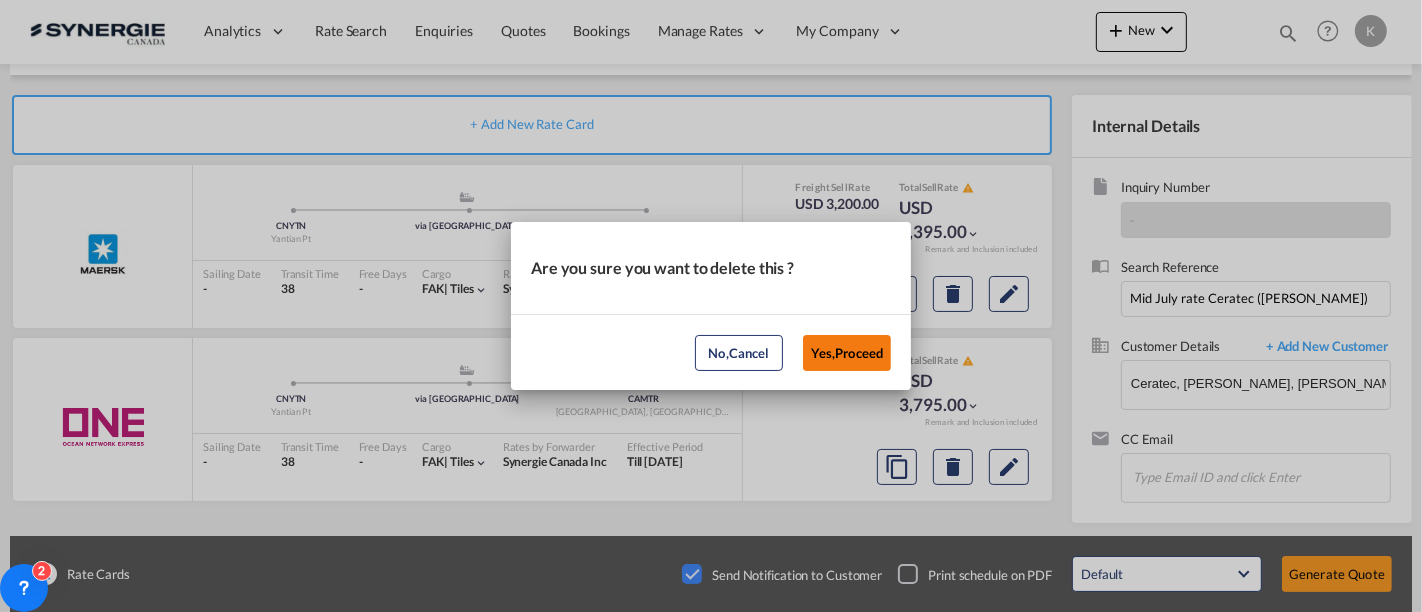 click on "Yes,Proceed" at bounding box center [847, 353] 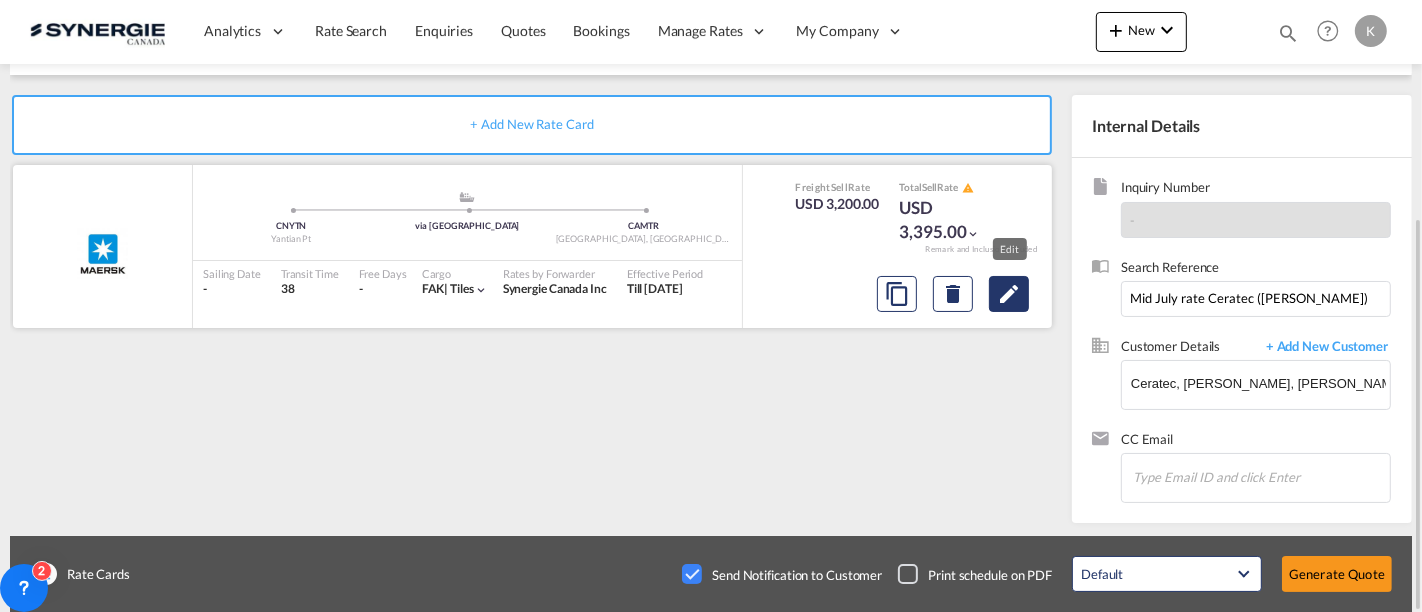 click at bounding box center [1009, 294] 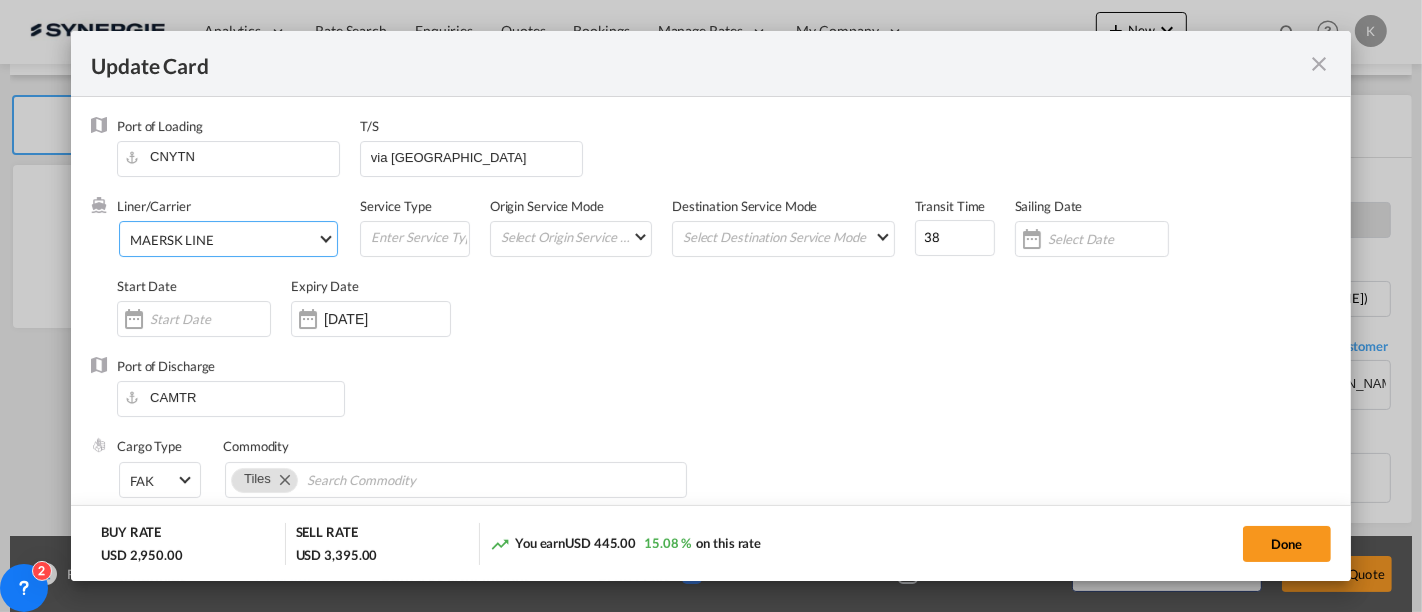 click on "MAERSK LINE" at bounding box center (223, 240) 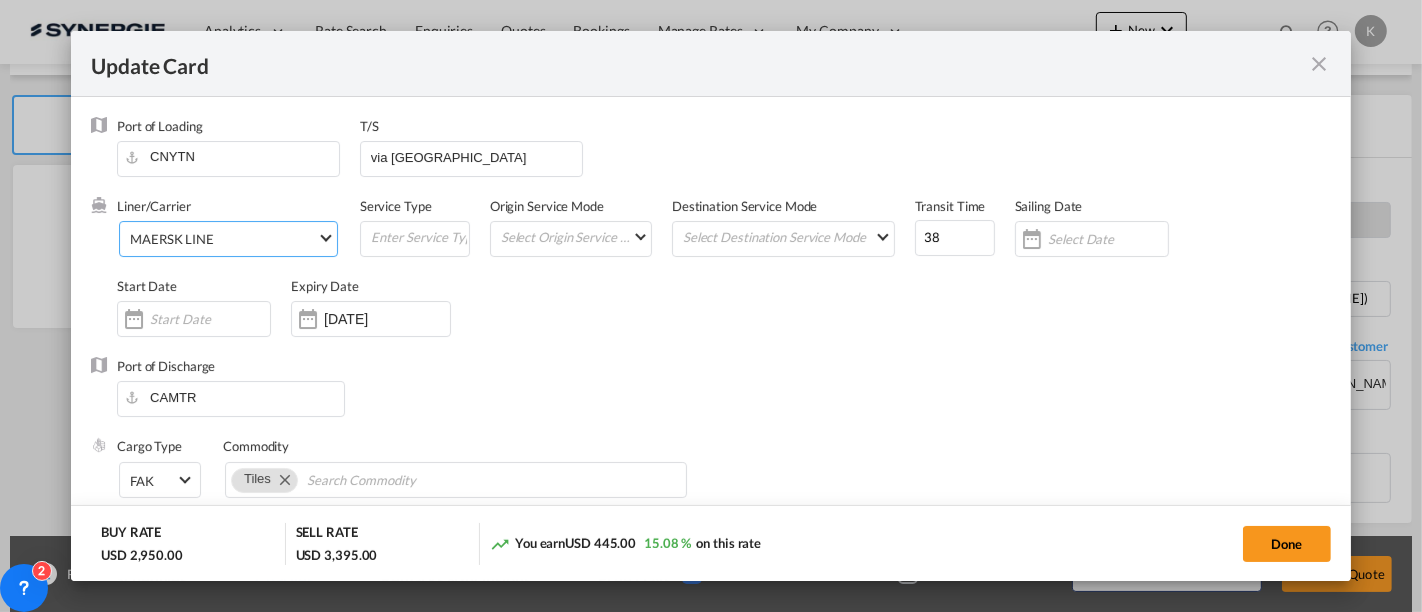 scroll, scrollTop: 2488, scrollLeft: 0, axis: vertical 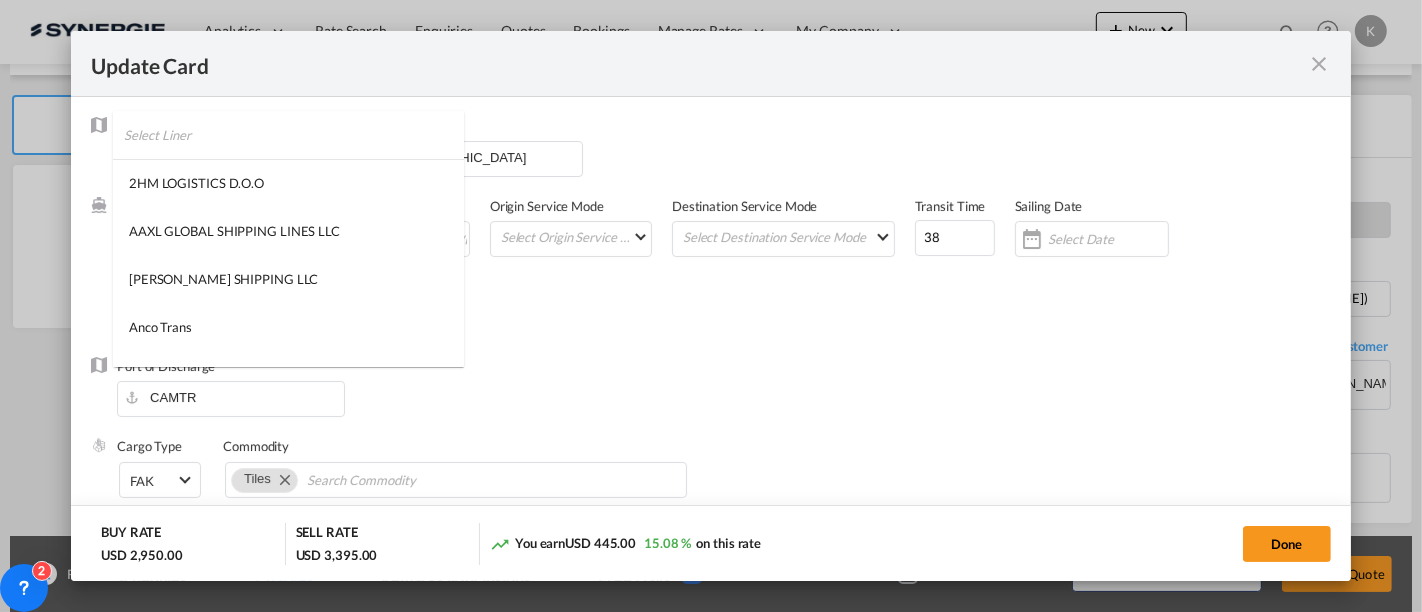 click at bounding box center (294, 135) 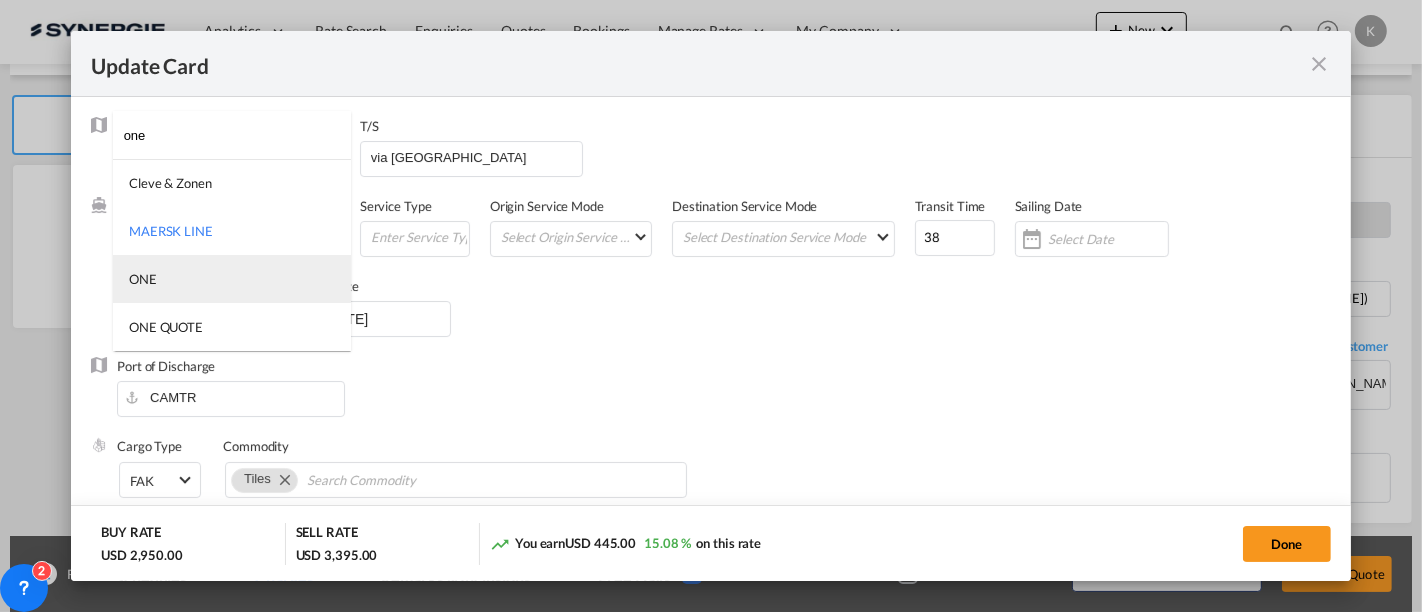 type on "one" 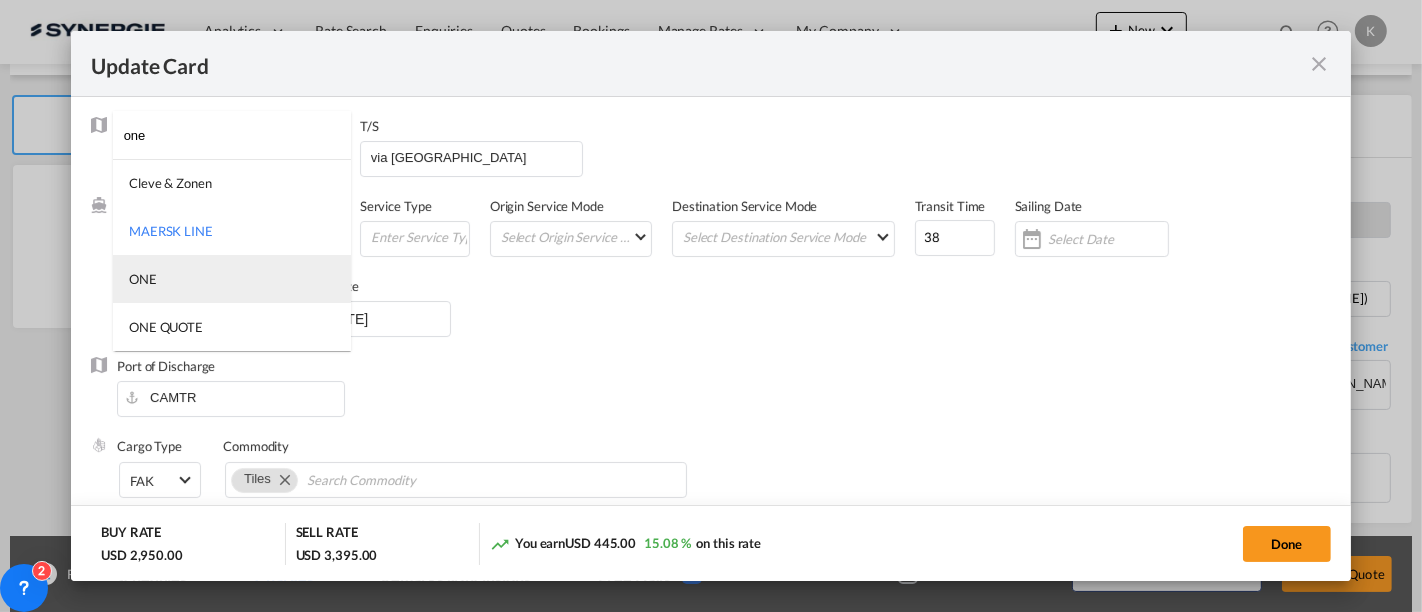 drag, startPoint x: 171, startPoint y: 281, endPoint x: 191, endPoint y: 279, distance: 20.09975 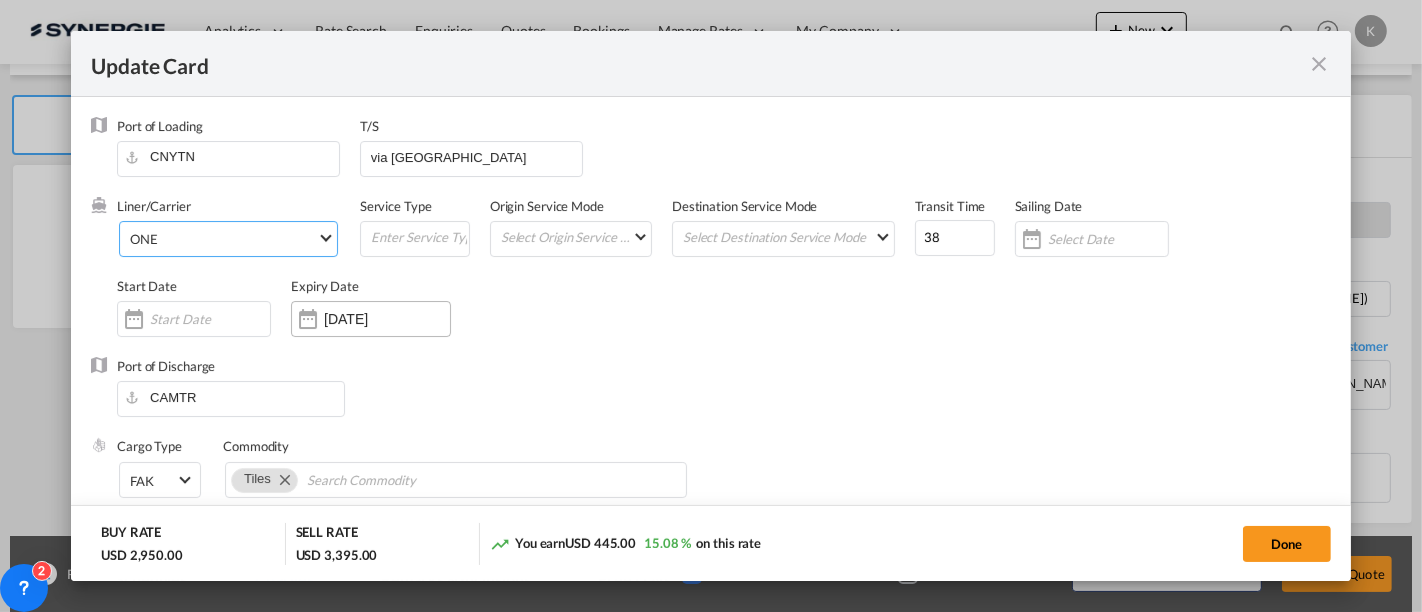 click on "[DATE]" at bounding box center [387, 319] 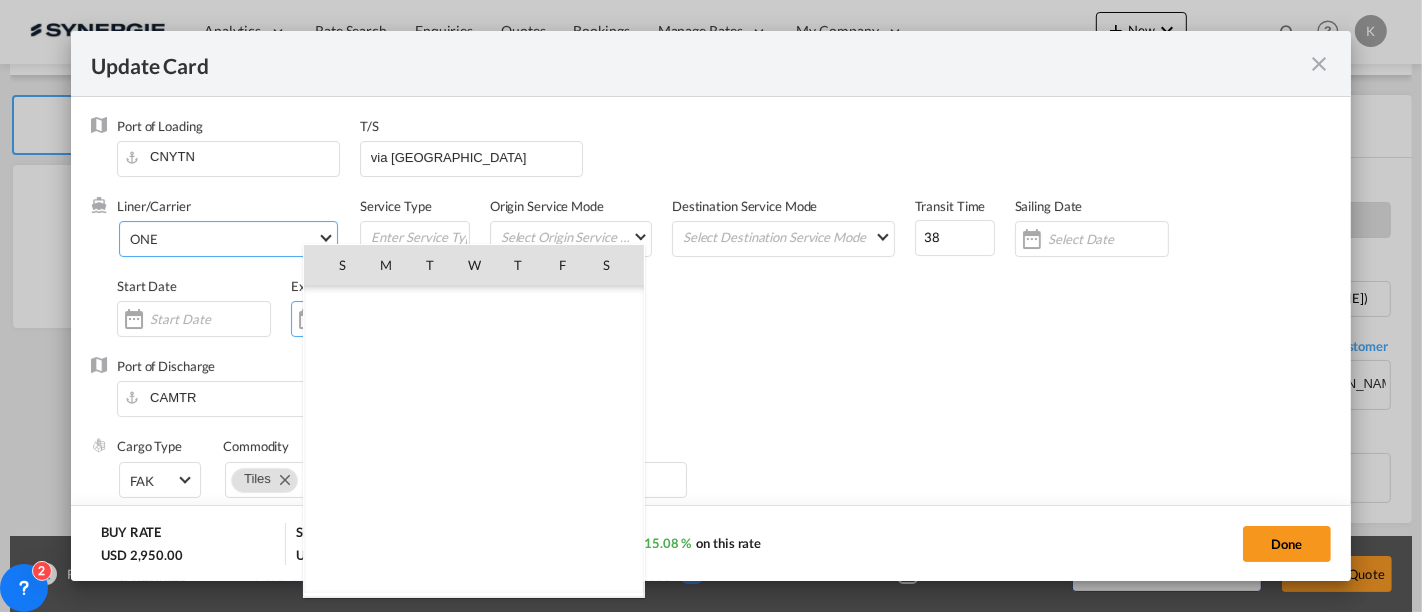 scroll, scrollTop: 462954, scrollLeft: 0, axis: vertical 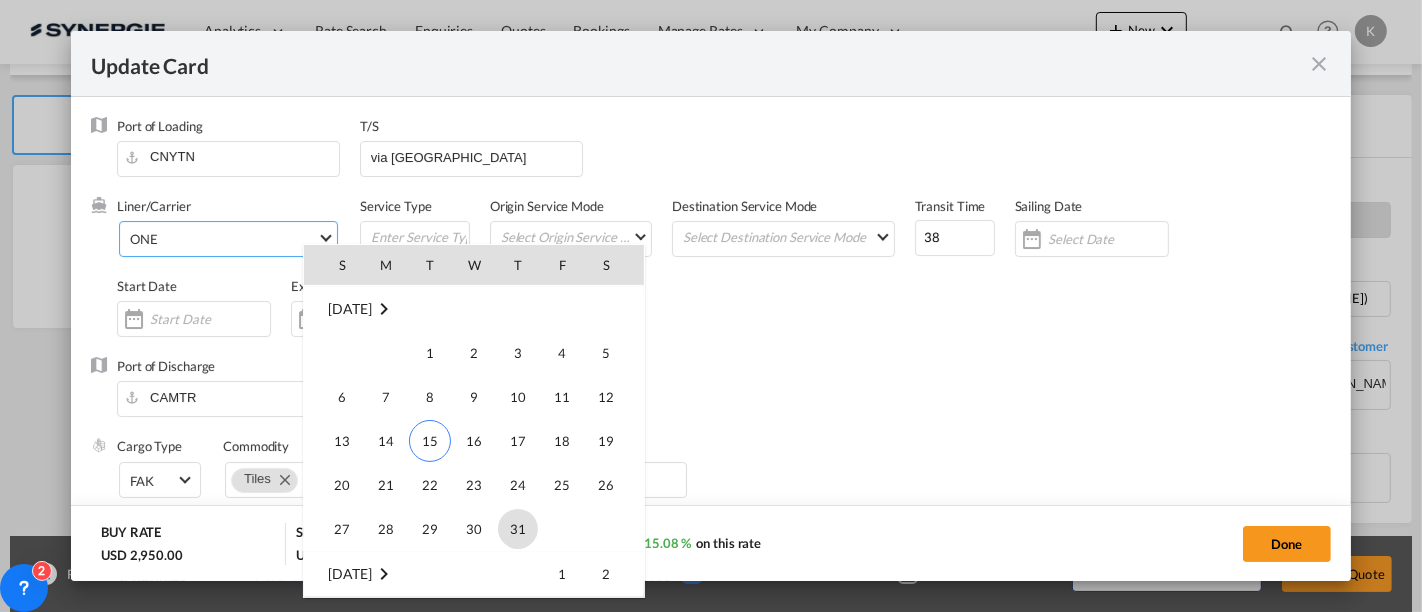 click on "31" at bounding box center (518, 529) 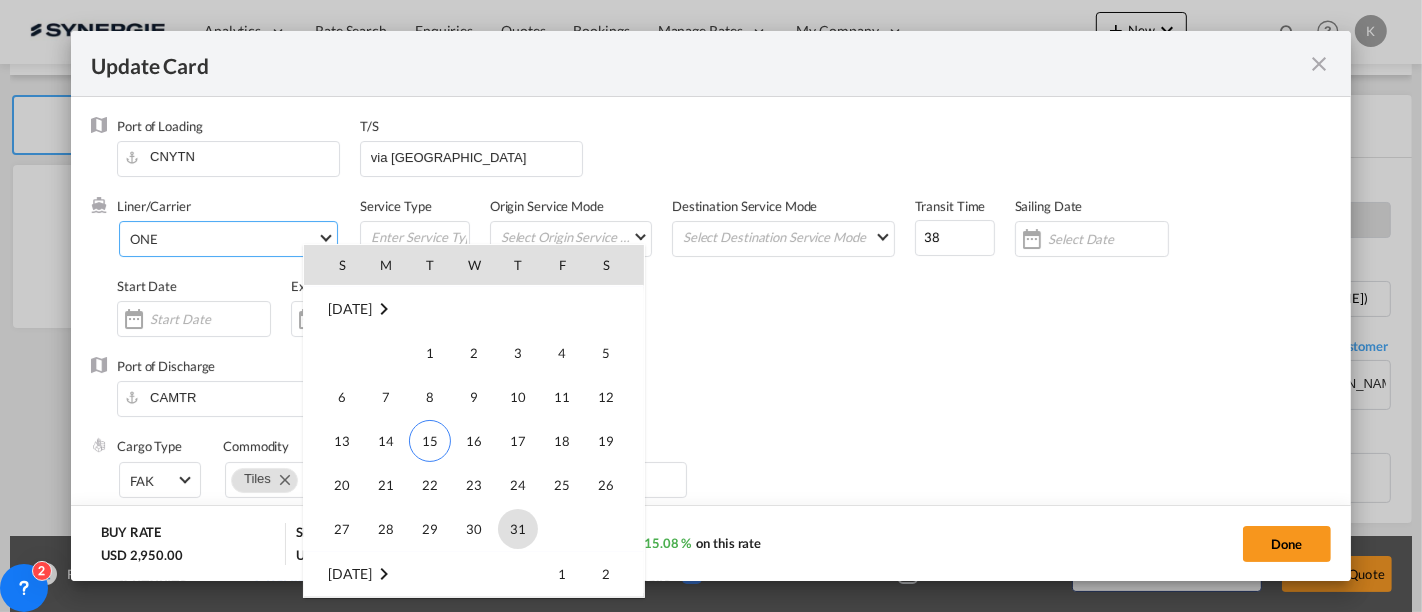 type on "[DATE]" 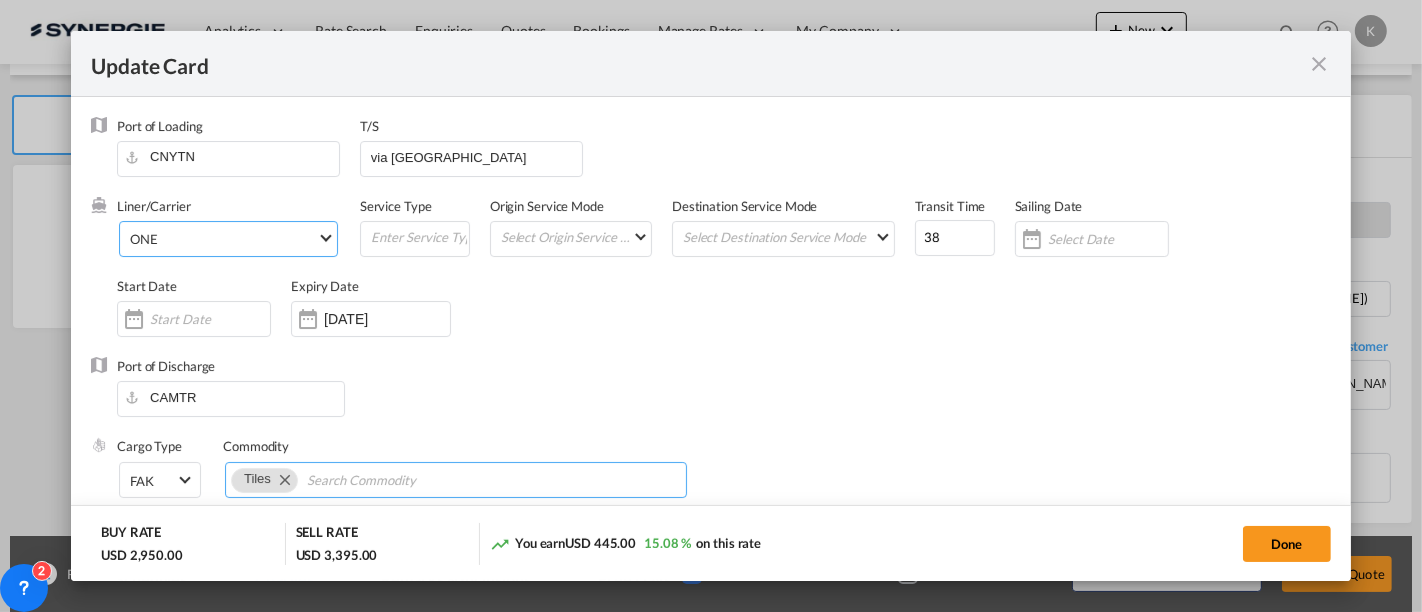 click at bounding box center (398, 481) 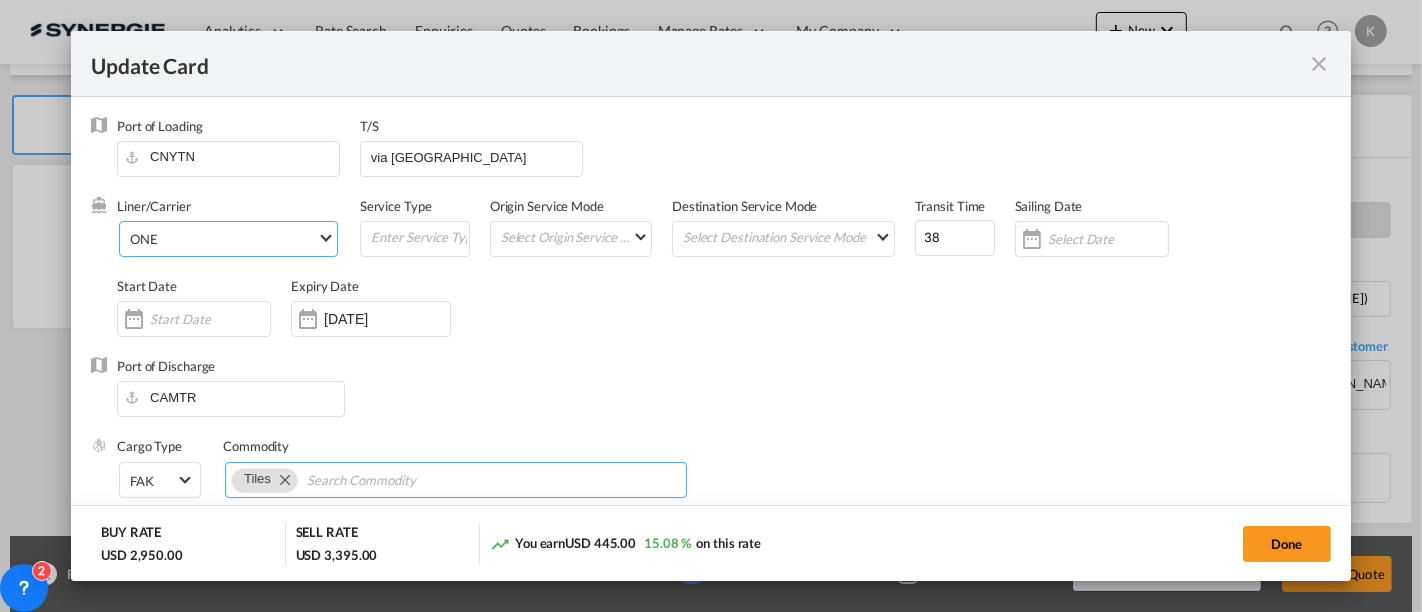 paste on "FAK Straight (Excluding Garments, Personal Effects, and Household Goods) and Mixed Loads (Including Garments not exceeding 90% of the load)" 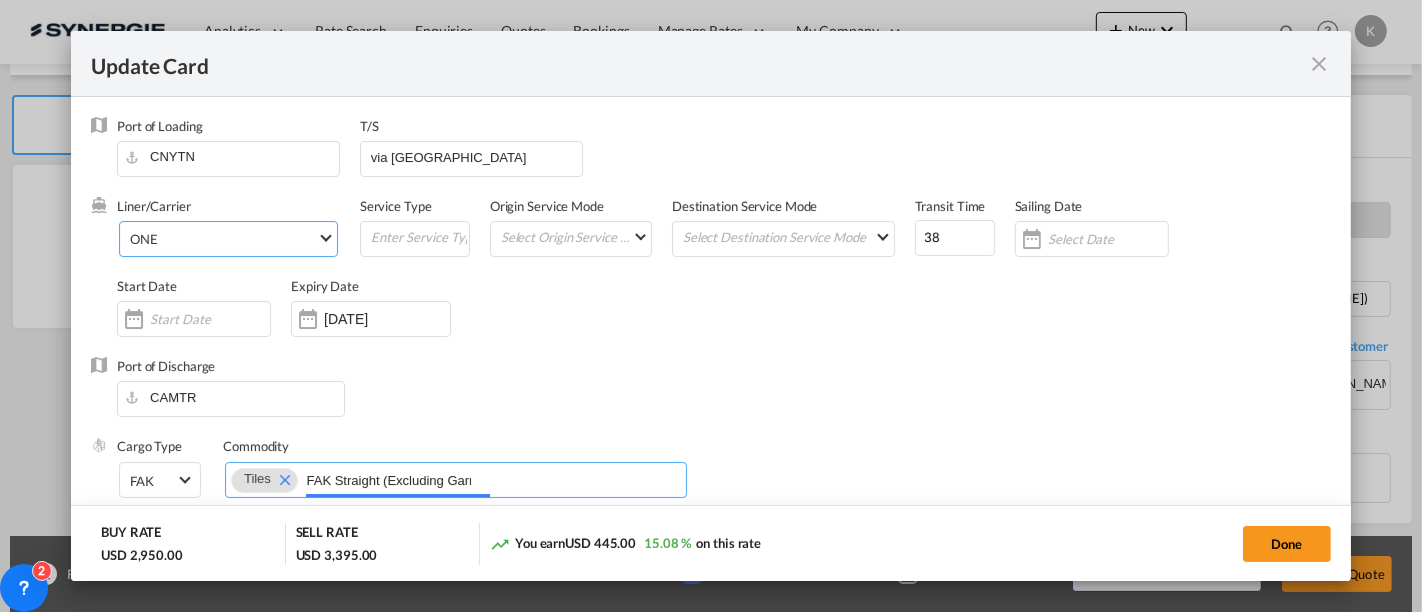 scroll, scrollTop: 0, scrollLeft: 688, axis: horizontal 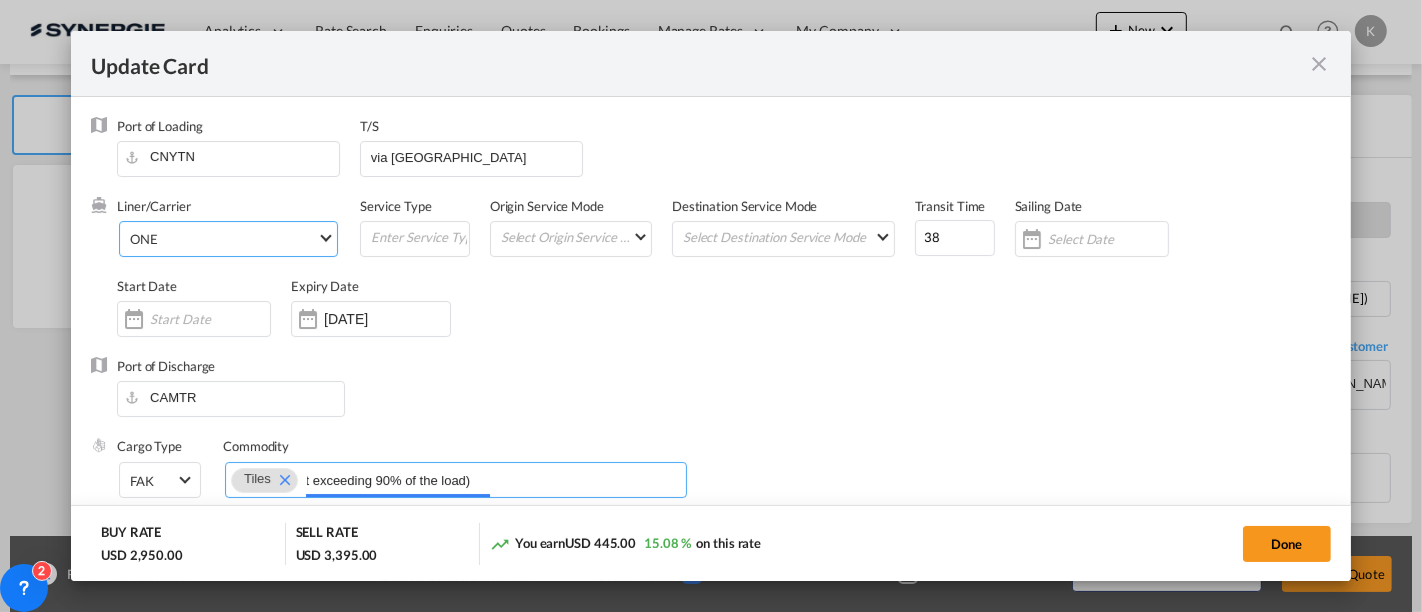 type on "FAK Straight (Excluding Garments, Personal Effects, and Household Goods) and Mixed Loads (Including Garments not exceeding 90% of the load)" 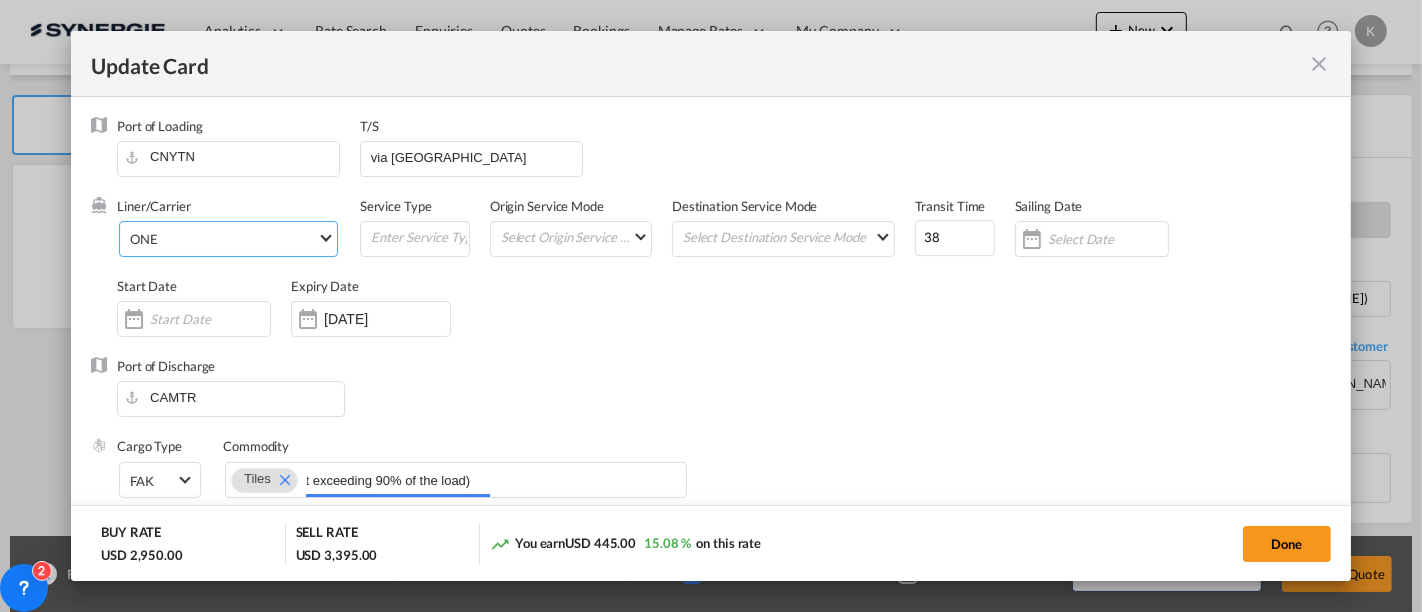 click on "Port of Discharge
CAMTR" at bounding box center [711, 397] 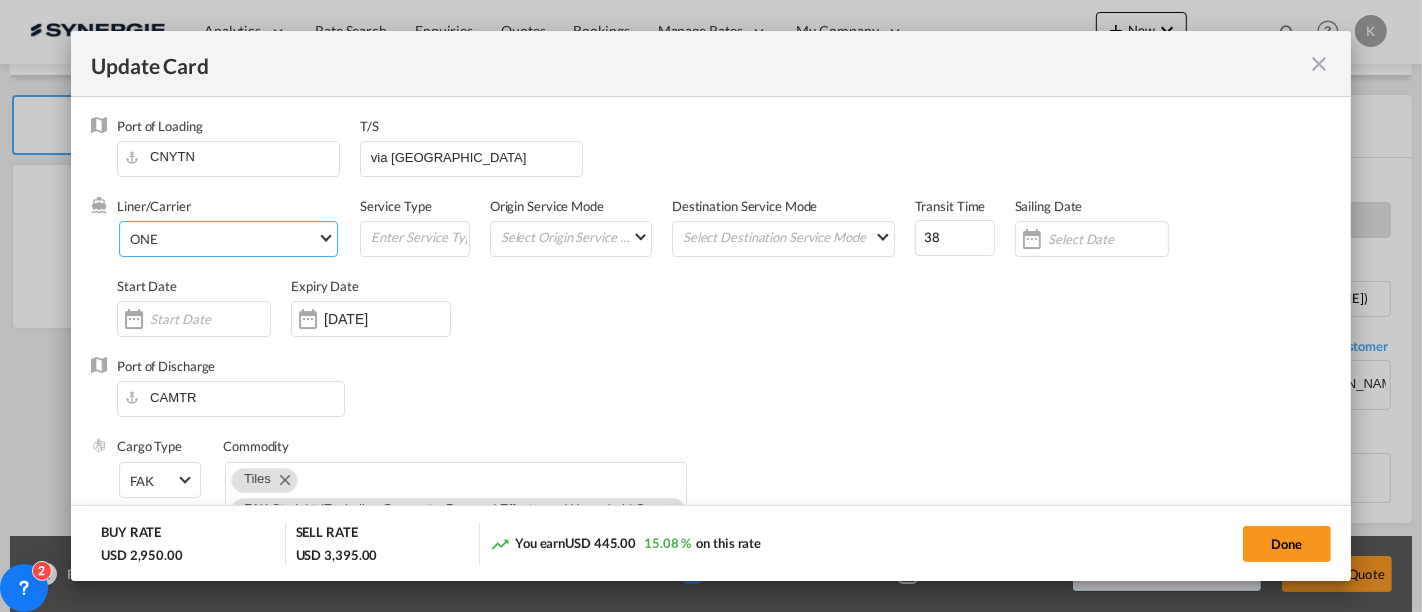 scroll, scrollTop: 0, scrollLeft: 0, axis: both 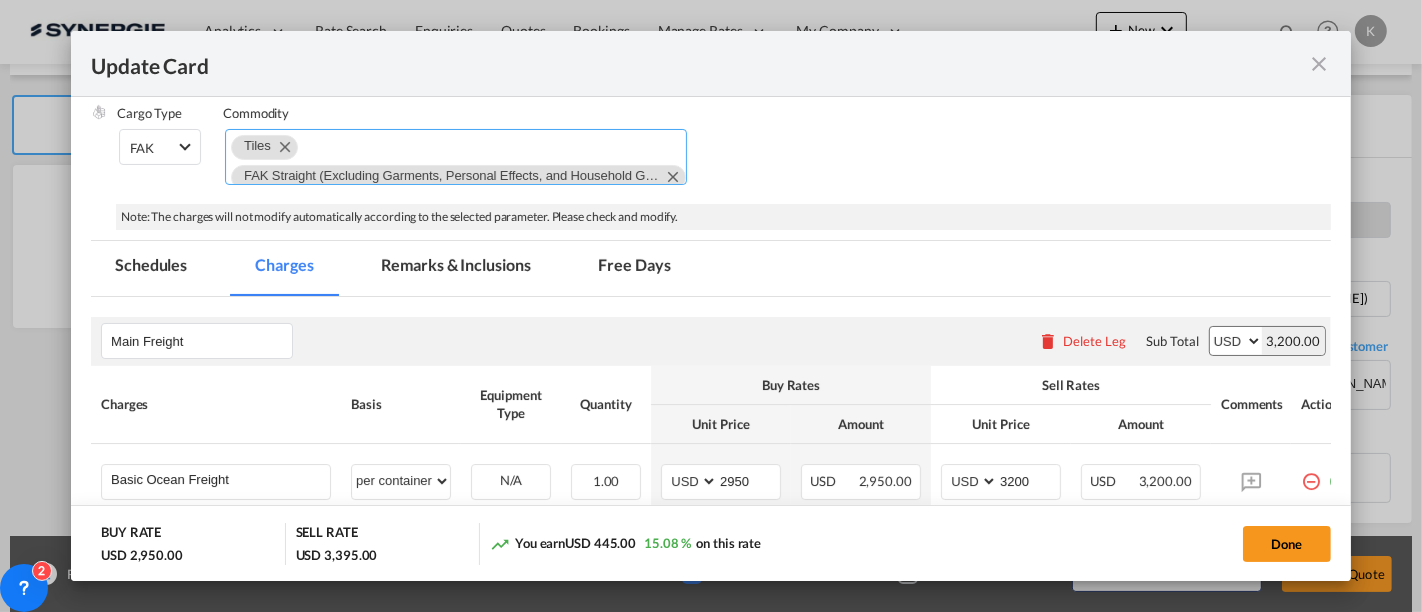 click at bounding box center (672, 176) 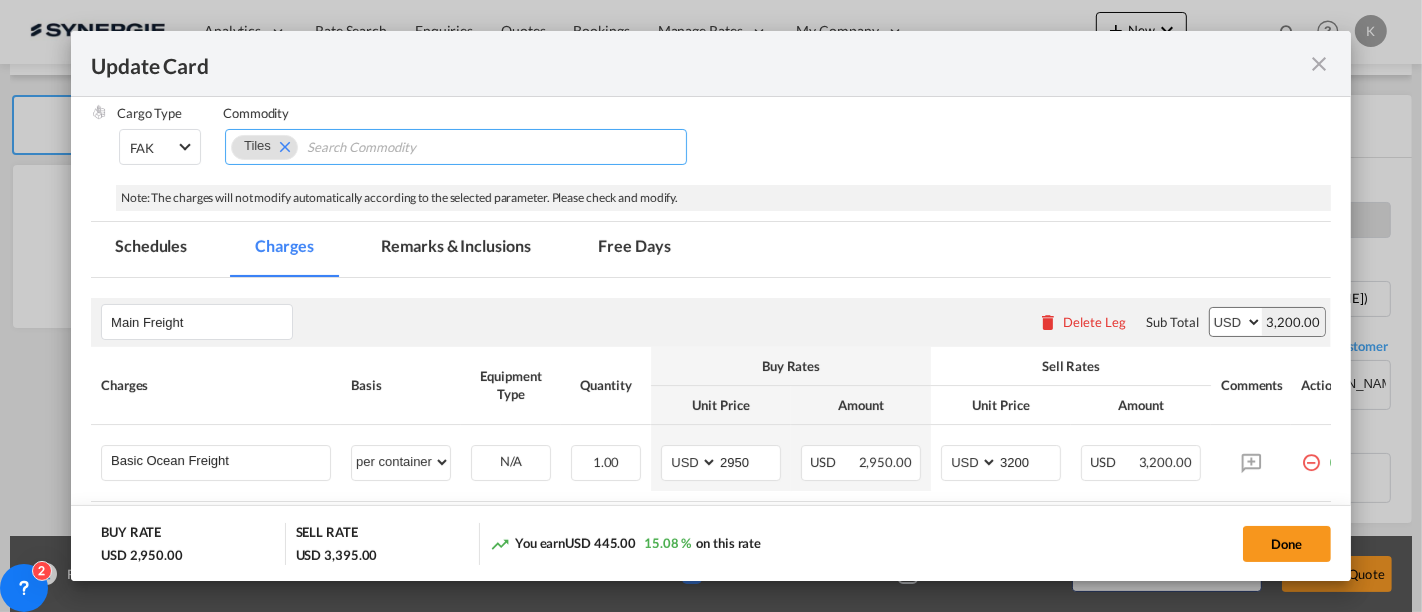 paste on "FAK (NON-HAZ, EXCLUDING REEFER/ SHIPS/ BOATS/ VEHICLES/ CARS),MOTOR WITH NO FUEL & NO BATTERY); EMPTY CONTAINER" 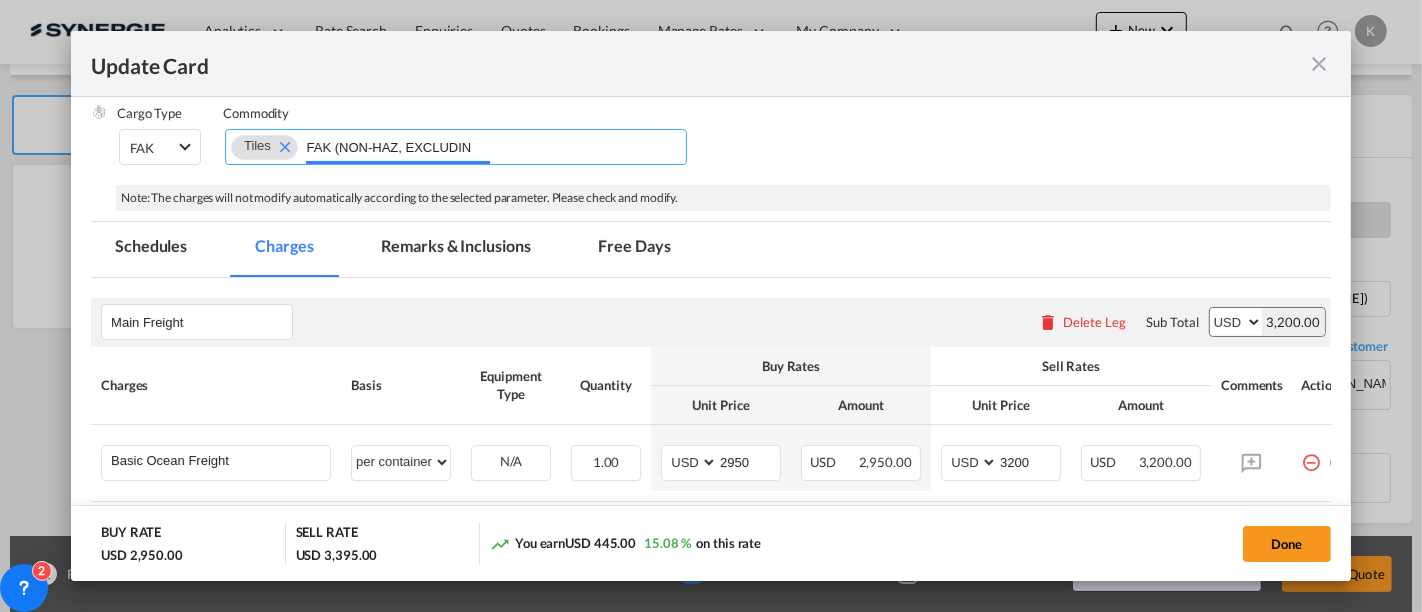 scroll, scrollTop: 0, scrollLeft: 669, axis: horizontal 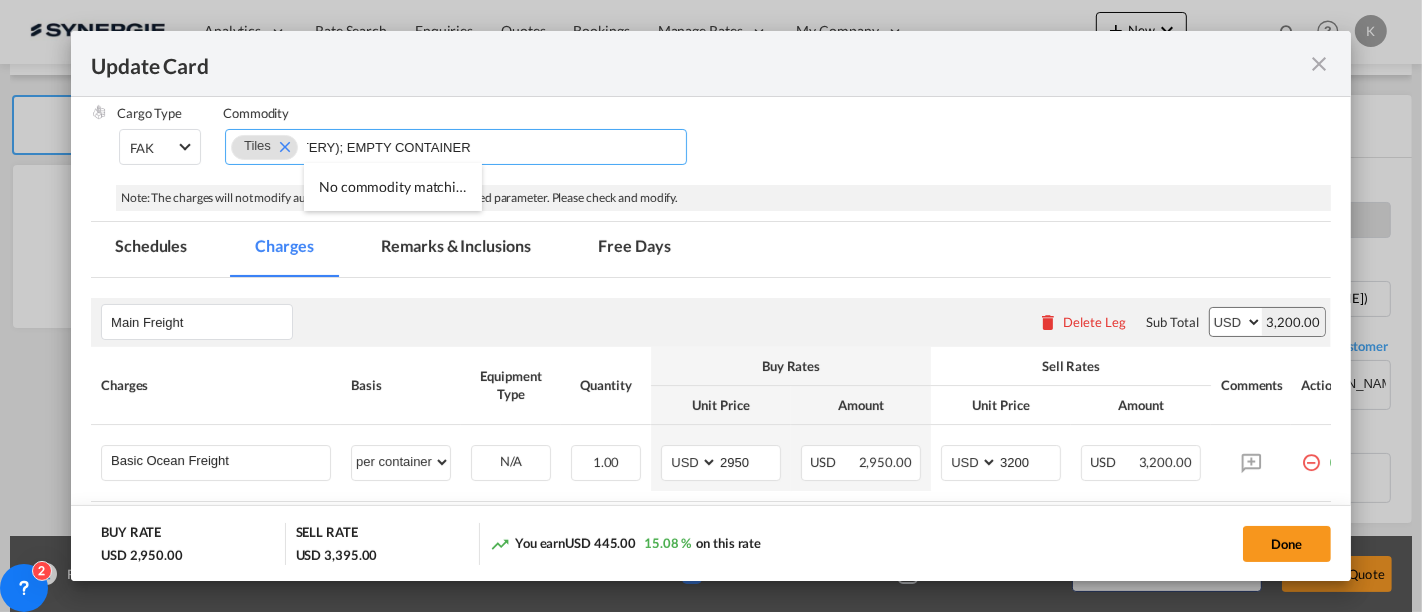 type on "FAK (NON-HAZ, EXCLUDING REEFER/ SHIPS/ BOATS/ VEHICLES/ CARS),MOTOR WITH NO FUEL & NO BATTERY); EMPTY CONTAINER" 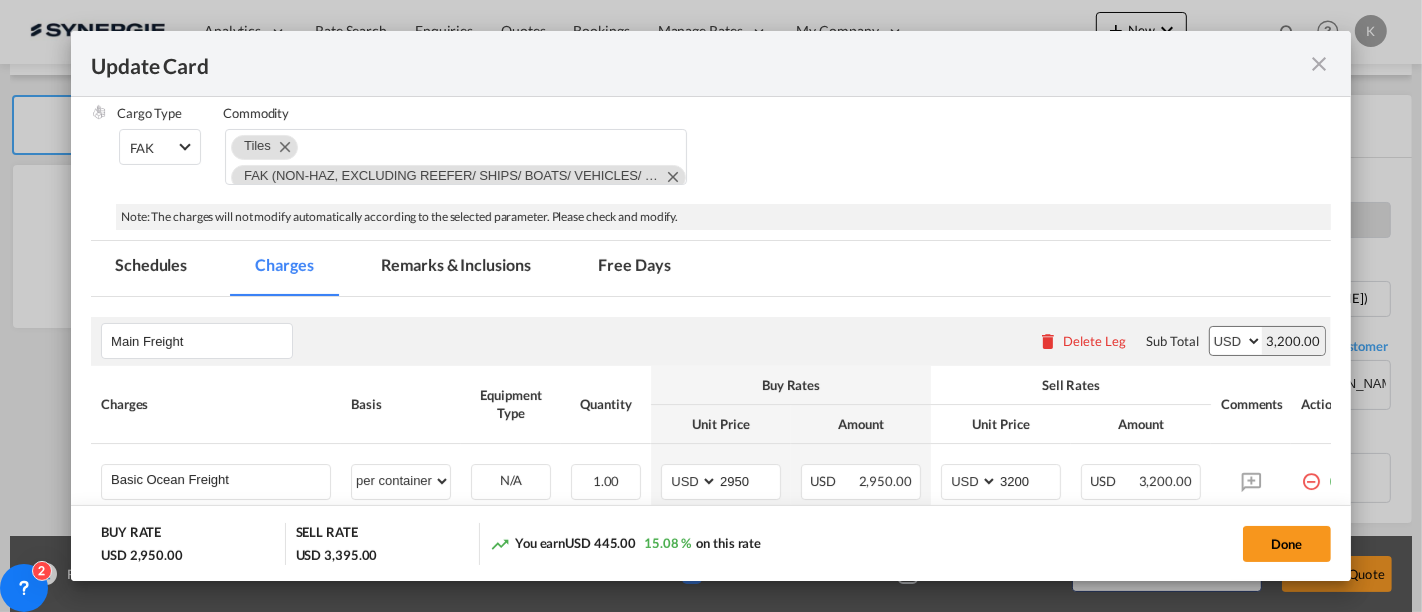 scroll, scrollTop: 0, scrollLeft: 0, axis: both 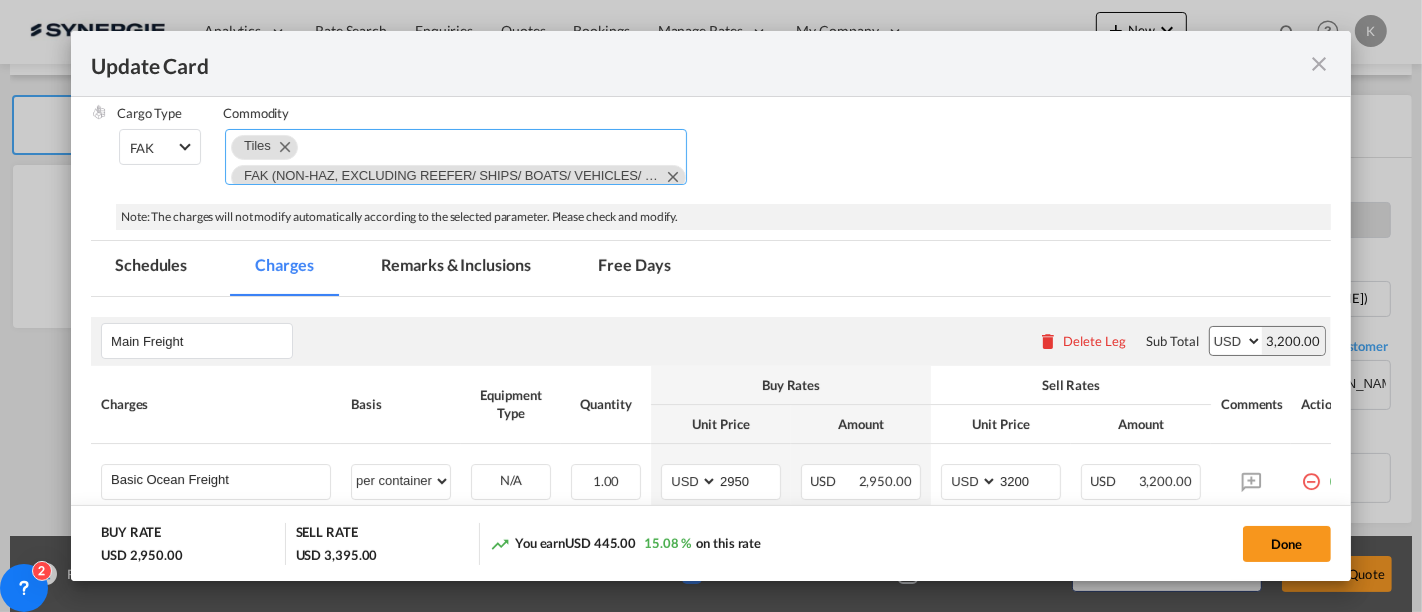 click on "Tiles
FAK (NON-HAZ, EXCLUDING REEFER/ SHIPS/ BOATS/ VEHICLES/ CARS),MOTOR WITH NO FUEL & NO BATTERY); EMPTY CONTAINER" at bounding box center (456, 157) 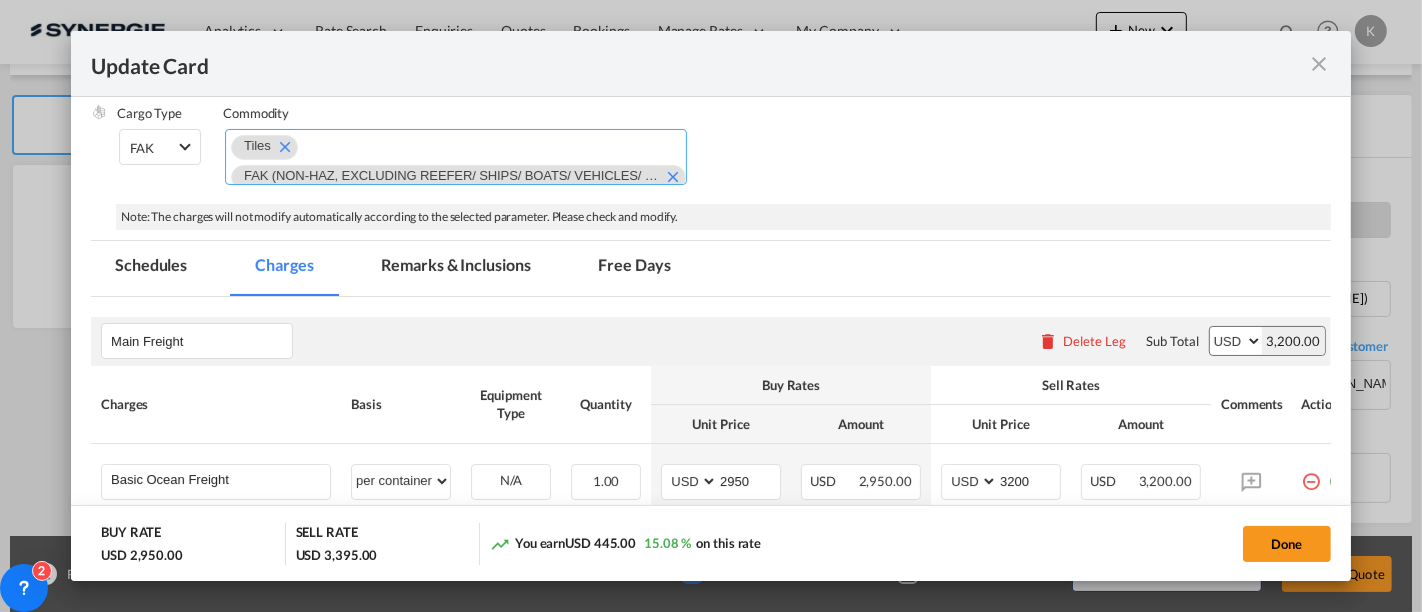 scroll, scrollTop: 49, scrollLeft: 0, axis: vertical 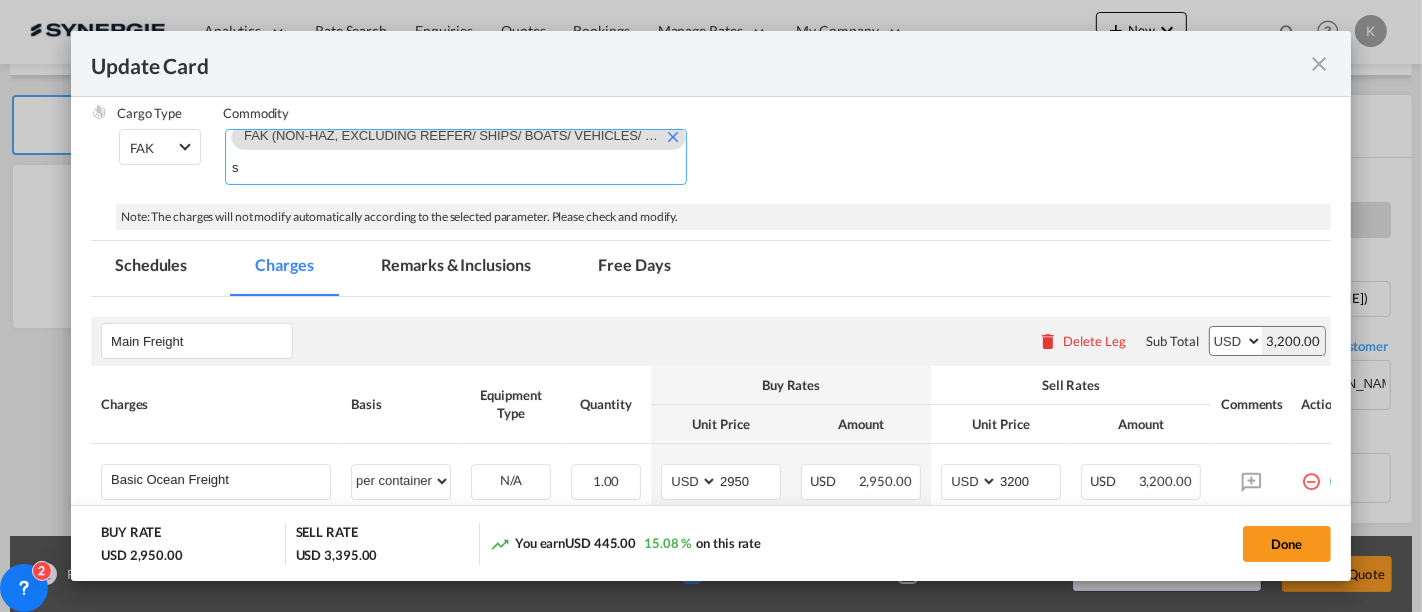 click on "s" at bounding box center [323, 168] 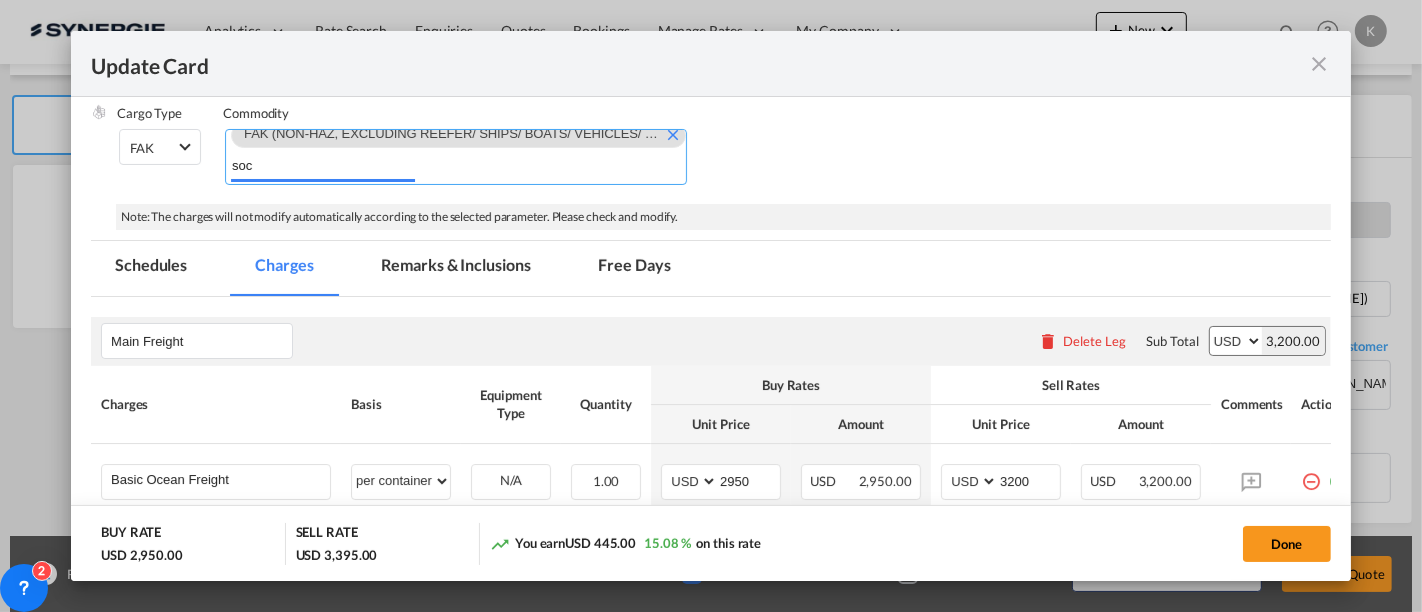 type on "soc" 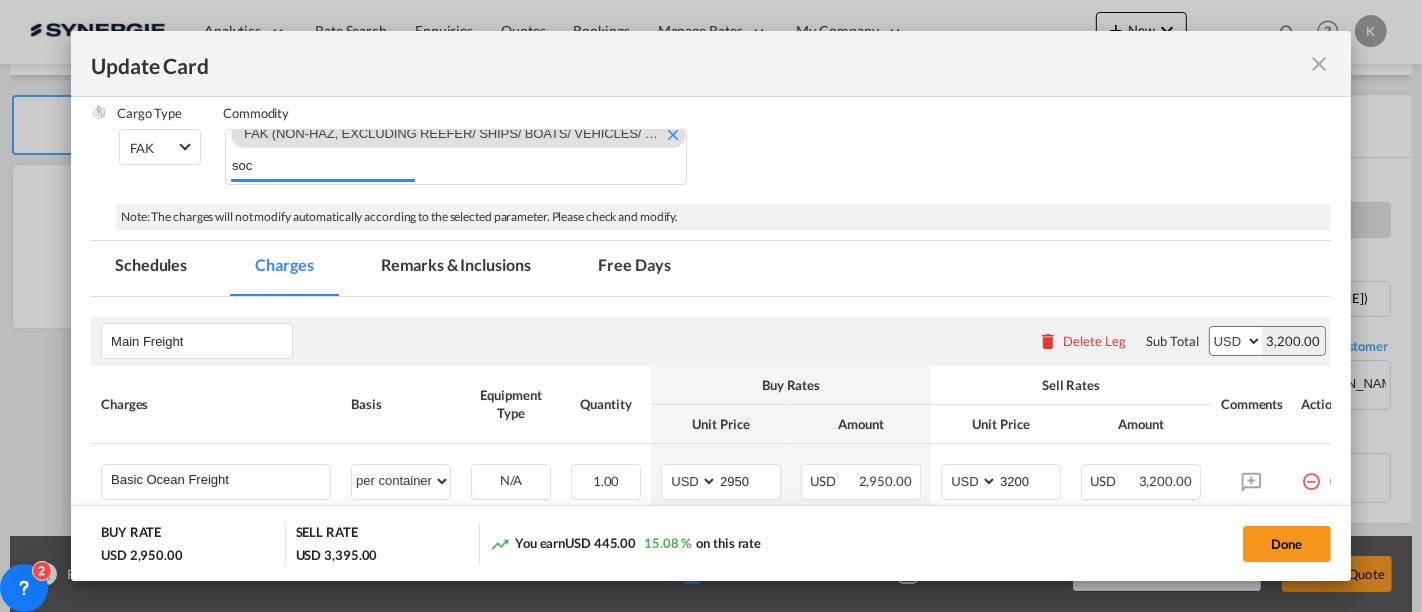 click on "Cargo Type FAK   FAK GCR GDSM General Cargo Hazardous Cargo Ambient Foodstuff Chilled Frozen Perishables Flexibags Out of Gauge Others Group NAC NAC Vehicles
Commodity
Tiles
FAK (NON-HAZ, EXCLUDING REEFER/ SHIPS/ BOATS/ VEHICLES/ CARS),MOTOR WITH NO FUEL & NO BATTERY); EMPTY CONTAINER                                                                                                soc" at bounding box center [724, 153] 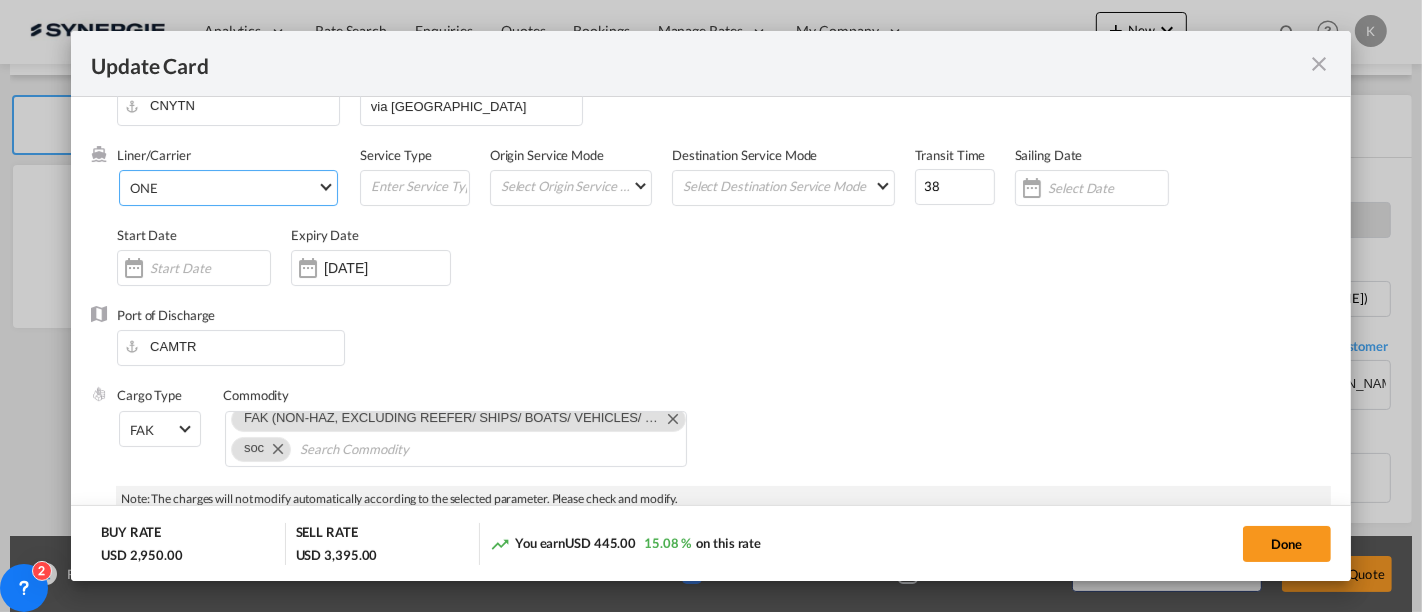scroll, scrollTop: 0, scrollLeft: 0, axis: both 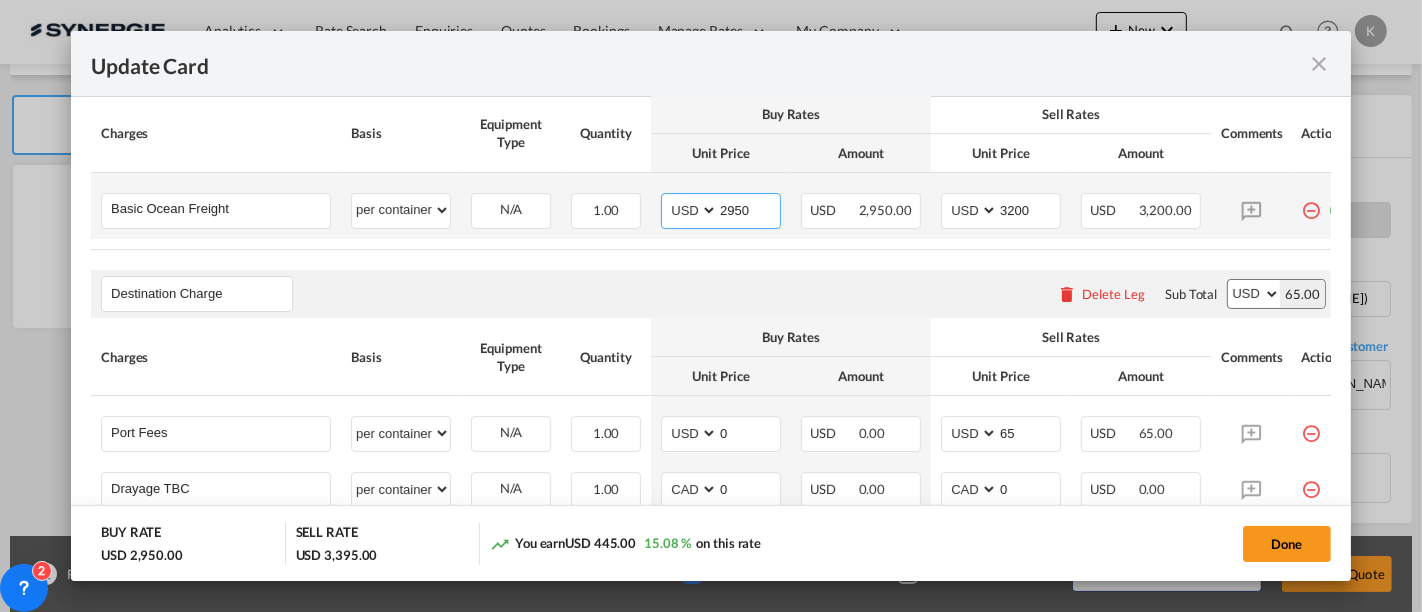 click on "2950" at bounding box center (749, 209) 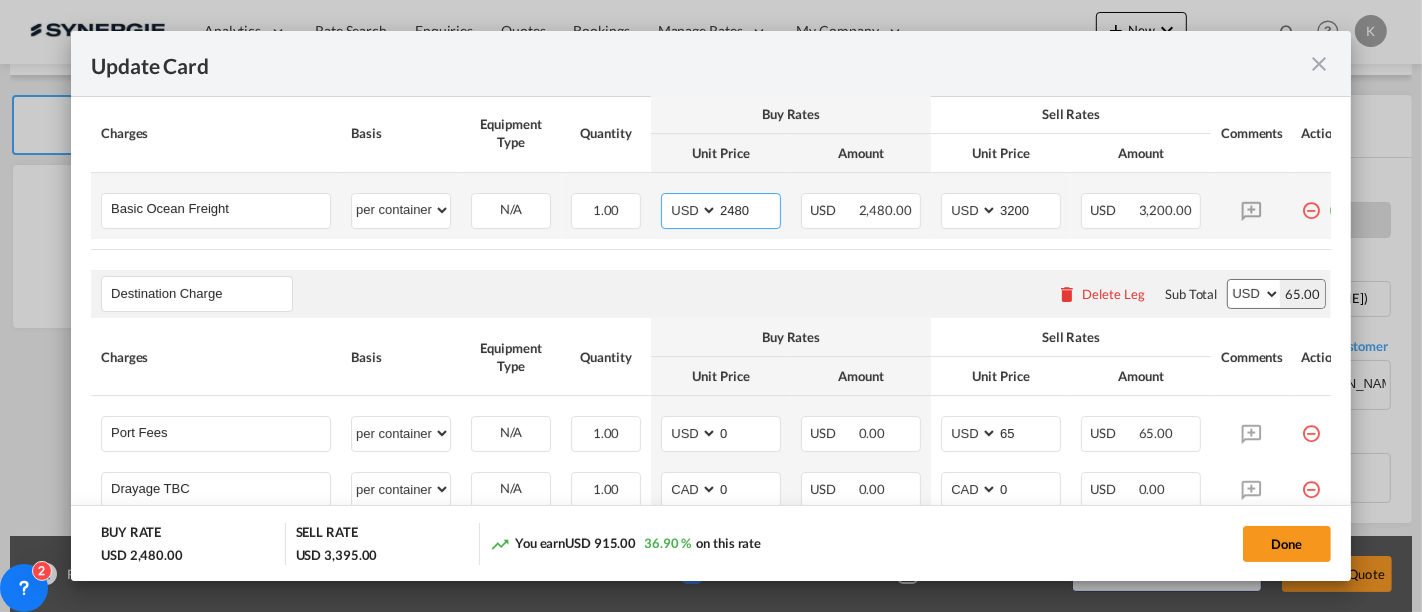 type on "2480" 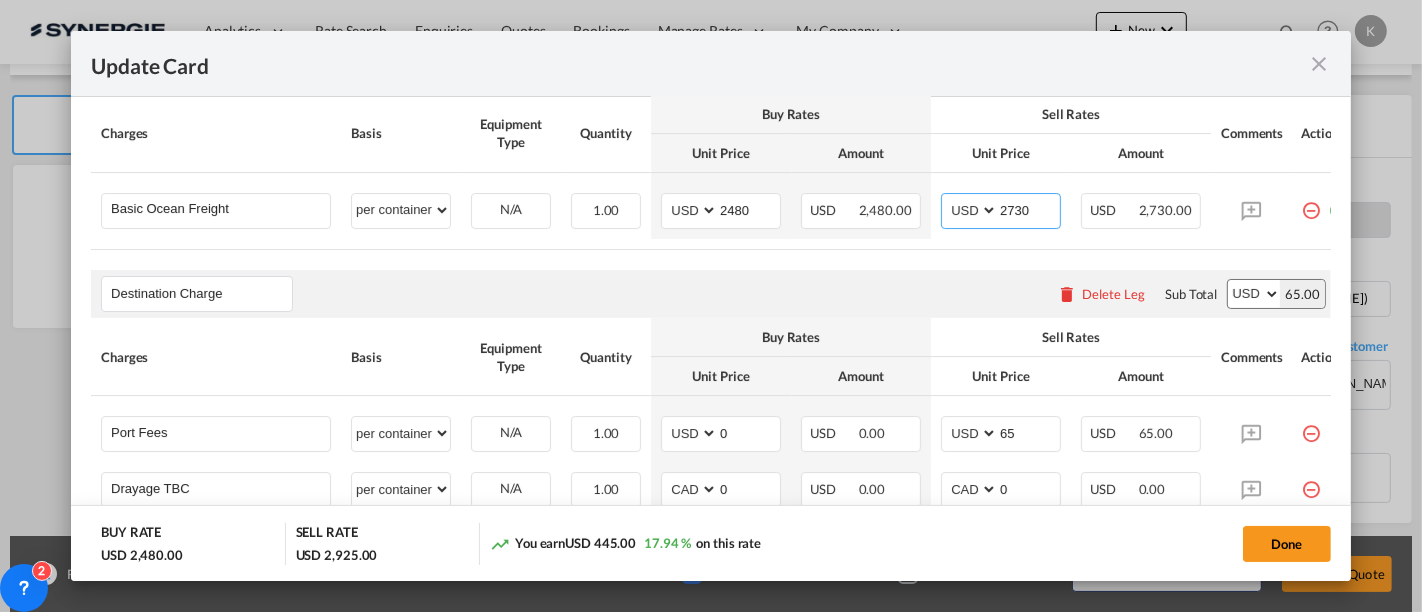 scroll, scrollTop: 382, scrollLeft: 0, axis: vertical 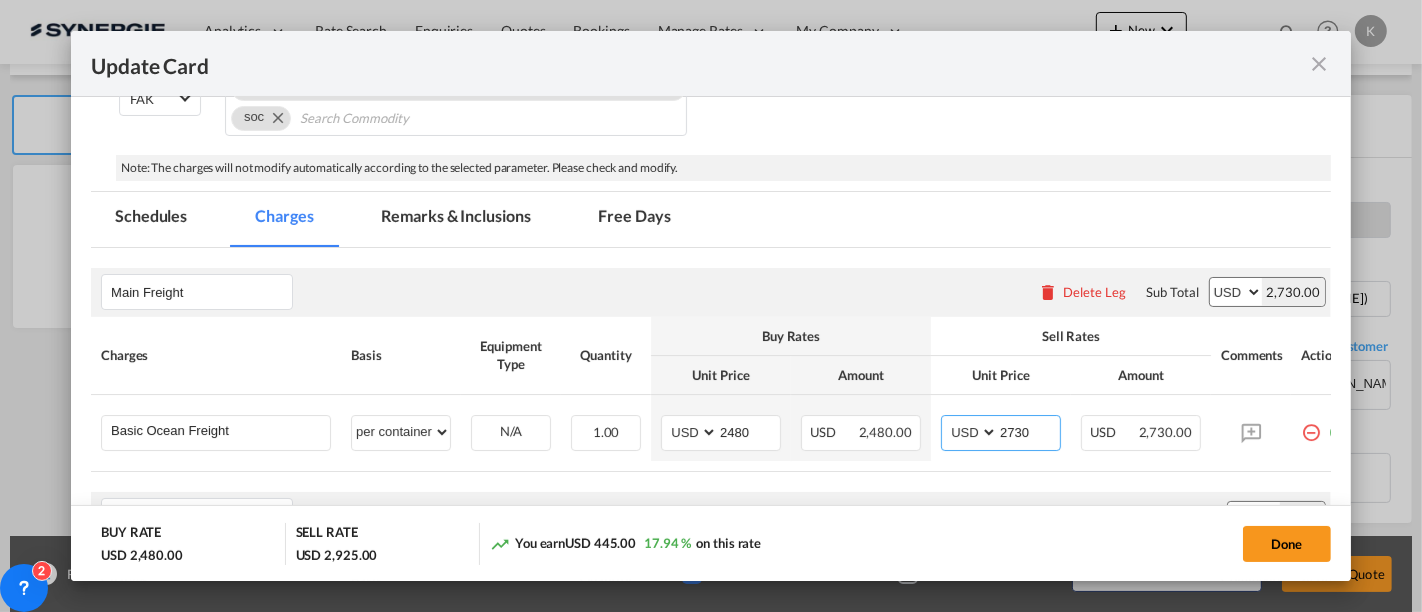 type on "2730" 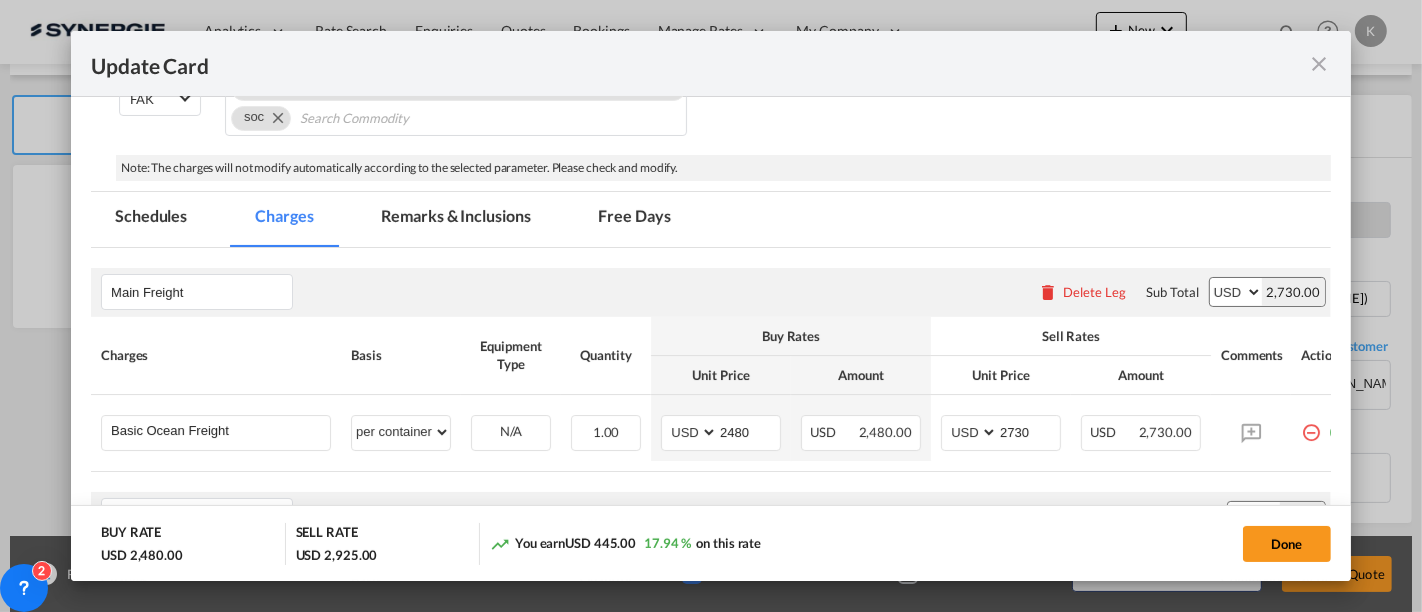 click on "Remarks & Inclusions" at bounding box center [456, 219] 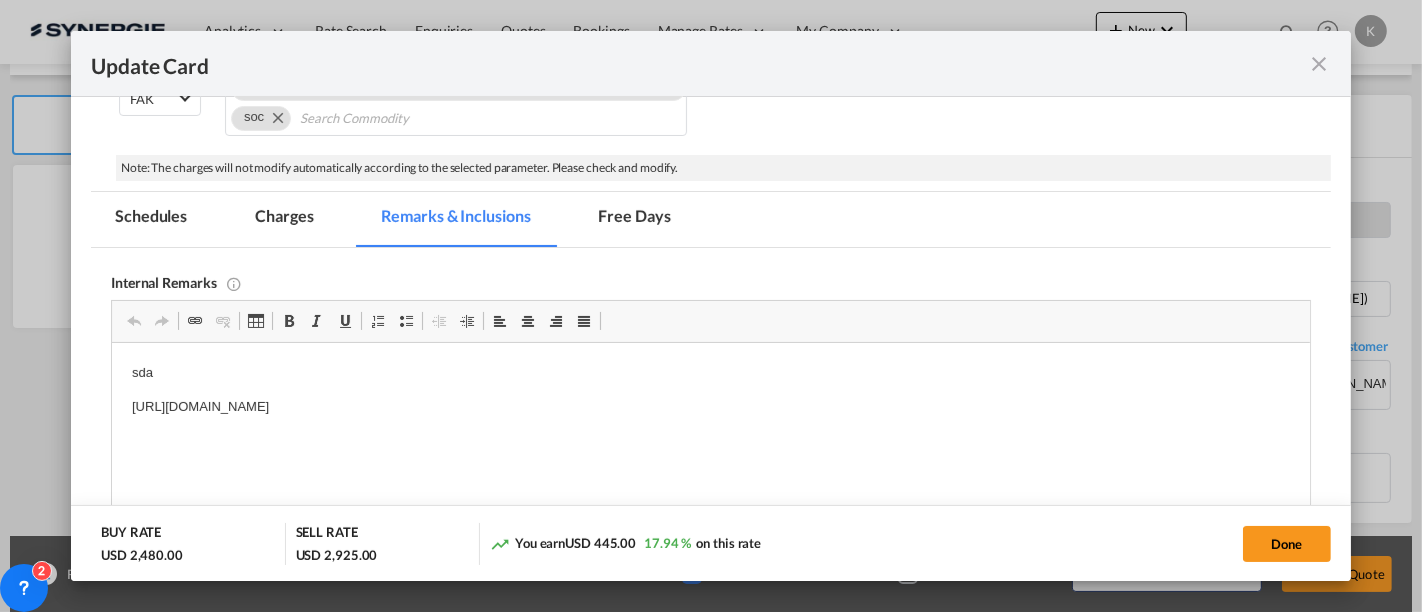 scroll, scrollTop: 0, scrollLeft: 0, axis: both 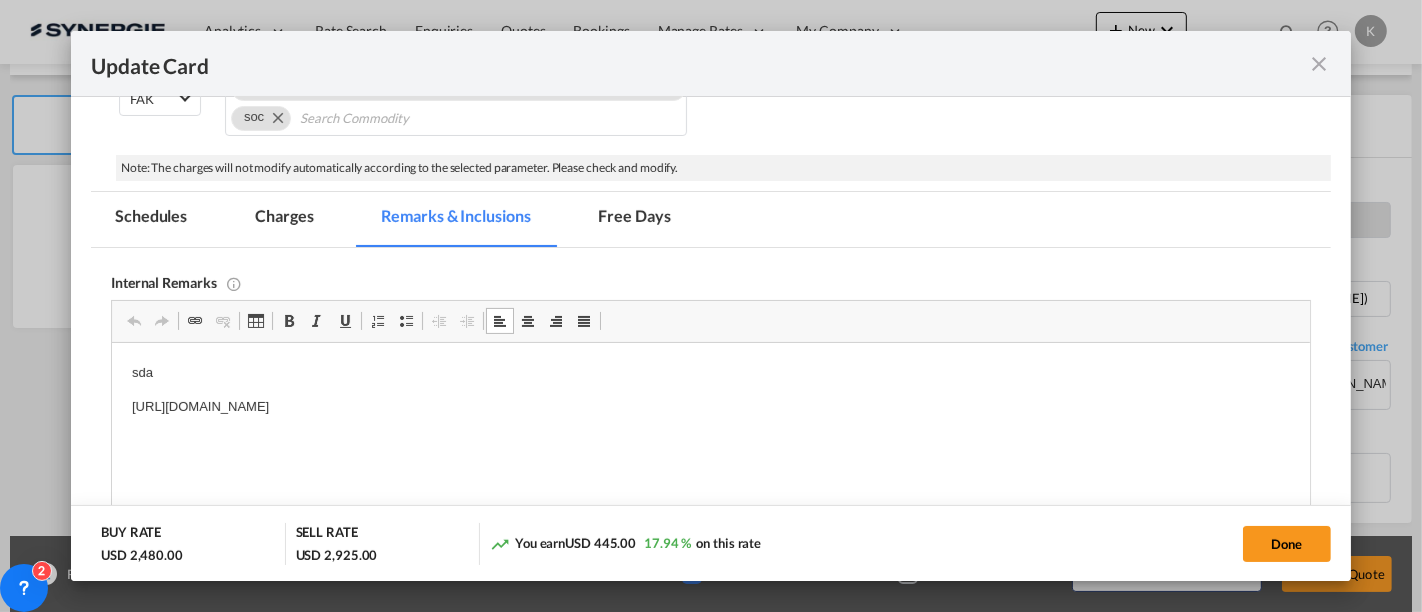 drag, startPoint x: 683, startPoint y: 409, endPoint x: 144, endPoint y: 707, distance: 615.8937 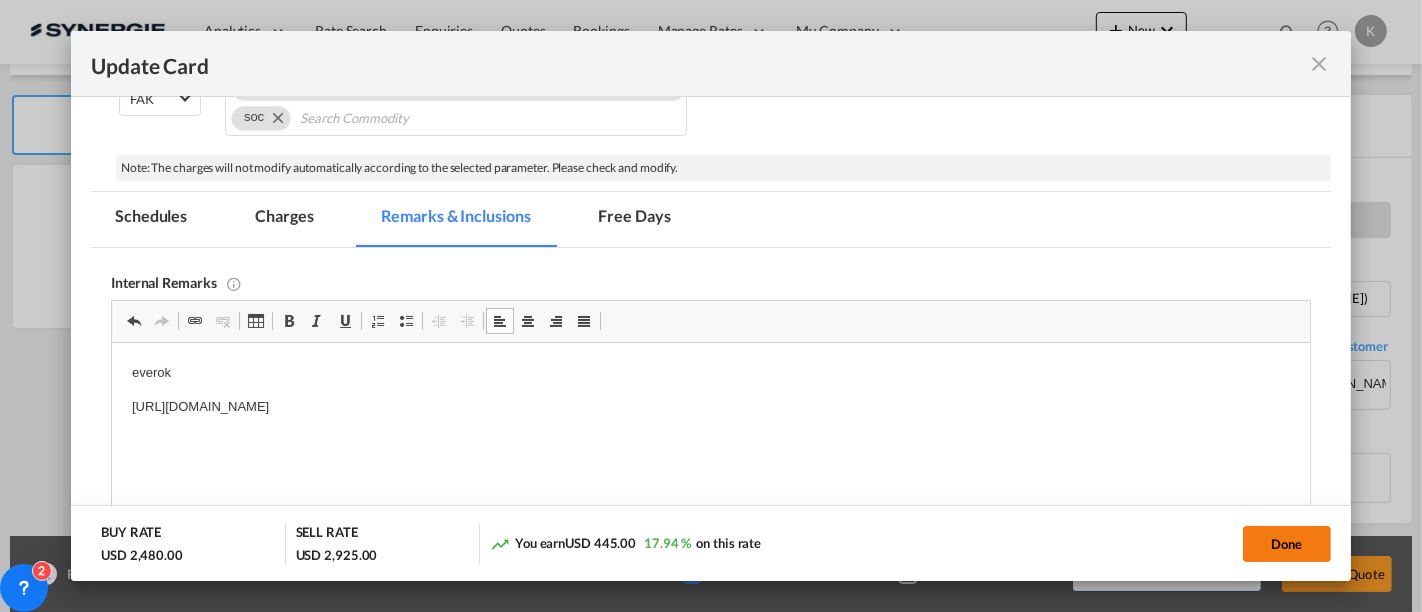 click on "Done" 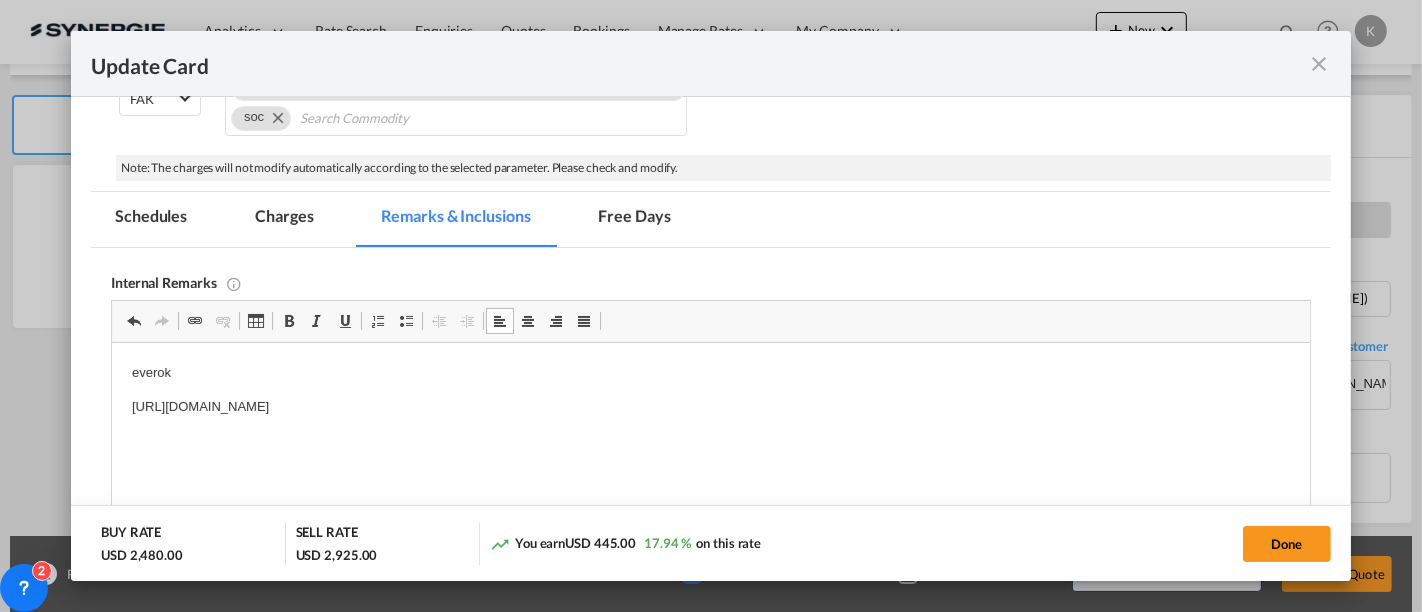 type on "[DATE]" 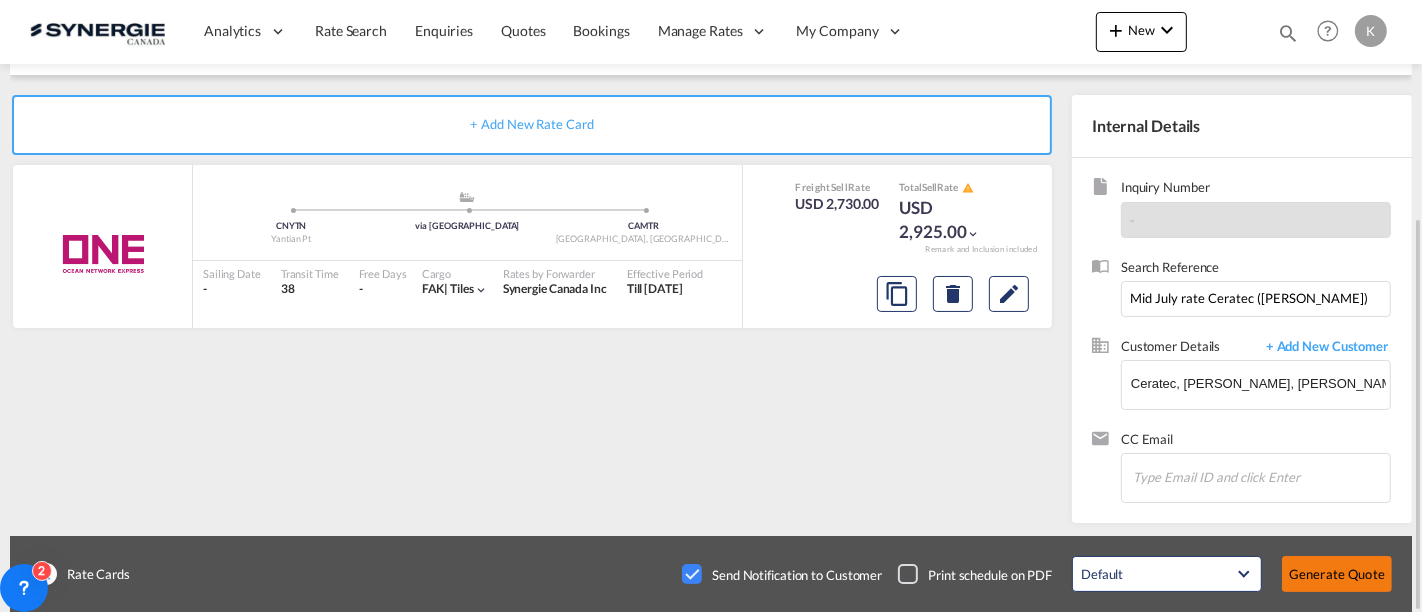 click on "Generate Quote" at bounding box center (1337, 574) 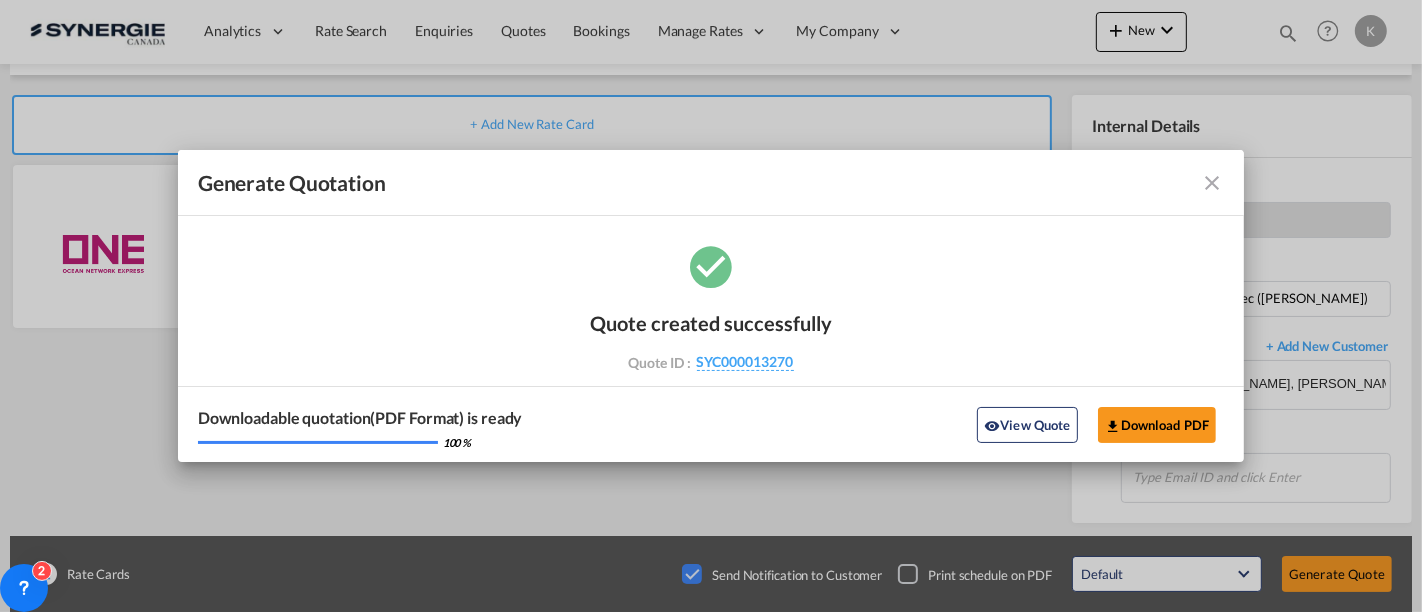 click at bounding box center (1212, 183) 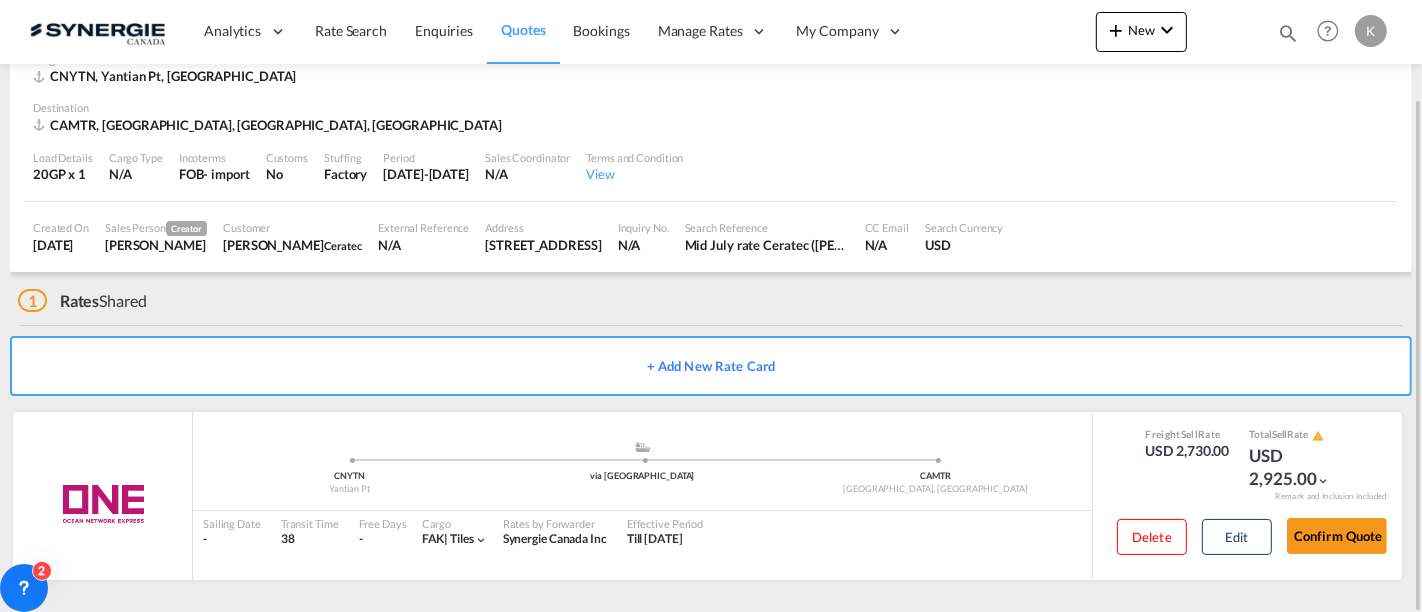 scroll, scrollTop: 0, scrollLeft: 0, axis: both 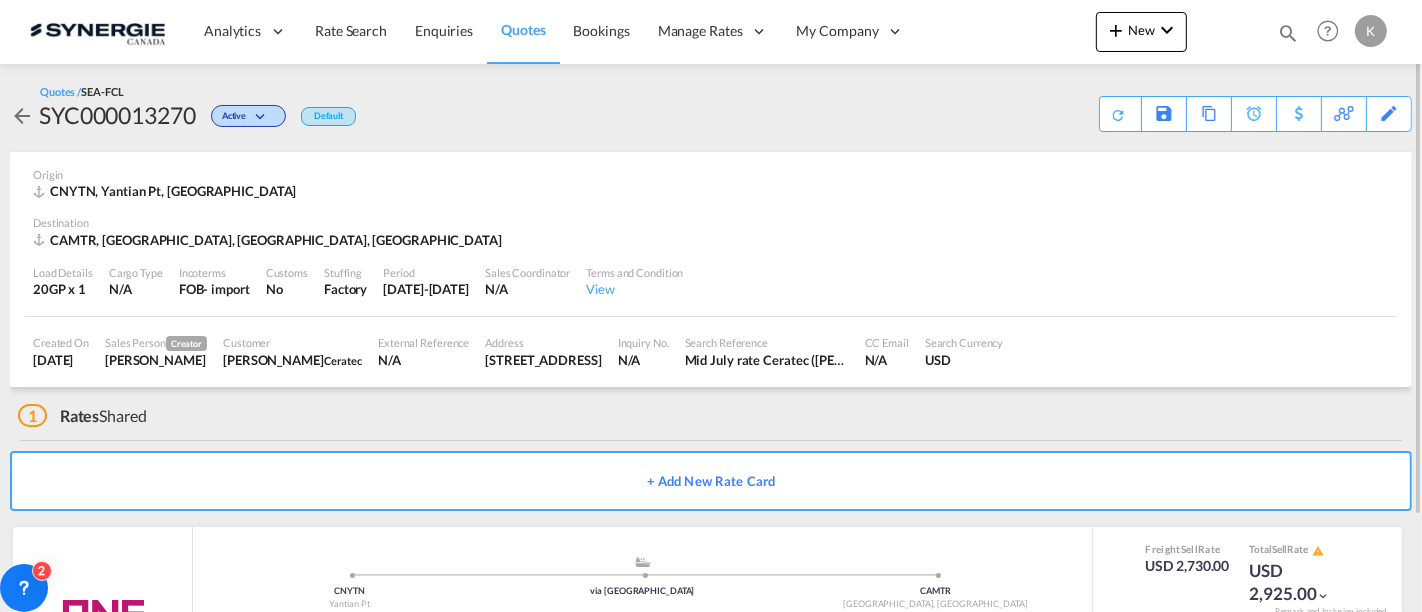 click on "Quotes" at bounding box center (523, 29) 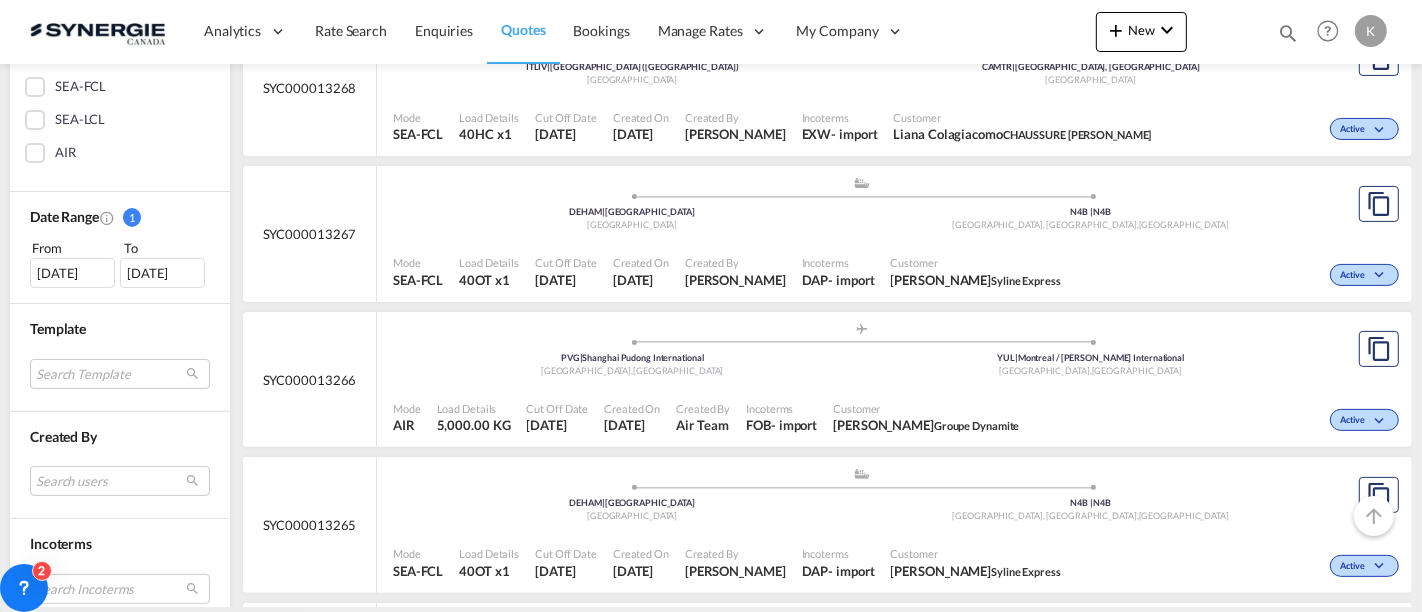 scroll, scrollTop: 487, scrollLeft: 0, axis: vertical 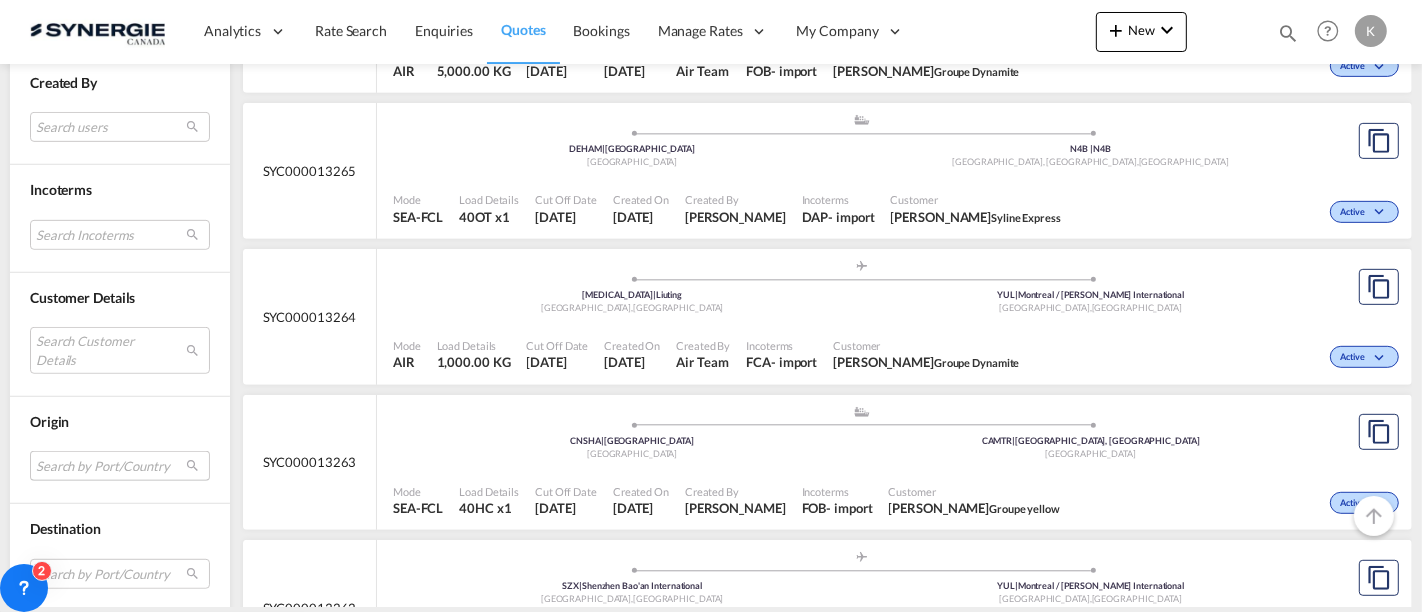 click on "Search by Port/Country JPNIC nichinan  japan
AEDAS das island  united arab emirates
AEJED jebel dhanna  united arab emirates
AFBAG bagram  afghanistan
AFCSO camp salerno  afghanistan
AFGRG gardez  afghanistan
AFGZI ghazni  afghanistan
AFMZR mazar-i-sharif  afghanistan
AIAXA anguilla  anguilla
ARCOR cordoba  argentina
ARPMY puerto madryn  argentina
ARSLO san lorenzo  argentina
ASAPI apia  american samoa
ATENA enns  austria
ATKRE krems  austria
ATLGU lengau  austria
AUBWT burnie, tas  australia
AUGLN glendenning, nsw  australia
AUGLT gladstone, qld  australia
AUTRU truganina, vic  australia
AUWEL welshpool, wa  australia
AZBAK baku  azerbaijan
ARBUE buenos aires  argentina
ARSAE san antonio este  argentina
AEMSA mina saqr  united arab emirates
AERKT ras al khaimah  united arab emirates
ANKRA kralendijk, bonaire  netherlands antilles
AN8OJ oranjestad" at bounding box center (120, 466) 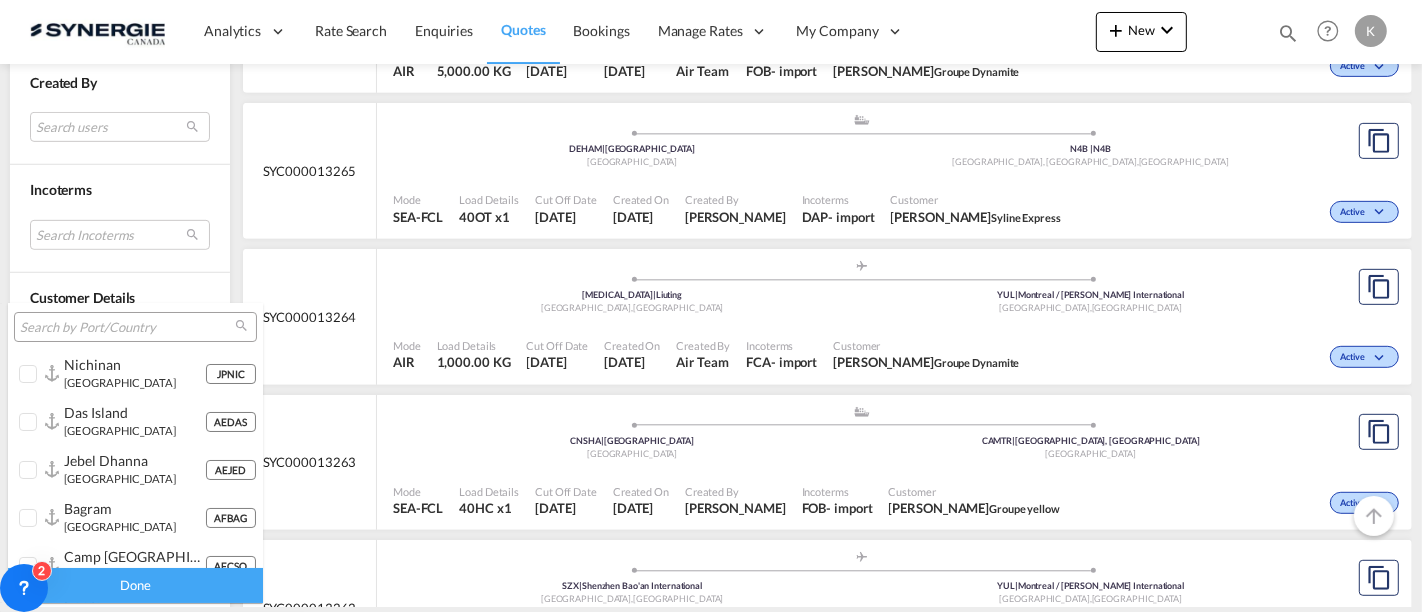 click at bounding box center (127, 328) 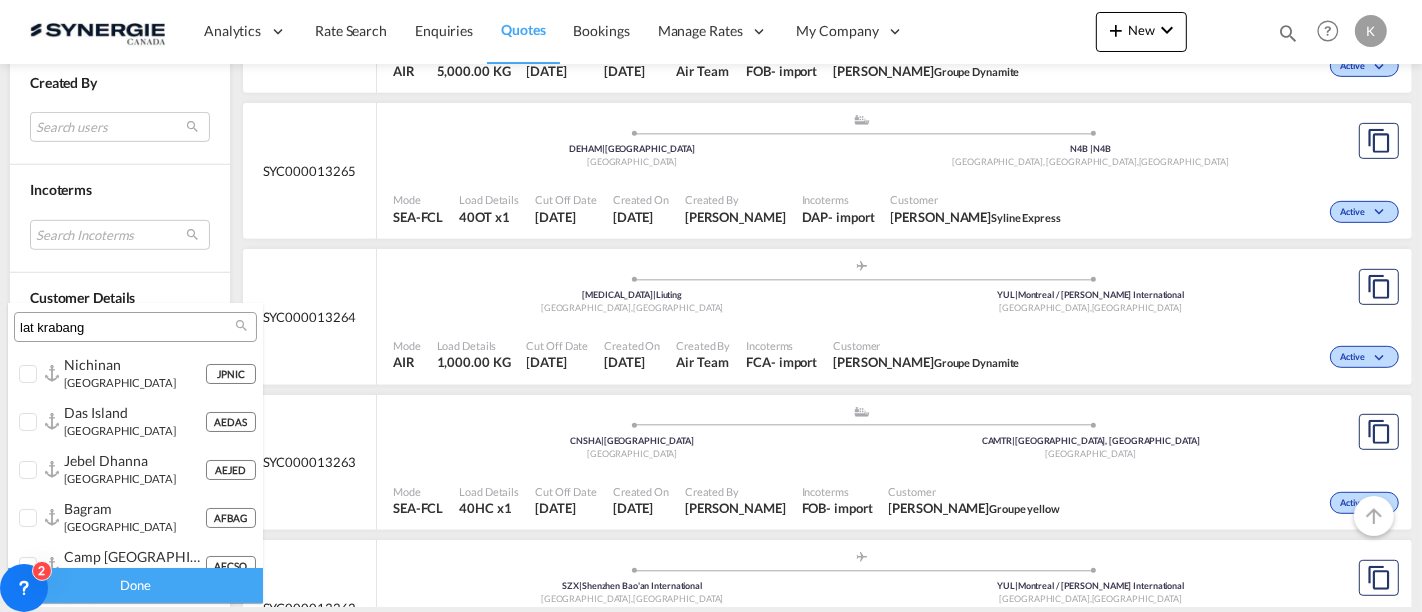type on "lat krabang" 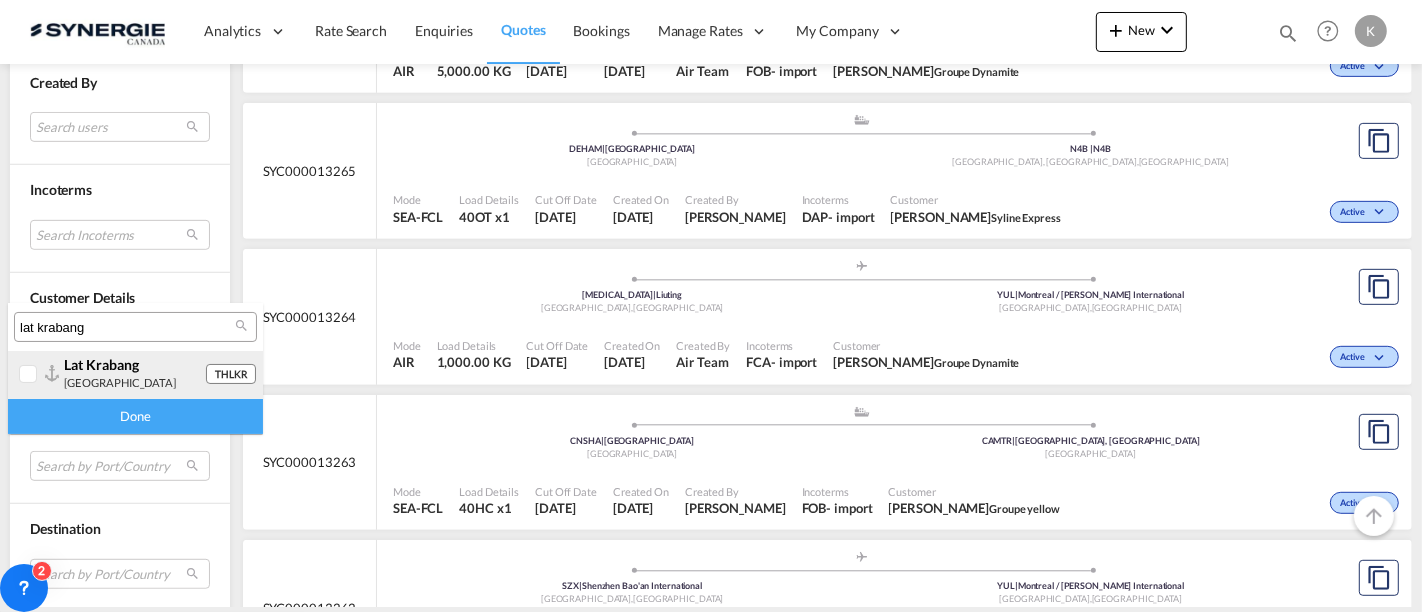 click on "thailand" at bounding box center (120, 382) 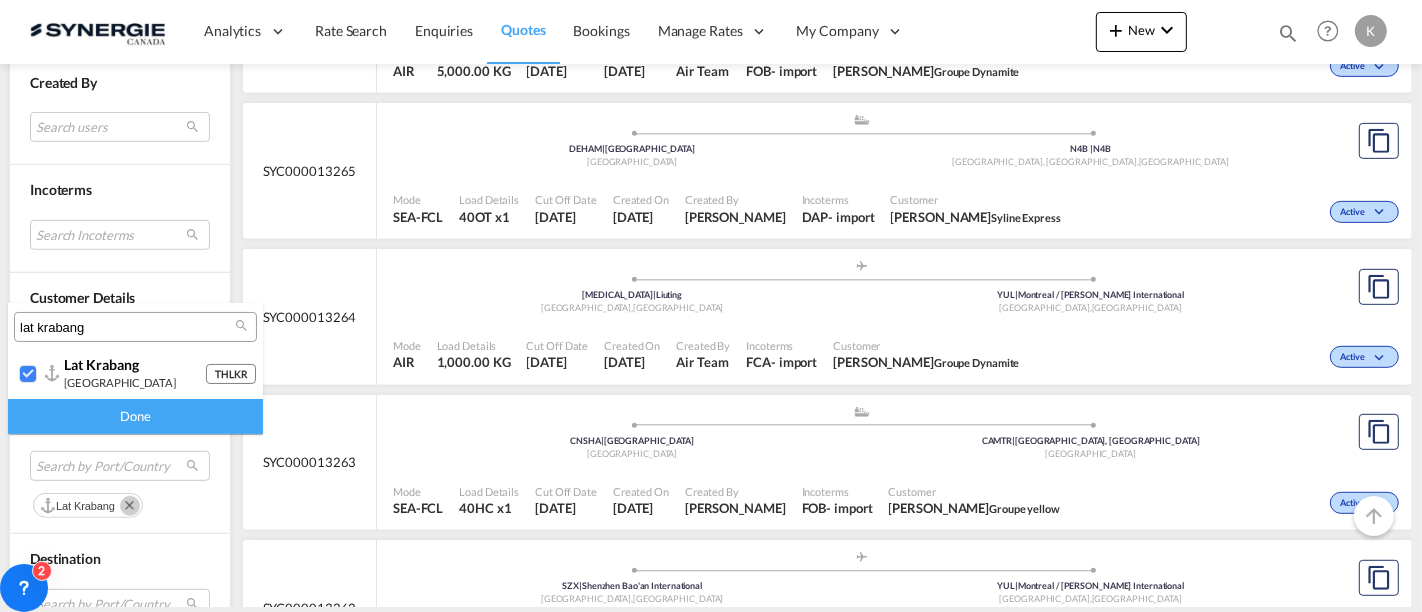 click on "Done" at bounding box center (135, 416) 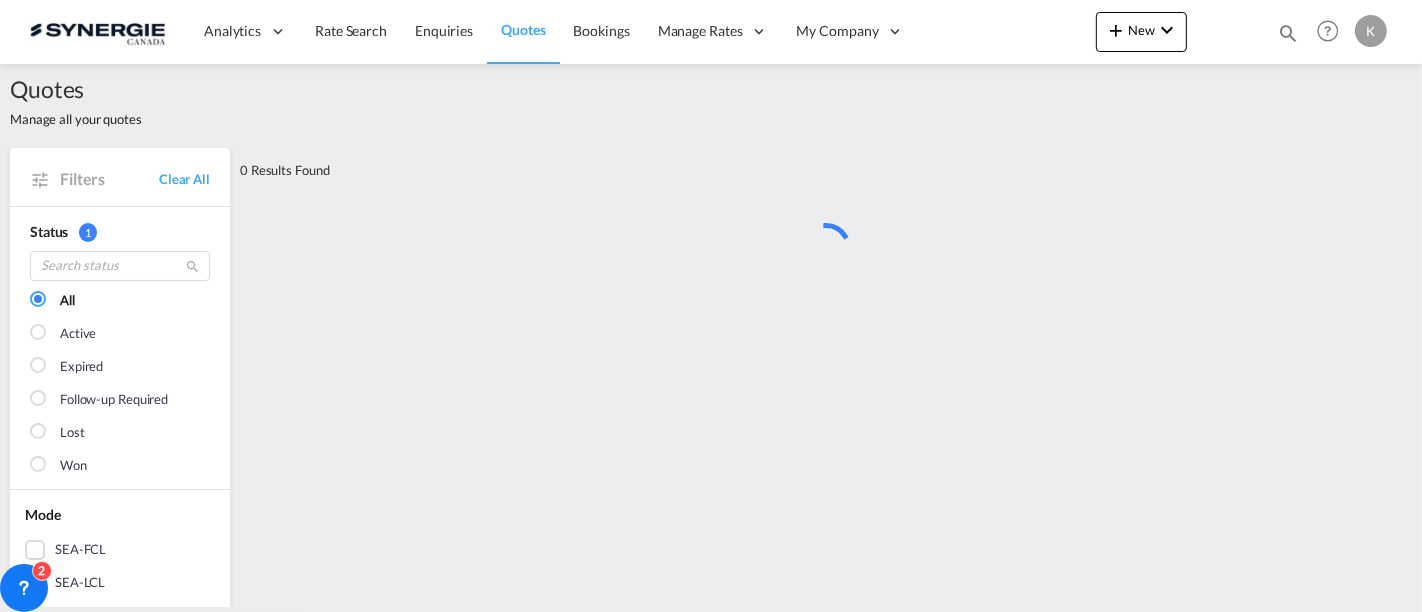 scroll, scrollTop: 0, scrollLeft: 0, axis: both 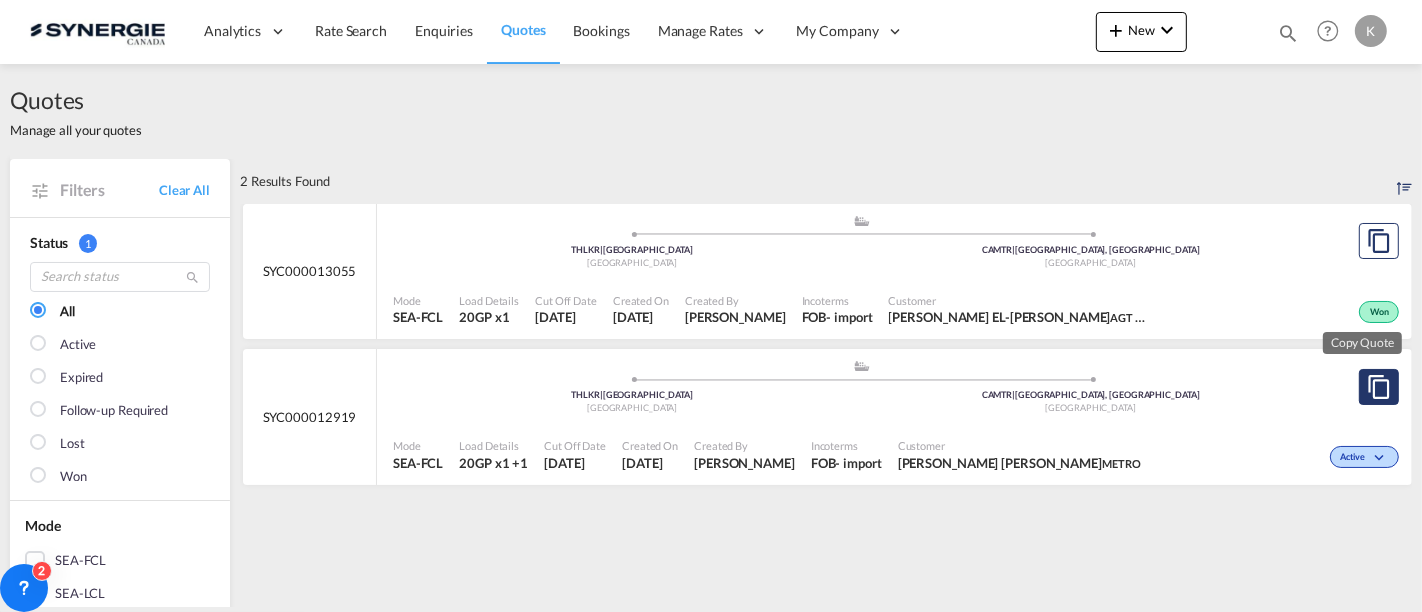 click at bounding box center [1379, 387] 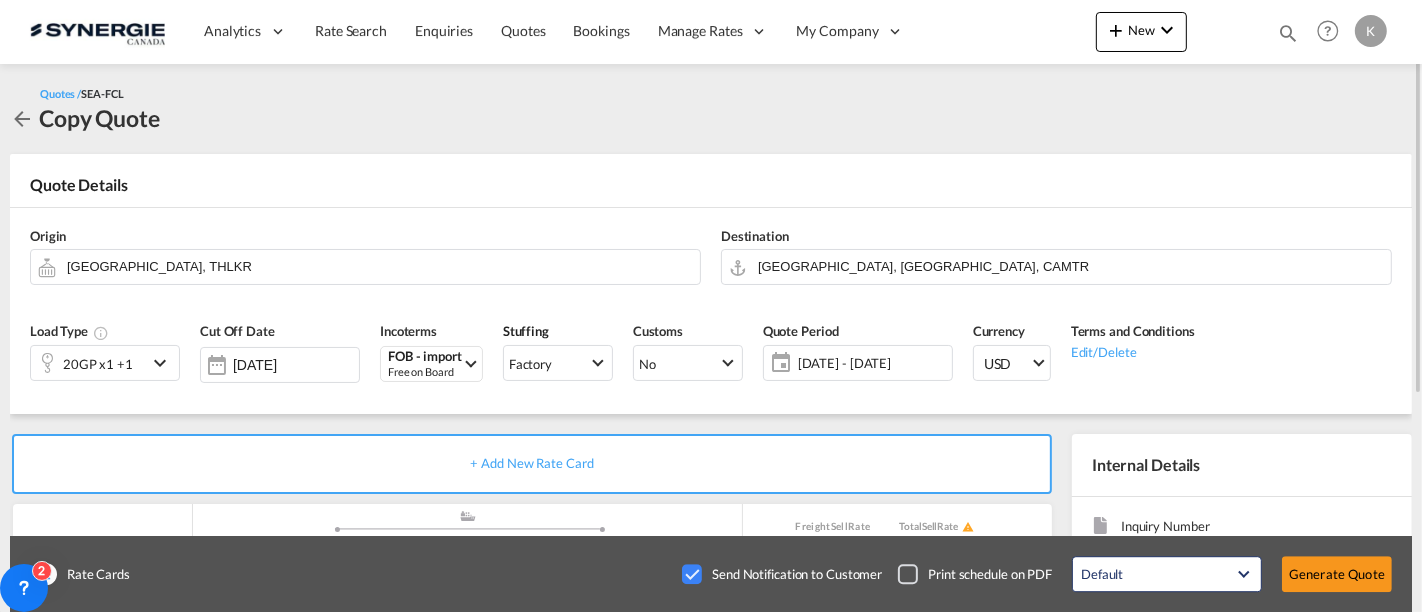 click on "03 Jul - 02 Aug 2025" 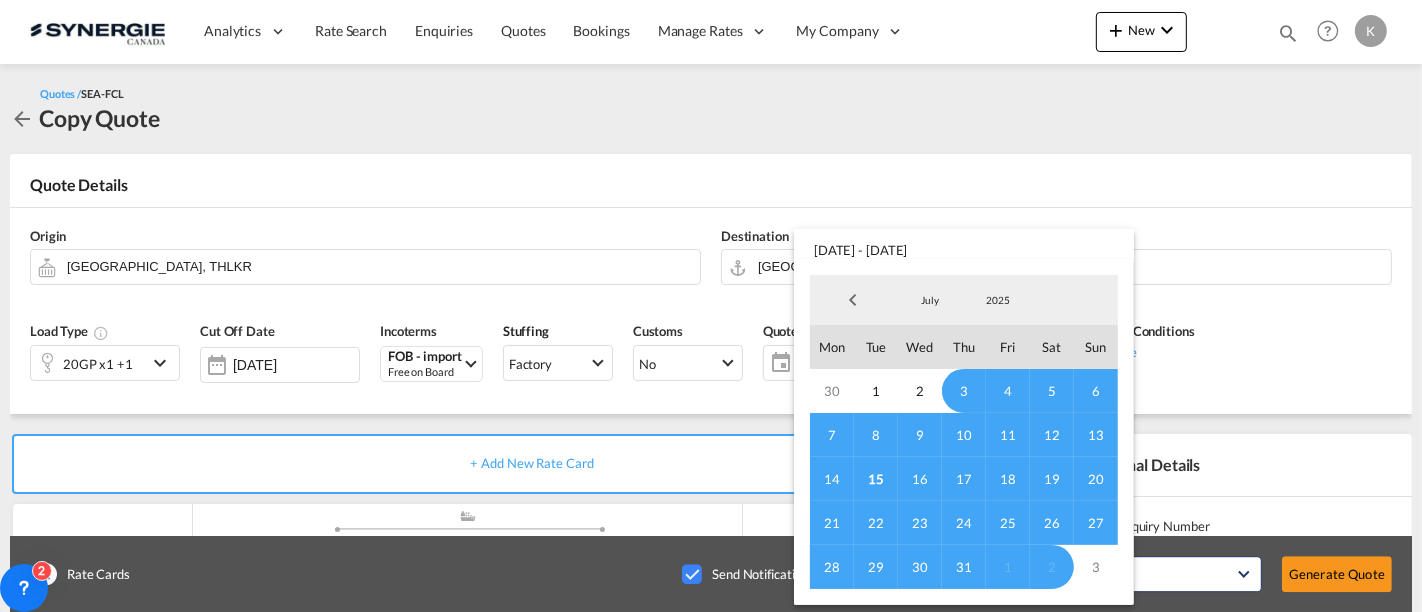 click on "15" at bounding box center (876, 479) 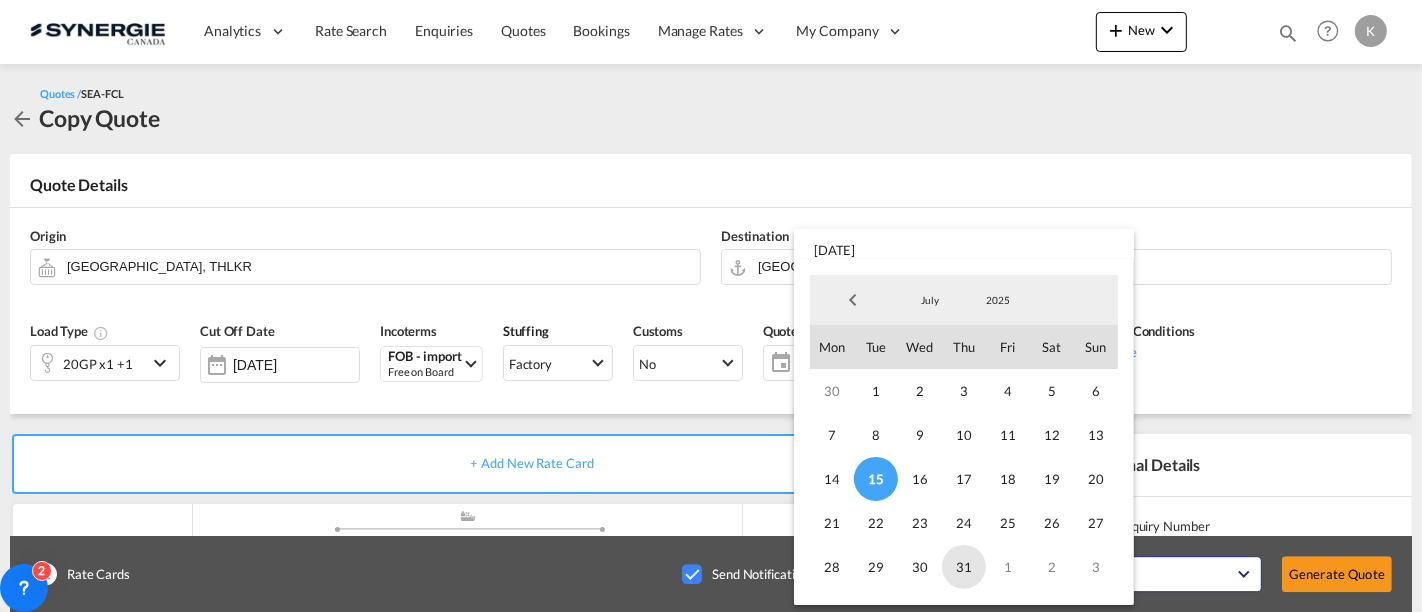 click on "31" at bounding box center (964, 567) 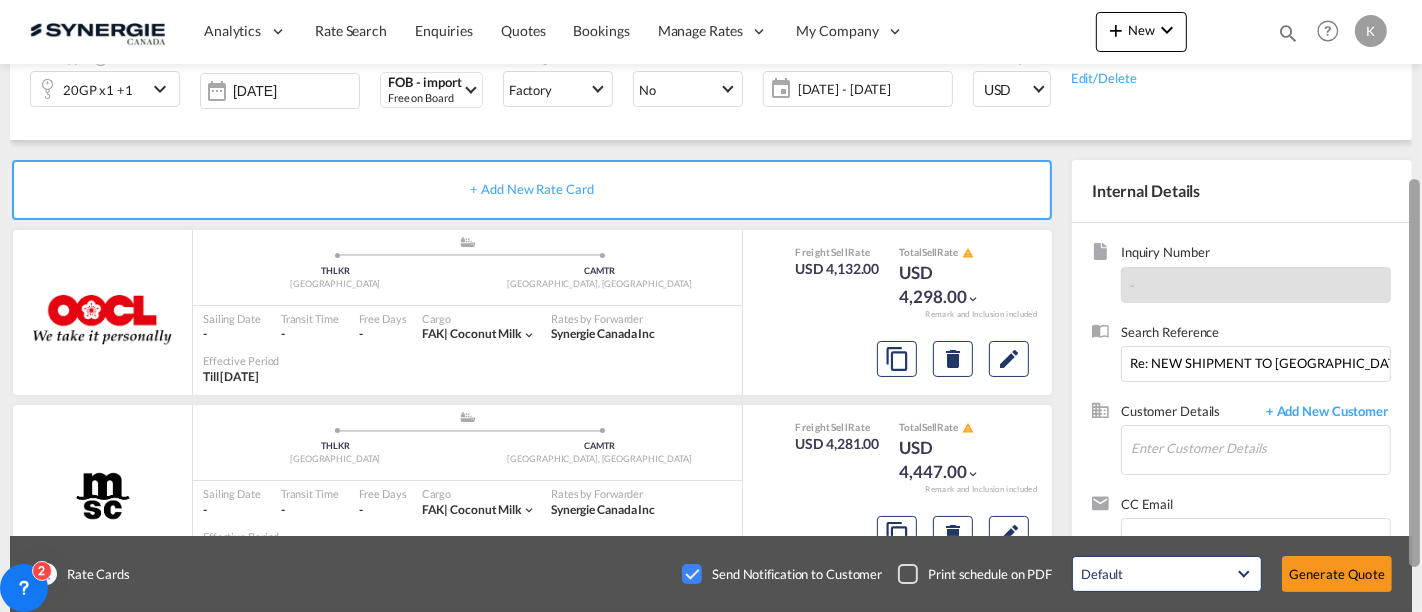 scroll, scrollTop: 285, scrollLeft: 0, axis: vertical 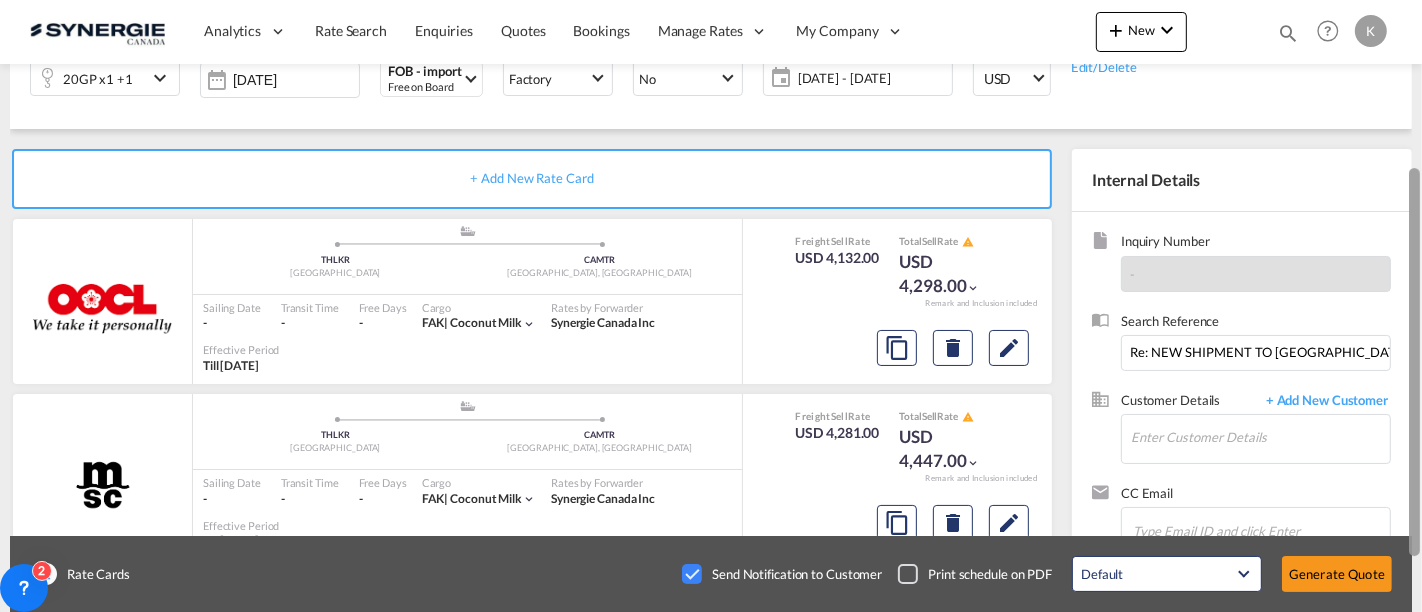 drag, startPoint x: 1412, startPoint y: 296, endPoint x: 1397, endPoint y: 478, distance: 182.61708 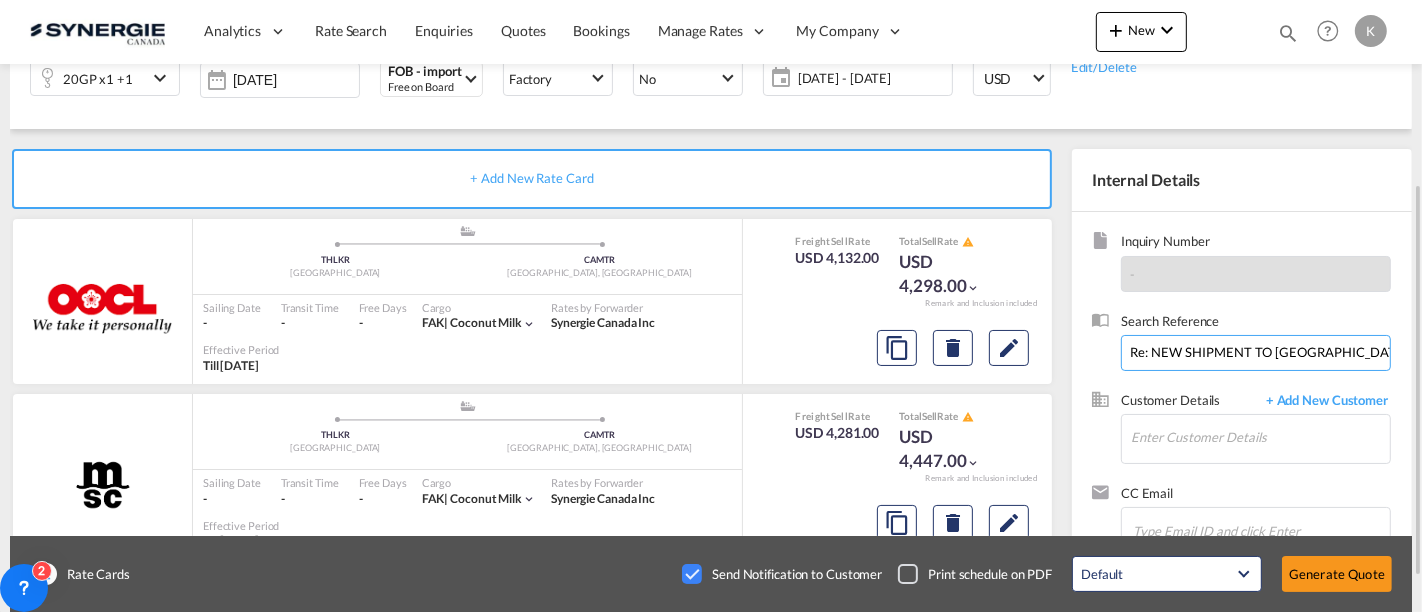 click on "Re: NEW SHIPMENT TO CANADA // S.ASIATIC AGRO // C.METRO // JUNE 2025 / PO No: 15602593" at bounding box center [1256, 353] 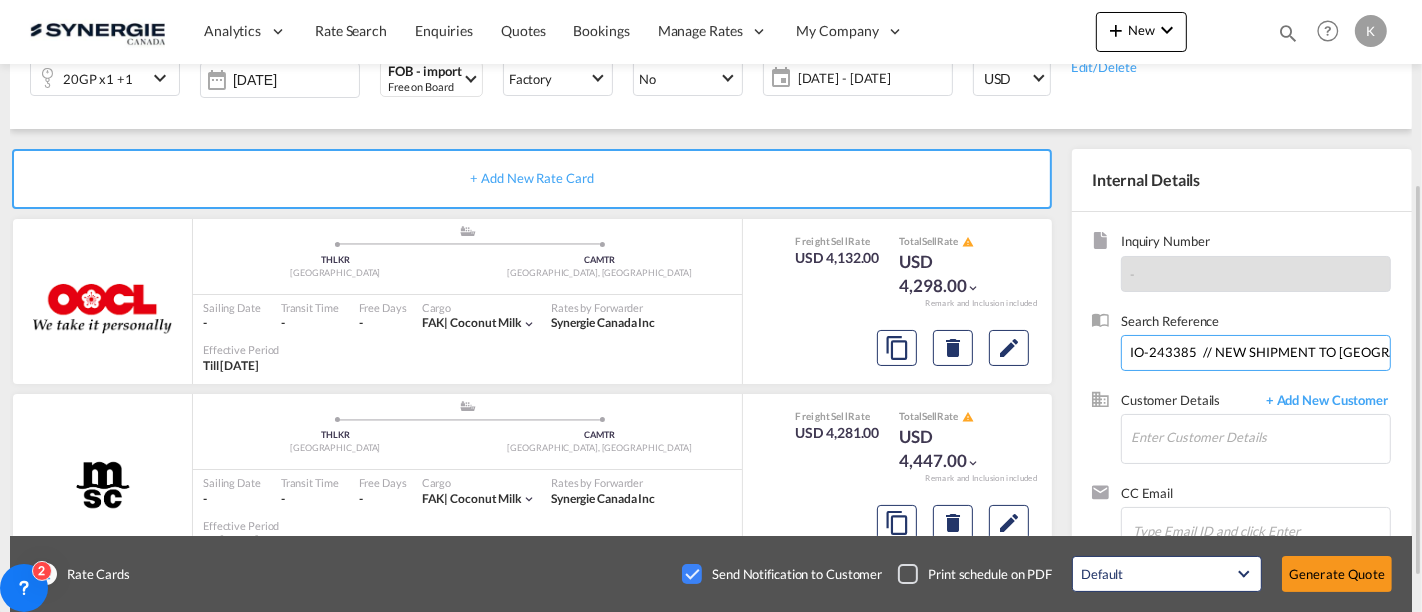 scroll, scrollTop: 0, scrollLeft: 349, axis: horizontal 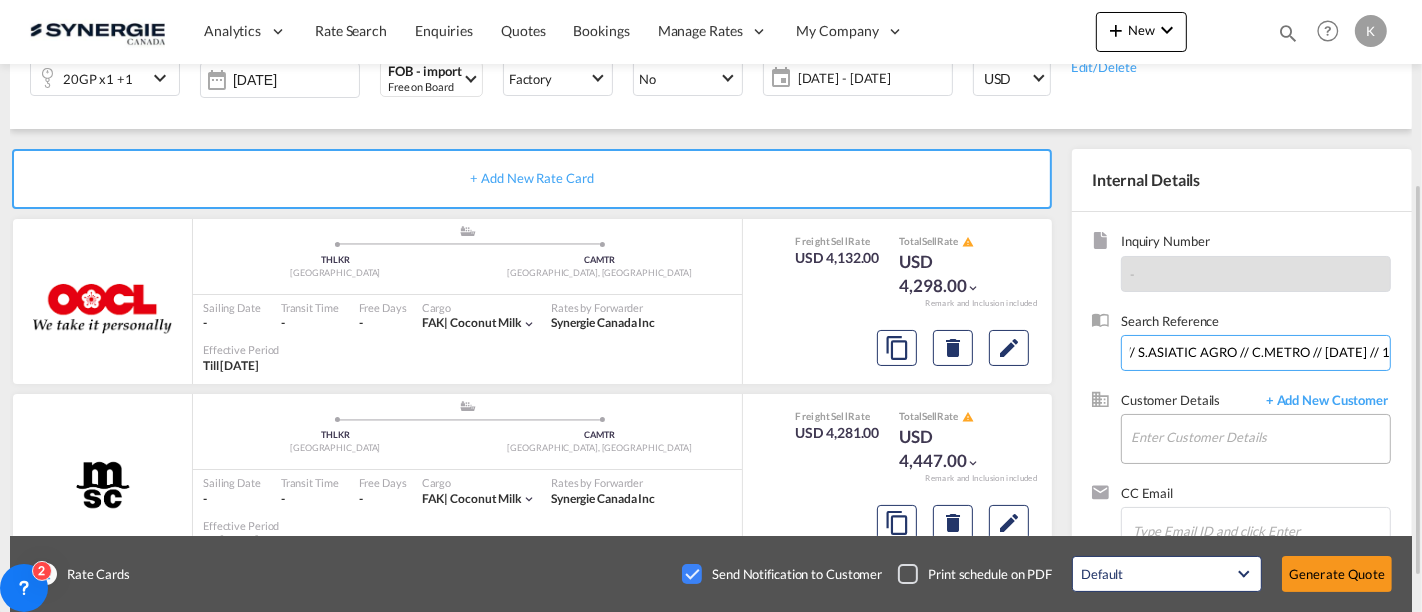 type on "IO-243385  // NEW SHIPMENT TO CANADA // S.ASIATIC AGRO // C.METRO // AUGUST 2025 // 15559963" 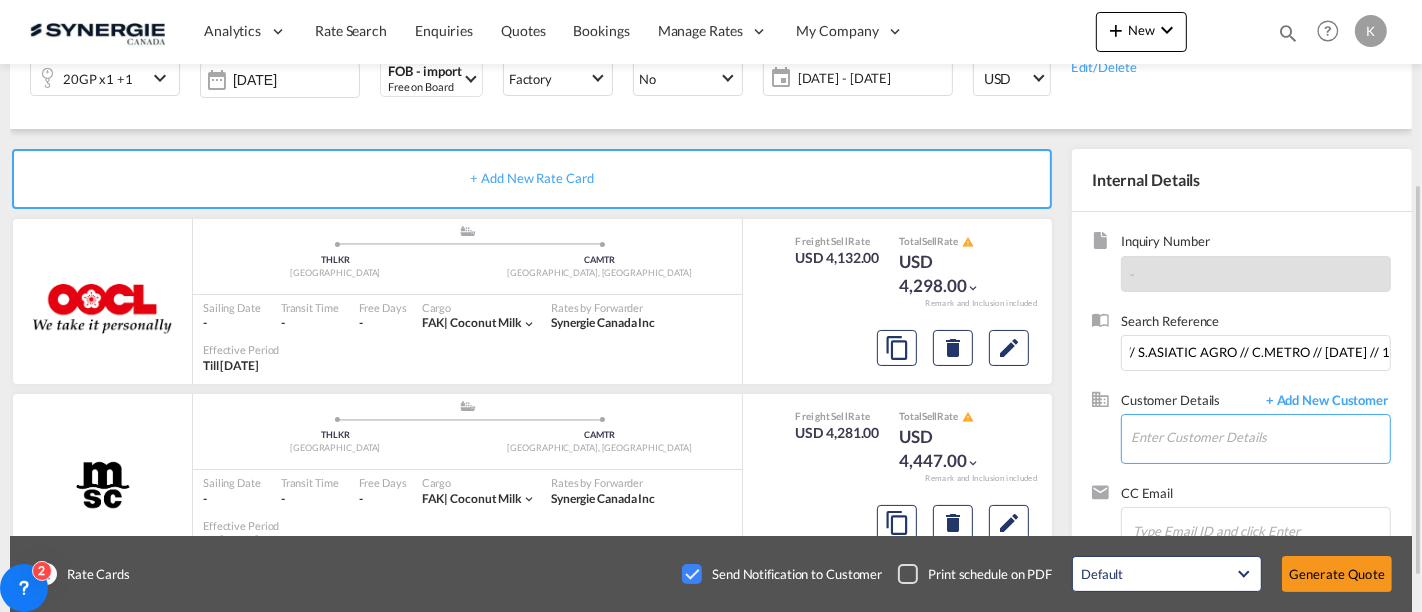 scroll, scrollTop: 0, scrollLeft: 0, axis: both 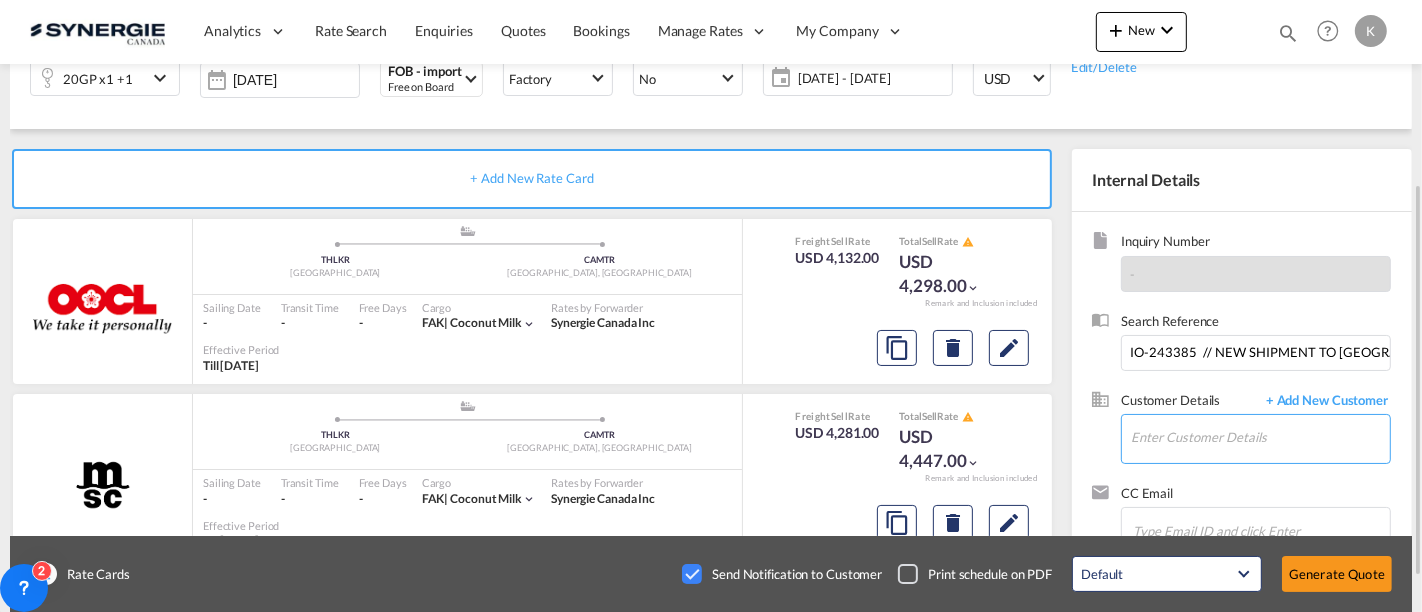 click on "Enter Customer Details" at bounding box center (1260, 437) 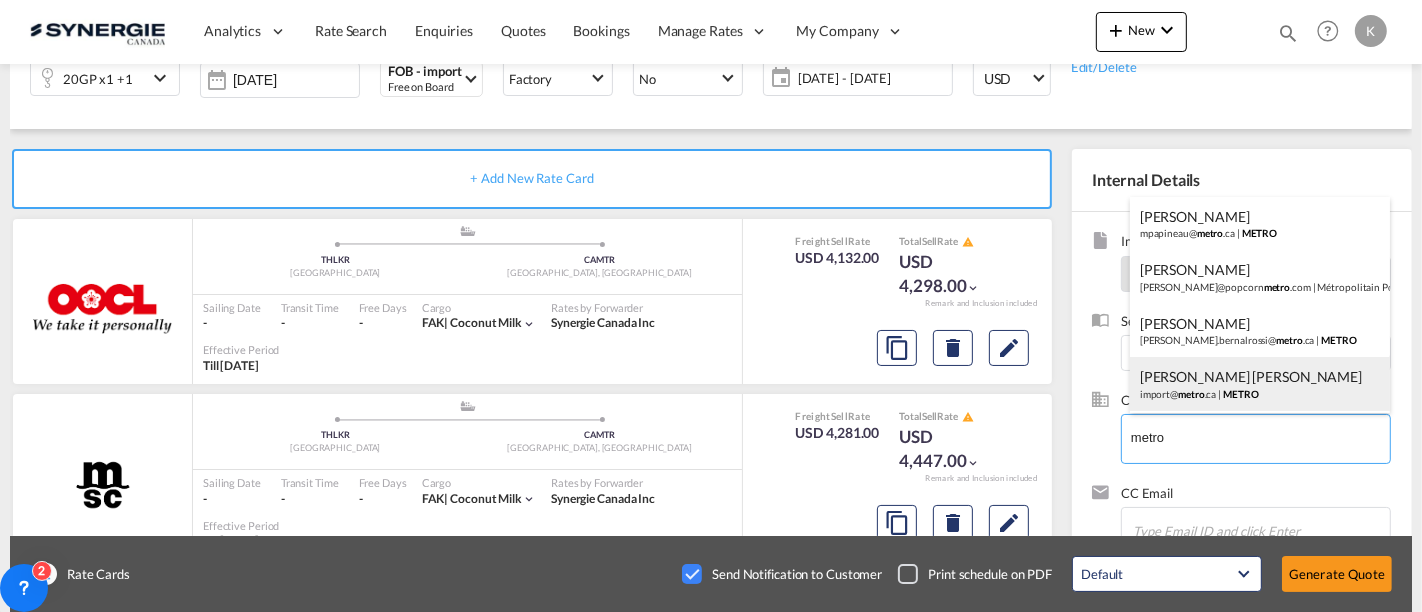click on "VIVIANA BERNAL ROSSI import@ metro .ca    |    METRO" at bounding box center [1260, 384] 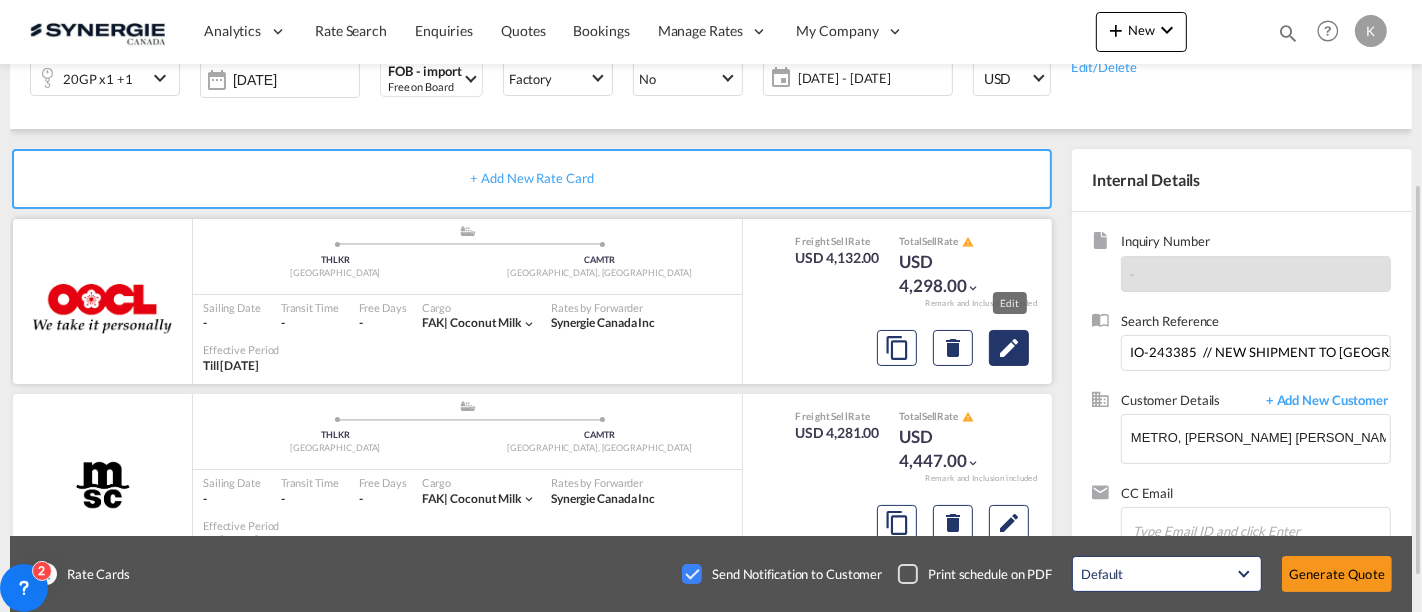 click at bounding box center [1009, 348] 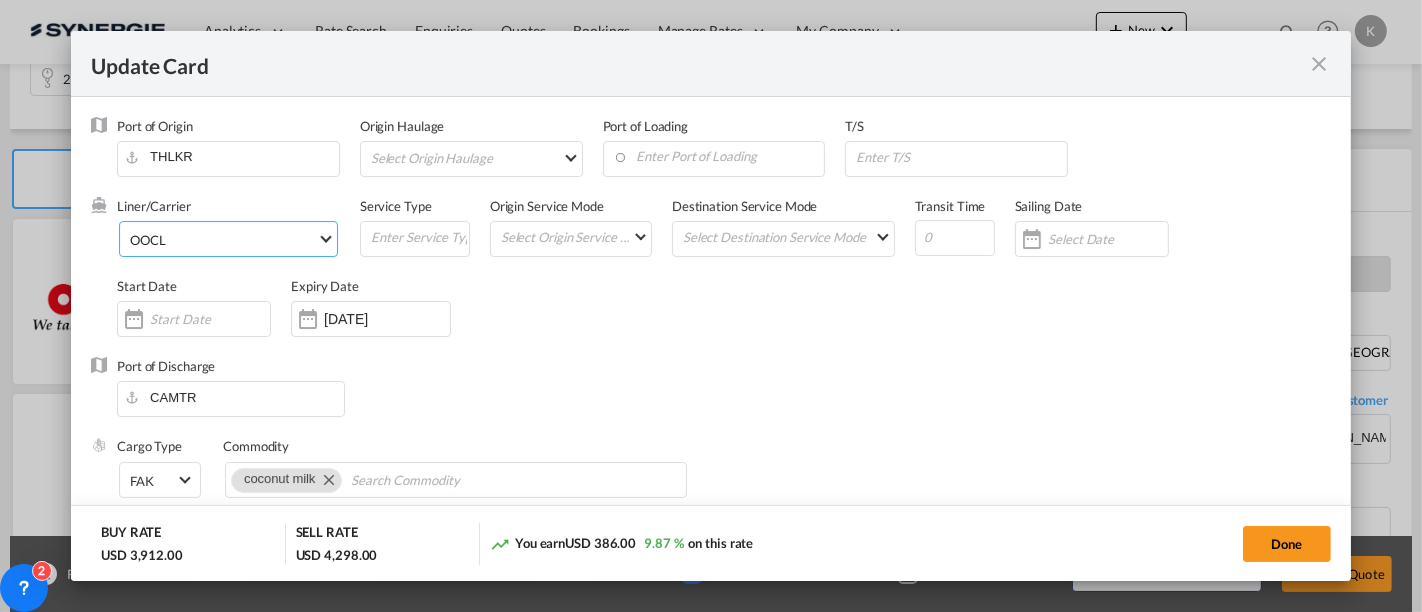 click on "OOCL" at bounding box center (223, 240) 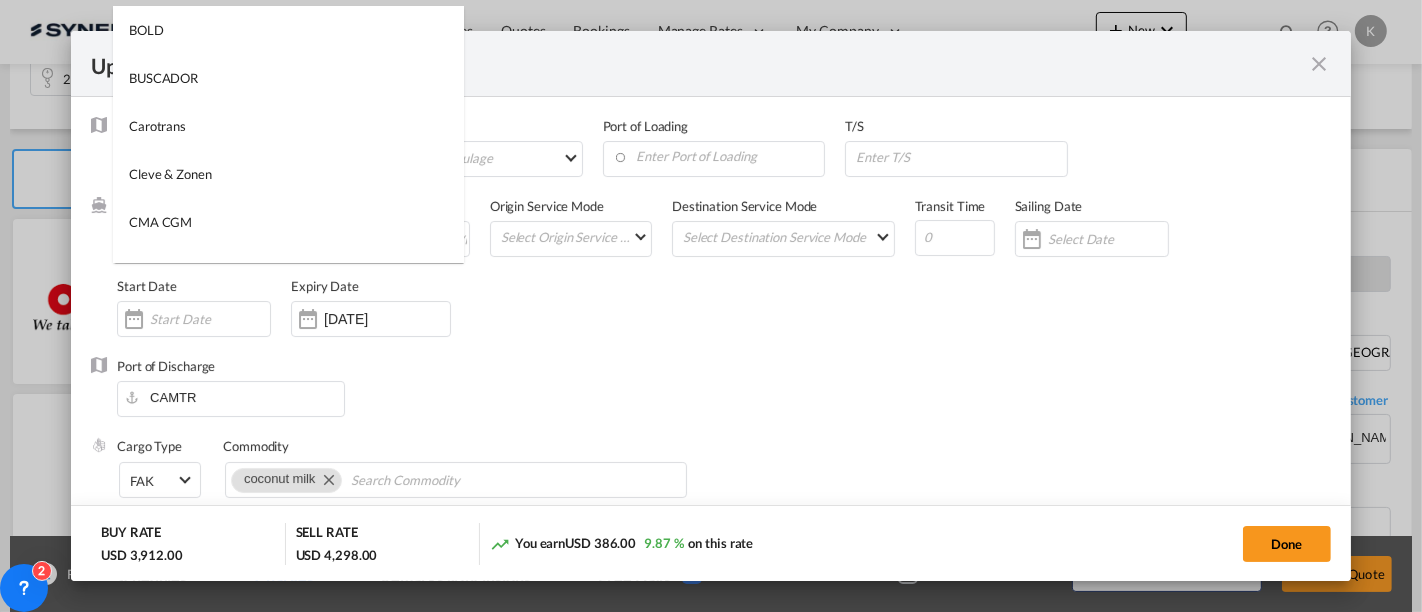 scroll, scrollTop: 0, scrollLeft: 0, axis: both 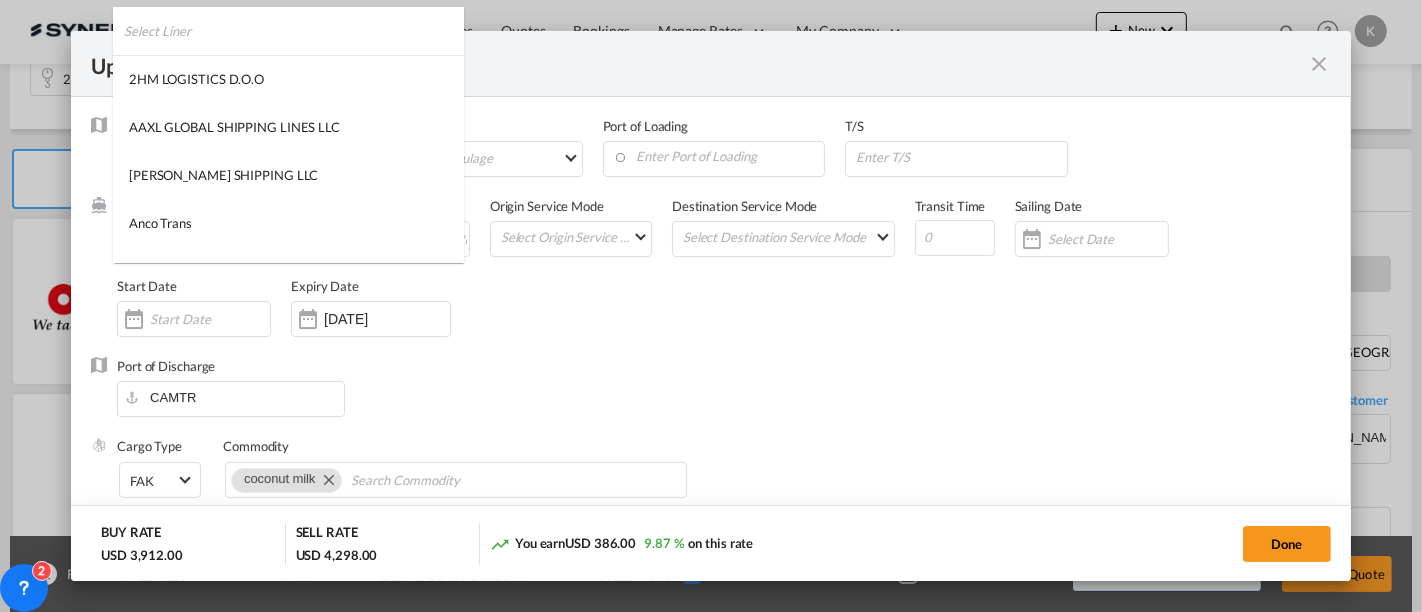 click at bounding box center (294, 31) 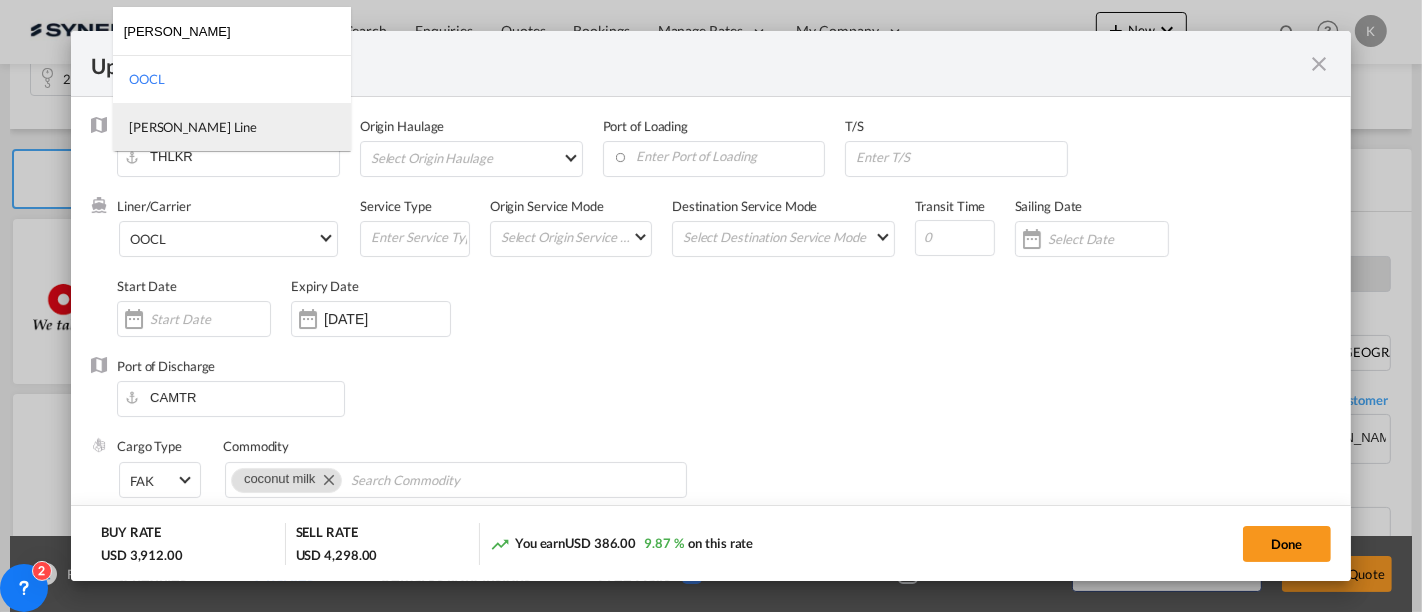 type on "[PERSON_NAME]" 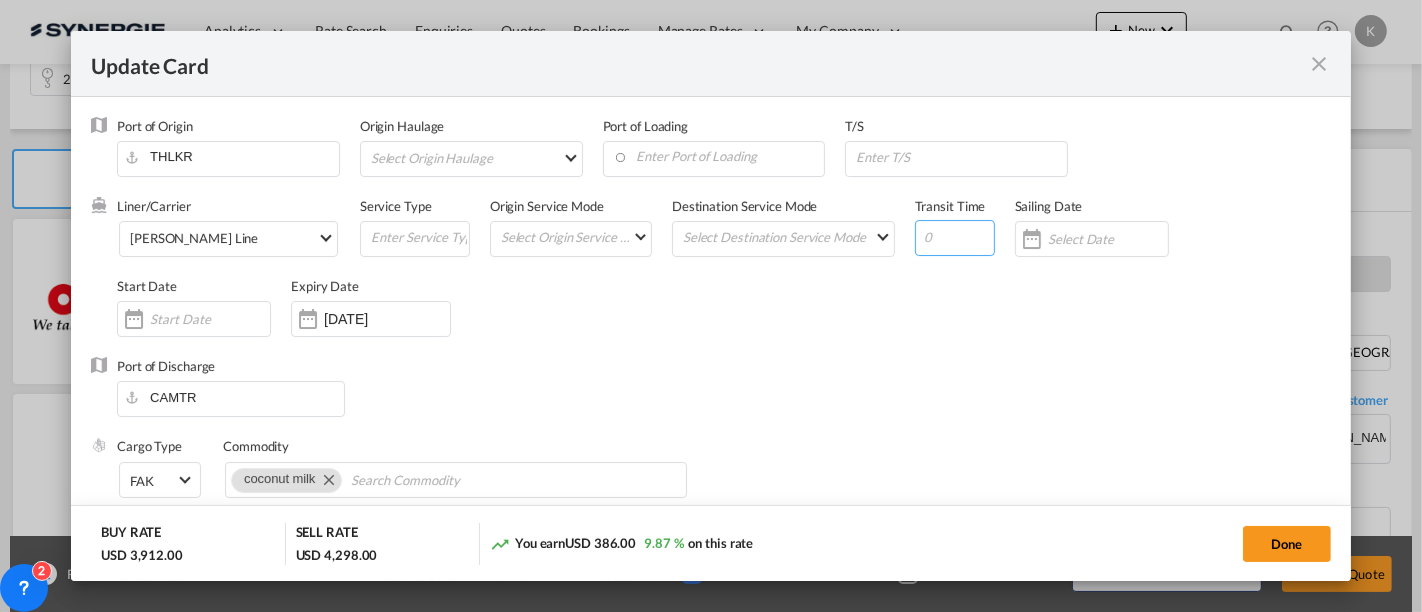 click at bounding box center [955, 238] 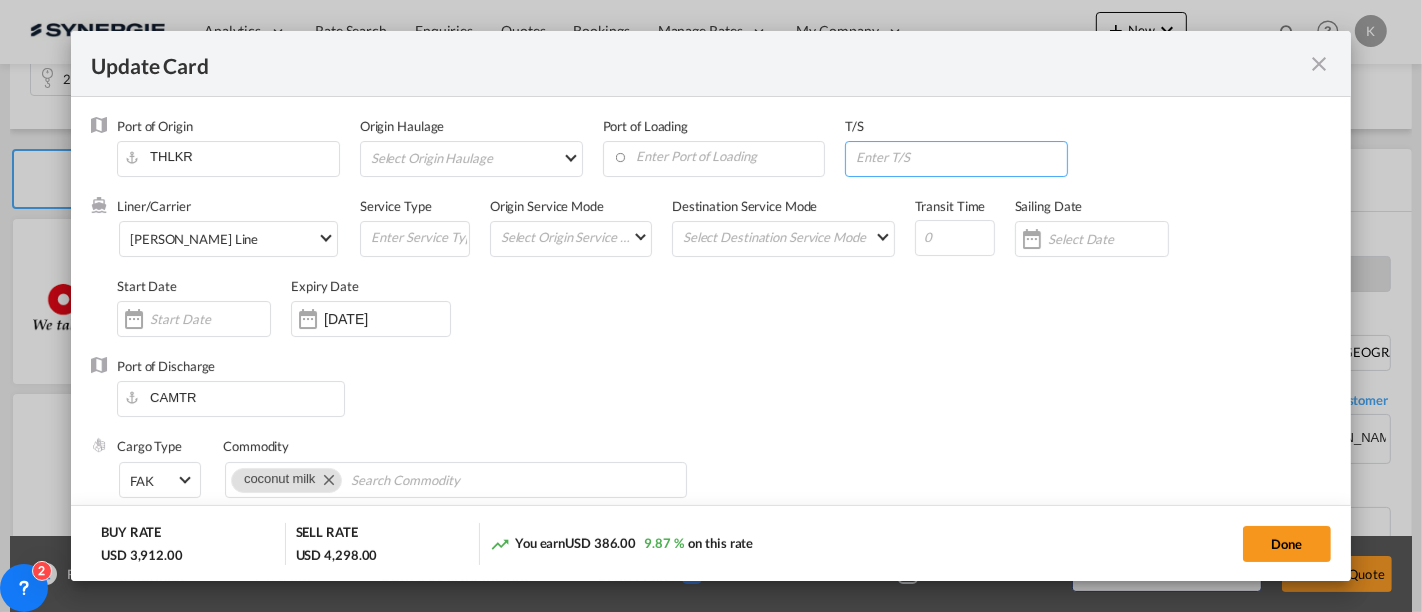 click at bounding box center [960, 157] 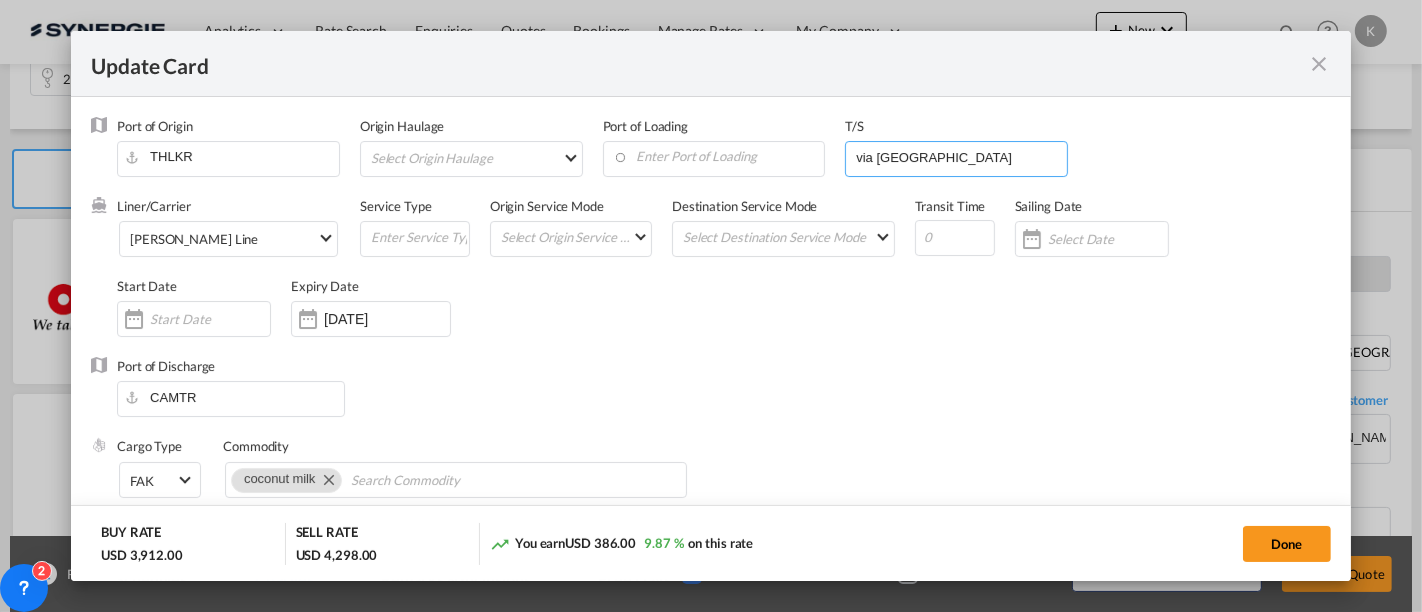 type on "via [GEOGRAPHIC_DATA]" 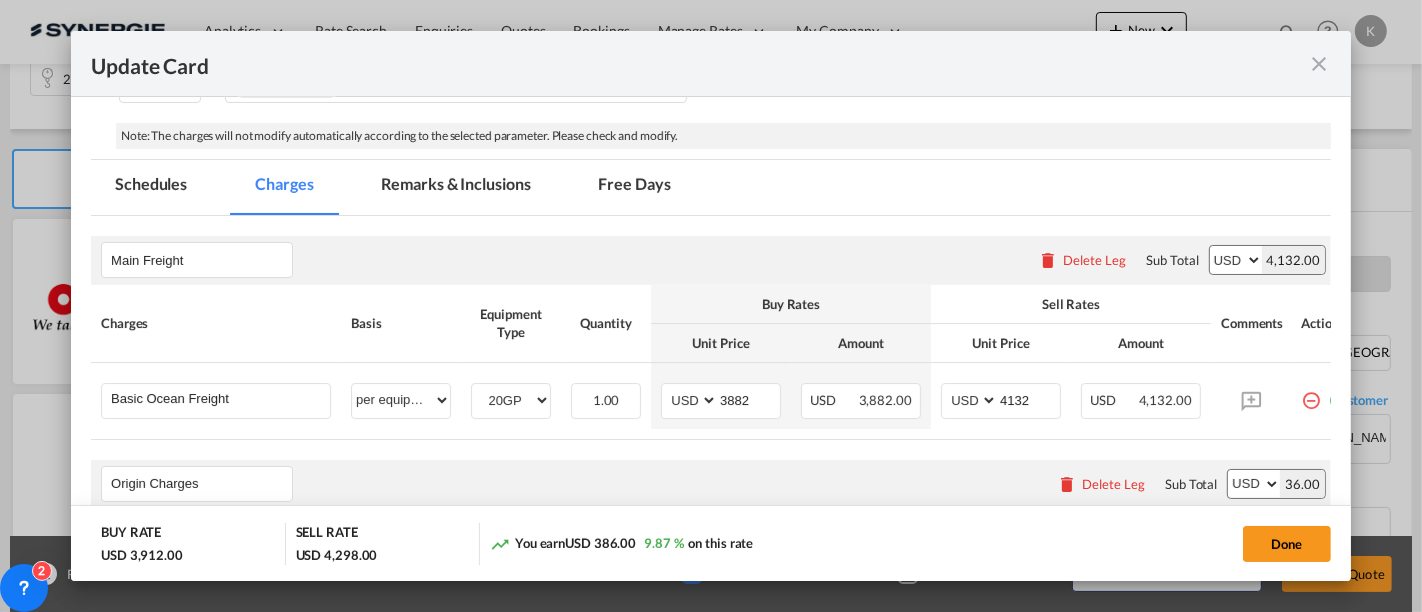 scroll, scrollTop: 398, scrollLeft: 0, axis: vertical 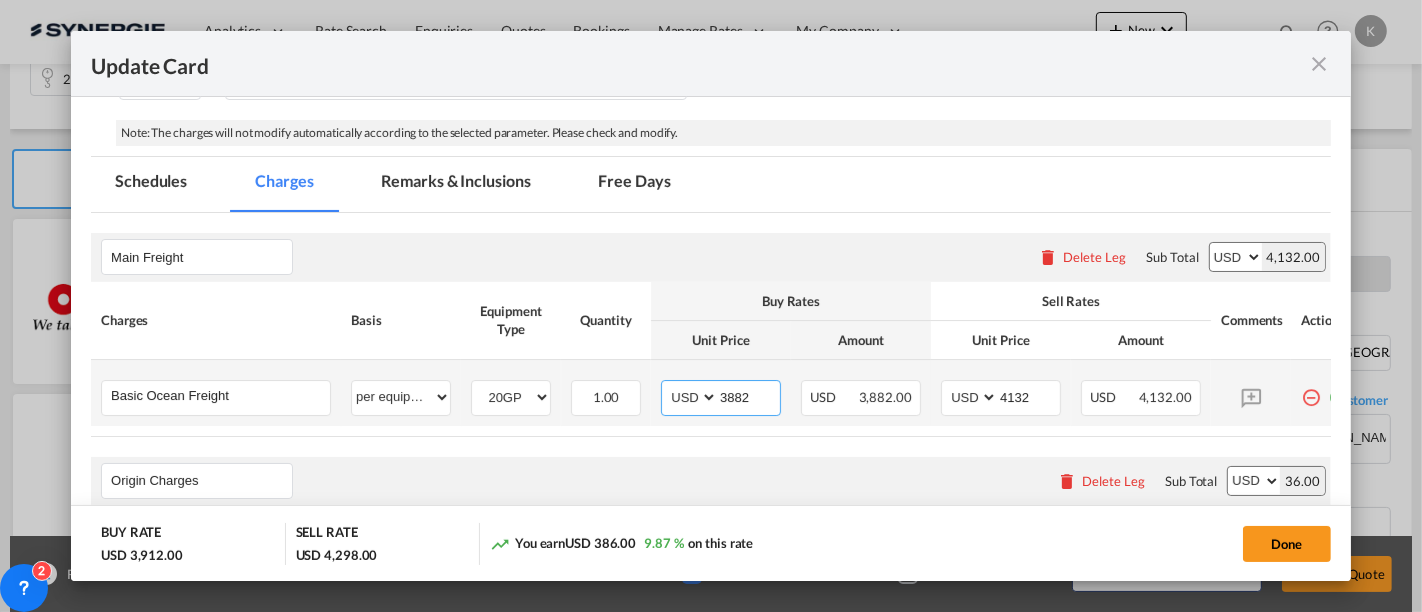 click on "3882" at bounding box center (749, 396) 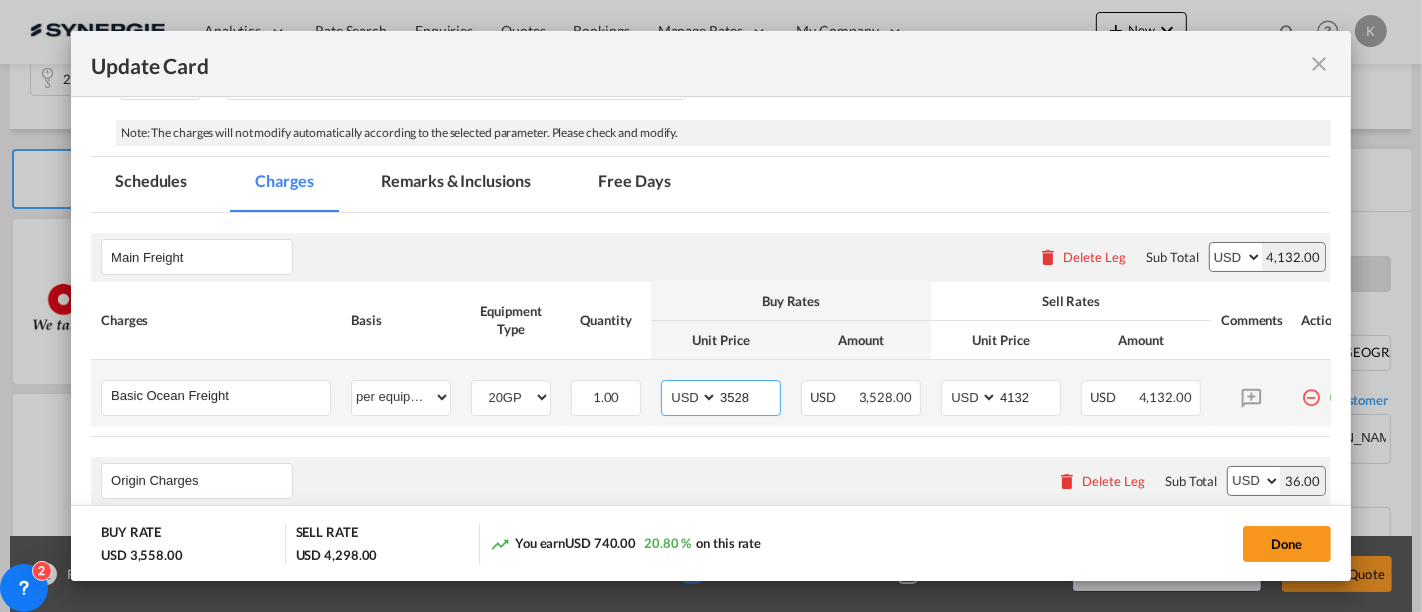 type on "3528" 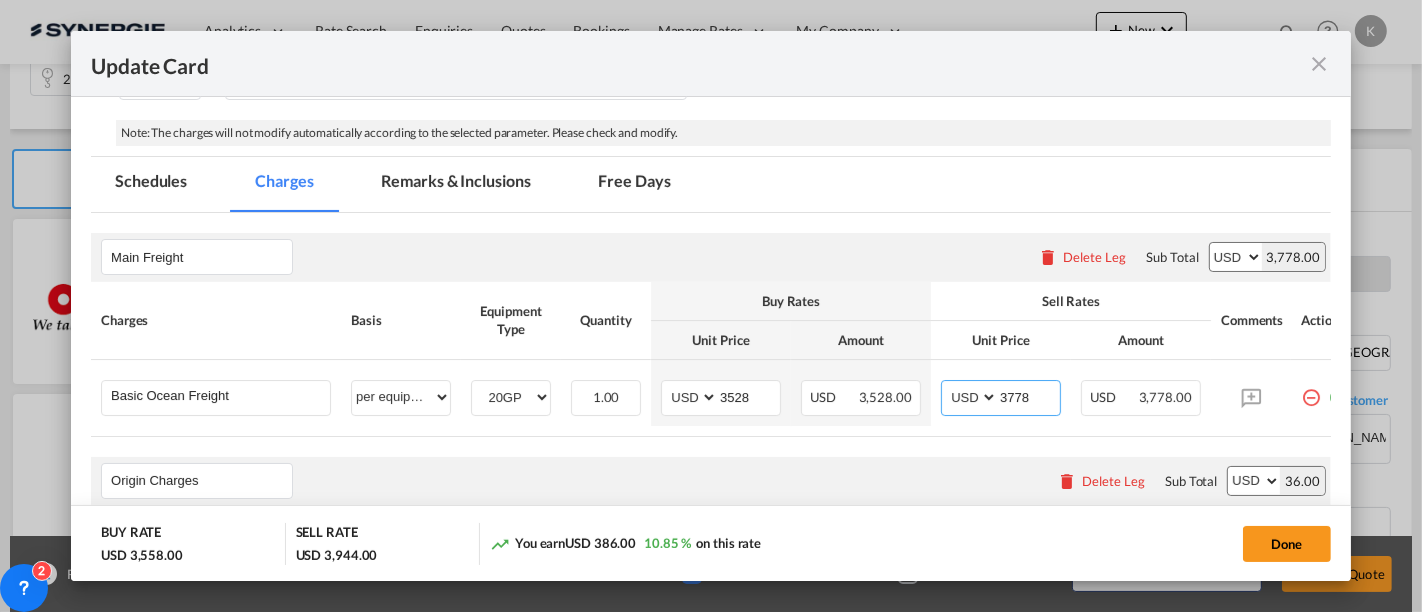type on "3778" 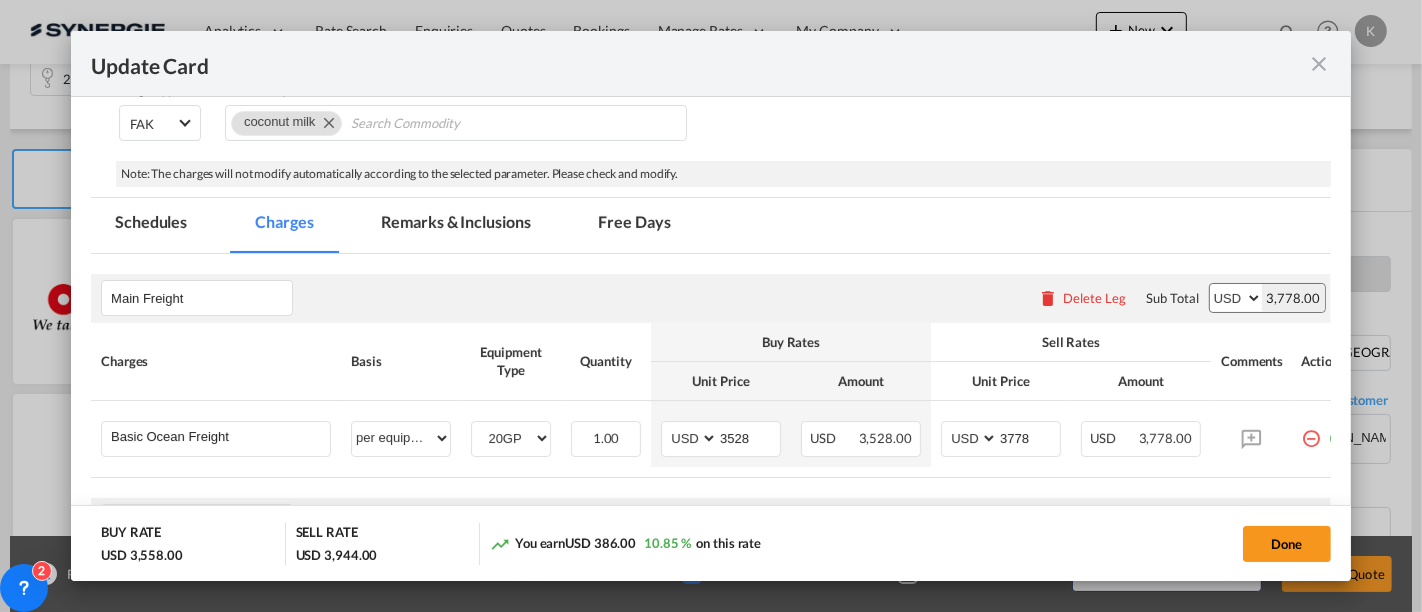 scroll, scrollTop: 360, scrollLeft: 0, axis: vertical 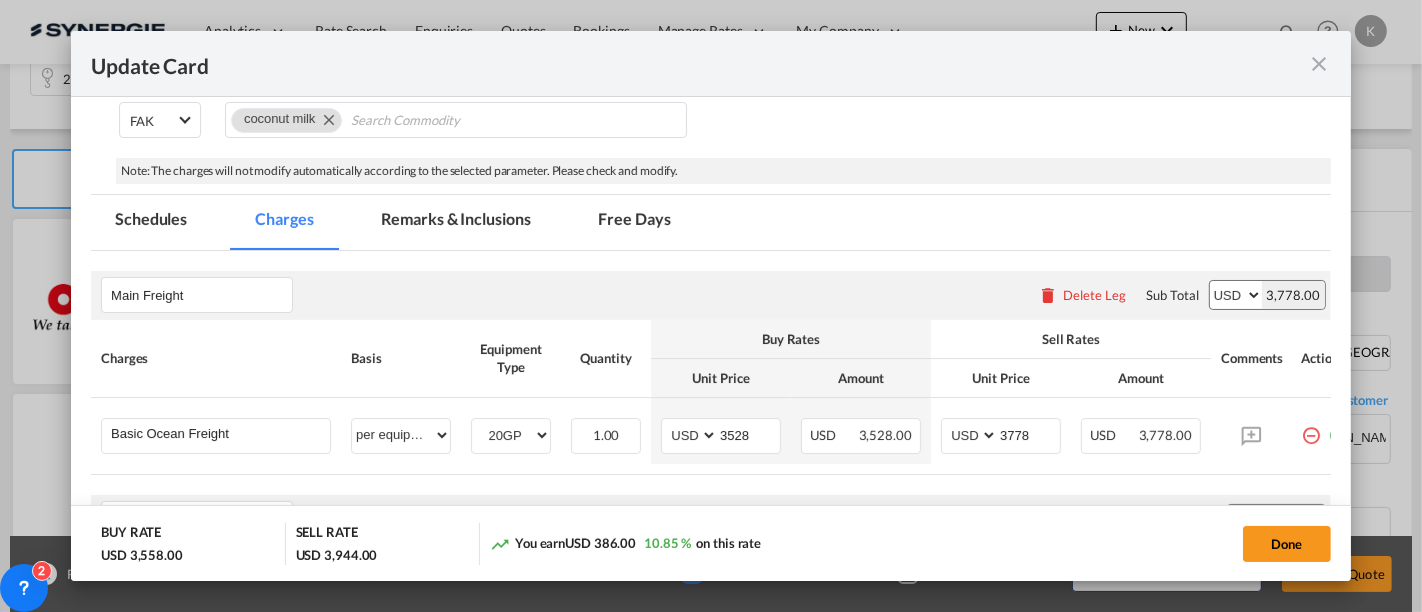 click on "Remarks & Inclusions" at bounding box center (456, 222) 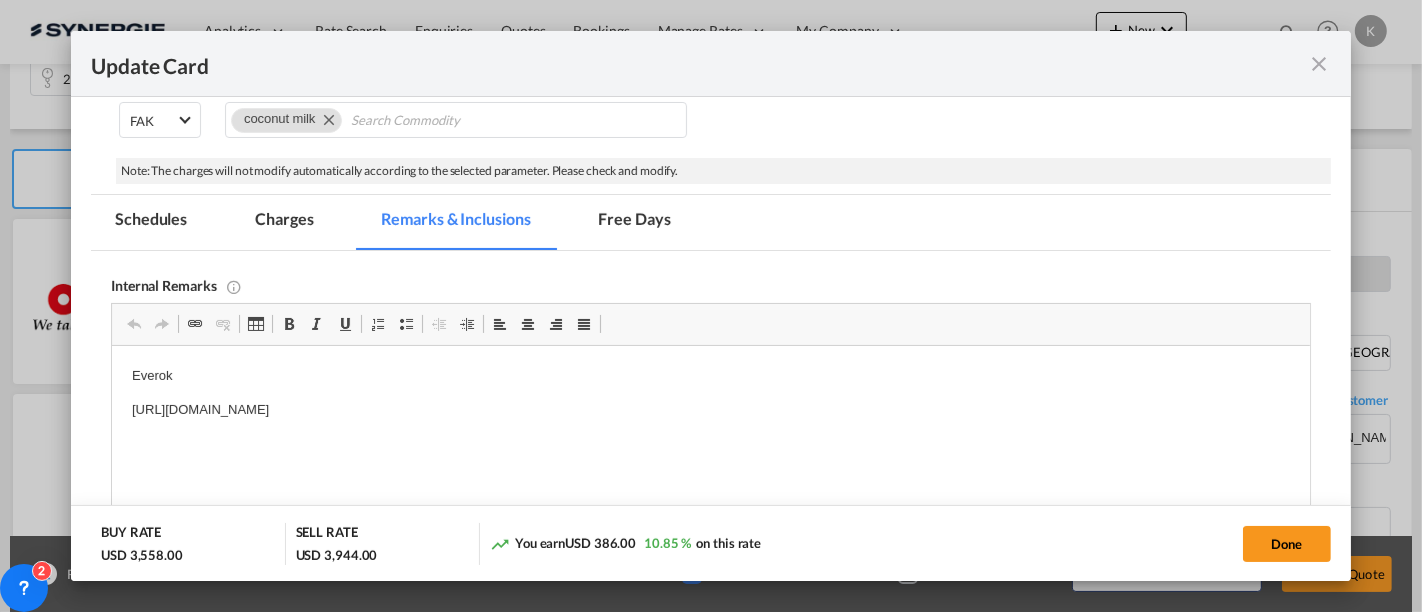 scroll, scrollTop: 0, scrollLeft: 0, axis: both 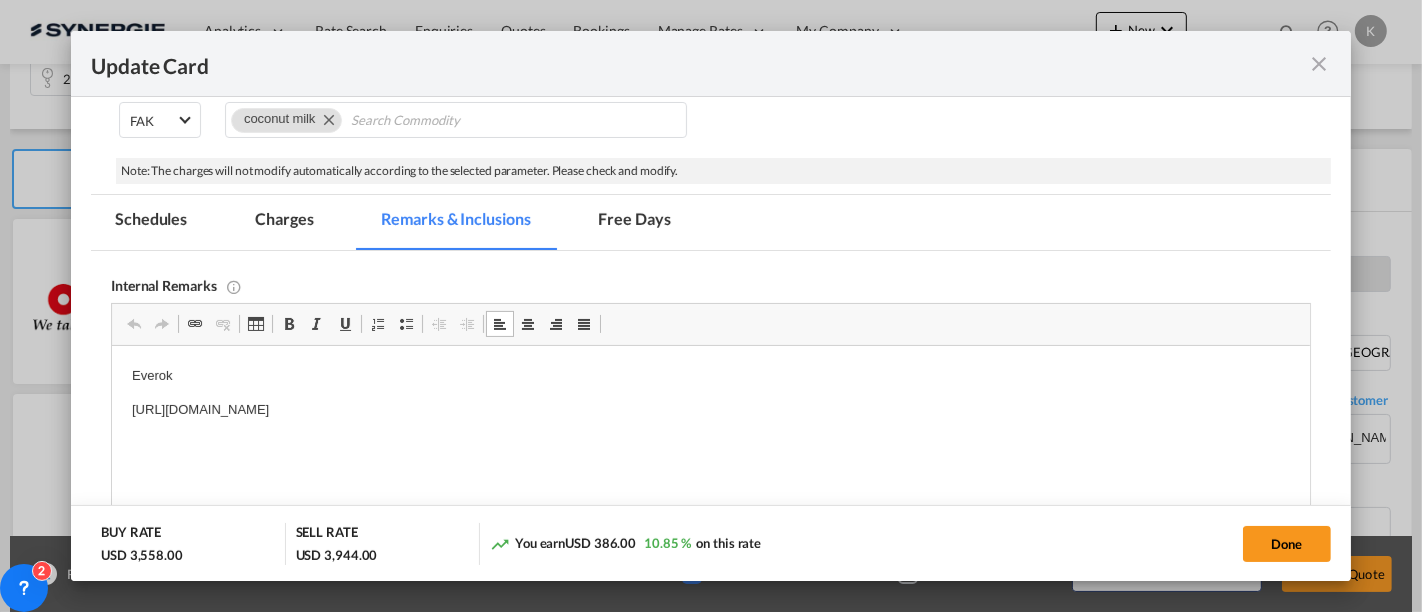 click on "https://app.frontapp.com/open/msg_1g4uaibz?key=ml02wlmlk22iW8kuloNZkZj2YFvthnlr" at bounding box center (711, 410) 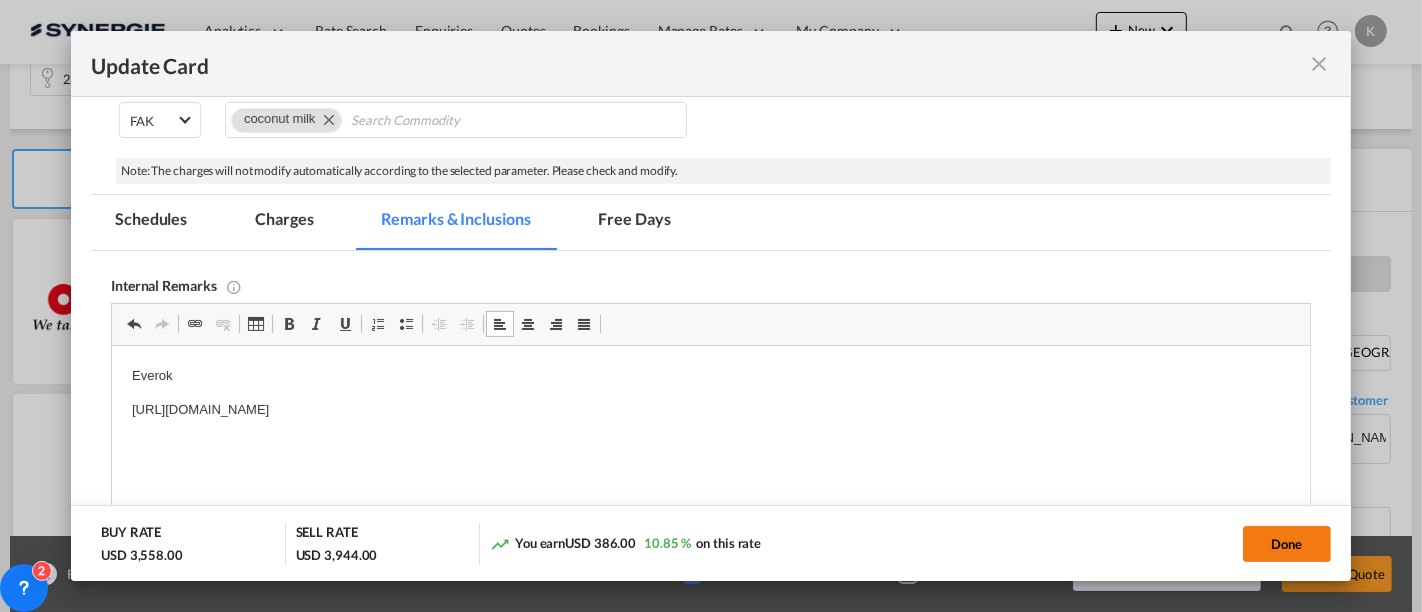 click on "Done" 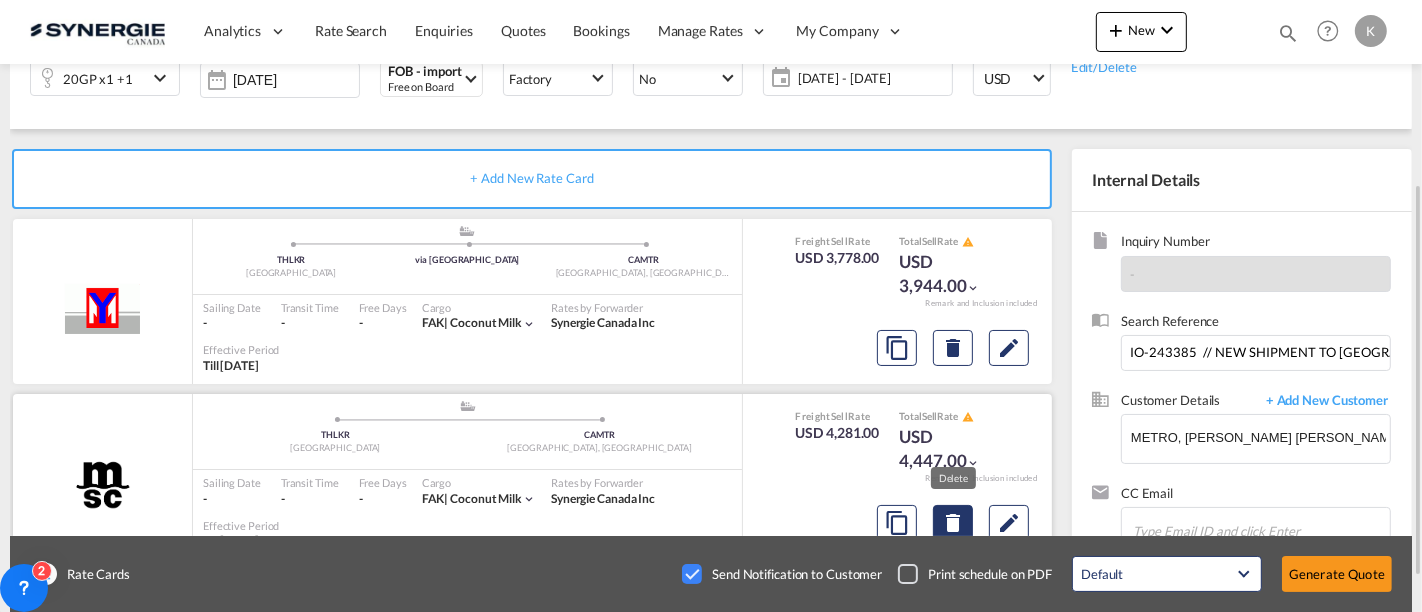 click at bounding box center [953, 348] 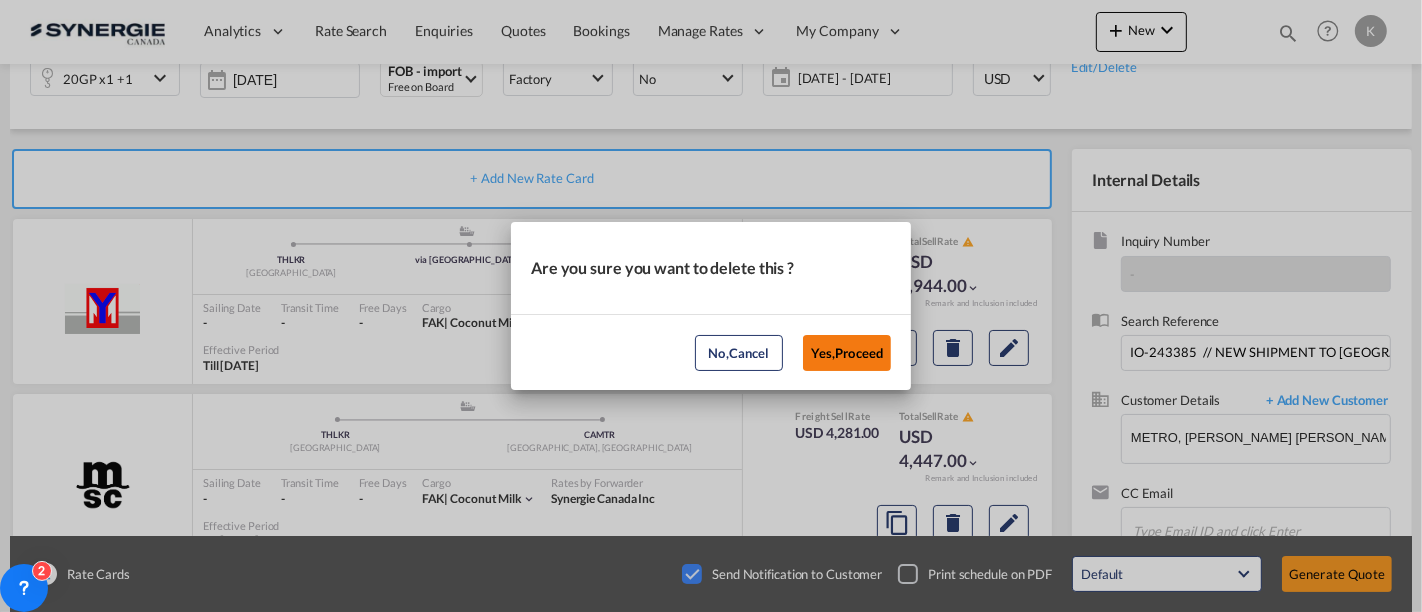 click on "Yes,Proceed" at bounding box center [847, 353] 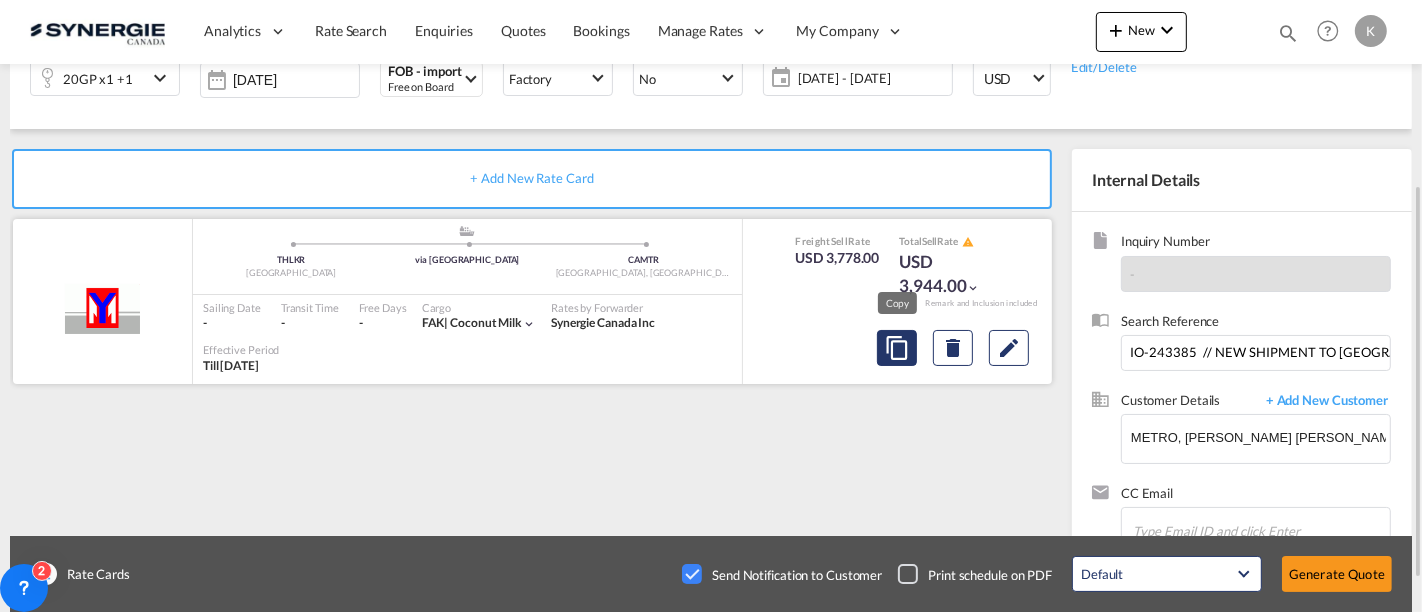 click at bounding box center [897, 348] 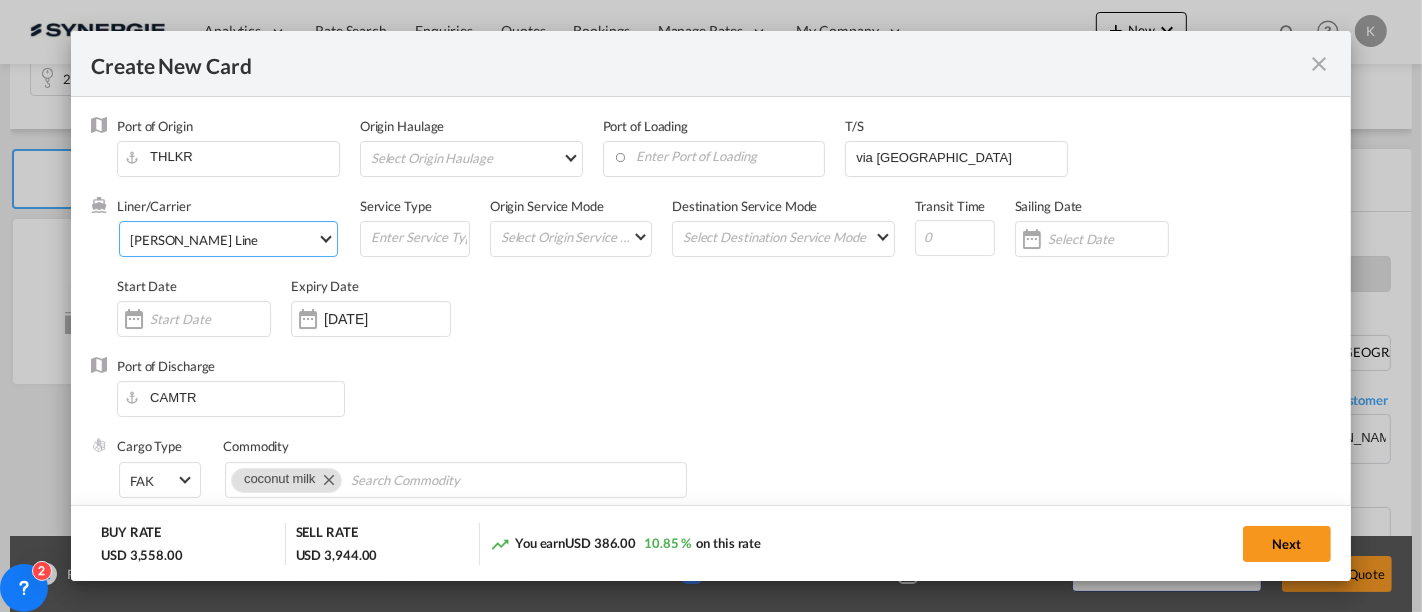 click on "[PERSON_NAME] Line" at bounding box center (223, 240) 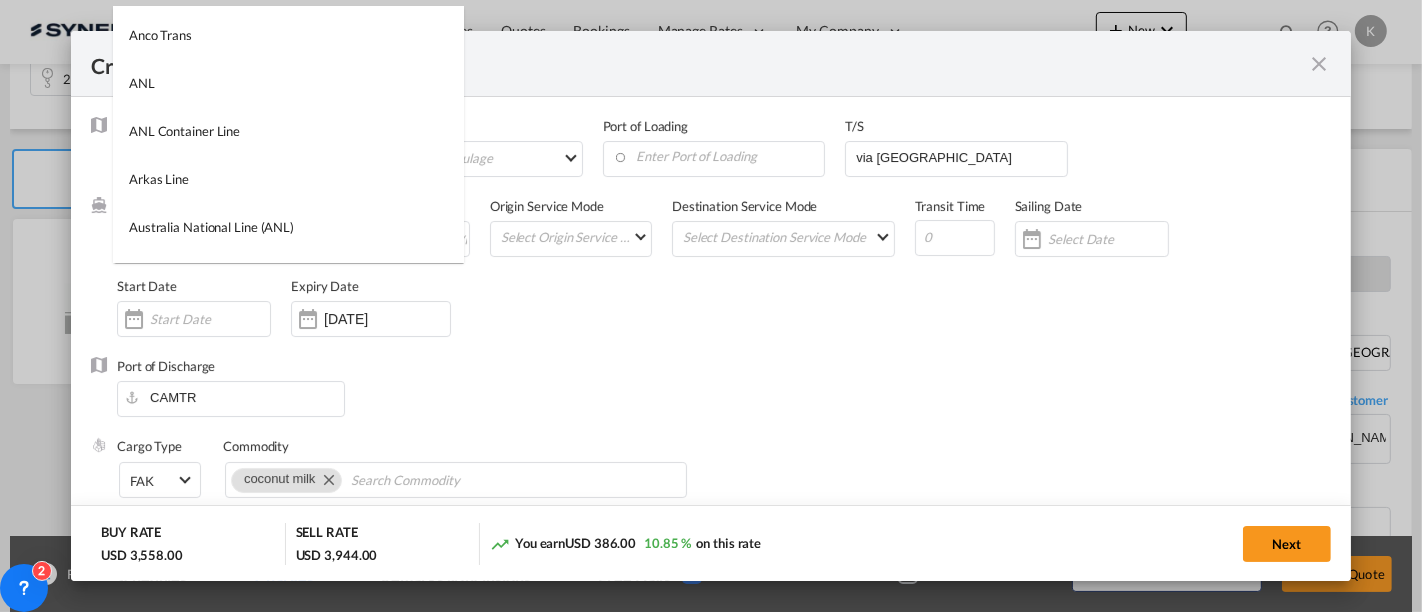 scroll, scrollTop: 0, scrollLeft: 0, axis: both 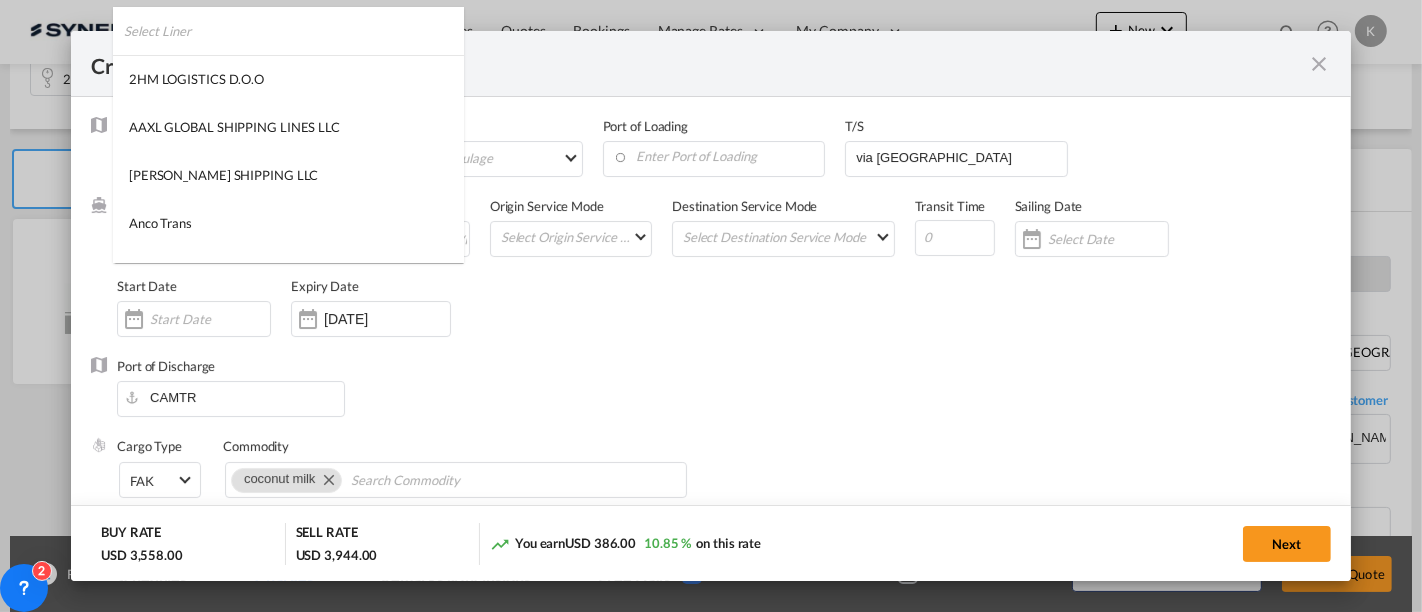 click at bounding box center (294, 31) 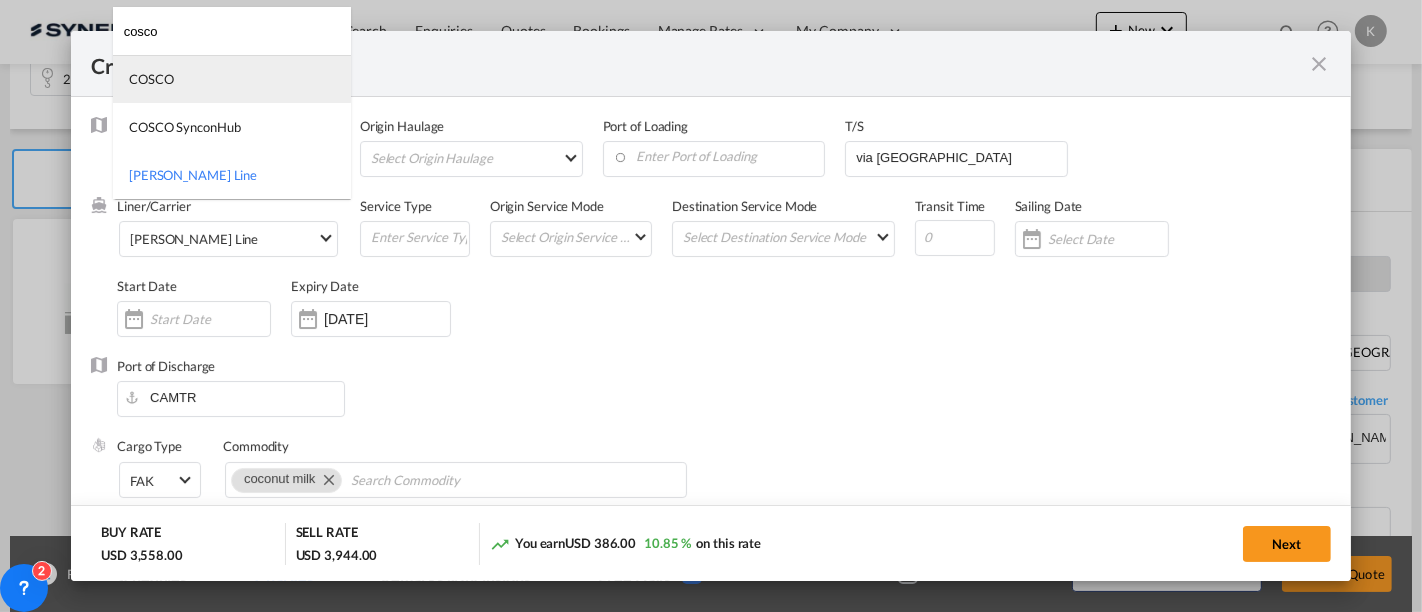 type on "cosco" 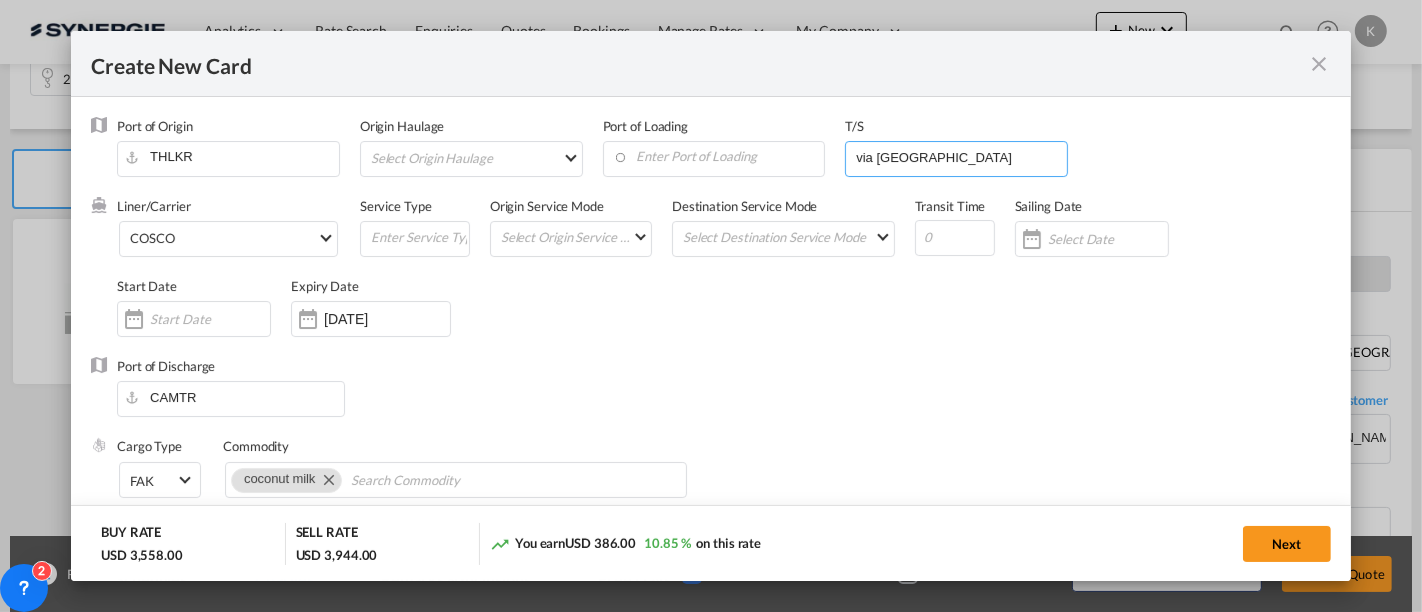 click on "via [GEOGRAPHIC_DATA]" at bounding box center (960, 157) 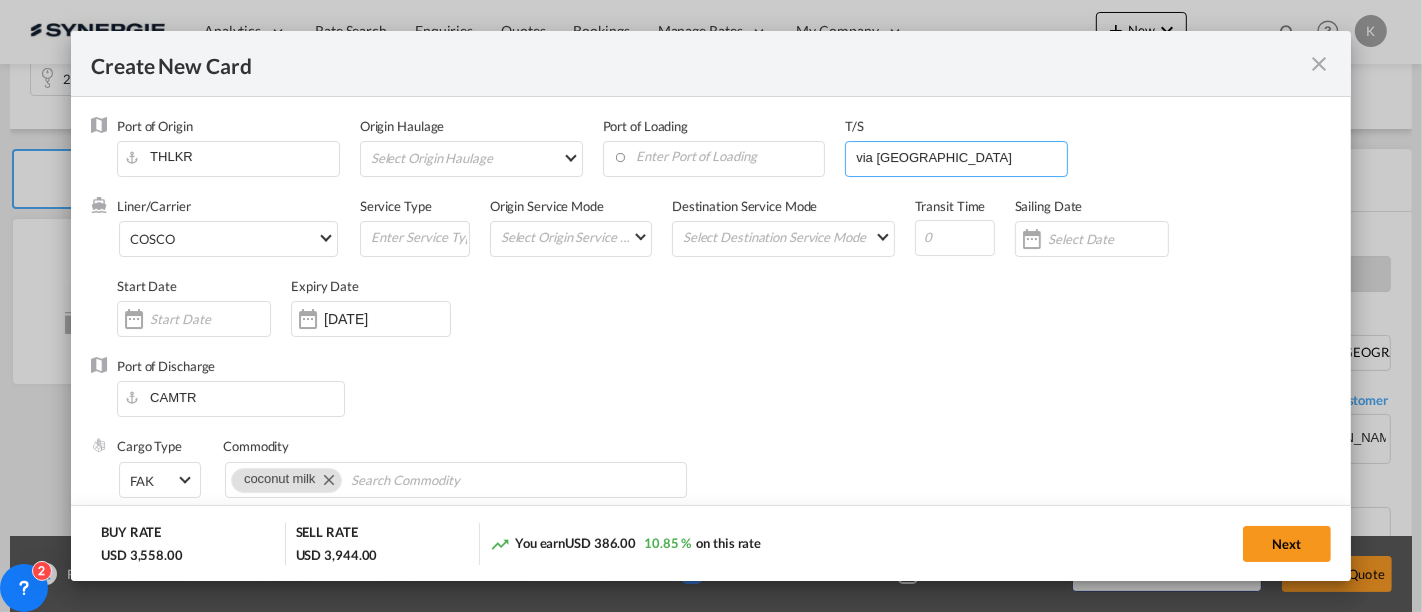 click on "via [GEOGRAPHIC_DATA]" at bounding box center [960, 157] 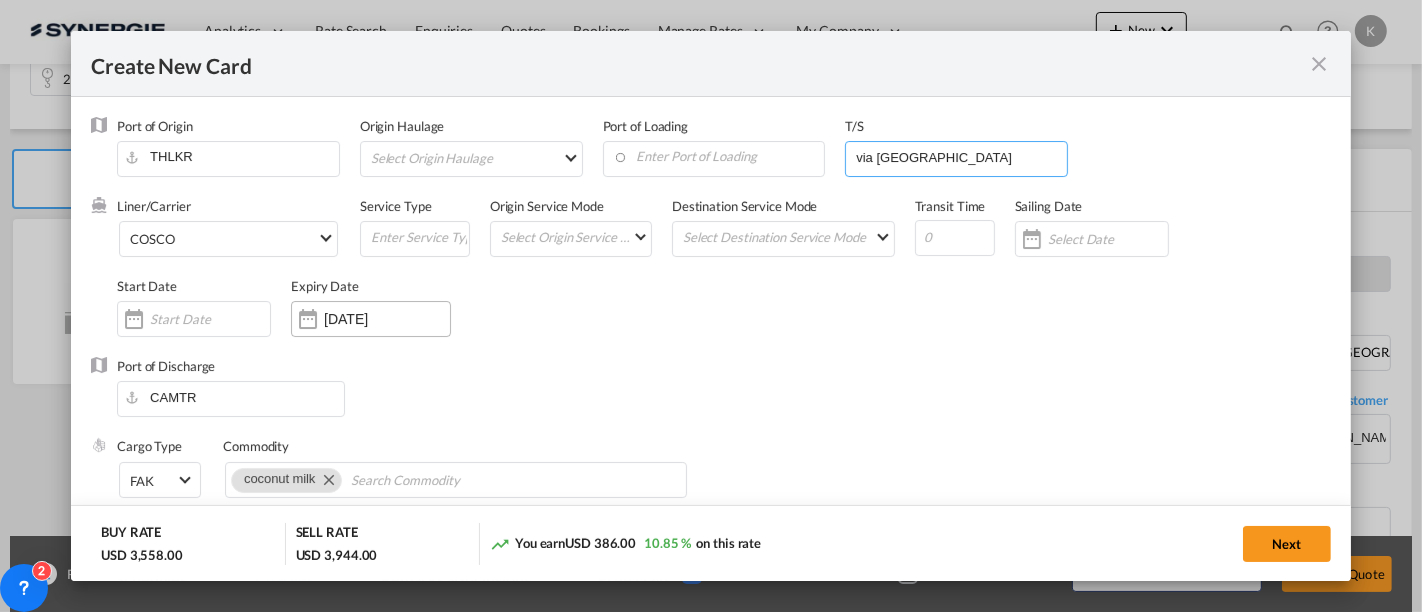 type on "via Halifax" 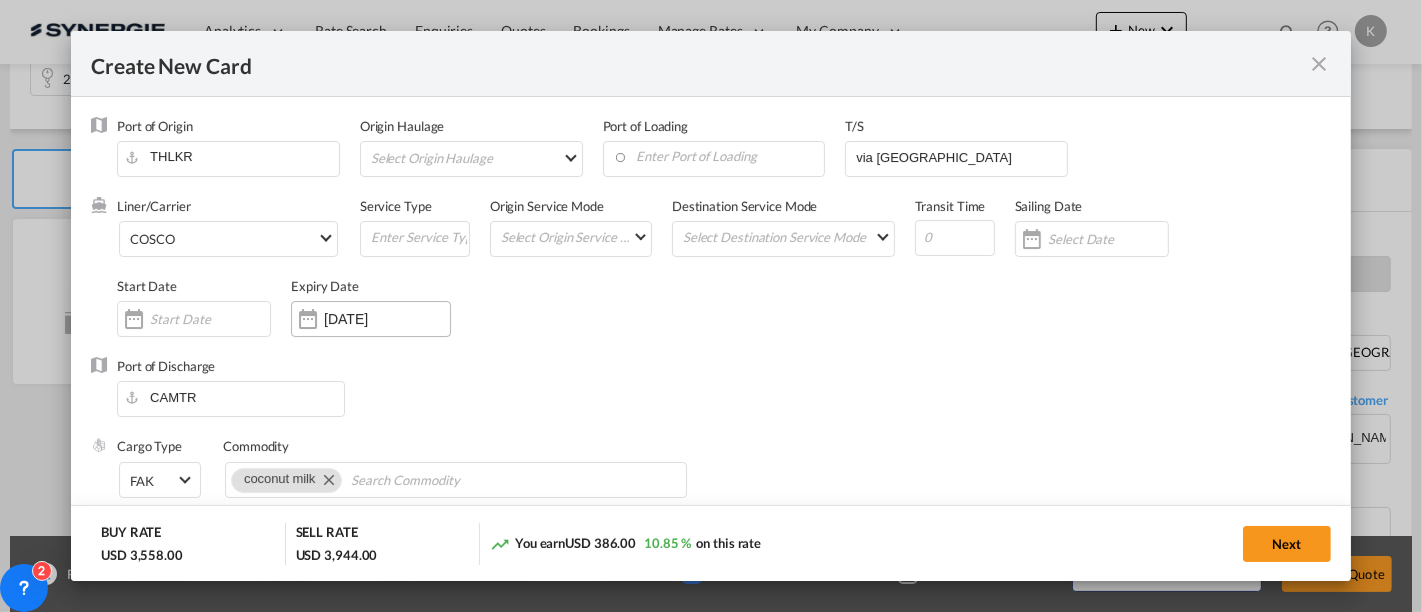 click on "01 Aug 2025" at bounding box center [387, 319] 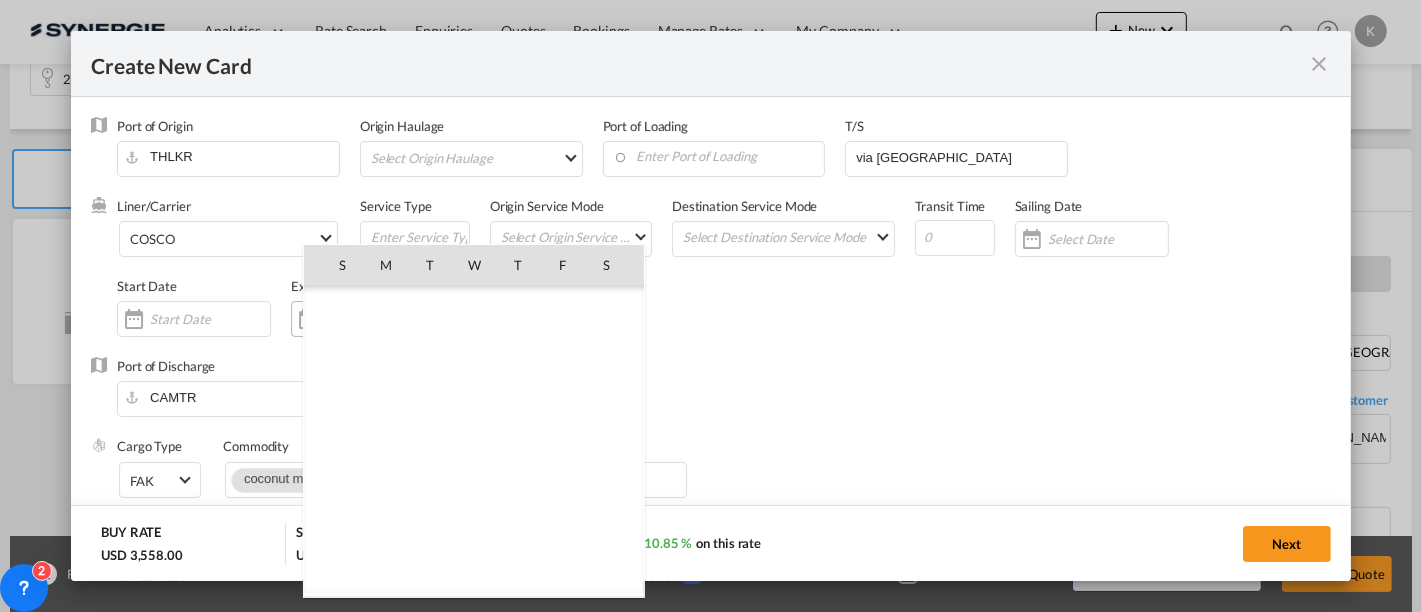 scroll, scrollTop: 462954, scrollLeft: 0, axis: vertical 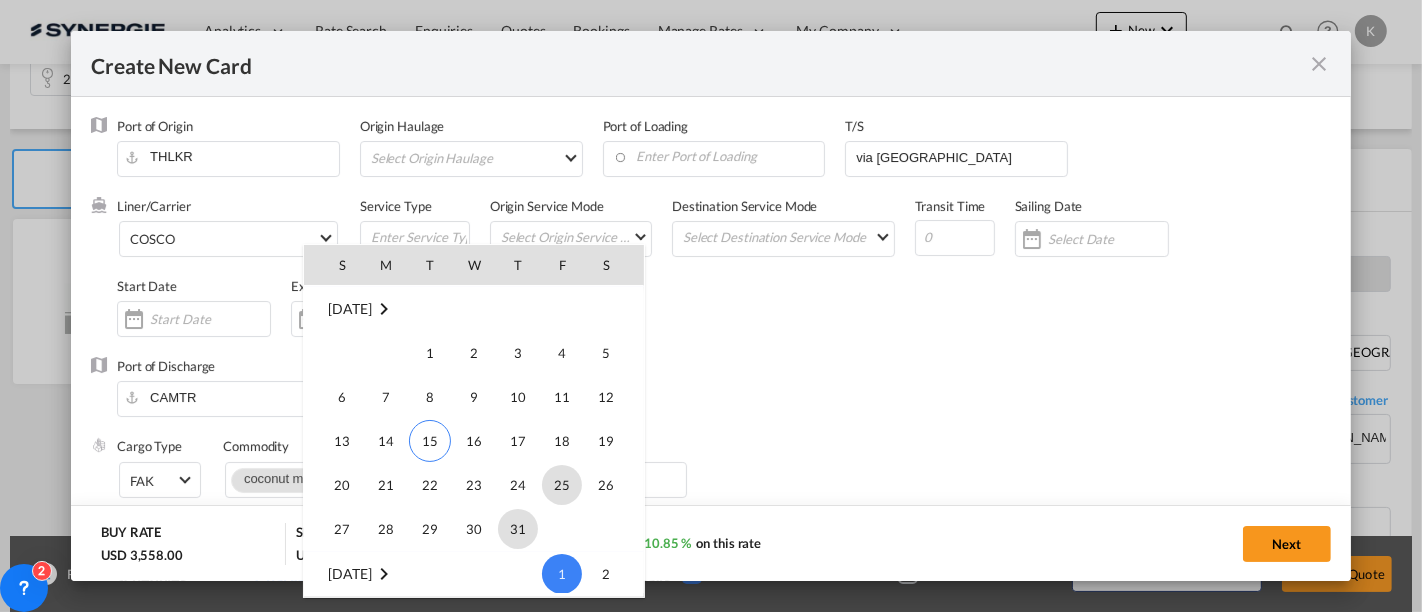 click on "31" at bounding box center [518, 529] 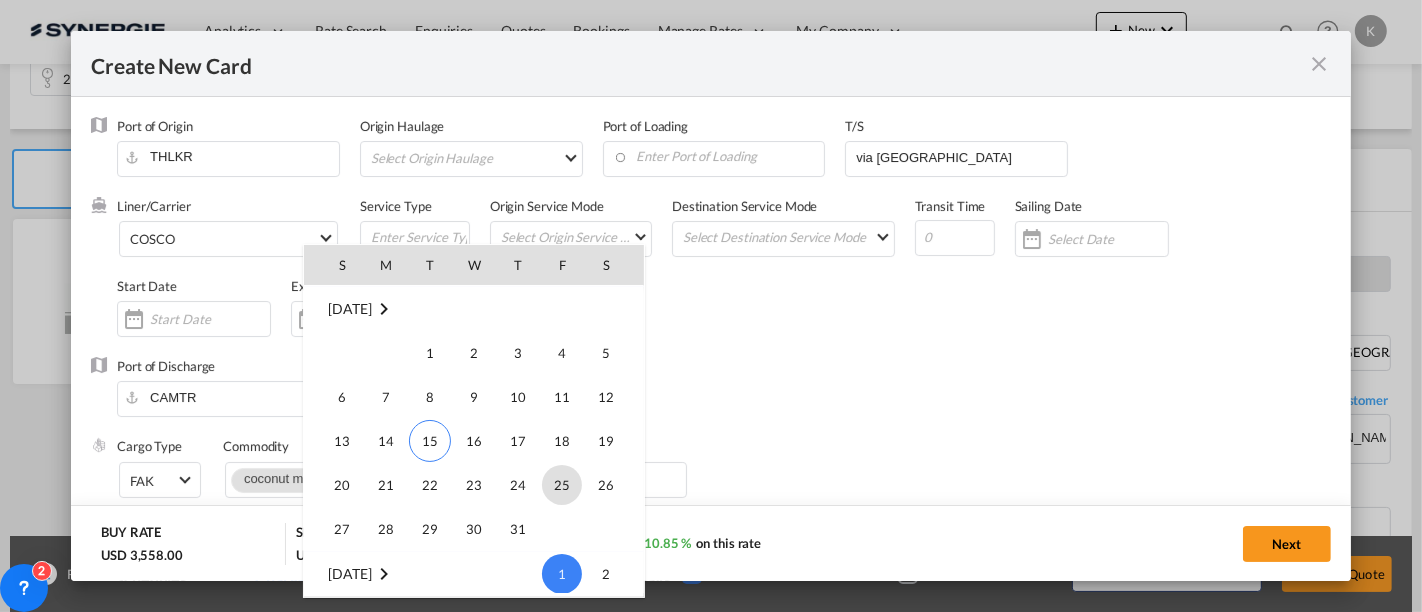 type on "[DATE]" 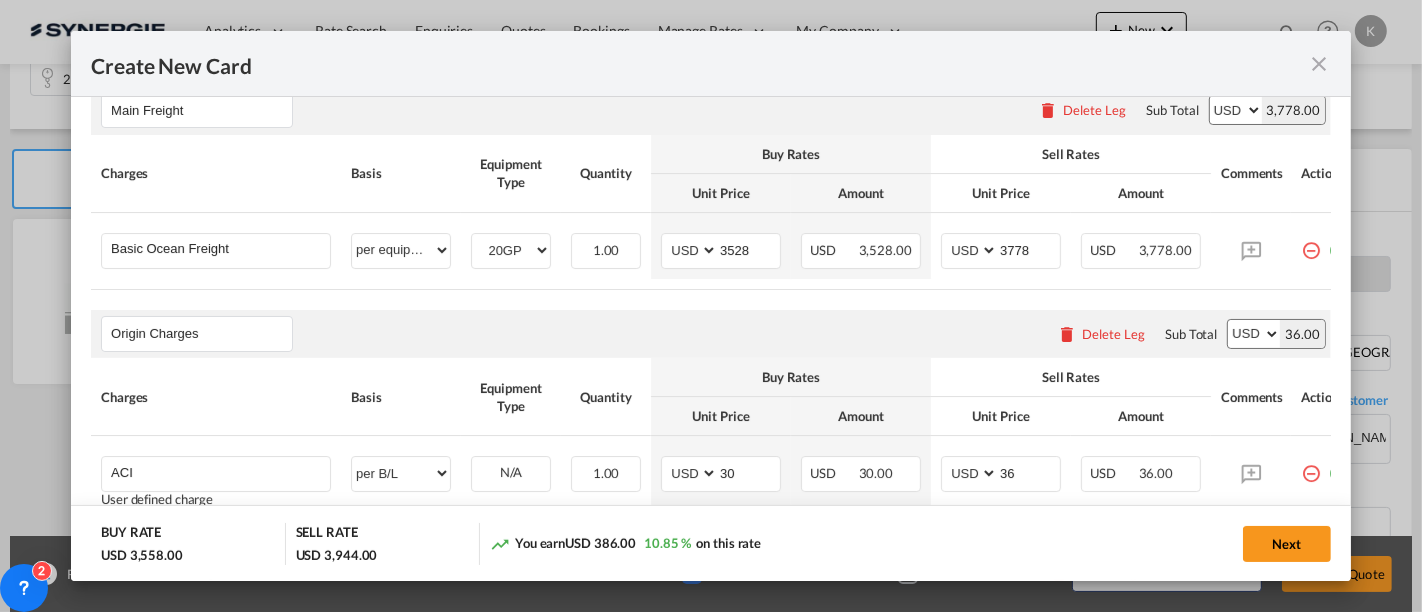 scroll, scrollTop: 548, scrollLeft: 0, axis: vertical 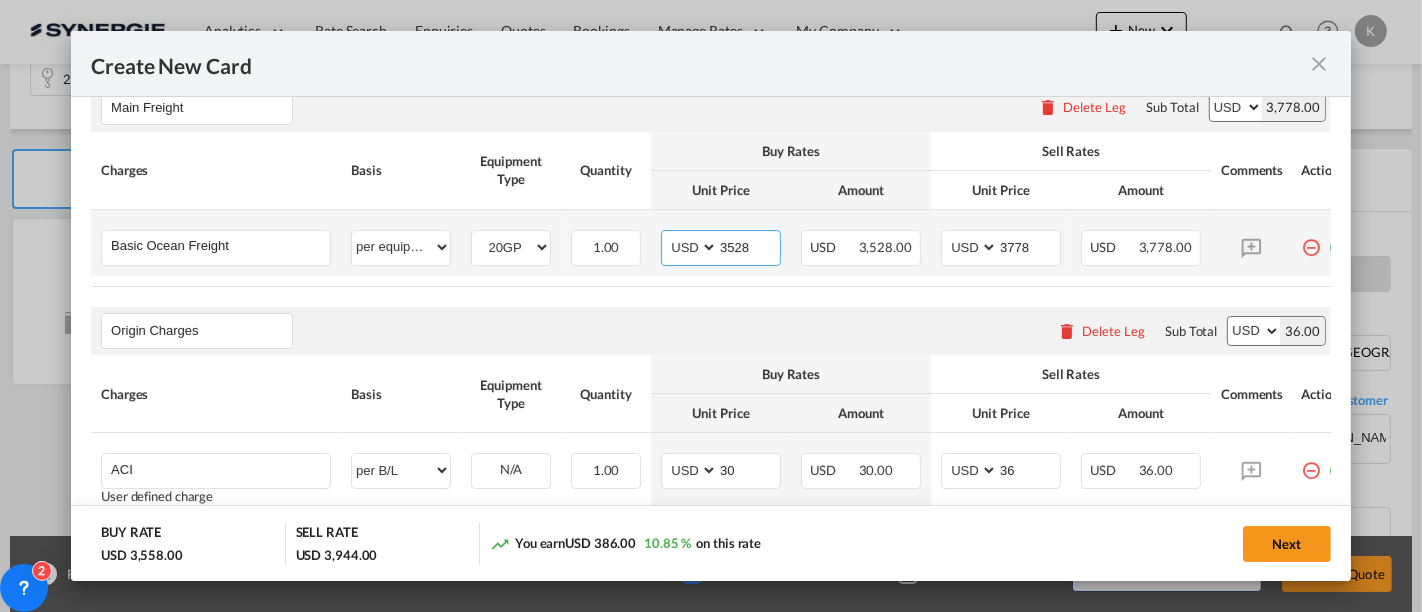 click on "3528" at bounding box center (749, 246) 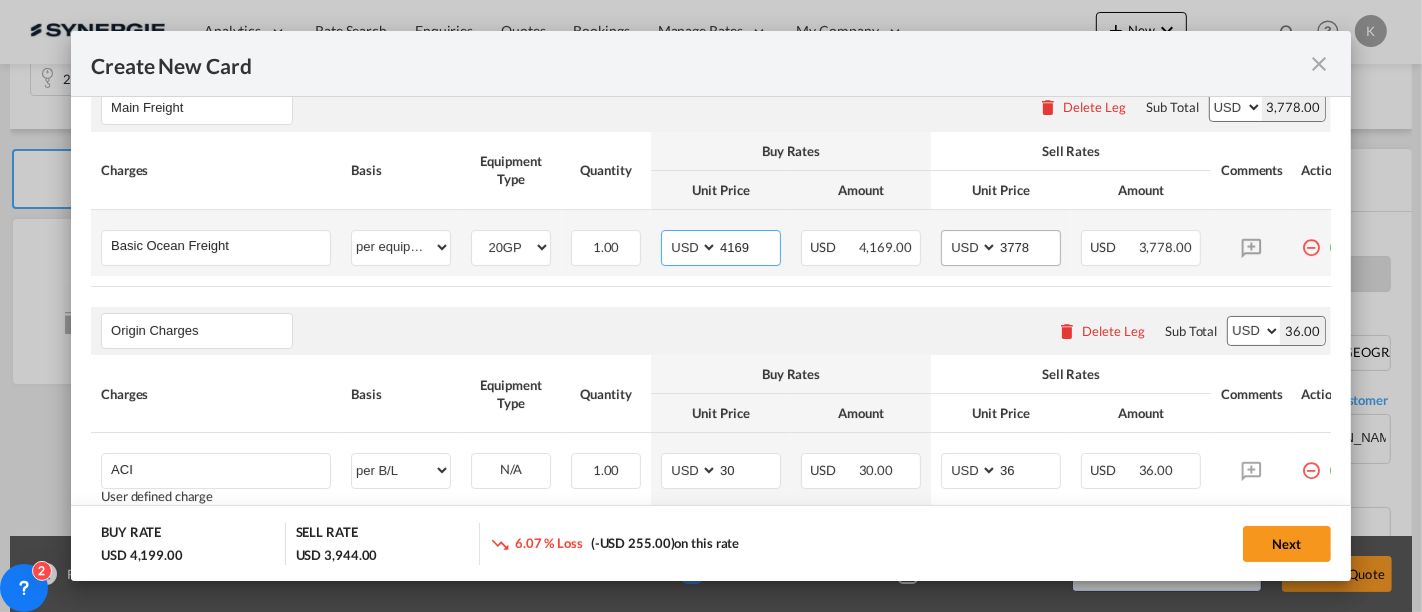 type on "4169" 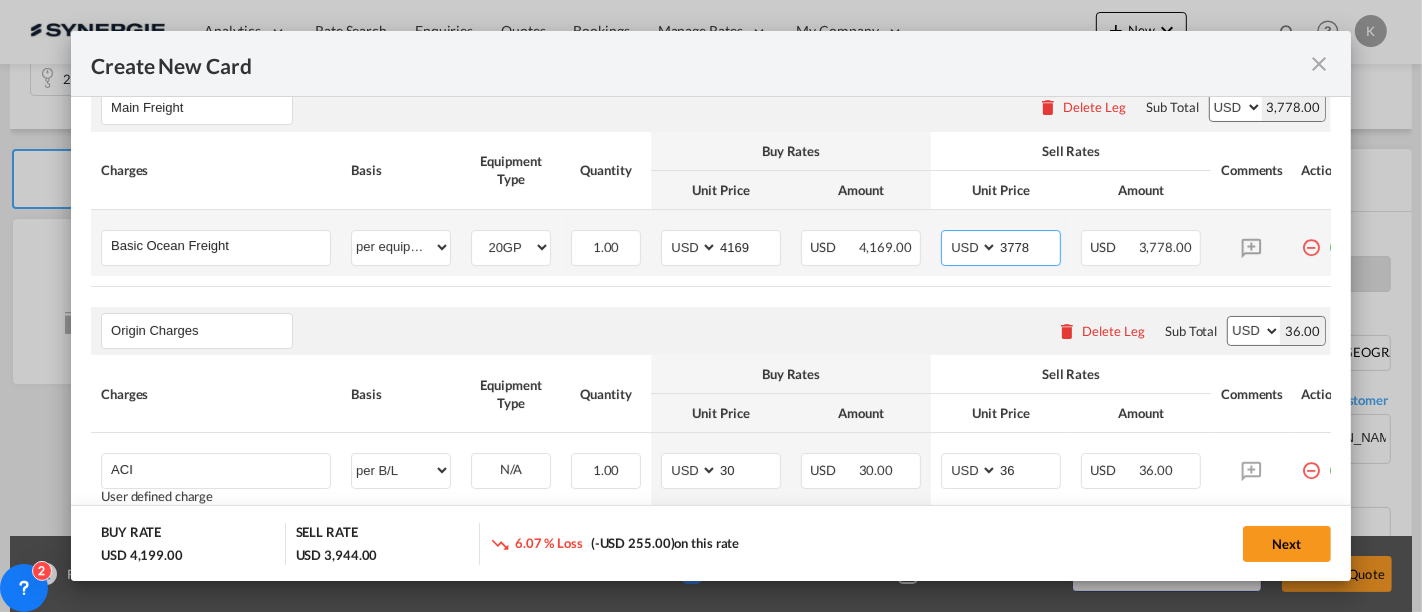 click on "3778" at bounding box center (1029, 246) 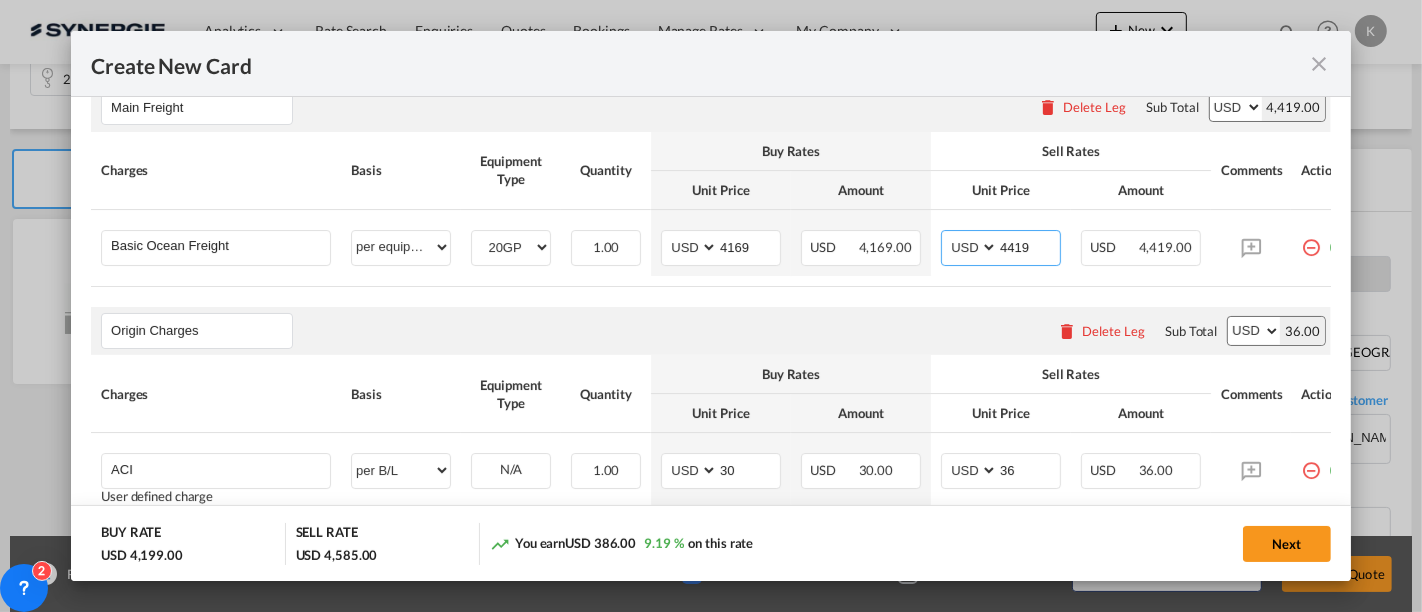 type on "4419" 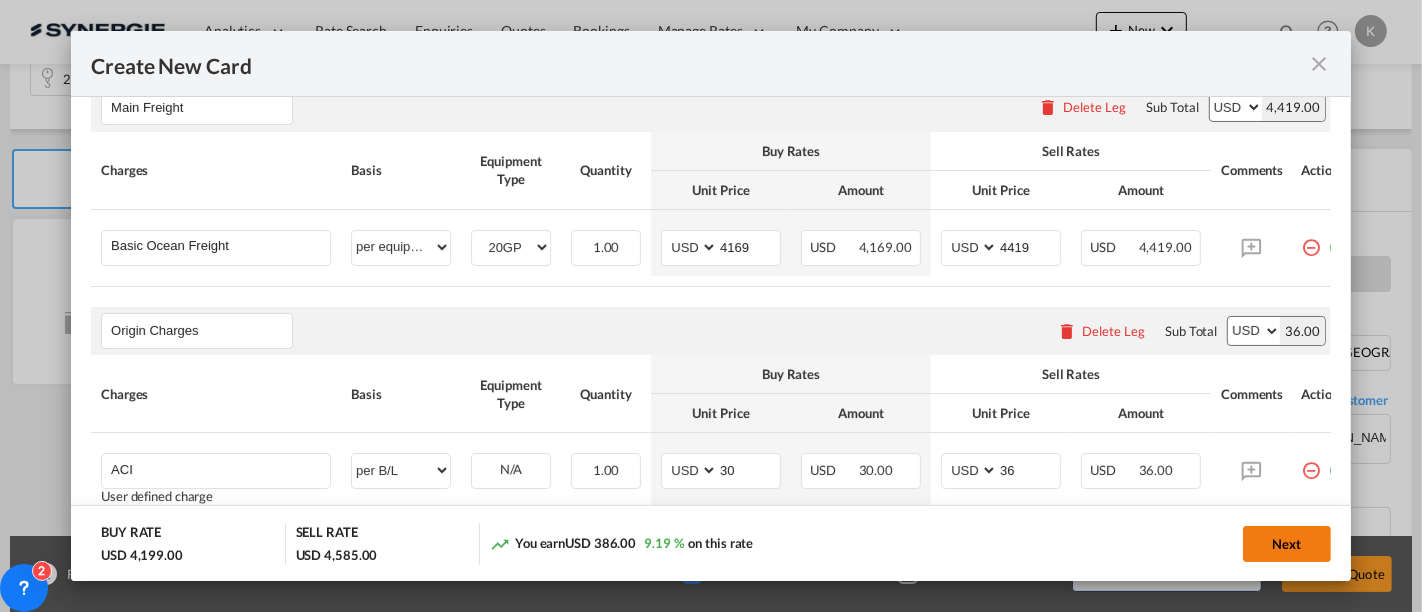 click on "Next" 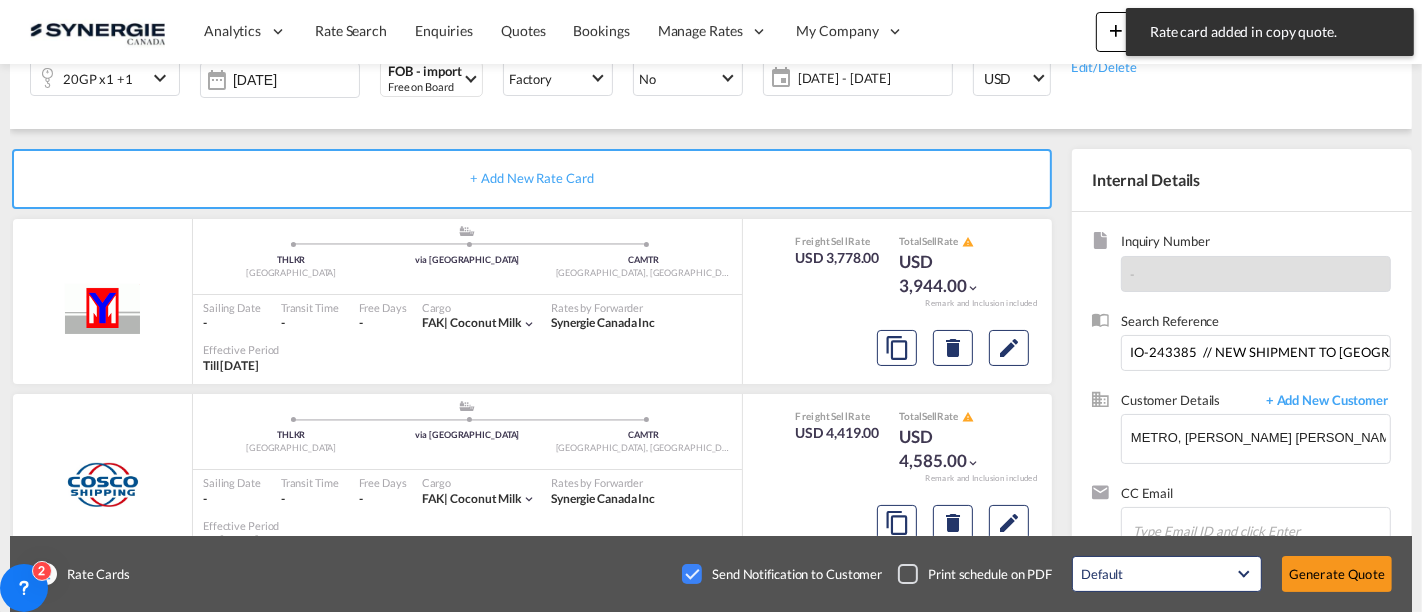 scroll, scrollTop: 548, scrollLeft: 0, axis: vertical 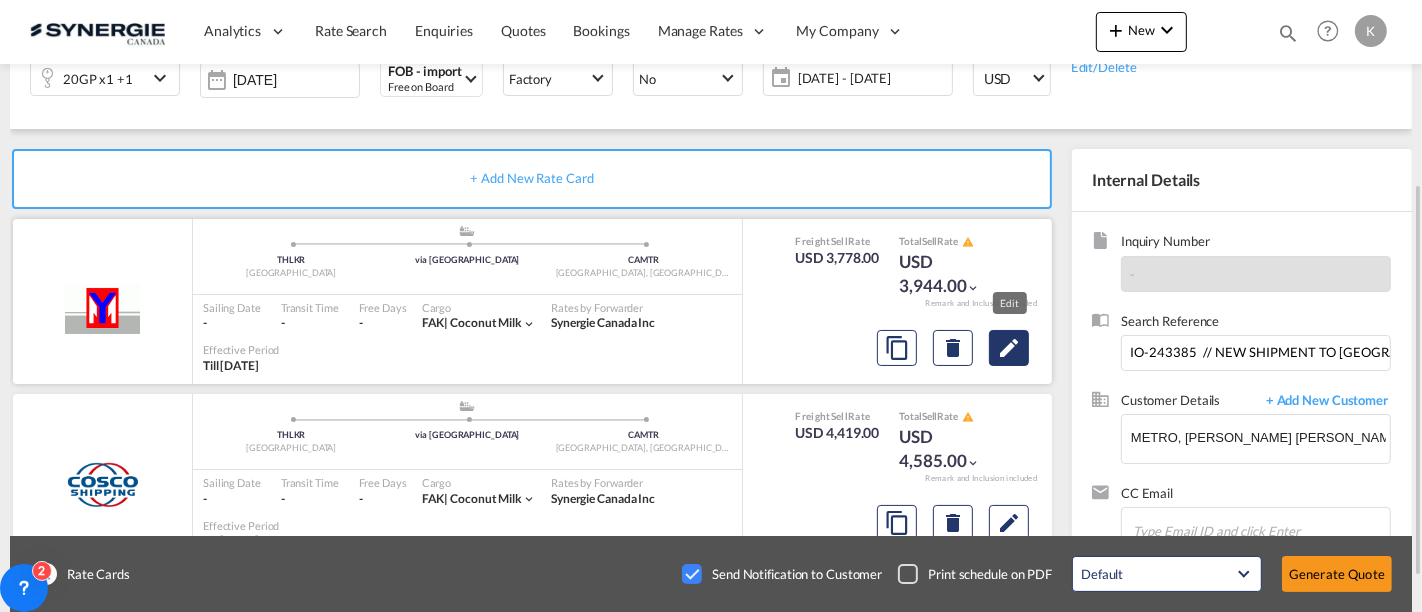 click at bounding box center [1009, 348] 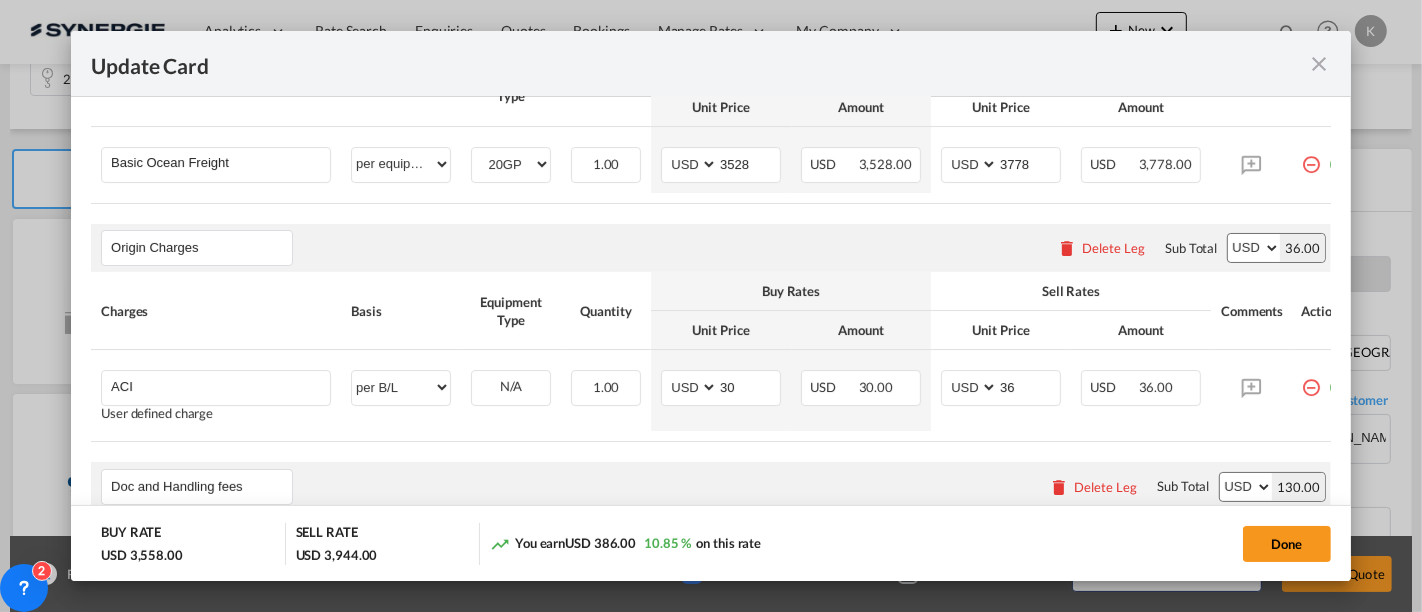 scroll, scrollTop: 677, scrollLeft: 0, axis: vertical 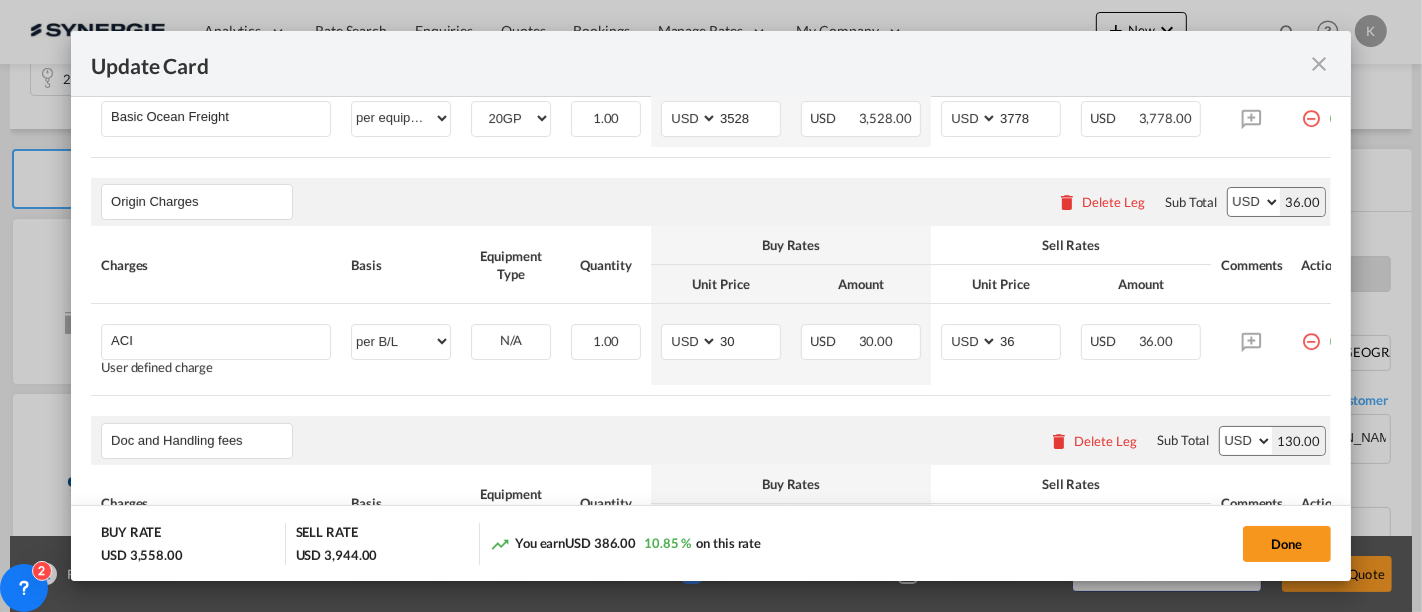 drag, startPoint x: 1265, startPoint y: 396, endPoint x: 1303, endPoint y: 396, distance: 38 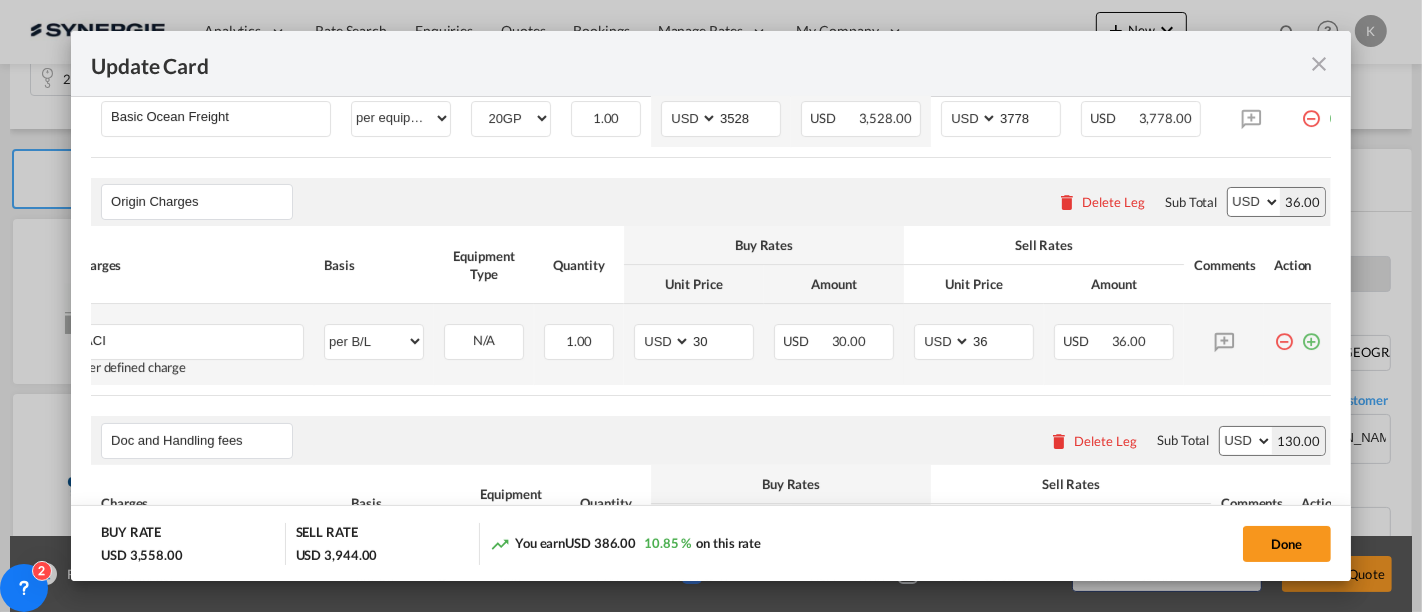 click at bounding box center [1311, 334] 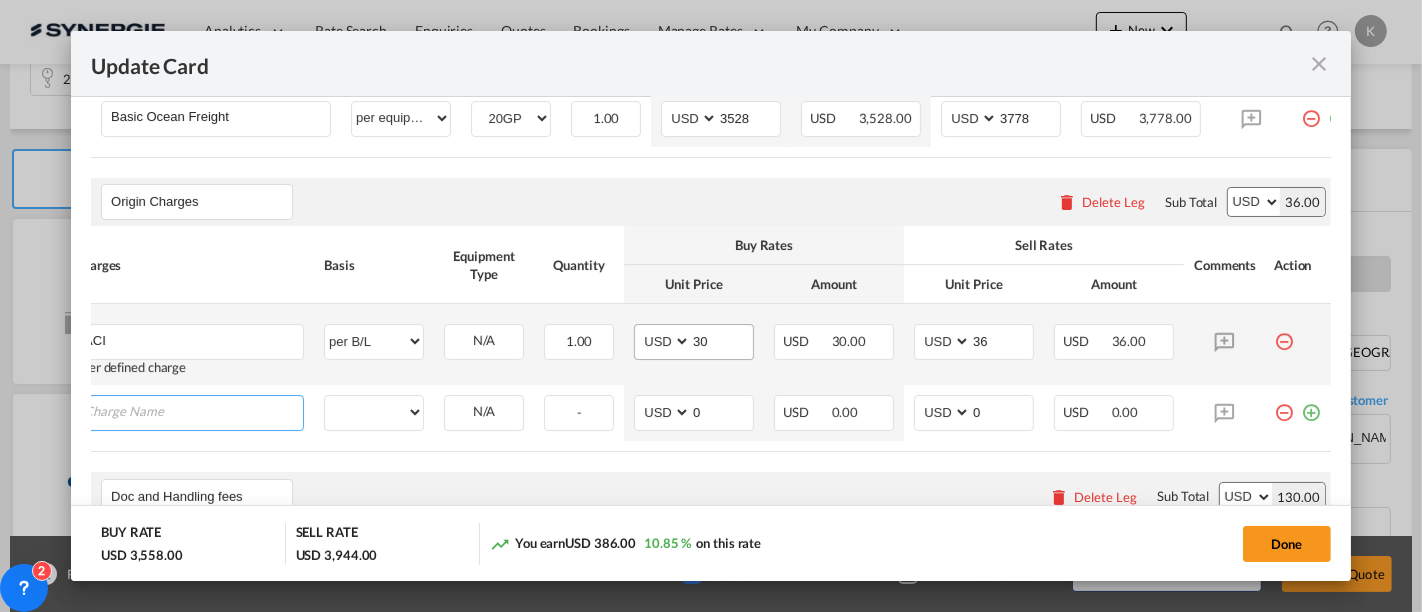 scroll, scrollTop: 0, scrollLeft: 20, axis: horizontal 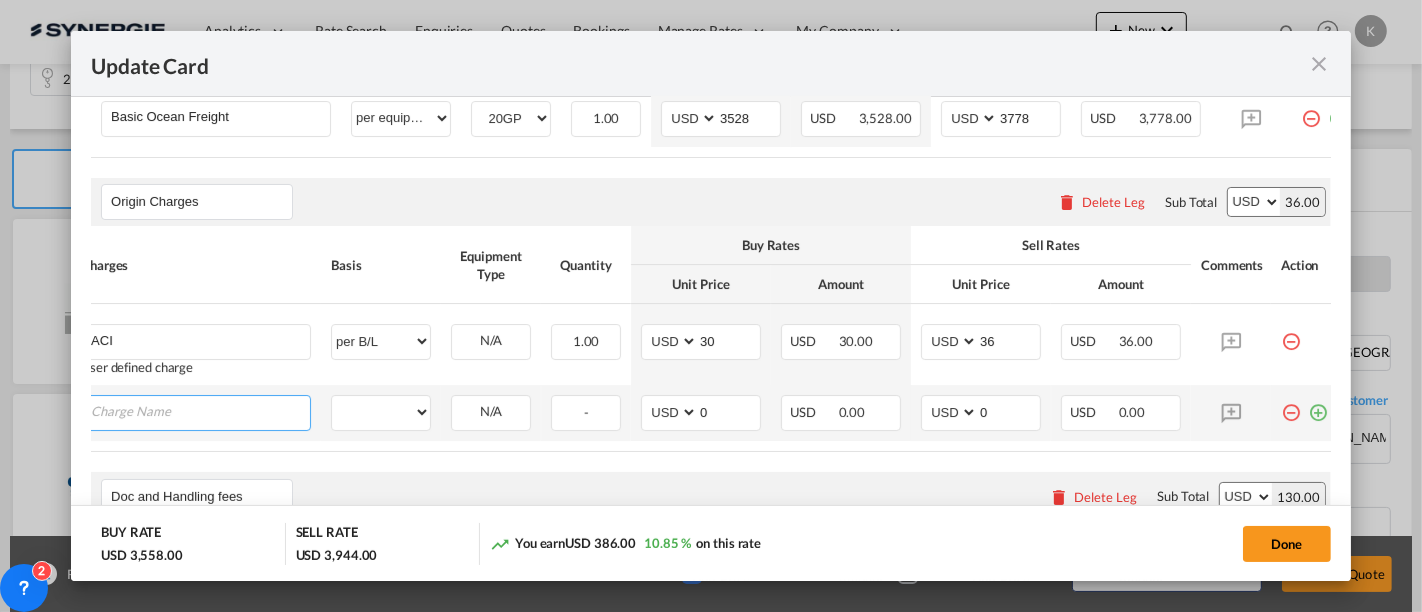 click at bounding box center (200, 411) 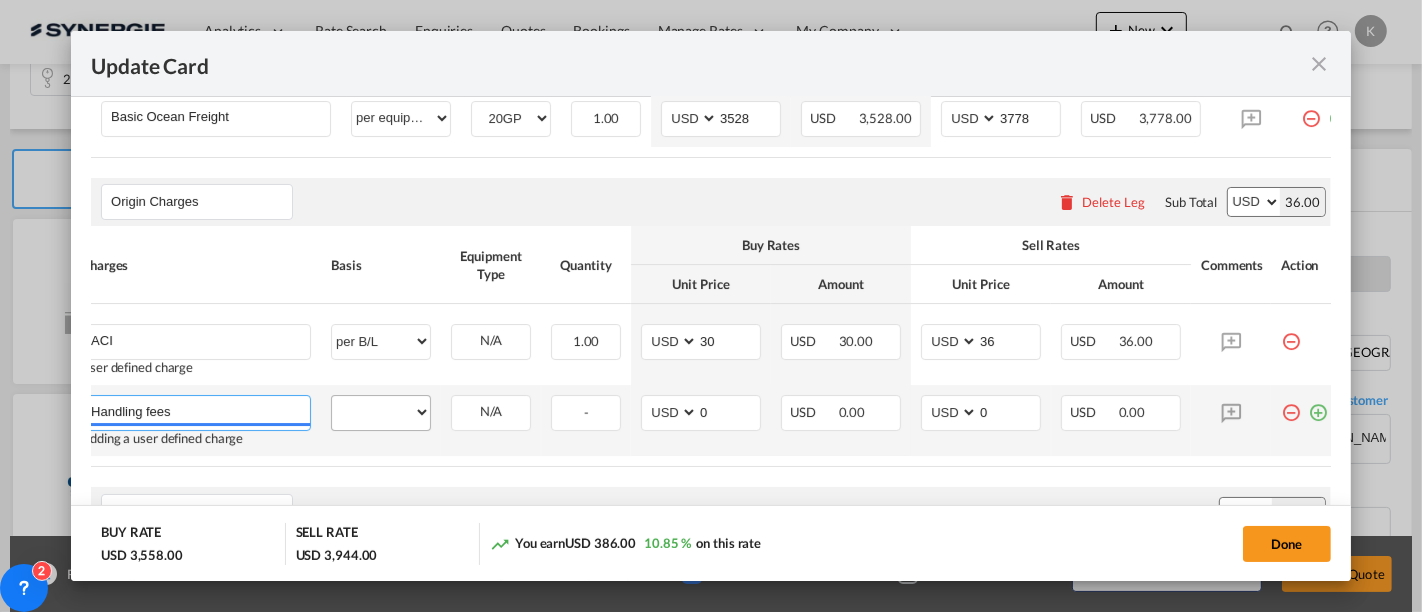 type on "Handling fees" 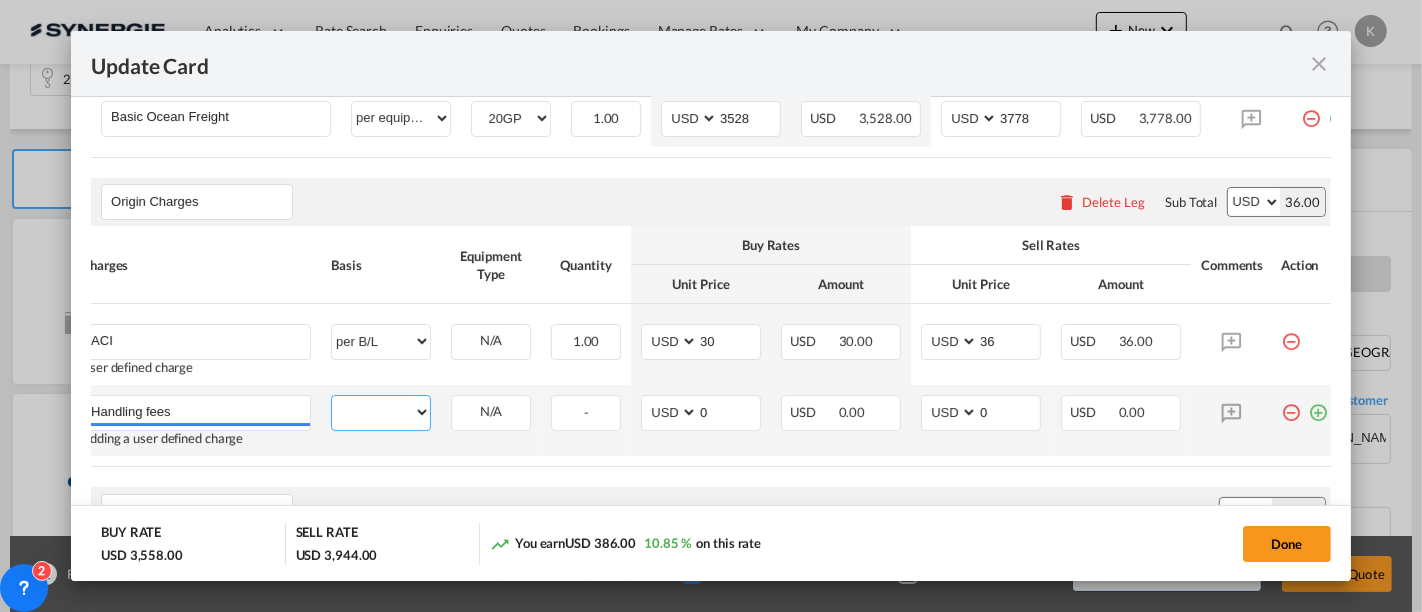 click on "per equipment
per container
per B/L
per shipping bill
per shipment
per pallet
per carton
per vehicle
per shift
per invoice
per package
per day
per revalidation
per teu
per kg
per ton
per hour
flat
per_hbl
per belt
% on freight total
per_declaration
per_document
per chasis split
per clearance" at bounding box center [381, 412] 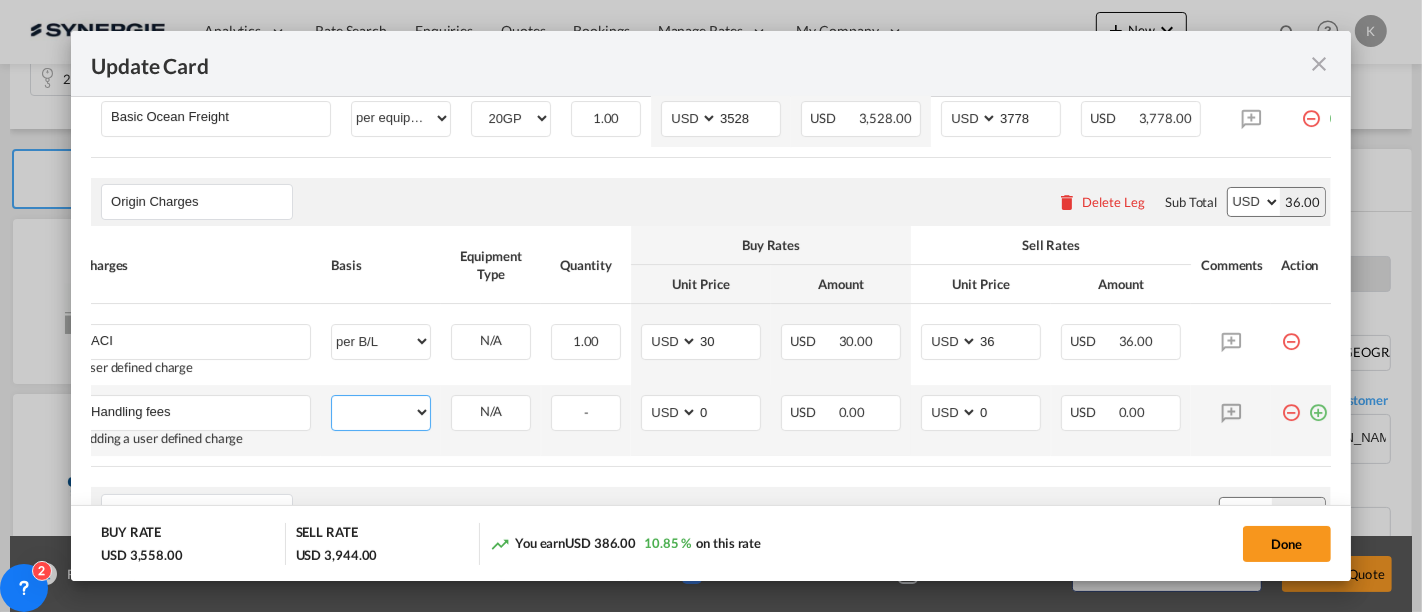 select on "per container" 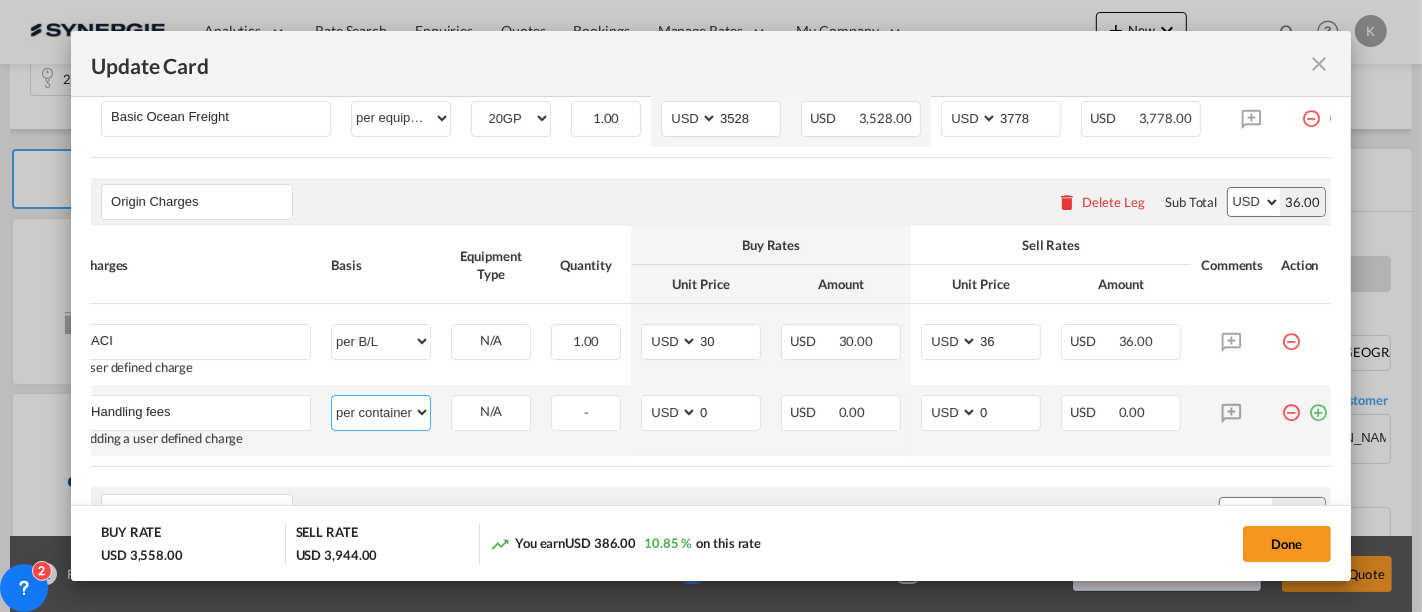 click on "per equipment
per container
per B/L
per shipping bill
per shipment
per pallet
per carton
per vehicle
per shift
per invoice
per package
per day
per revalidation
per teu
per kg
per ton
per hour
flat
per_hbl
per belt
% on freight total
per_declaration
per_document
per chasis split
per clearance" at bounding box center (381, 412) 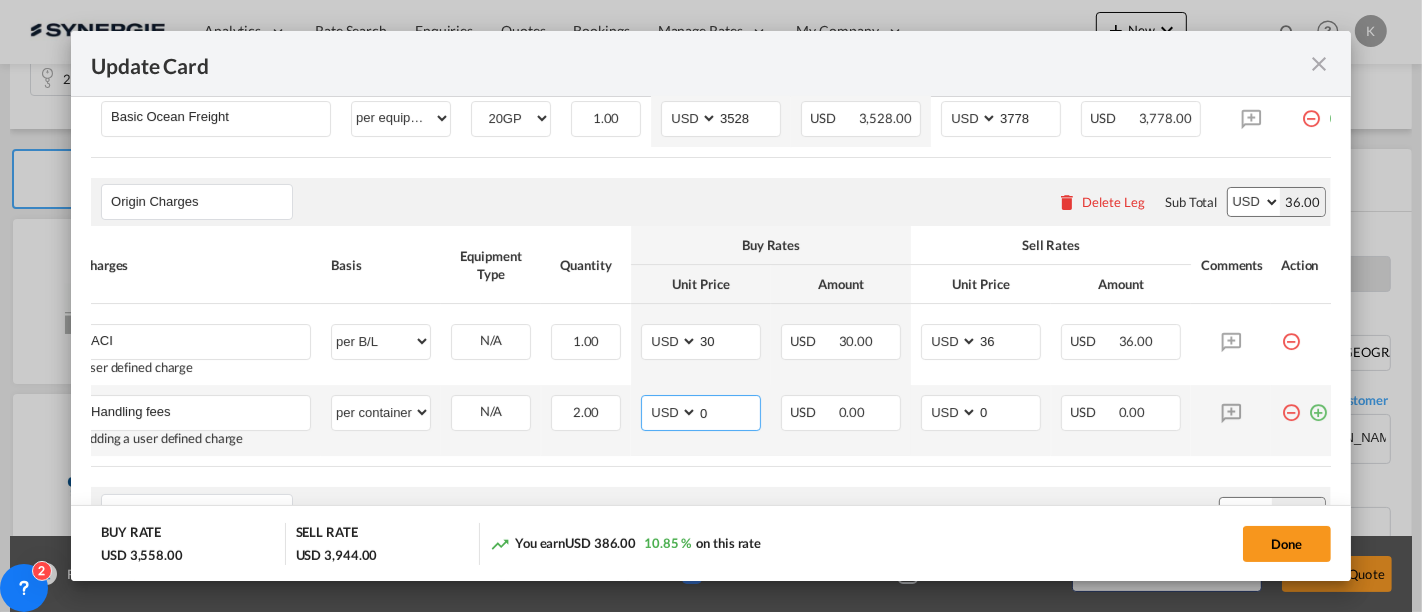 drag, startPoint x: 720, startPoint y: 417, endPoint x: 668, endPoint y: 418, distance: 52.009613 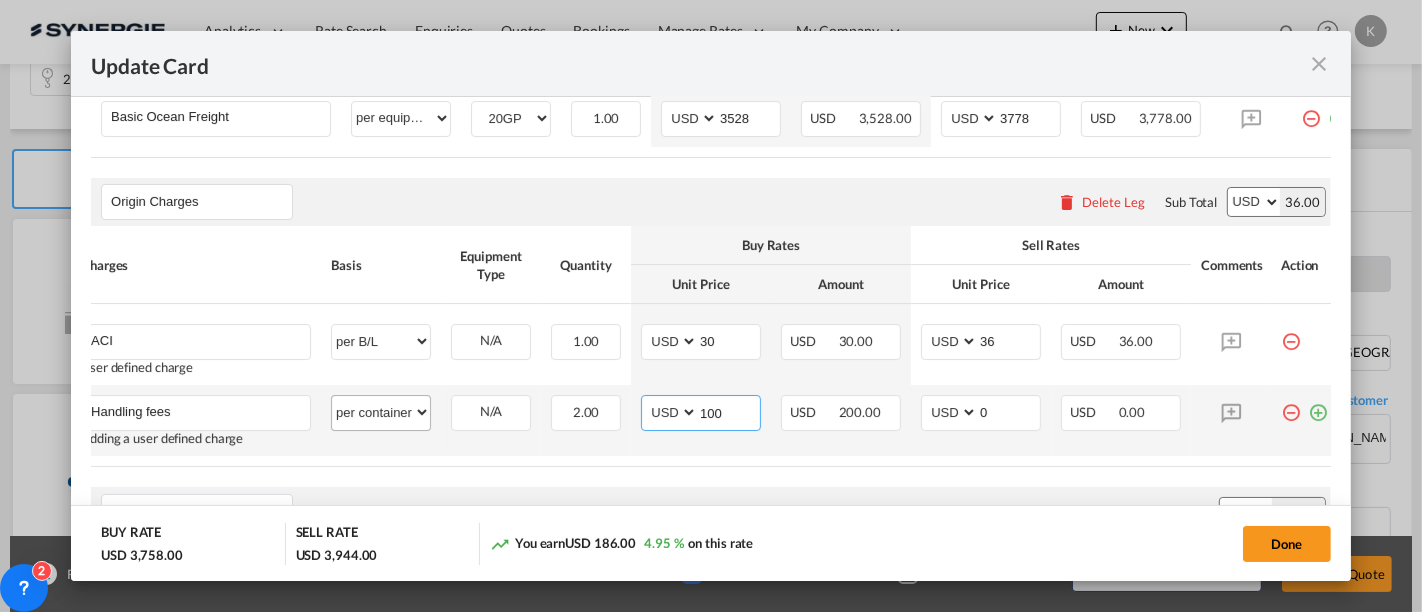 type on "100" 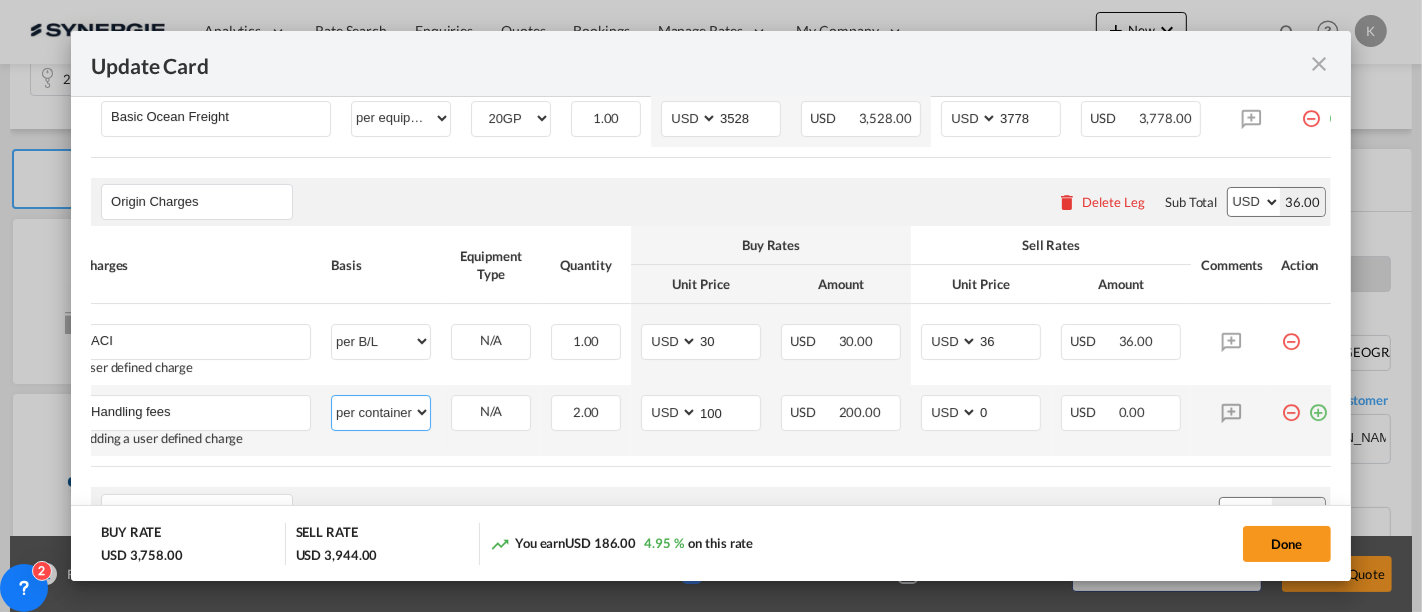 click on "per equipment
per container
per B/L
per shipping bill
per shipment
per pallet
per carton
per vehicle
per shift
per invoice
per package
per day
per revalidation
per teu
per kg
per ton
per hour
flat
per_hbl
per belt
% on freight total
per_declaration
per_document
per chasis split
per clearance" at bounding box center (381, 412) 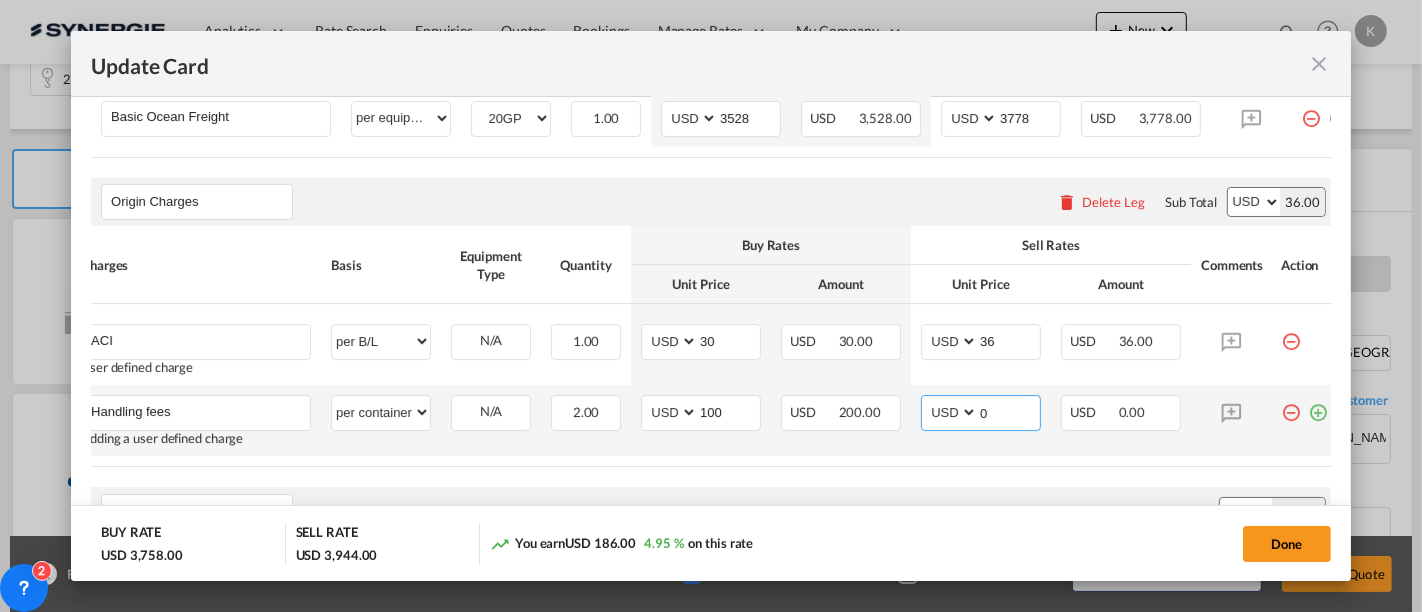 drag, startPoint x: 992, startPoint y: 418, endPoint x: 951, endPoint y: 418, distance: 41 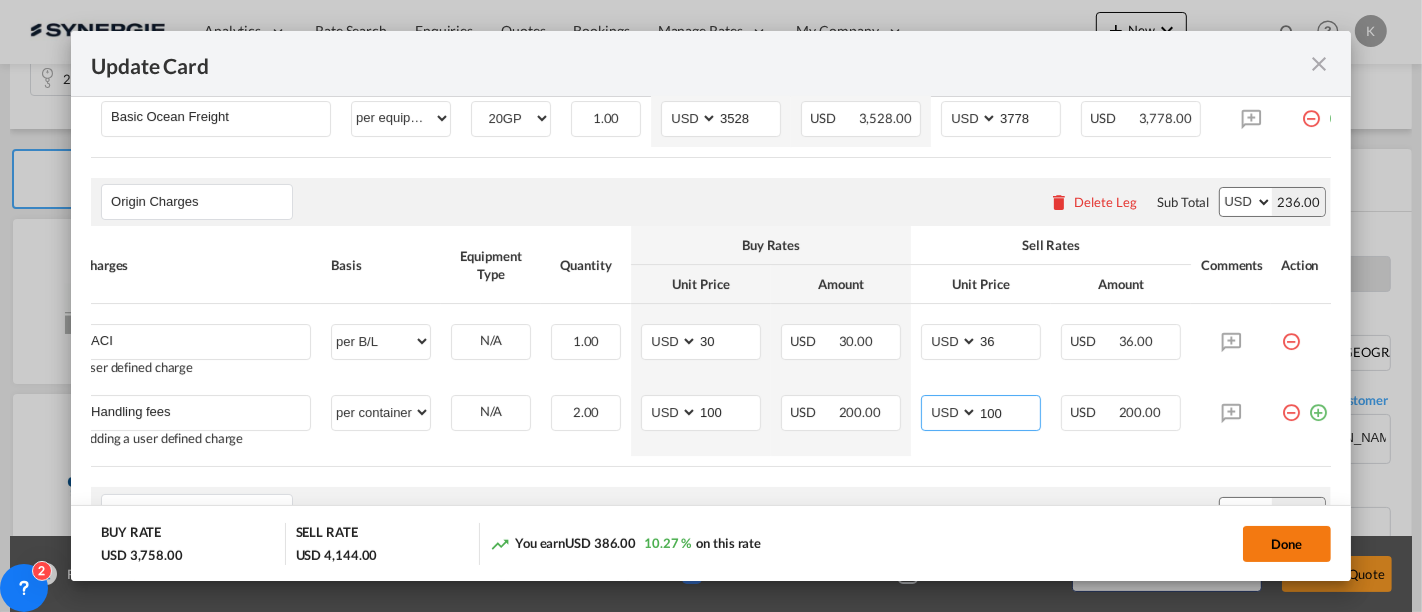 type on "100" 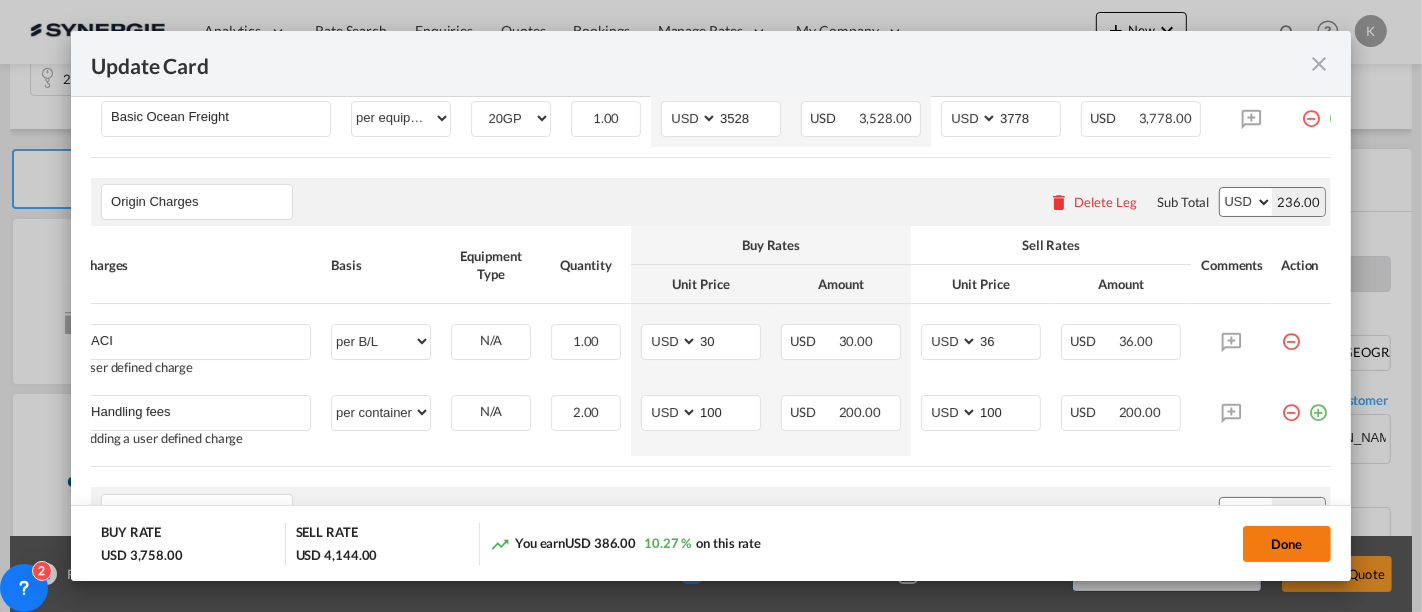 click on "Done" 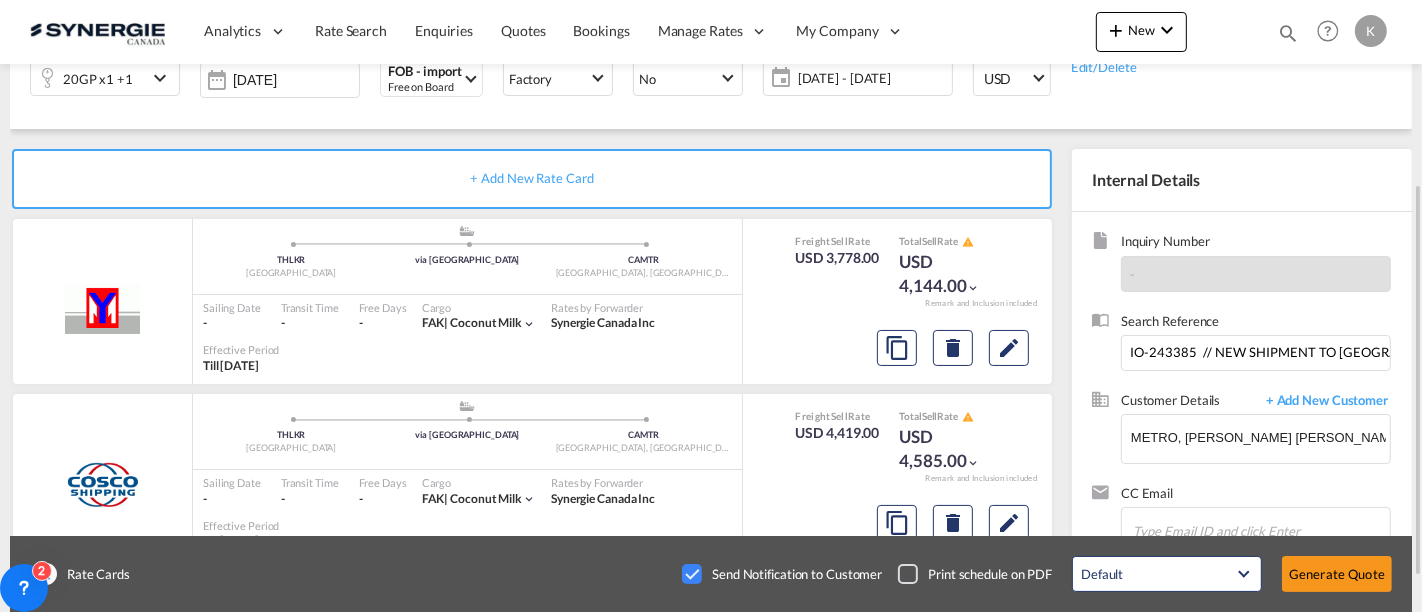 click at bounding box center (163, 78) 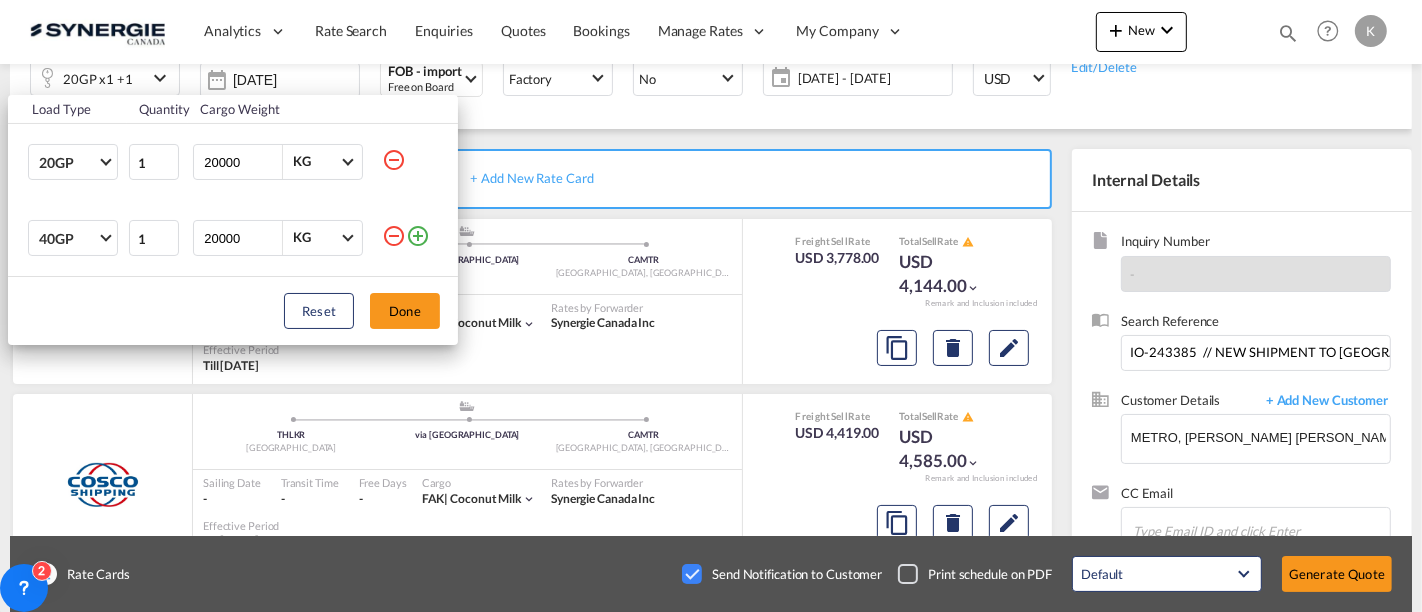click at bounding box center (394, 236) 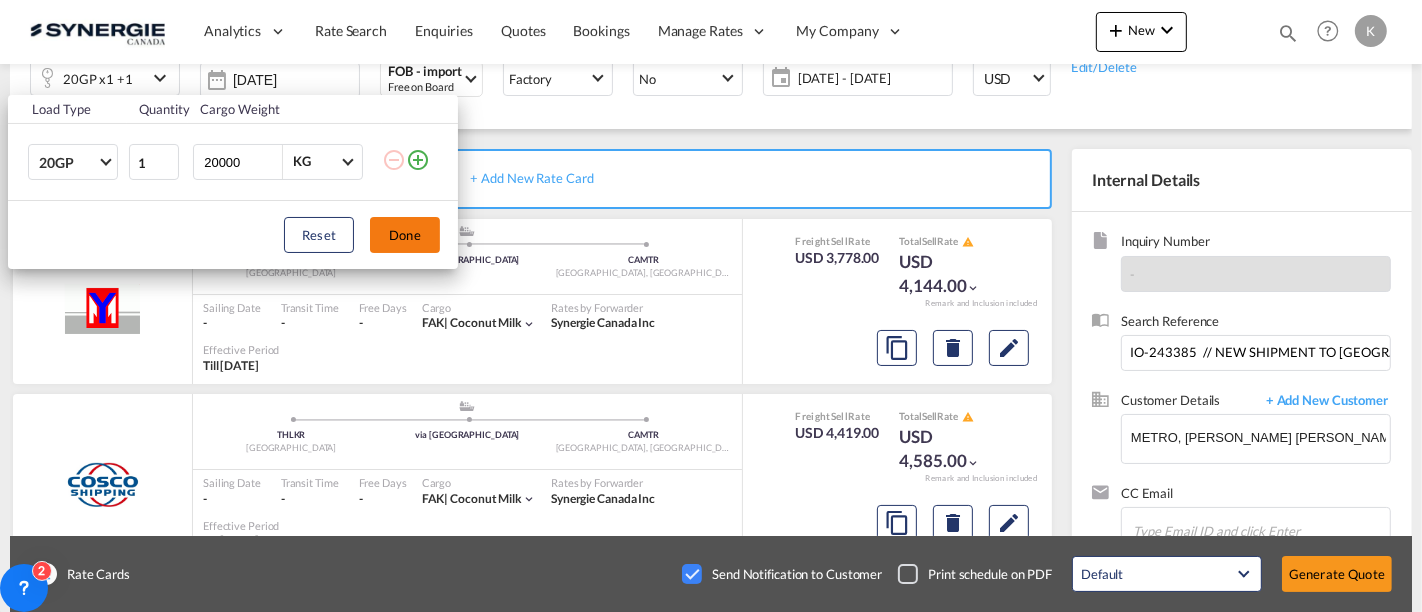 click on "Done" at bounding box center (405, 235) 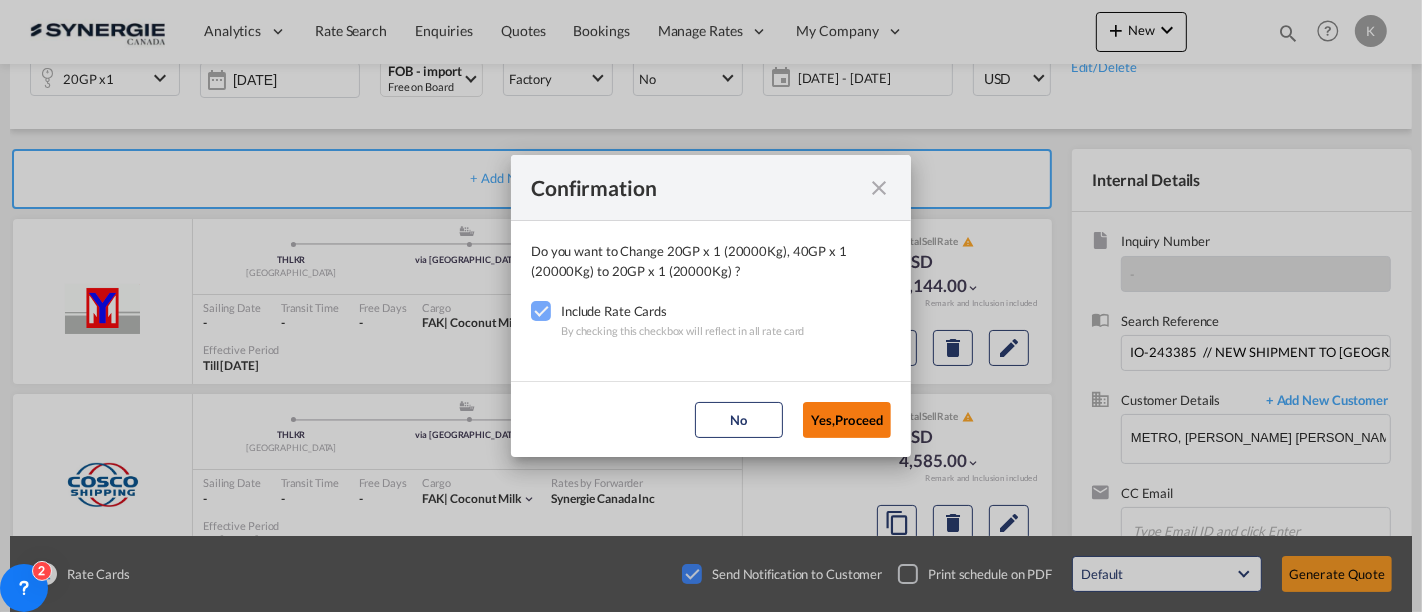 click on "Yes,Proceed" at bounding box center (847, 420) 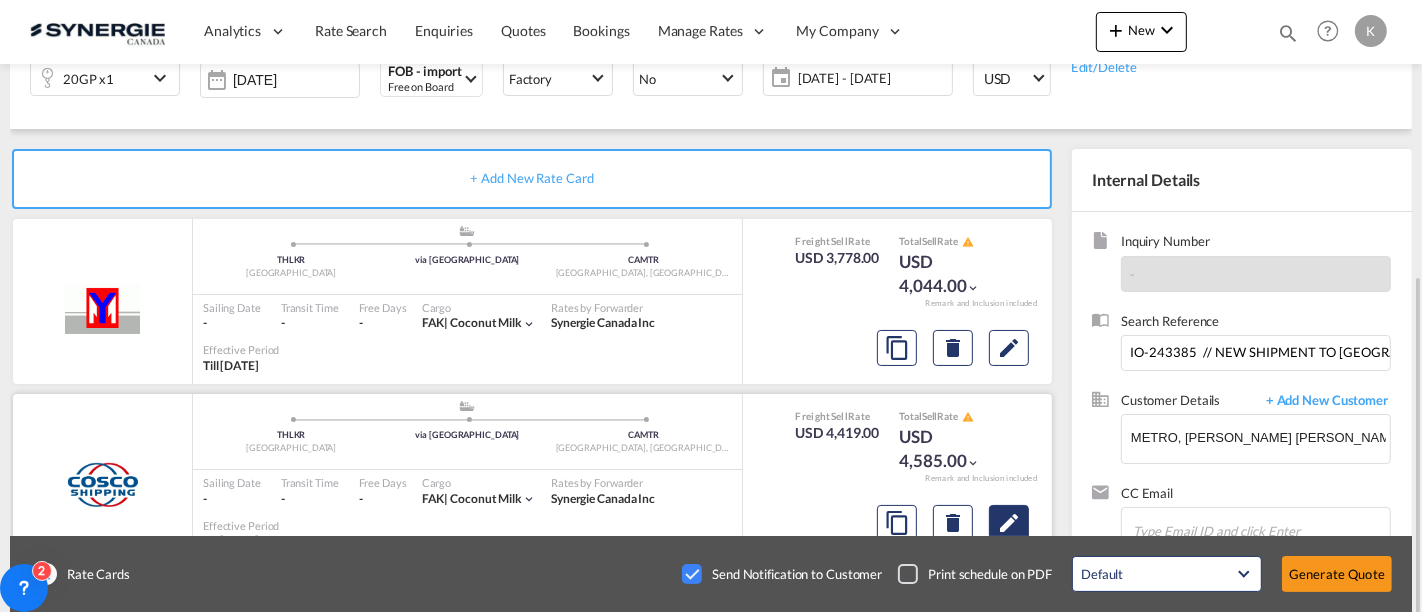 scroll, scrollTop: 342, scrollLeft: 0, axis: vertical 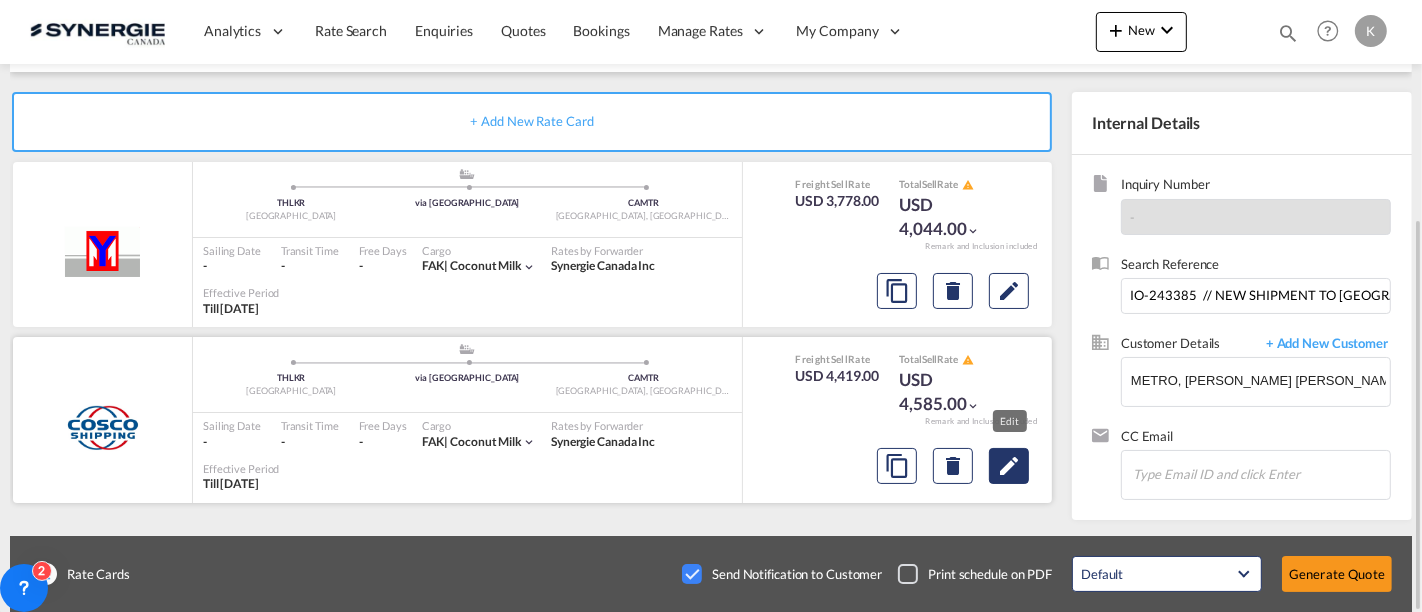 click at bounding box center [1009, 291] 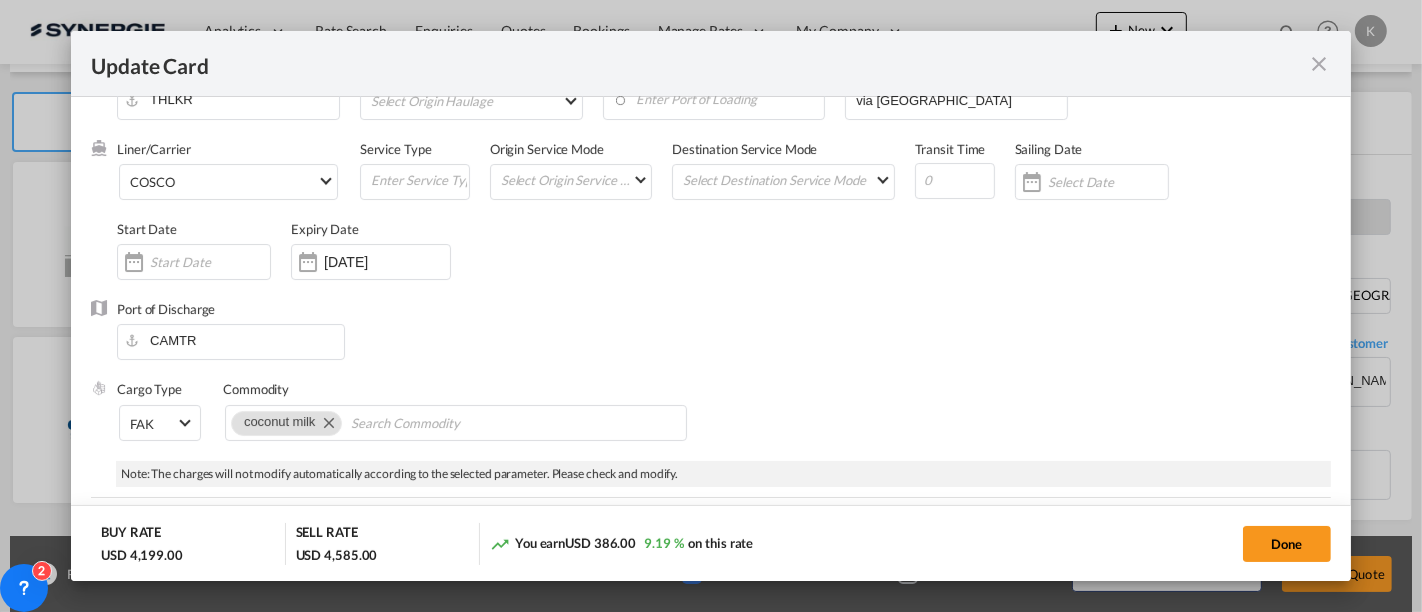 scroll, scrollTop: 111, scrollLeft: 0, axis: vertical 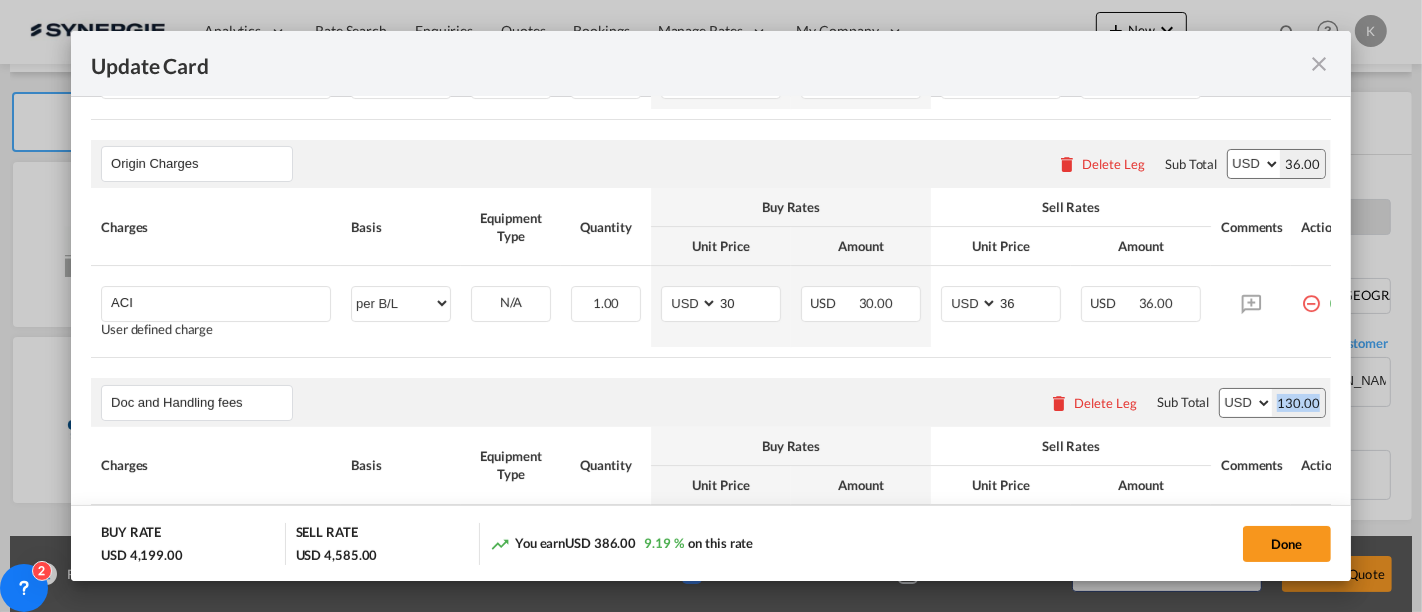 drag, startPoint x: 1265, startPoint y: 367, endPoint x: 1296, endPoint y: 367, distance: 31 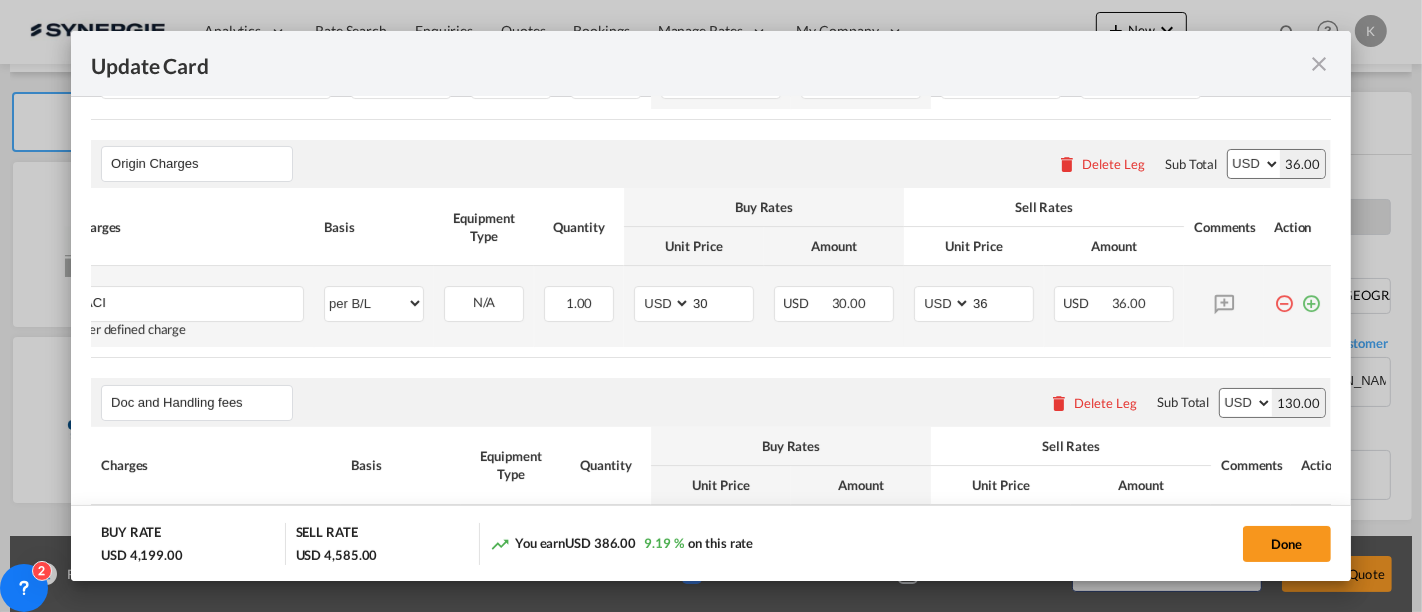 click at bounding box center (1311, 296) 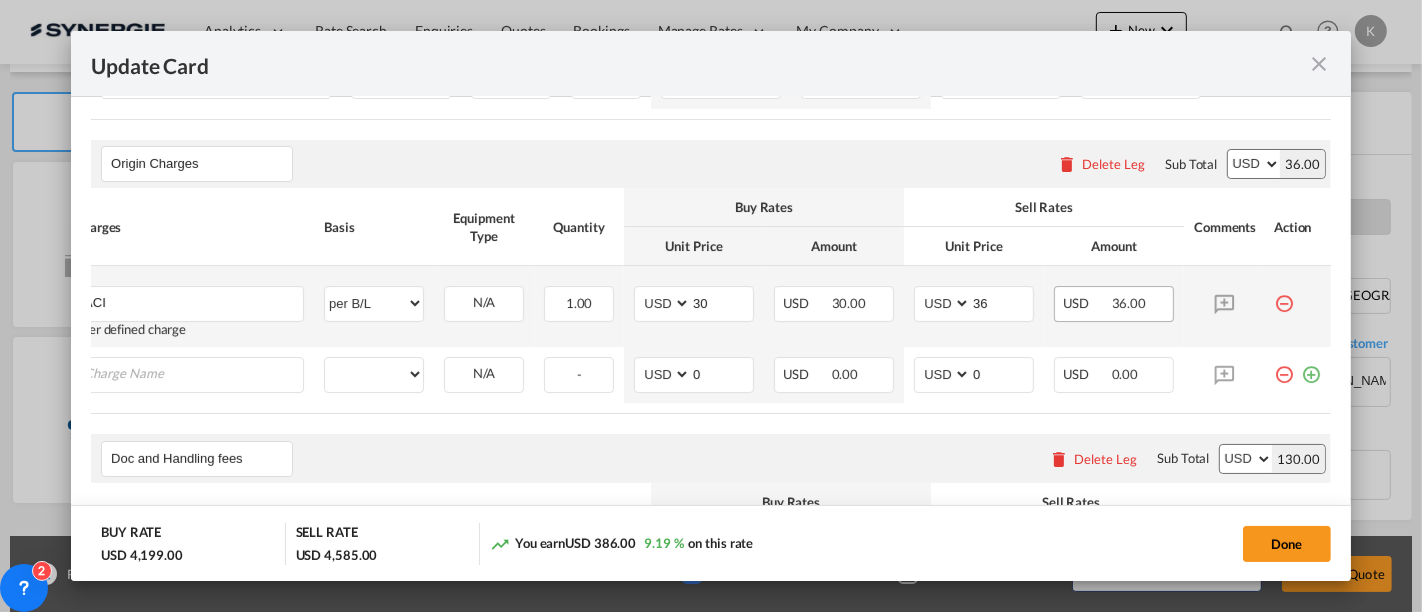 scroll, scrollTop: 0, scrollLeft: 20, axis: horizontal 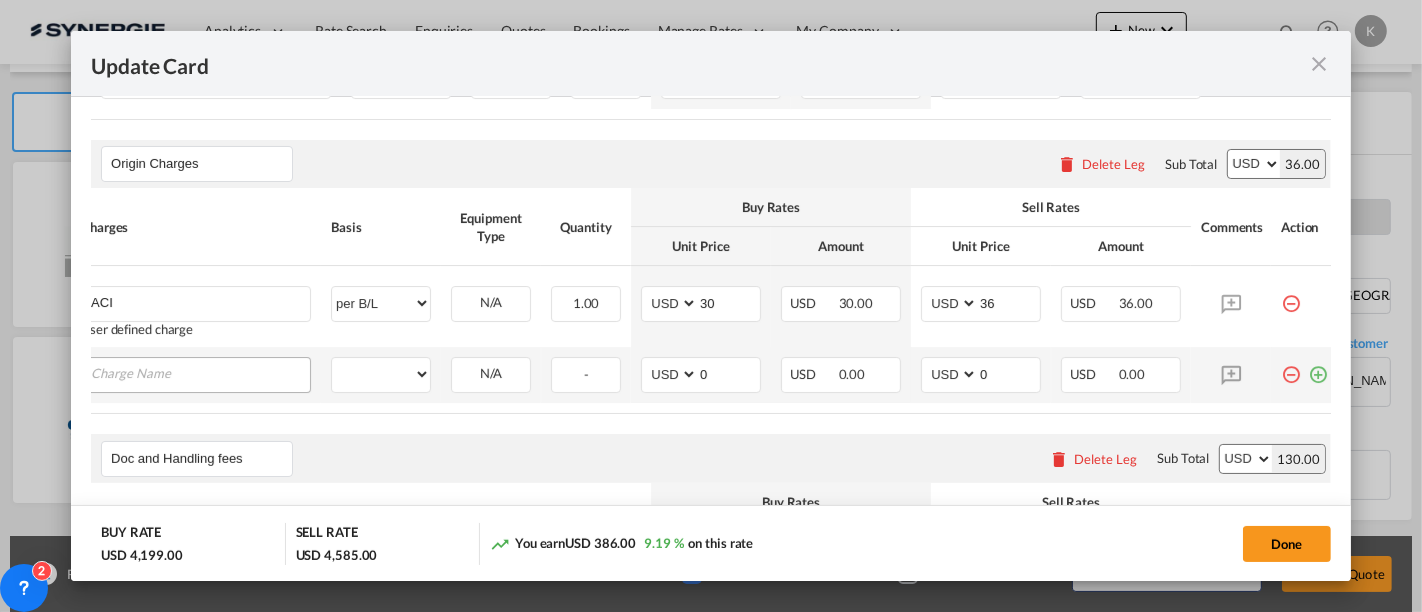 click at bounding box center [200, 373] 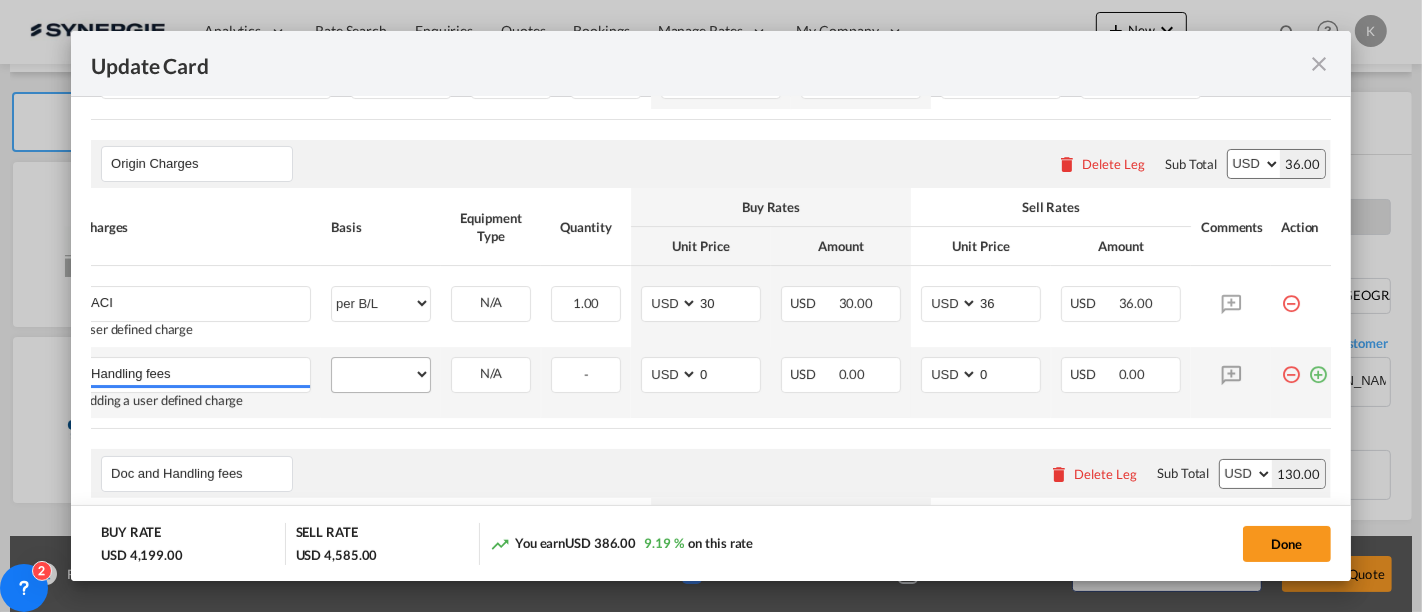 type on "Handling fees" 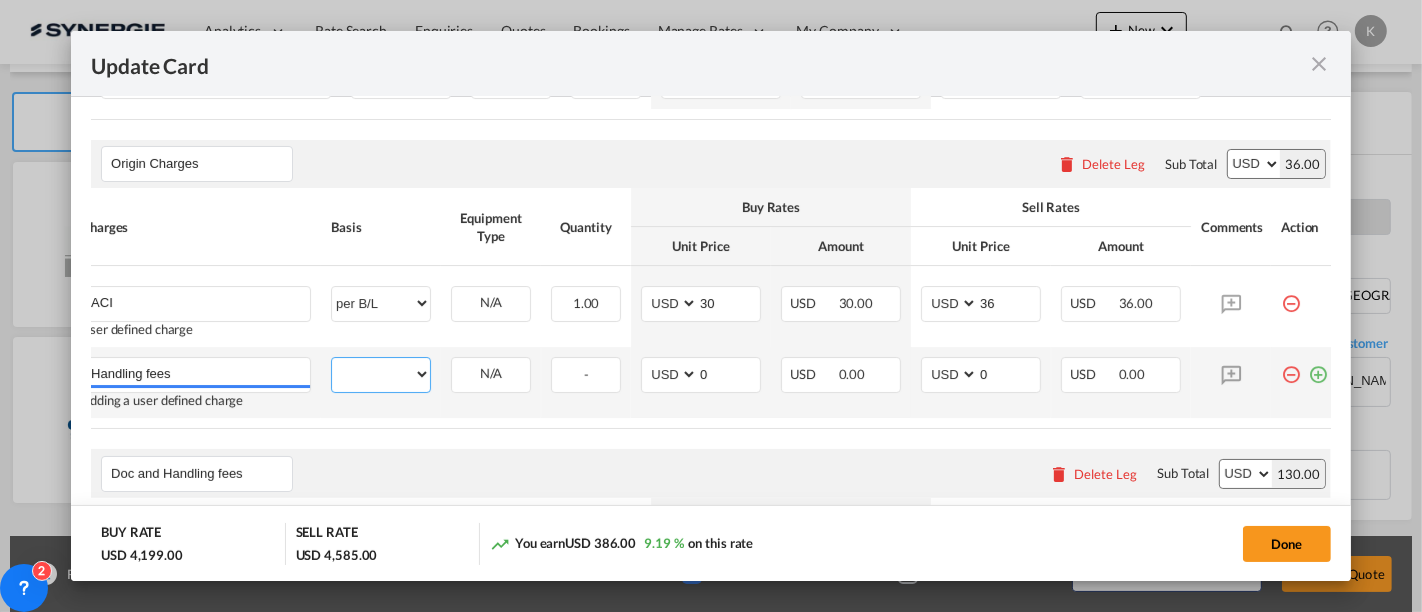 click on "per equipment
per container
per B/L
per shipping bill
per shipment
per pallet
per carton
per vehicle
per shift
per invoice
per package
per day
per revalidation
per teu
per kg
per ton
per hour
flat
per_hbl
per belt
% on freight total
per_declaration
per_document
per chasis split
per clearance" at bounding box center (381, 374) 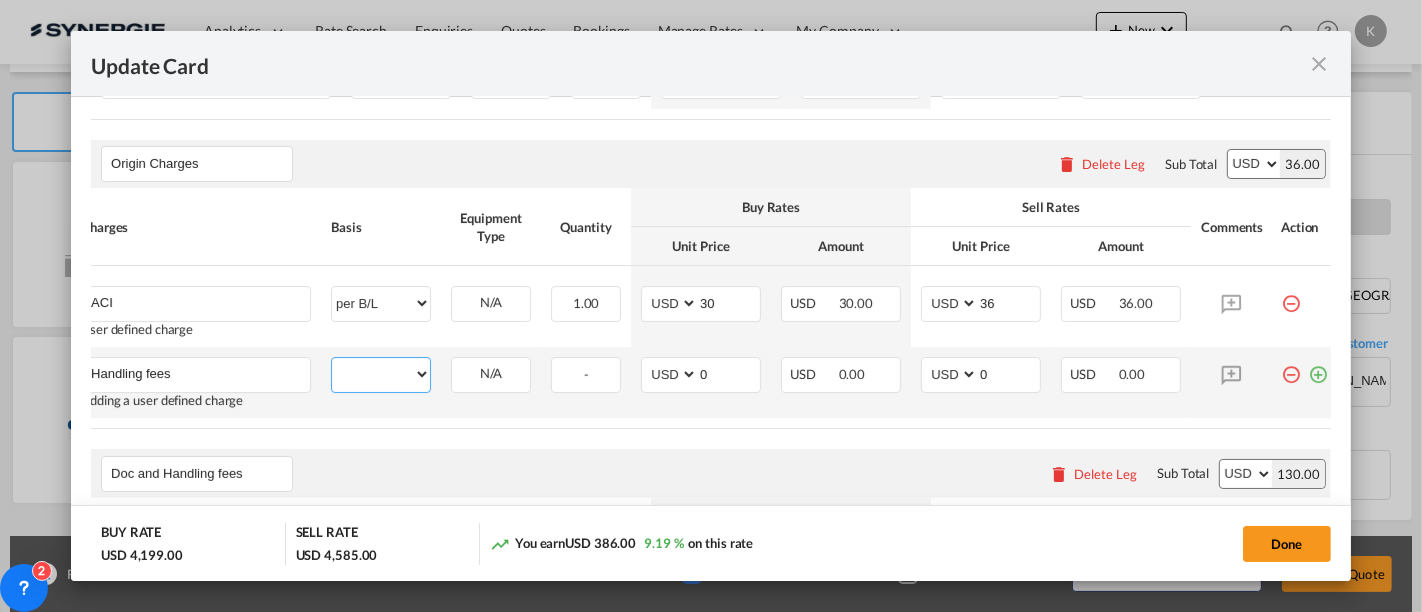 select on "per container" 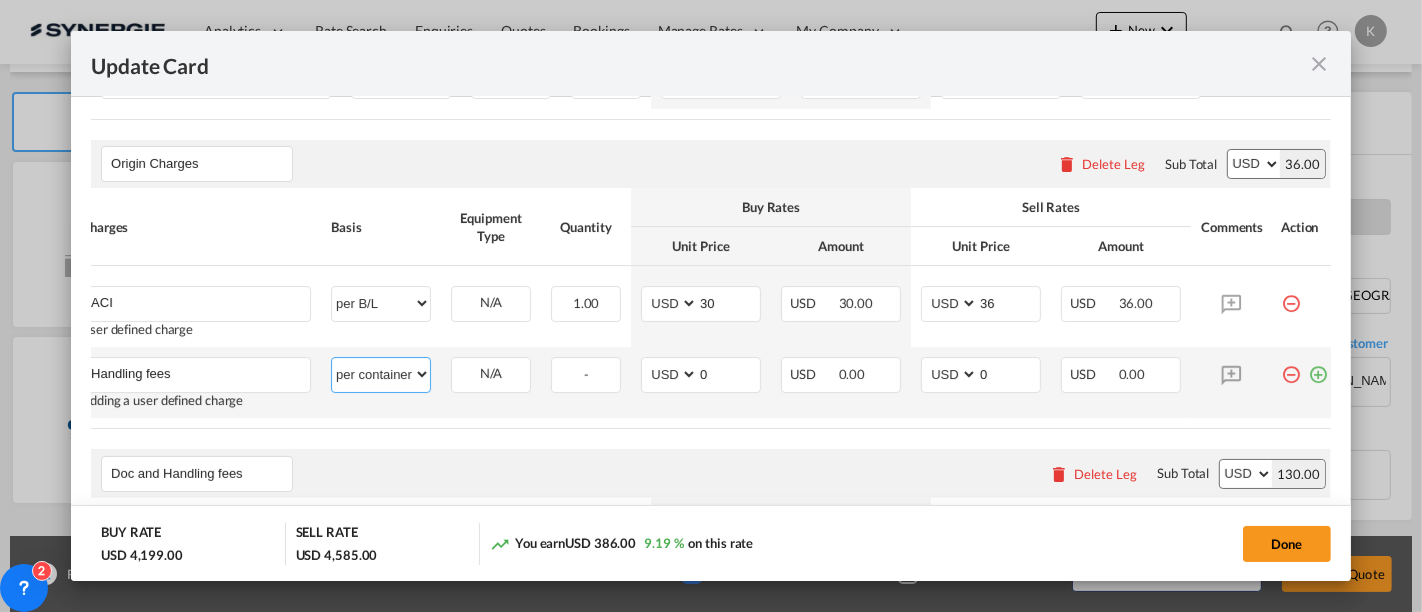 click on "per equipment
per container
per B/L
per shipping bill
per shipment
per pallet
per carton
per vehicle
per shift
per invoice
per package
per day
per revalidation
per teu
per kg
per ton
per hour
flat
per_hbl
per belt
% on freight total
per_declaration
per_document
per chasis split
per clearance" at bounding box center [381, 374] 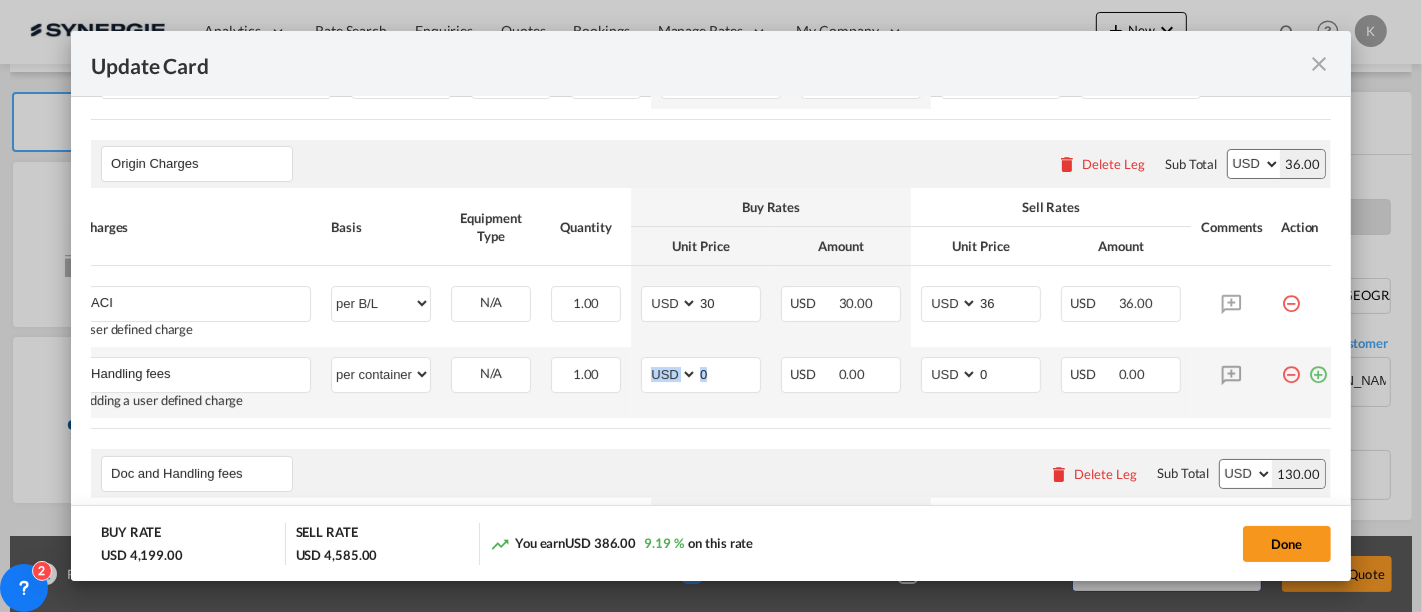 drag, startPoint x: 729, startPoint y: 392, endPoint x: 628, endPoint y: 394, distance: 101.0198 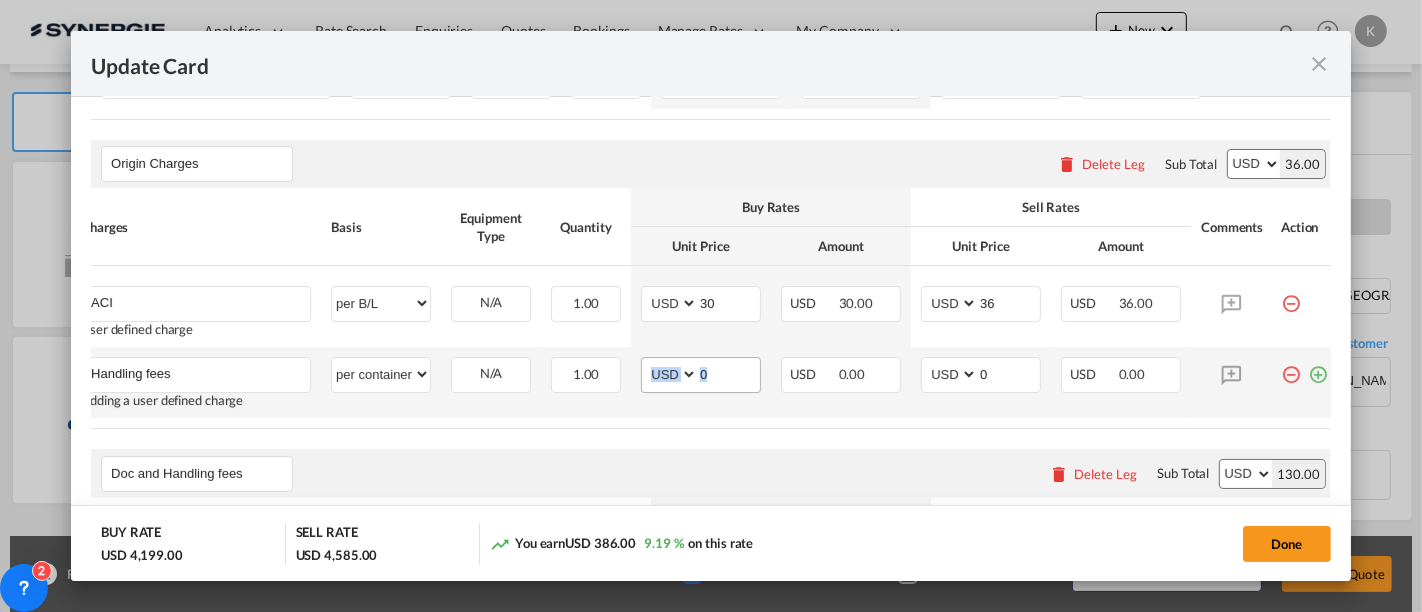 click on "0" at bounding box center (729, 373) 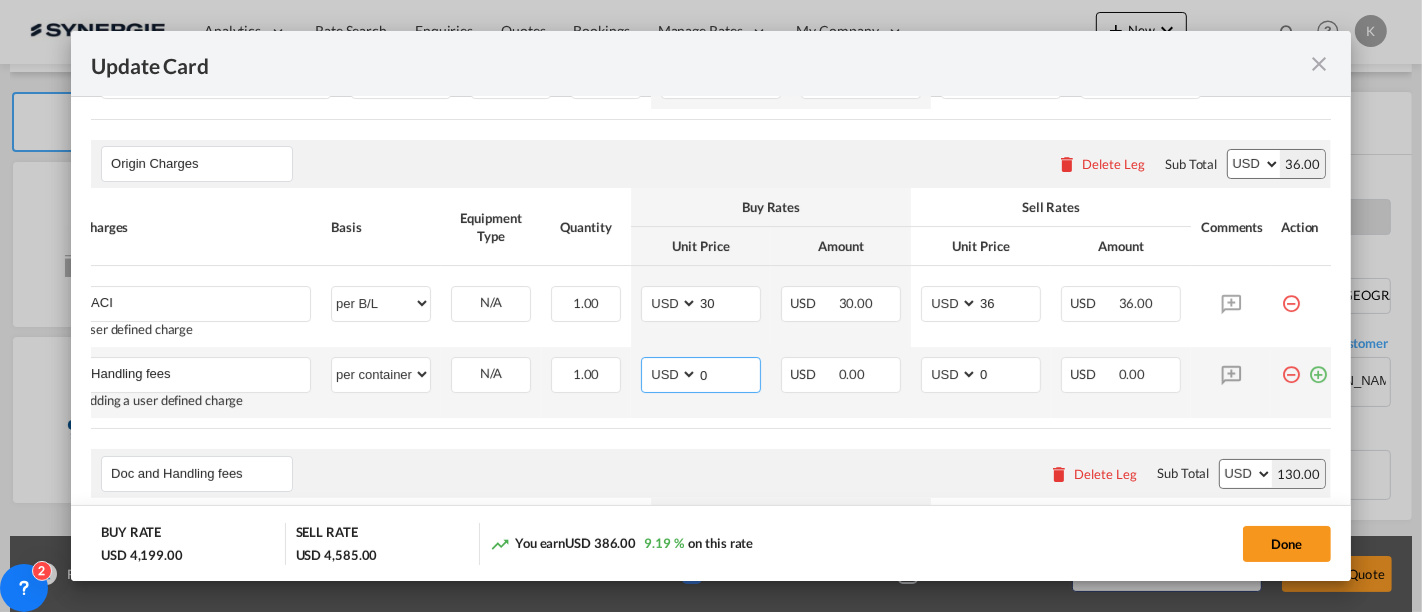 click on "0" at bounding box center [729, 373] 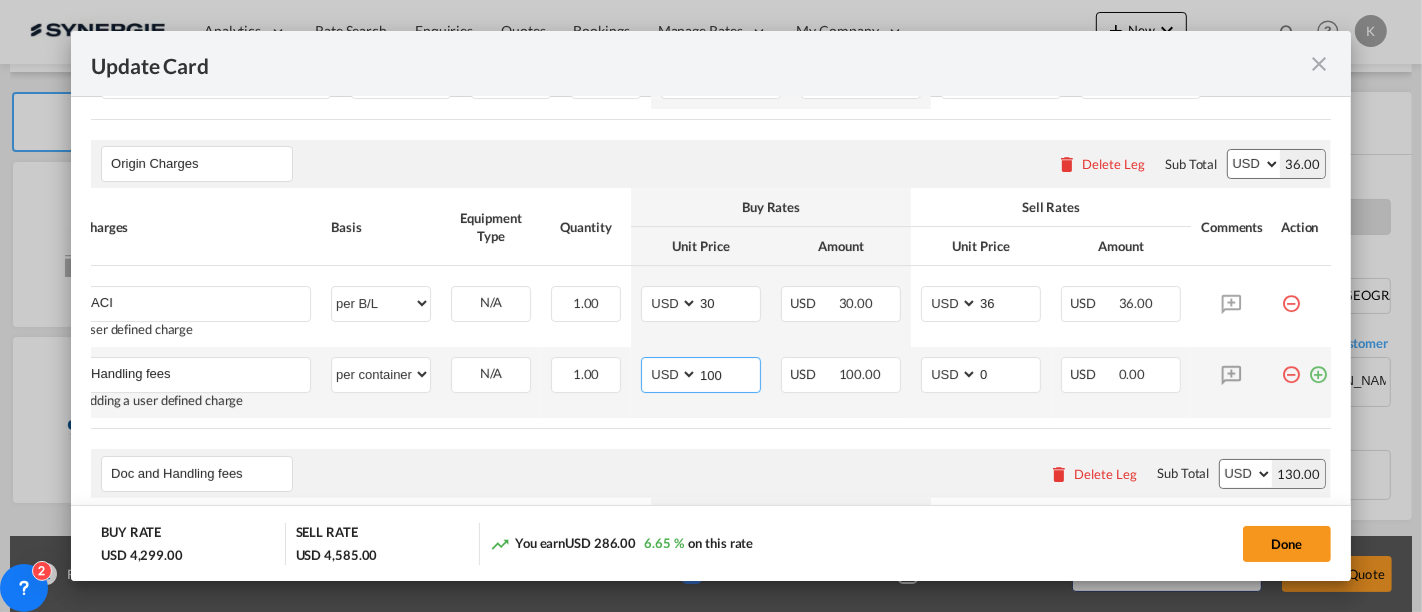 type on "100" 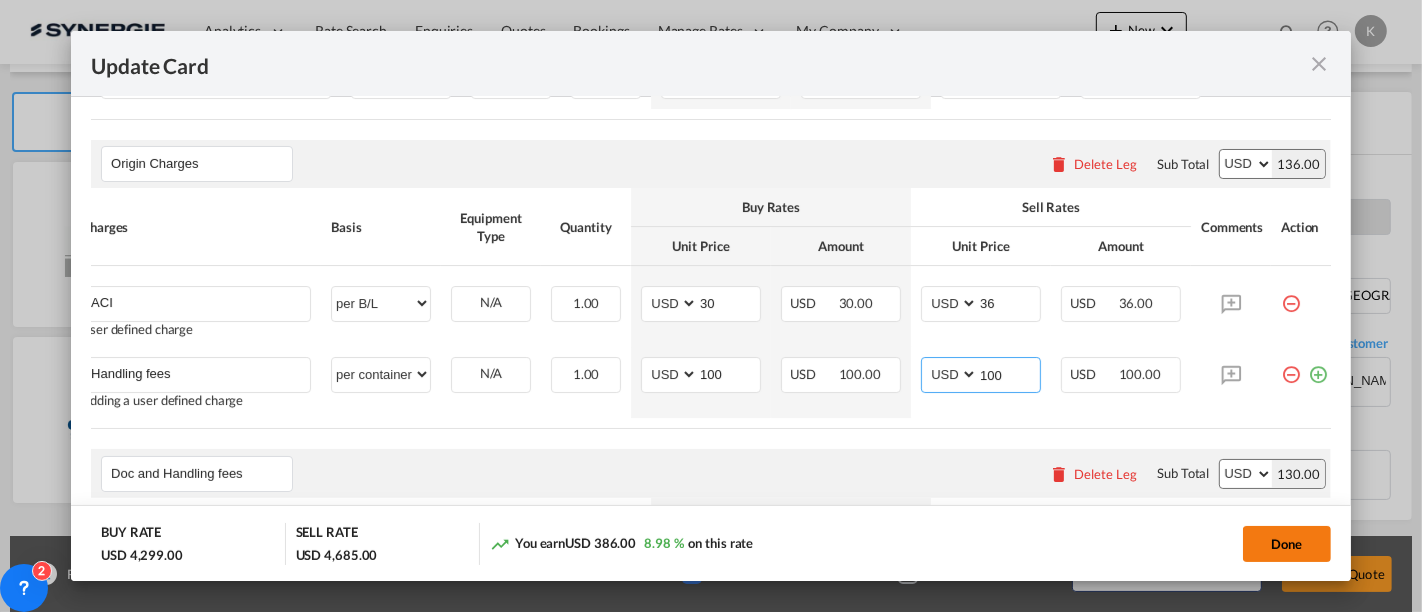type on "100" 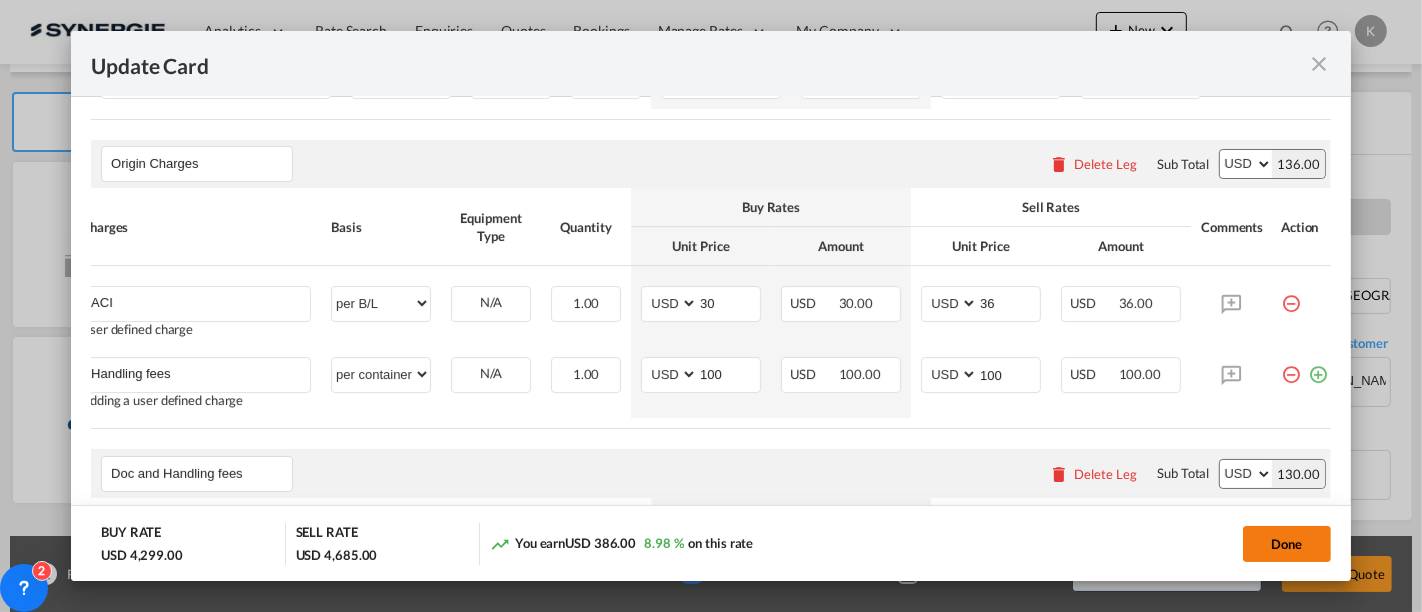 click on "Done" 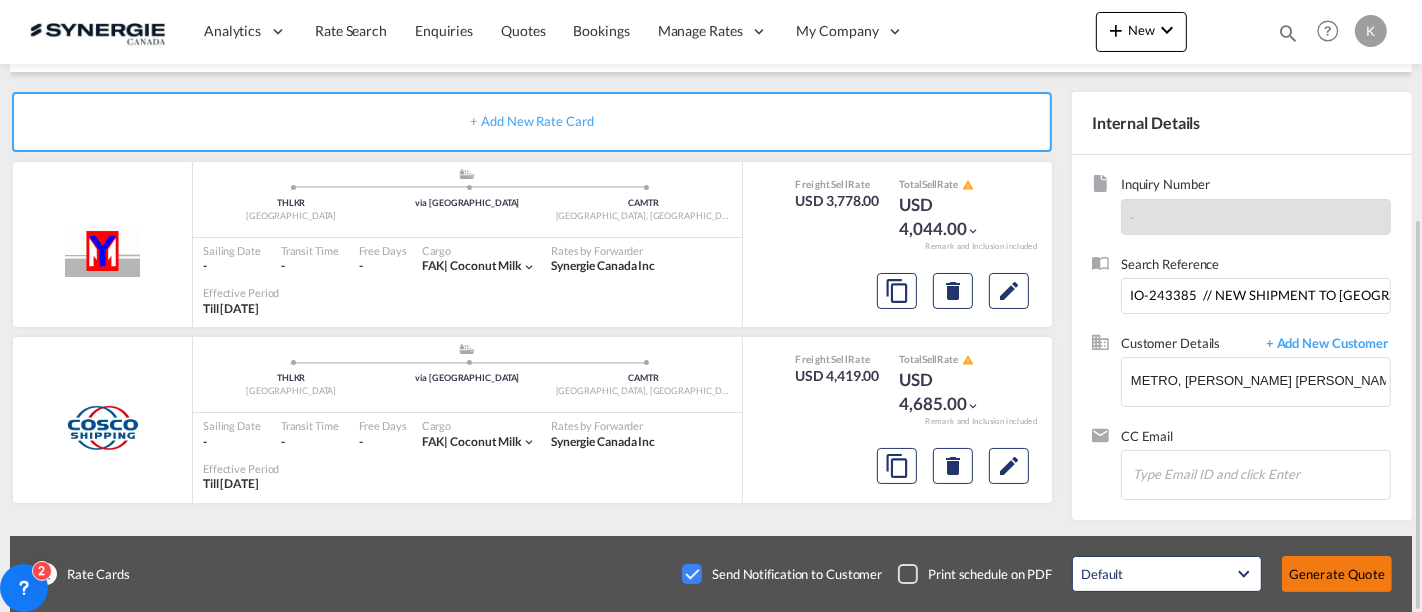 click on "Generate Quote" at bounding box center (1337, 574) 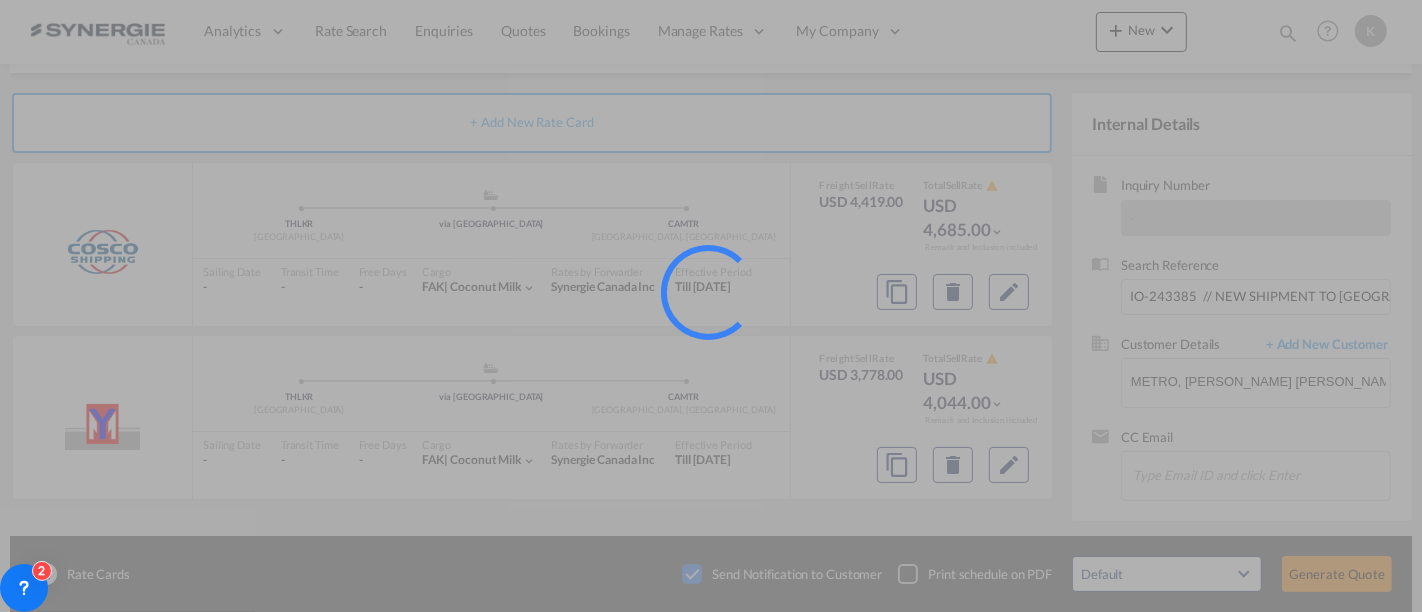 scroll, scrollTop: 340, scrollLeft: 0, axis: vertical 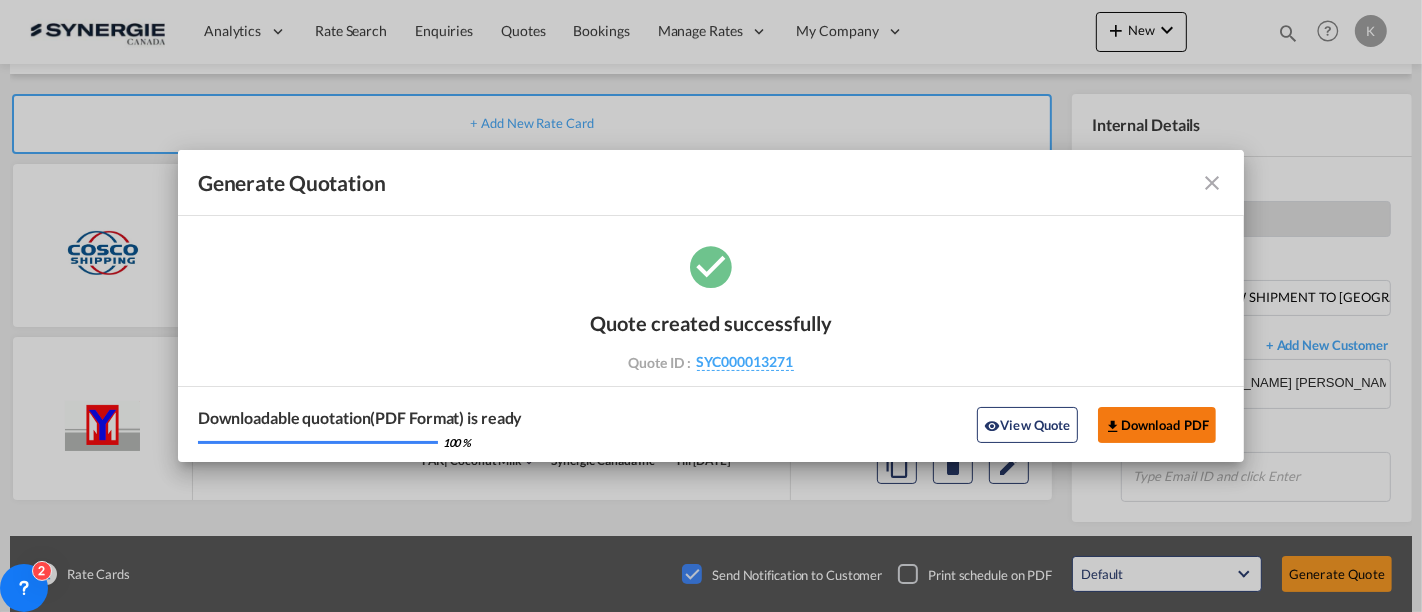 click on "Download PDF" at bounding box center [1157, 425] 